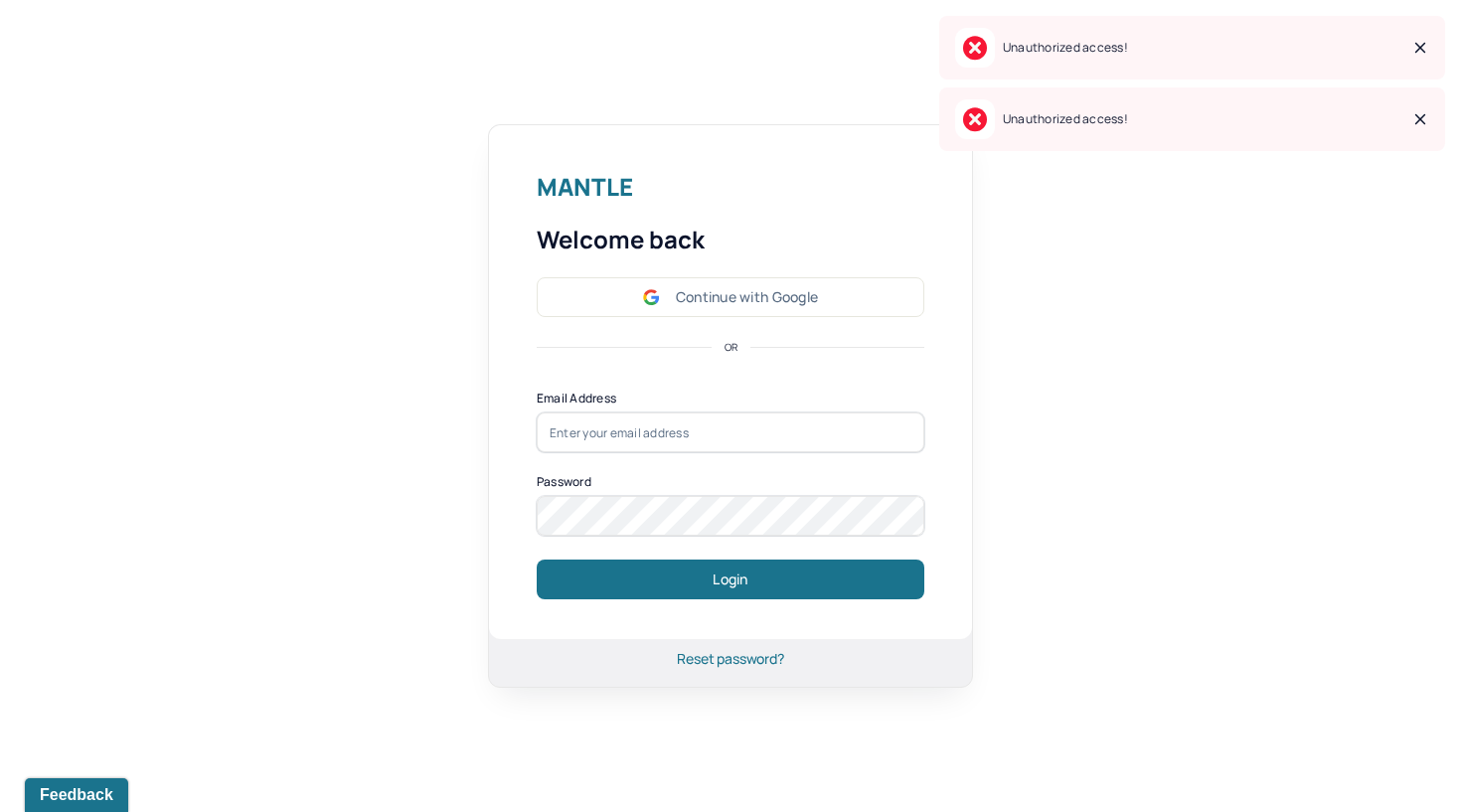 scroll, scrollTop: 0, scrollLeft: 0, axis: both 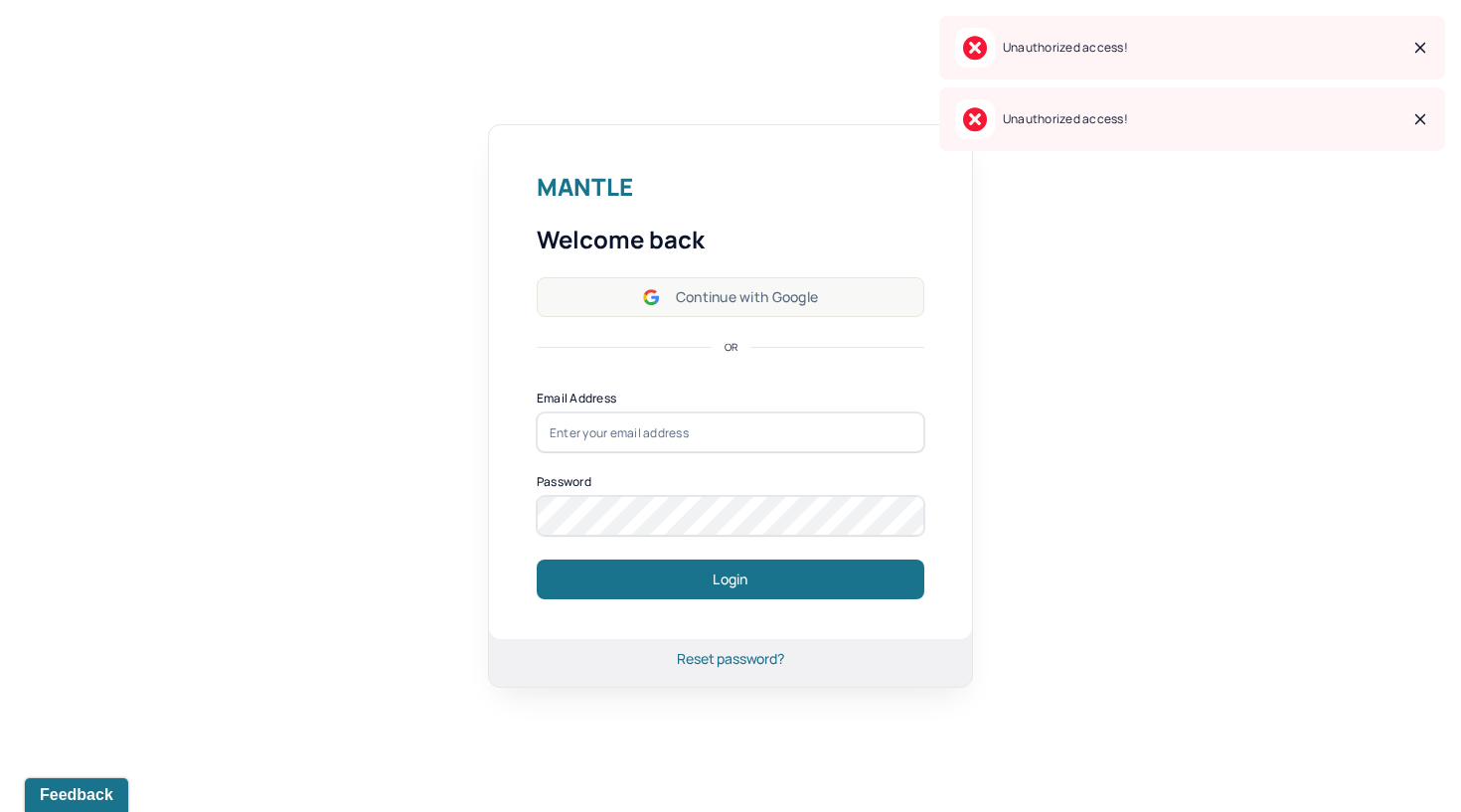 click on "Continue with Google" at bounding box center [730, 297] 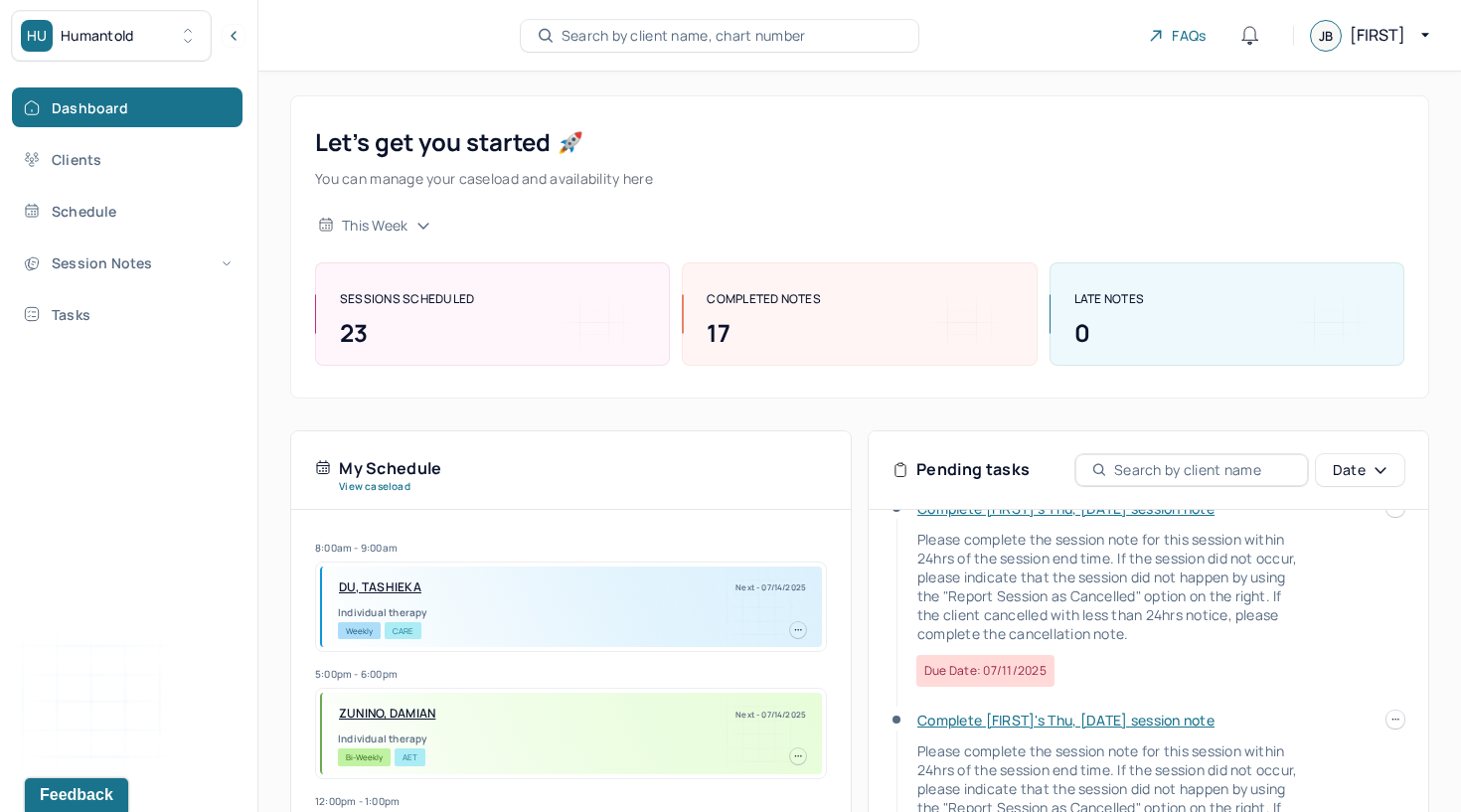 scroll, scrollTop: 678, scrollLeft: 0, axis: vertical 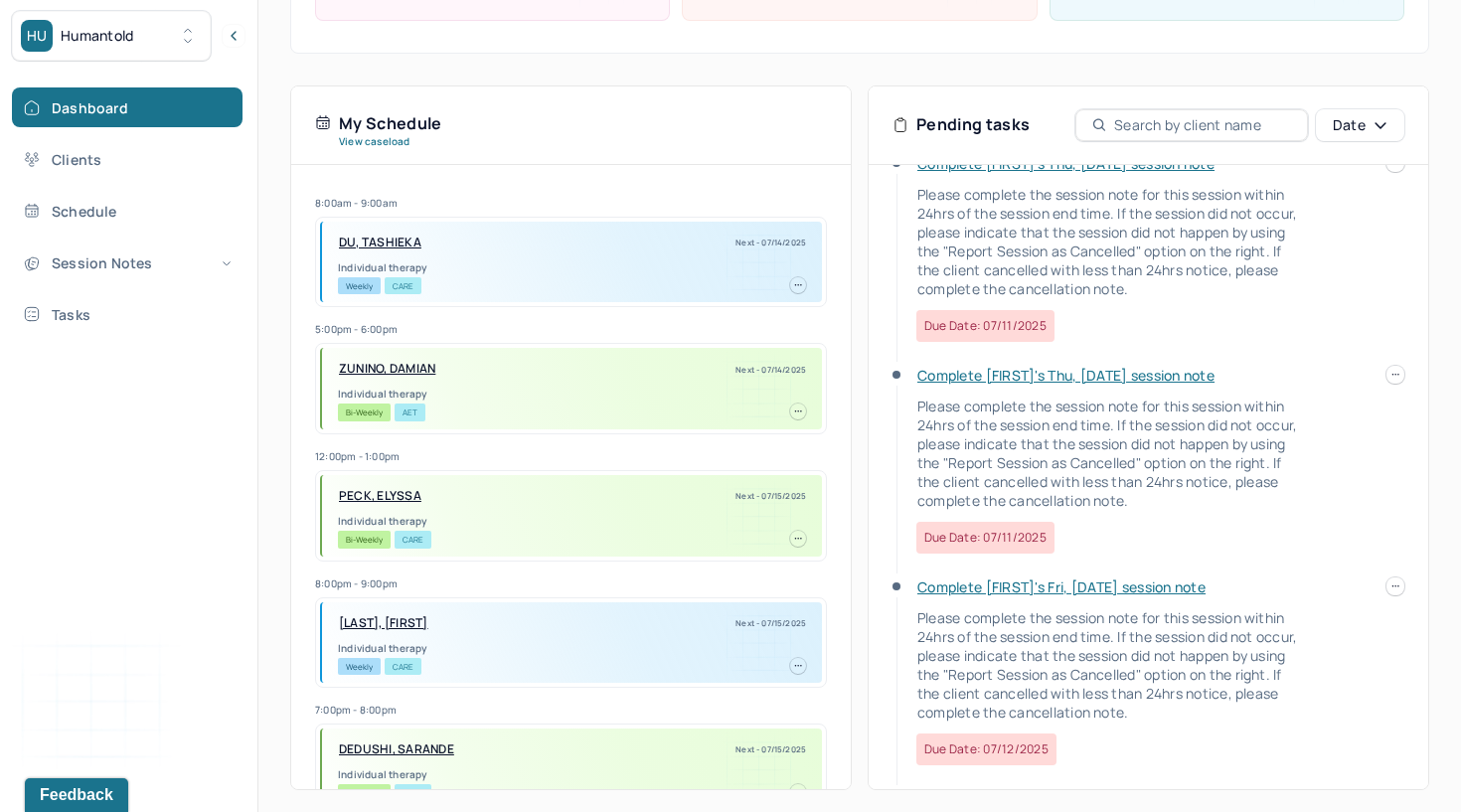 click on "HU Humantold       Dashboard Clients Schedule Session Notes Tasks JB Jennifer   Batelic provider   Logout   Search by client name, chart number     FAQs     JB Jennifer Let’s get you started 🚀 You can manage your caseload and availability here   this week   SESSIONS SCHEDULED 23 COMPLETED NOTES 17 LATE NOTES 0 My Schedule View caseload 8:00am - 9:00am   DU, TASHIEKA   Next - 07/14/2025 Individual therapy Weekly CARE     5:00pm - 6:00pm   ZUNINO, DAMIAN   Next - 07/14/2025 Individual therapy Bi-Weekly AET     12:00pm - 1:00pm   PECK, ELYSSA   Next - 07/15/2025 Individual therapy Bi-Weekly CARE     8:00pm - 9:00pm   GOMEZ, YEXENIA   Next - 07/15/2025 Individual therapy Weekly CARE     7:00pm - 8:00pm   DEDUSHI, SARANDE   Next - 07/15/2025 Individual therapy Bi-Weekly CARE     3:00pm - 4:00pm   ARNOLD, BELINDA   Next - 07/15/2025 Family therapy Weekly BCBS     1:00pm - 2:00pm   MALEK, CHRISTINE   Next - 07/15/2025 Individual therapy Weekly CIG     11:00am - 12:00pm   GLEW, ROBERT" at bounding box center (730, 235) 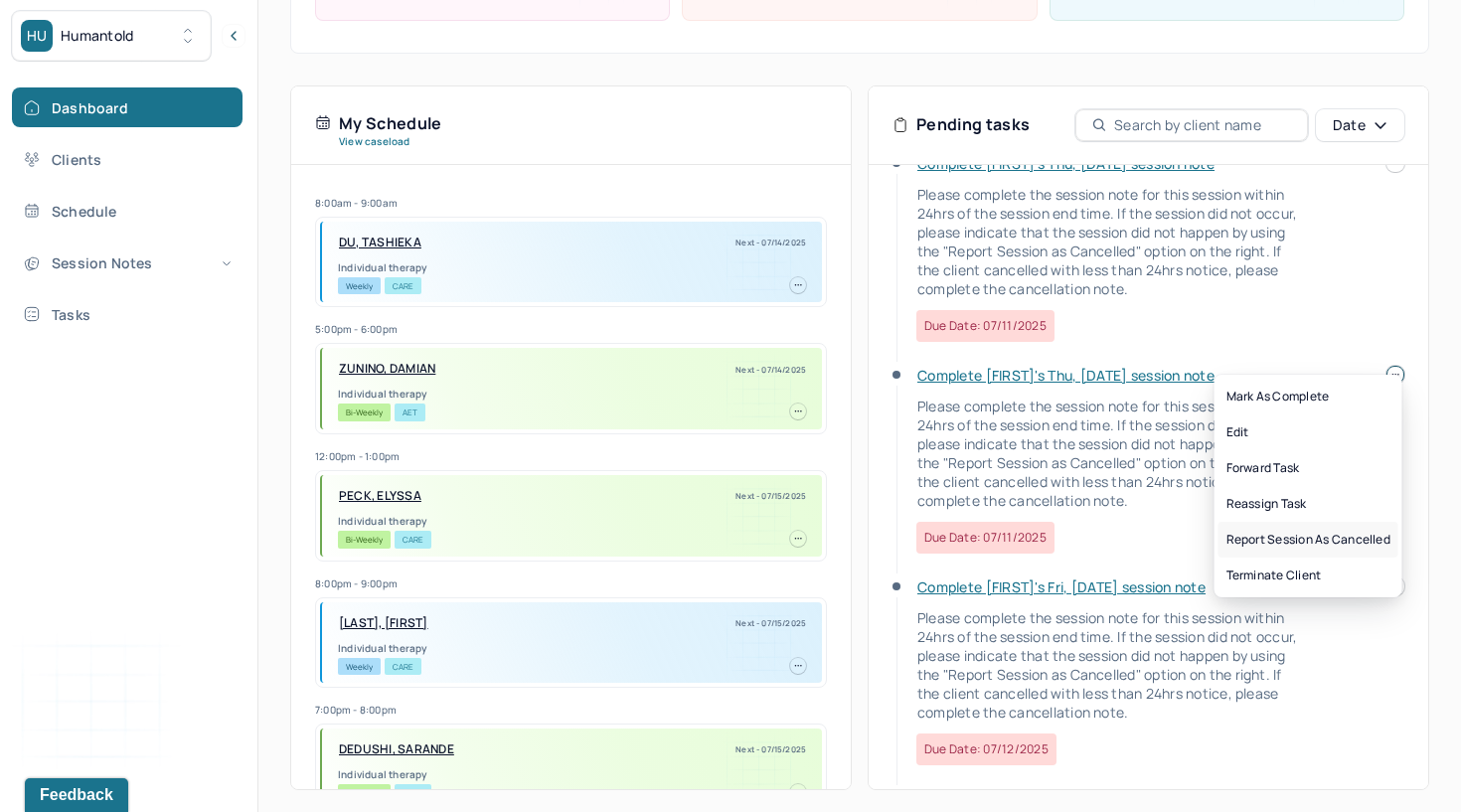 click on "Report session as cancelled" at bounding box center [1308, 540] 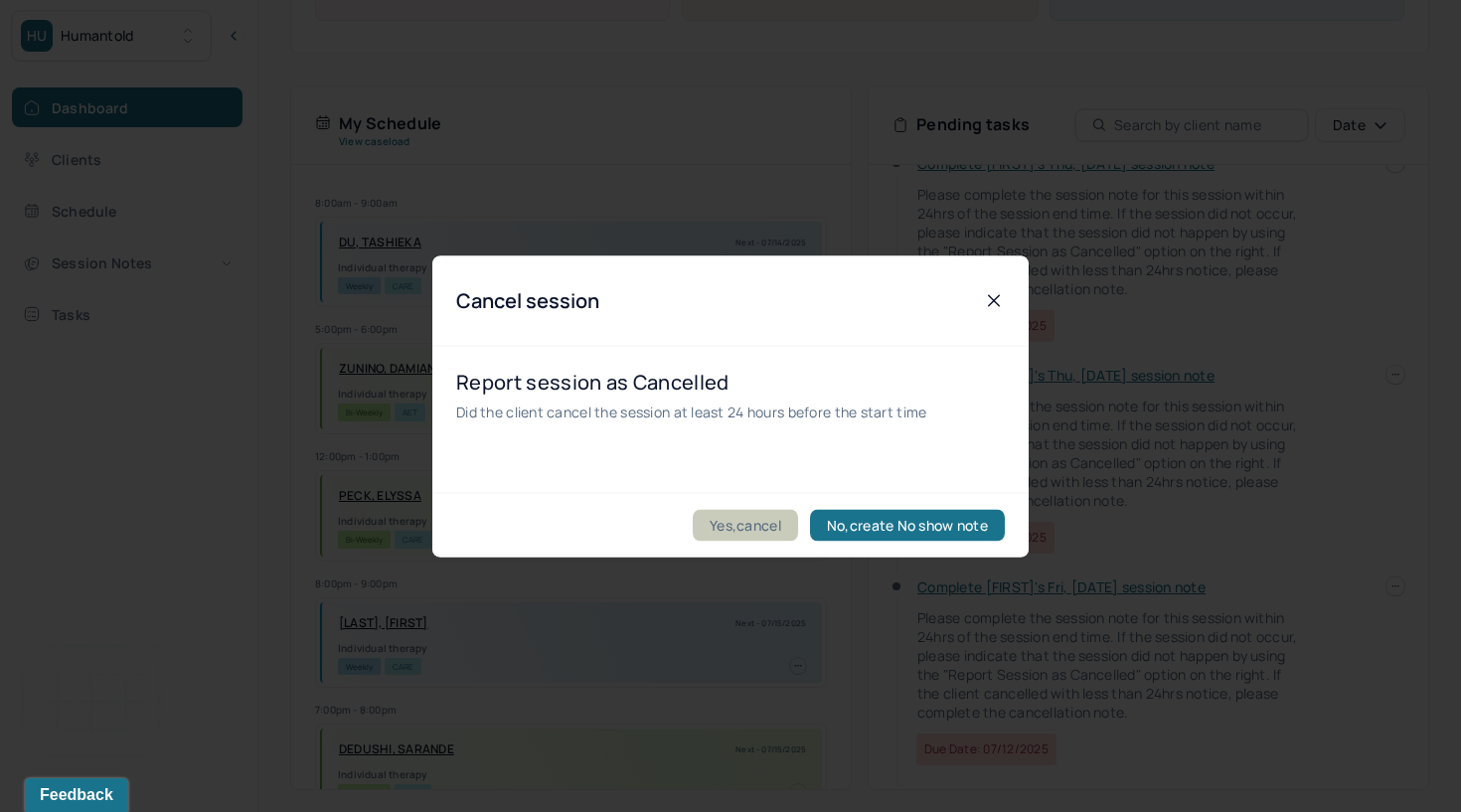 click on "Yes,cancel" at bounding box center (745, 525) 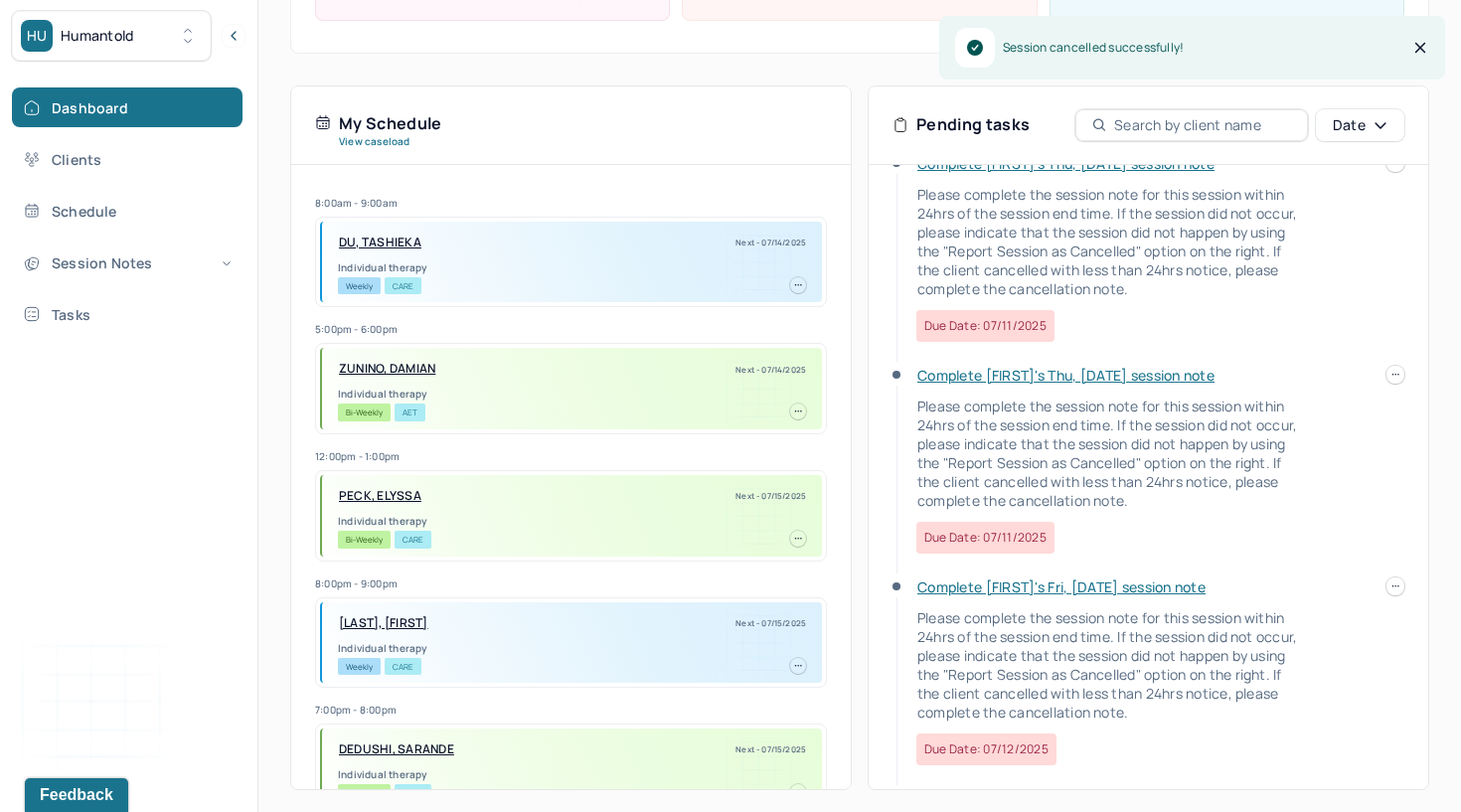 scroll, scrollTop: 466, scrollLeft: 0, axis: vertical 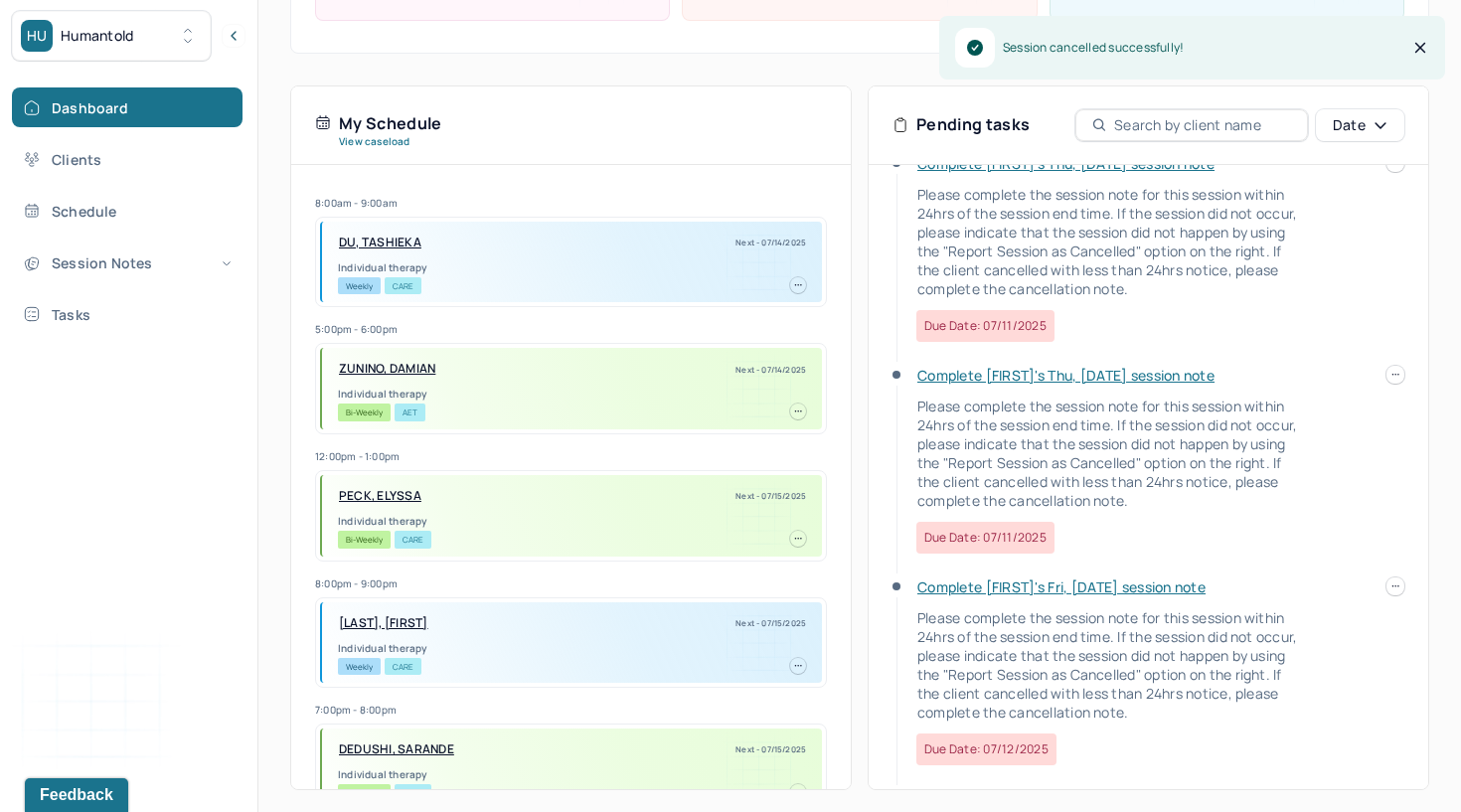 click at bounding box center [1395, 586] 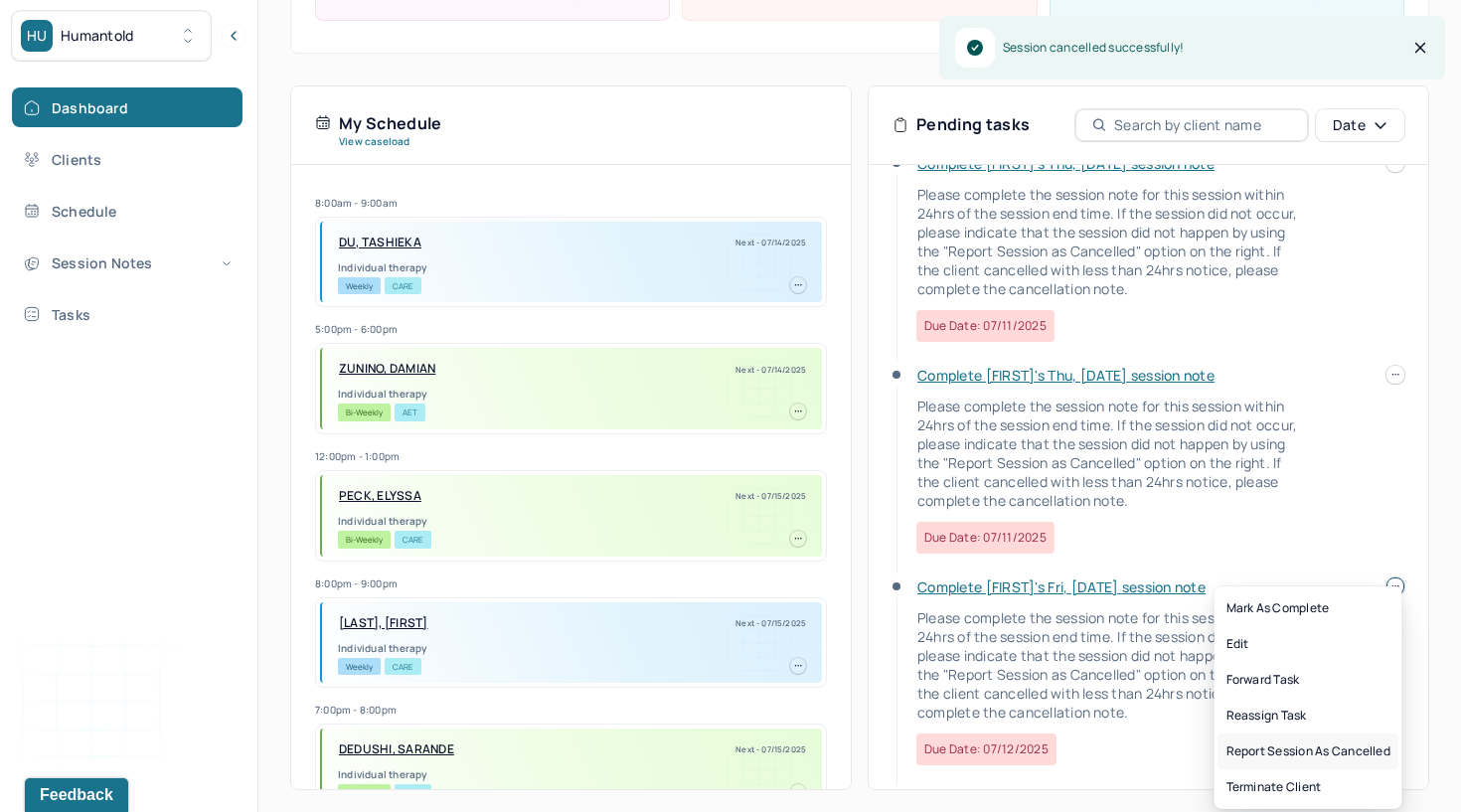 click on "Report session as cancelled" at bounding box center (1308, 751) 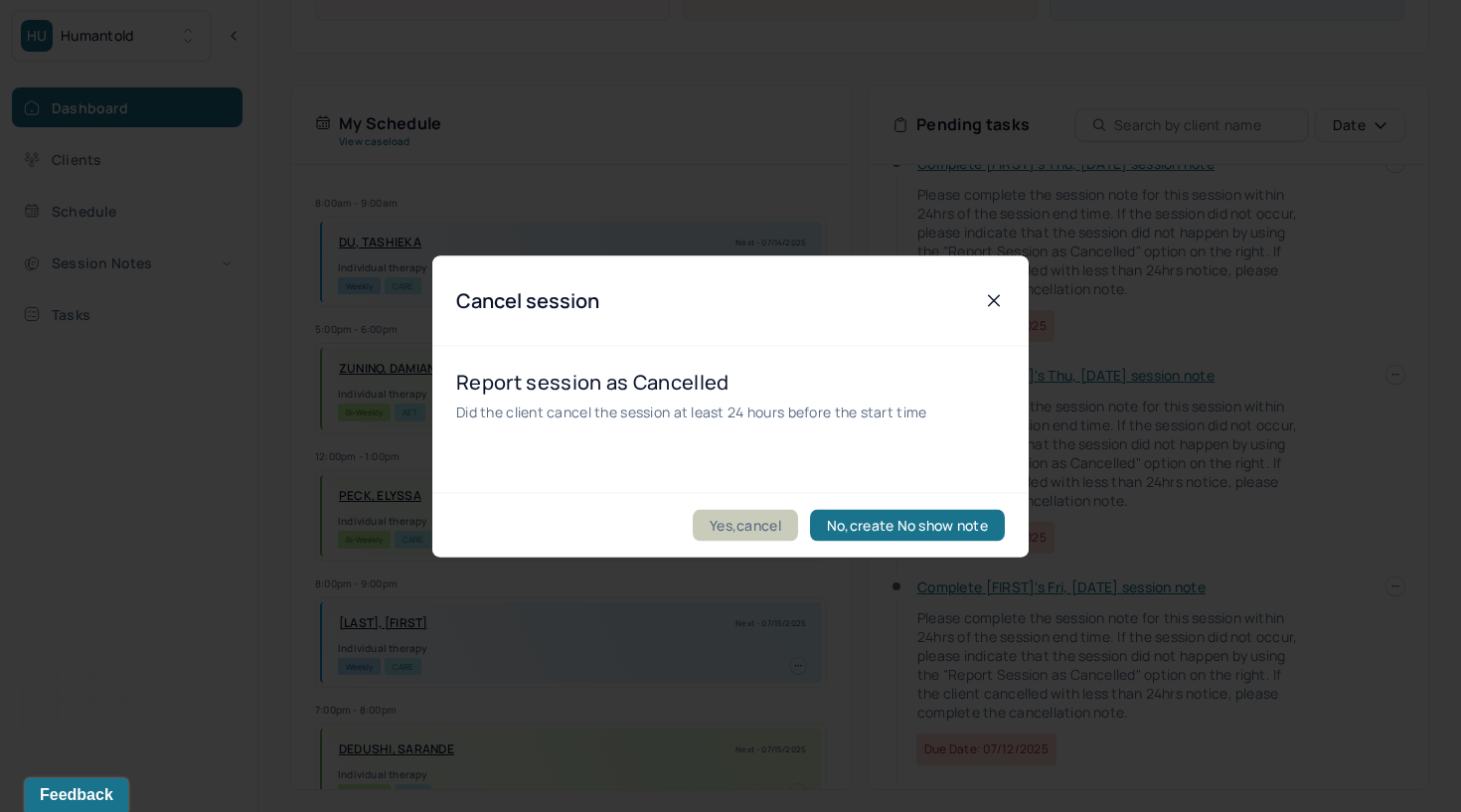 click on "Yes,cancel" at bounding box center (745, 525) 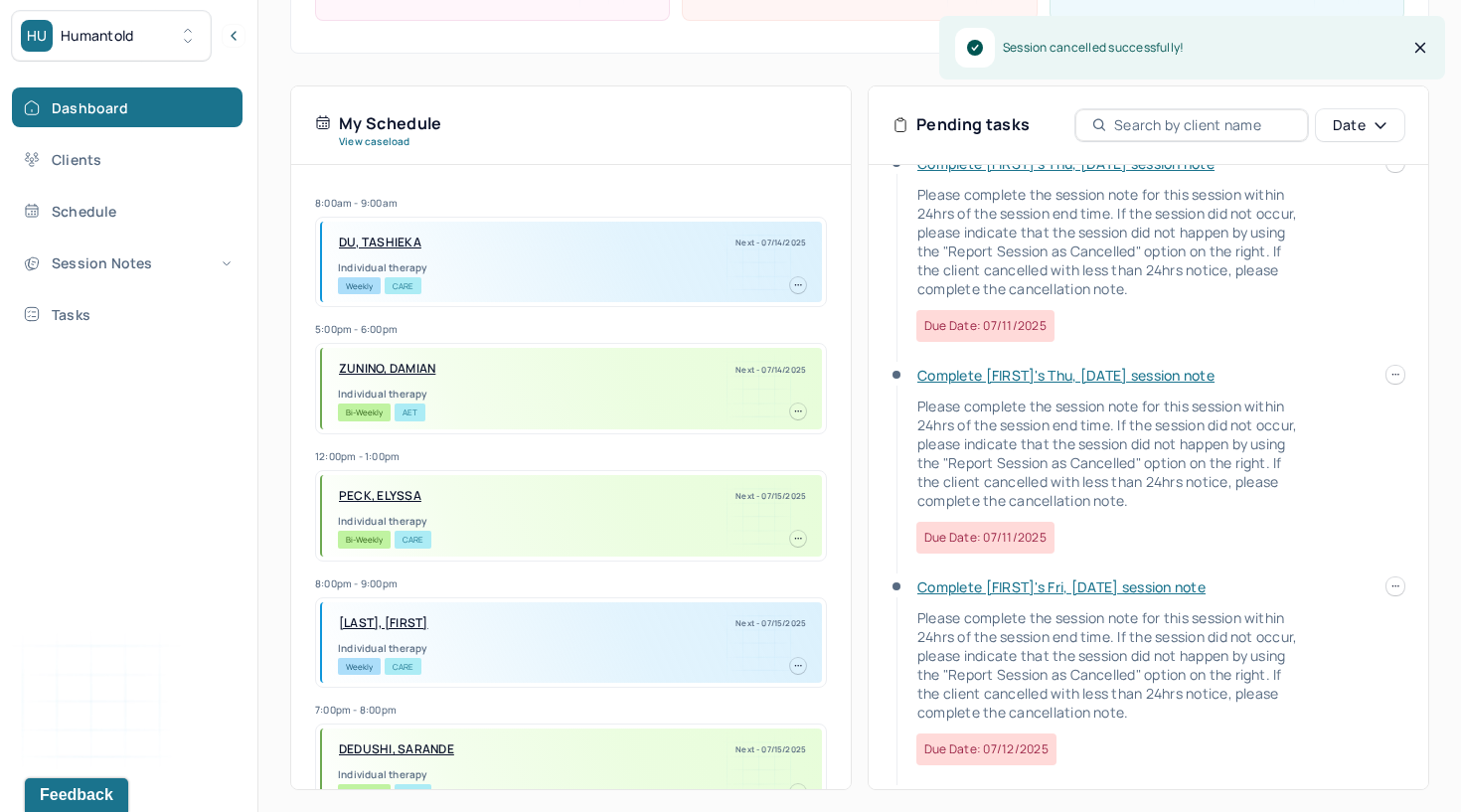 scroll, scrollTop: 254, scrollLeft: 0, axis: vertical 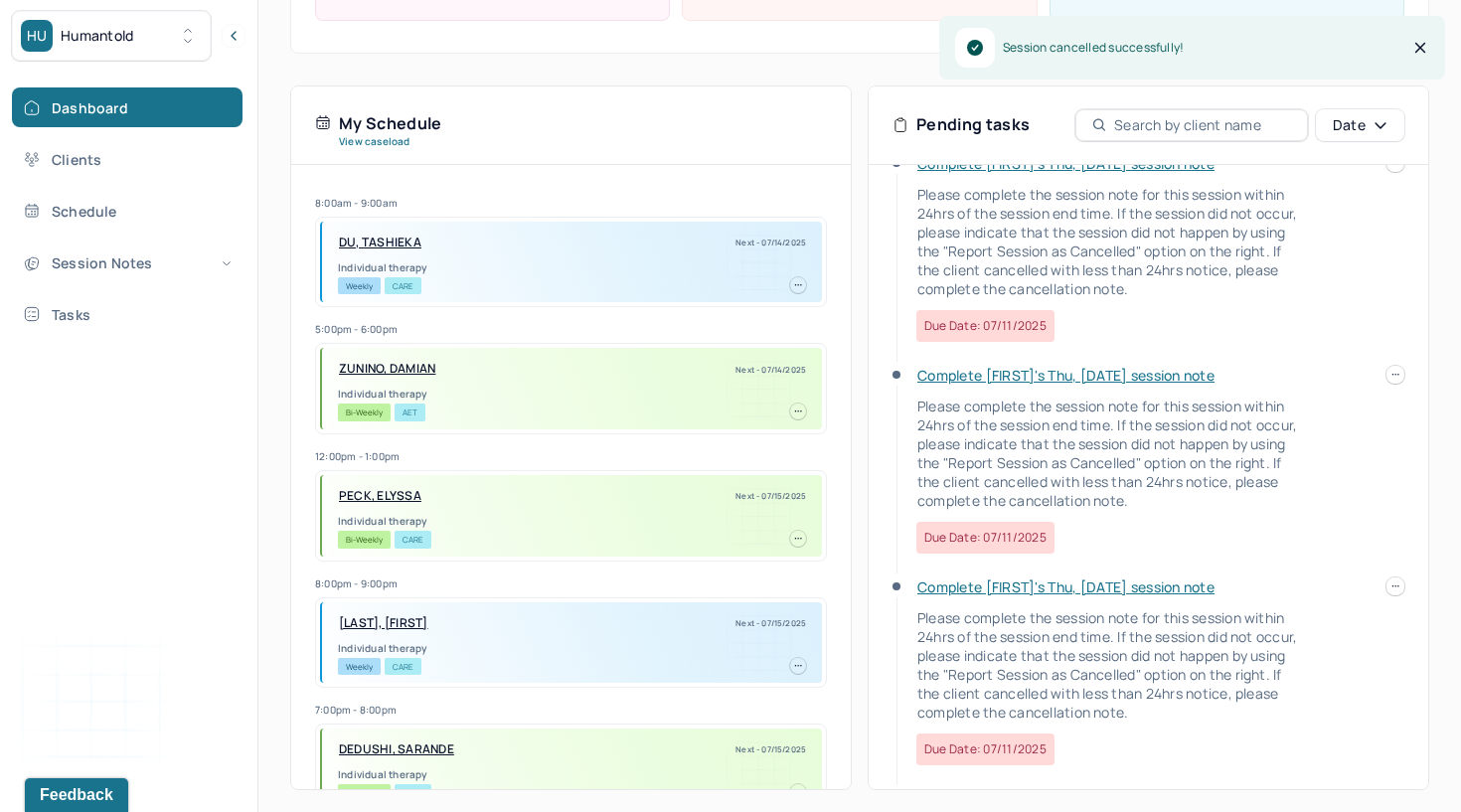 click on "HU Humantold       Dashboard Clients Schedule Session Notes Tasks JB Jennifer   Batelic provider   Logout   Search by client name, chart number     FAQs     JB Jennifer Let’s get you started 🚀 You can manage your caseload and availability here   this week   SESSIONS SCHEDULED 23 COMPLETED NOTES 17 LATE NOTES 0 My Schedule View caseload 8:00am - 9:00am   DU, TASHIEKA   Next - 07/14/2025 Individual therapy Weekly CARE     5:00pm - 6:00pm   ZUNINO, DAMIAN   Next - 07/14/2025 Individual therapy Bi-Weekly AET     12:00pm - 1:00pm   PECK, ELYSSA   Next - 07/15/2025 Individual therapy Bi-Weekly CARE     8:00pm - 9:00pm   GOMEZ, YEXENIA   Next - 07/15/2025 Individual therapy Weekly CARE     7:00pm - 8:00pm   DEDUSHI, SARANDE   Next - 07/15/2025 Individual therapy Bi-Weekly CARE     3:00pm - 4:00pm   ARNOLD, BELINDA   Next - 07/15/2025 Family therapy Weekly BCBS     1:00pm - 2:00pm   MALEK, CHRISTINE   Next - 07/15/2025 Individual therapy Weekly CIG     11:00am - 12:00pm   GLEW, ROBERT" at bounding box center [730, 235] 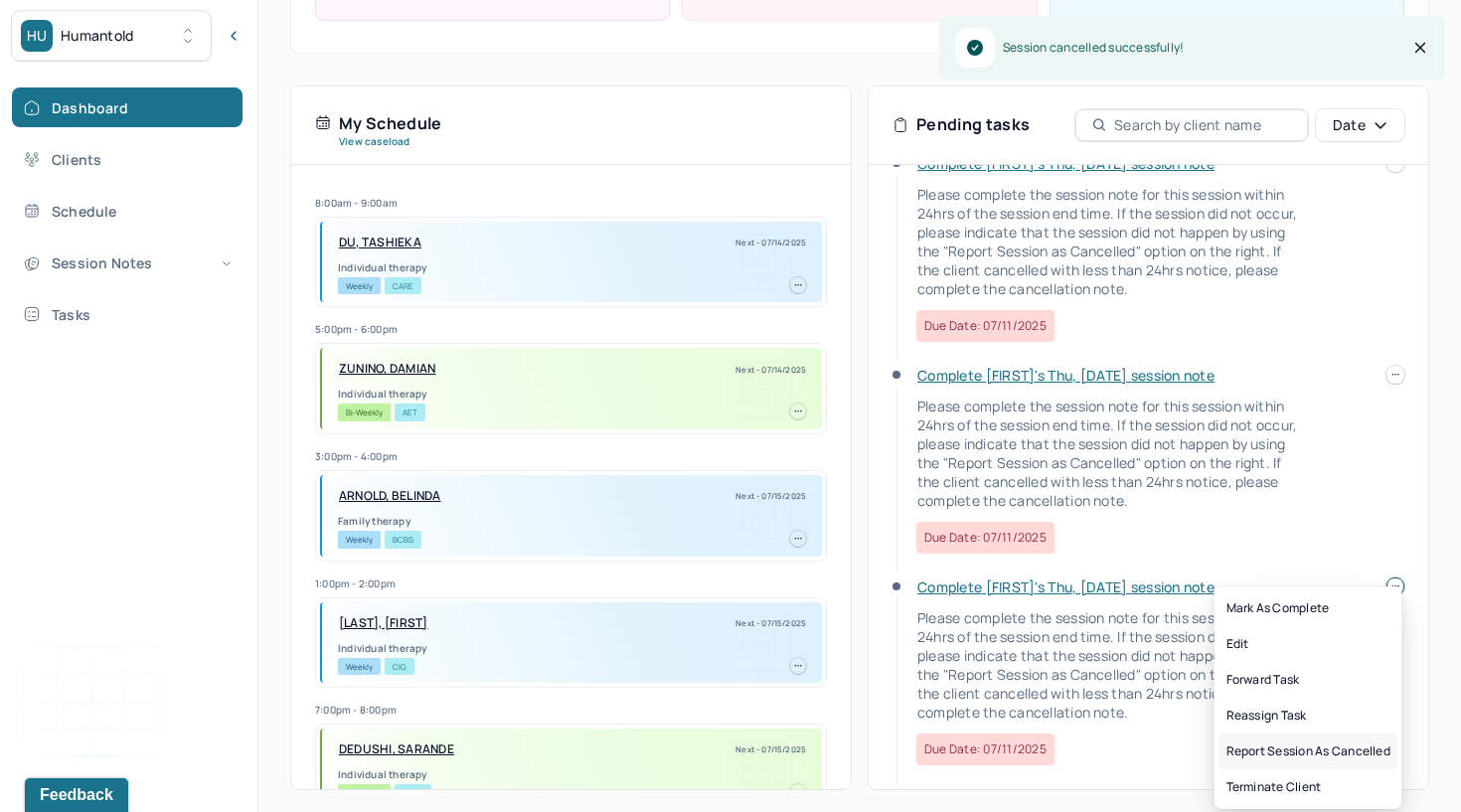 click on "Report session as cancelled" at bounding box center (1308, 751) 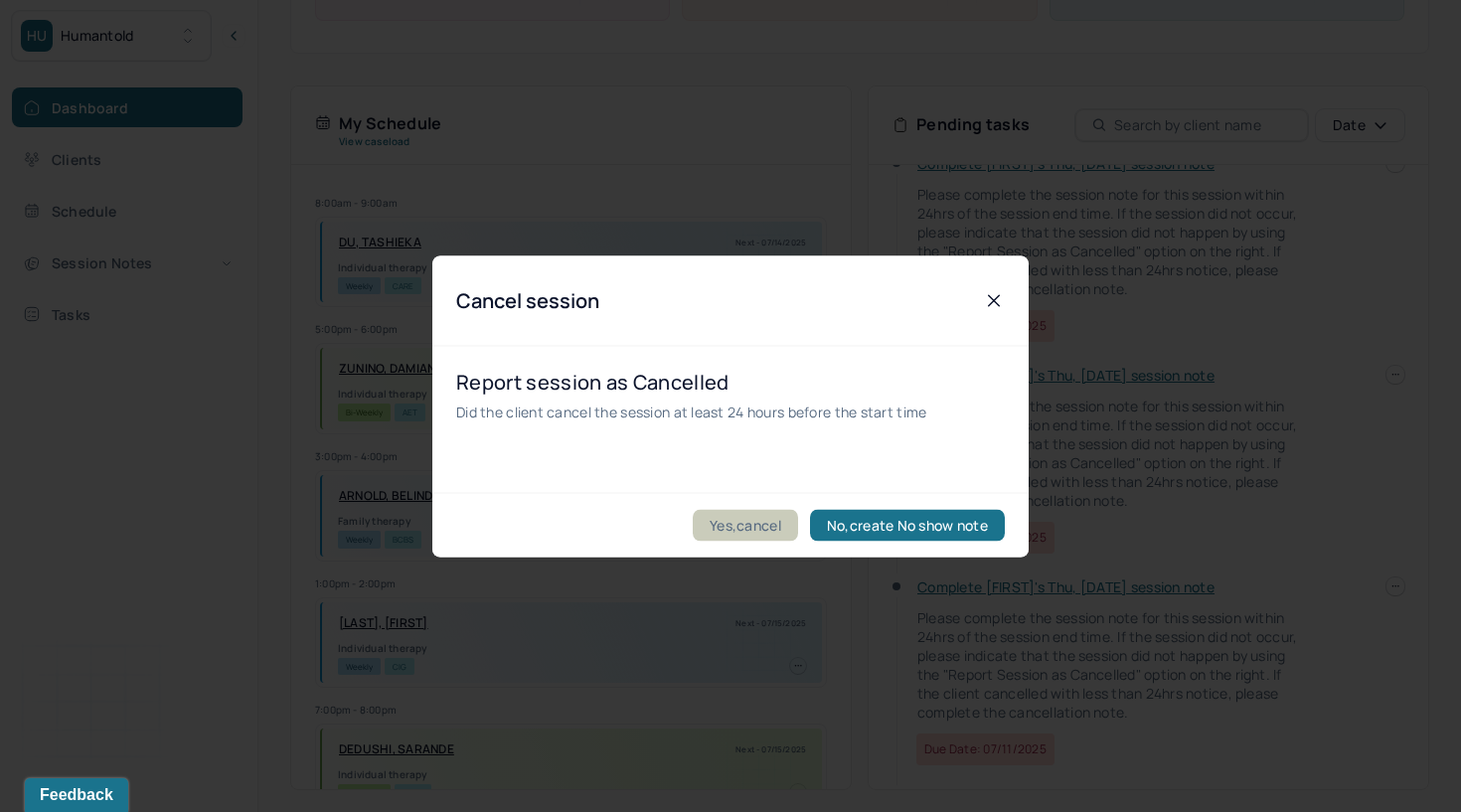 click on "Yes,cancel" at bounding box center [745, 525] 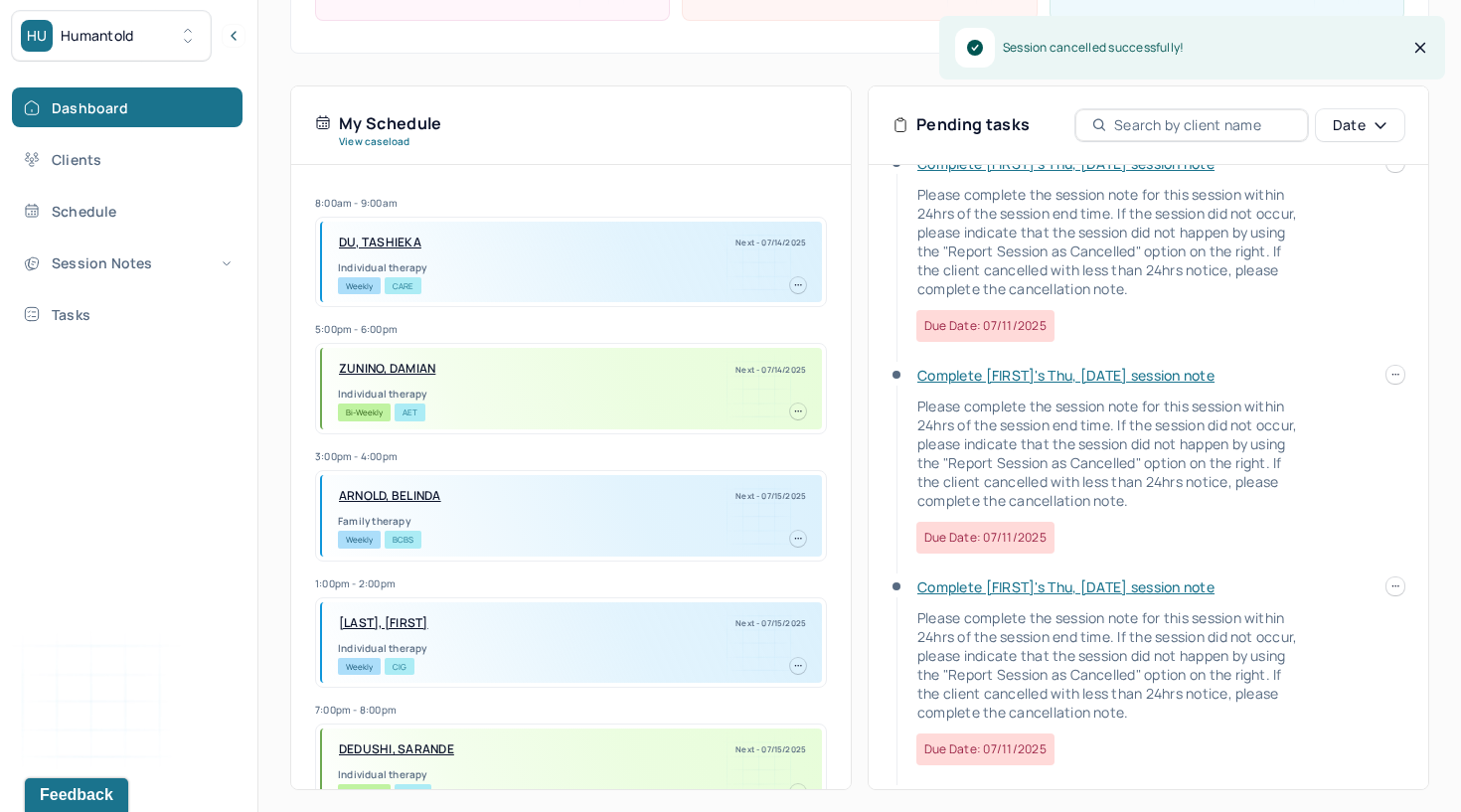 scroll, scrollTop: 43, scrollLeft: 0, axis: vertical 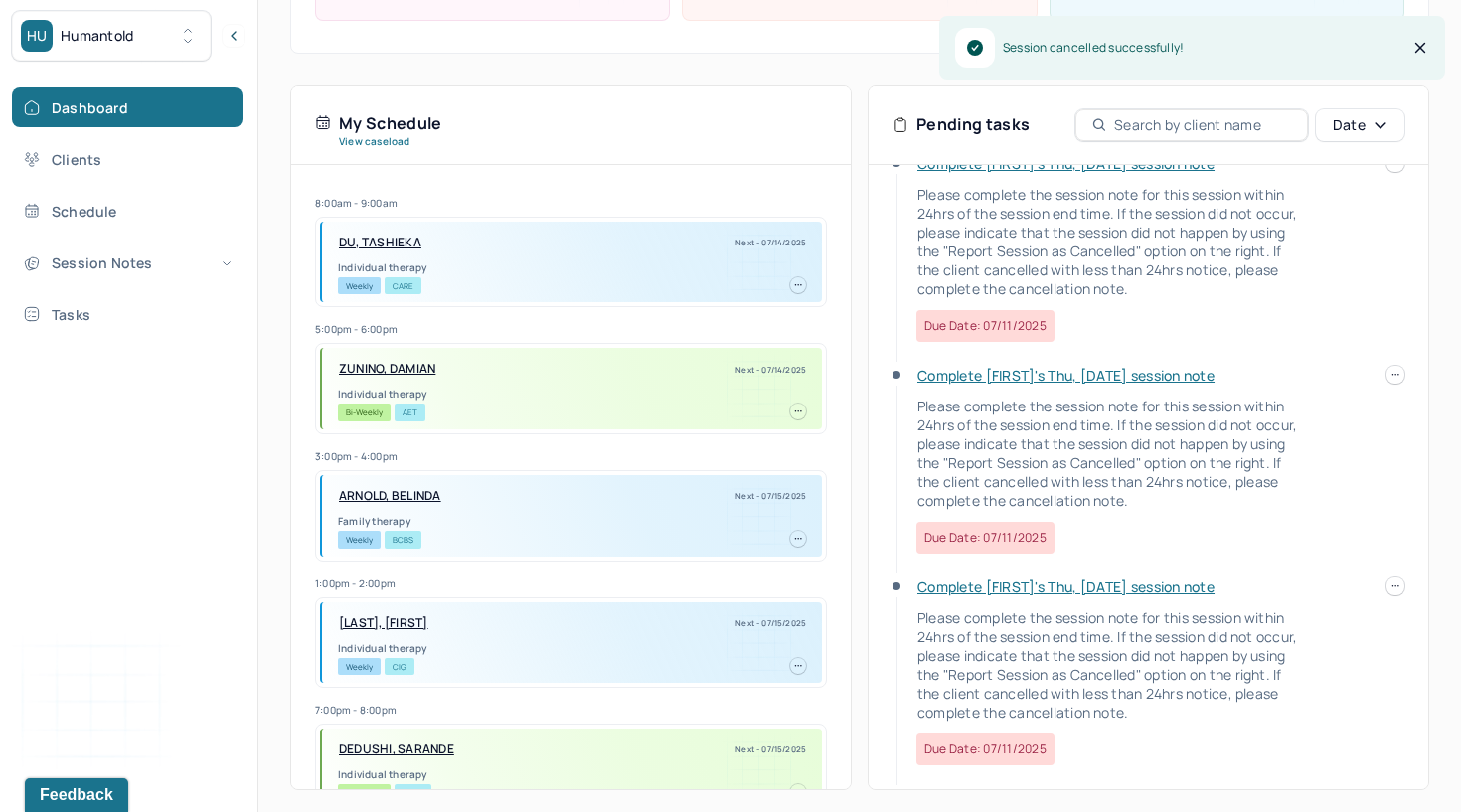 click at bounding box center [1395, 586] 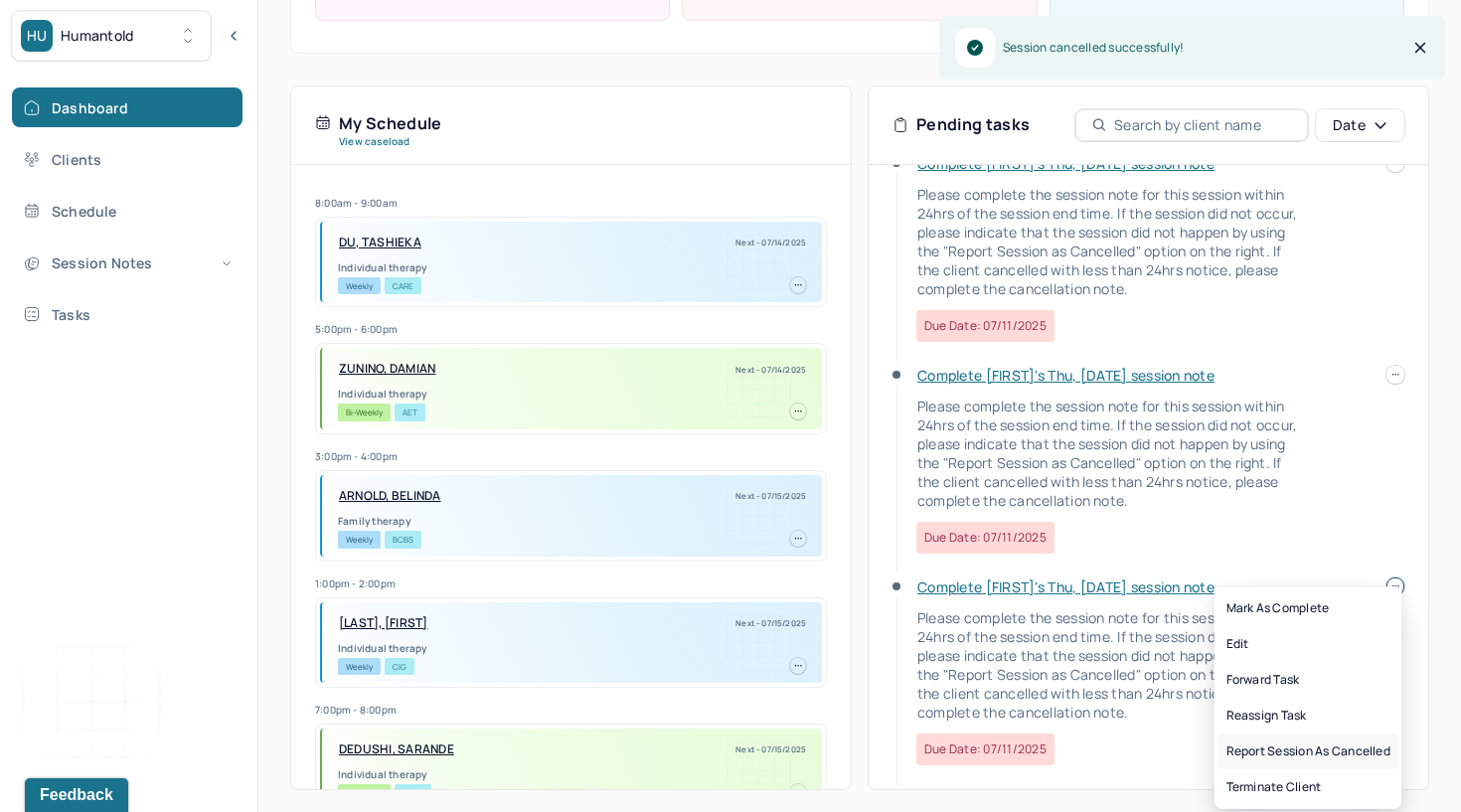 click on "Report session as cancelled" at bounding box center [1308, 751] 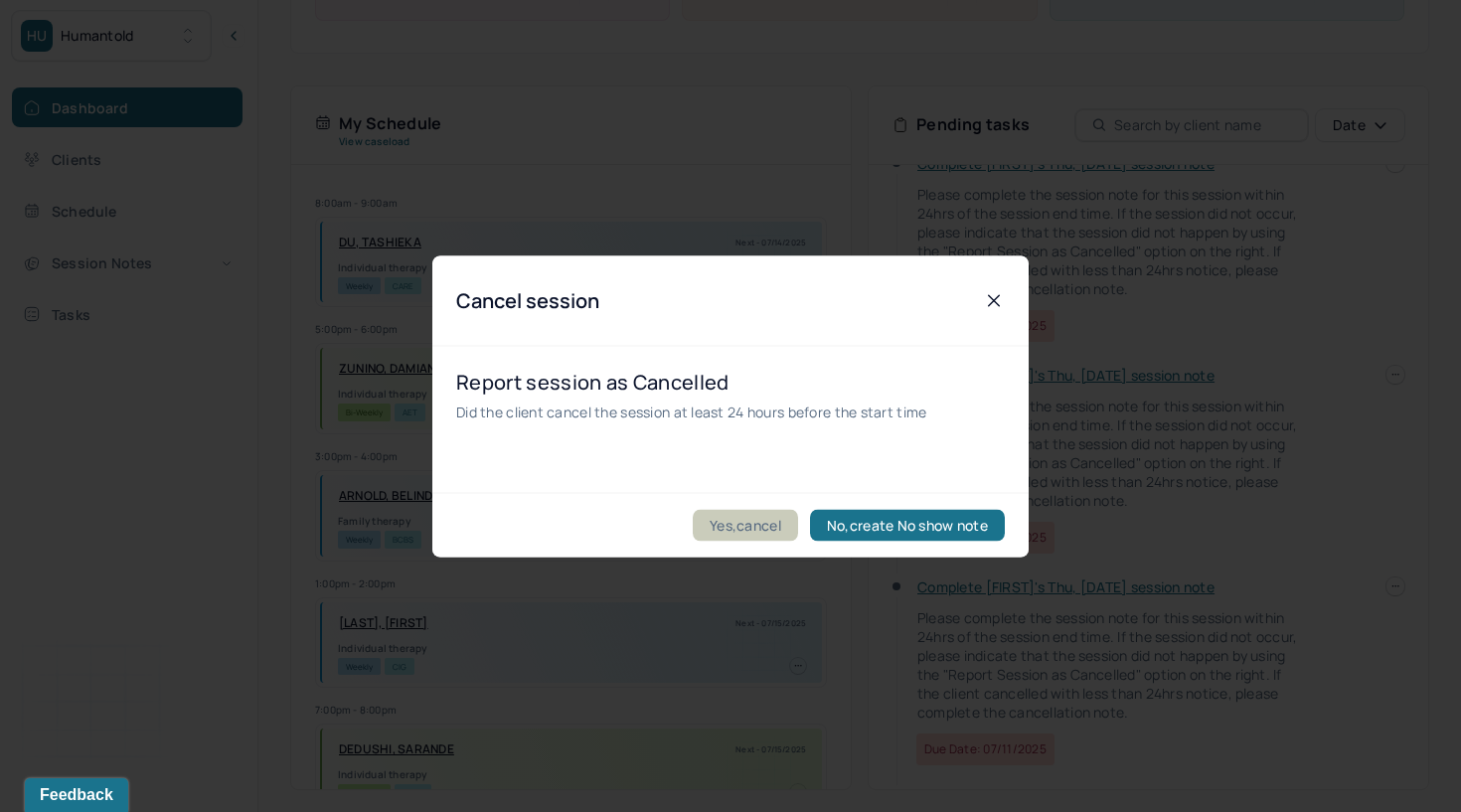 click on "Yes,cancel" at bounding box center (745, 525) 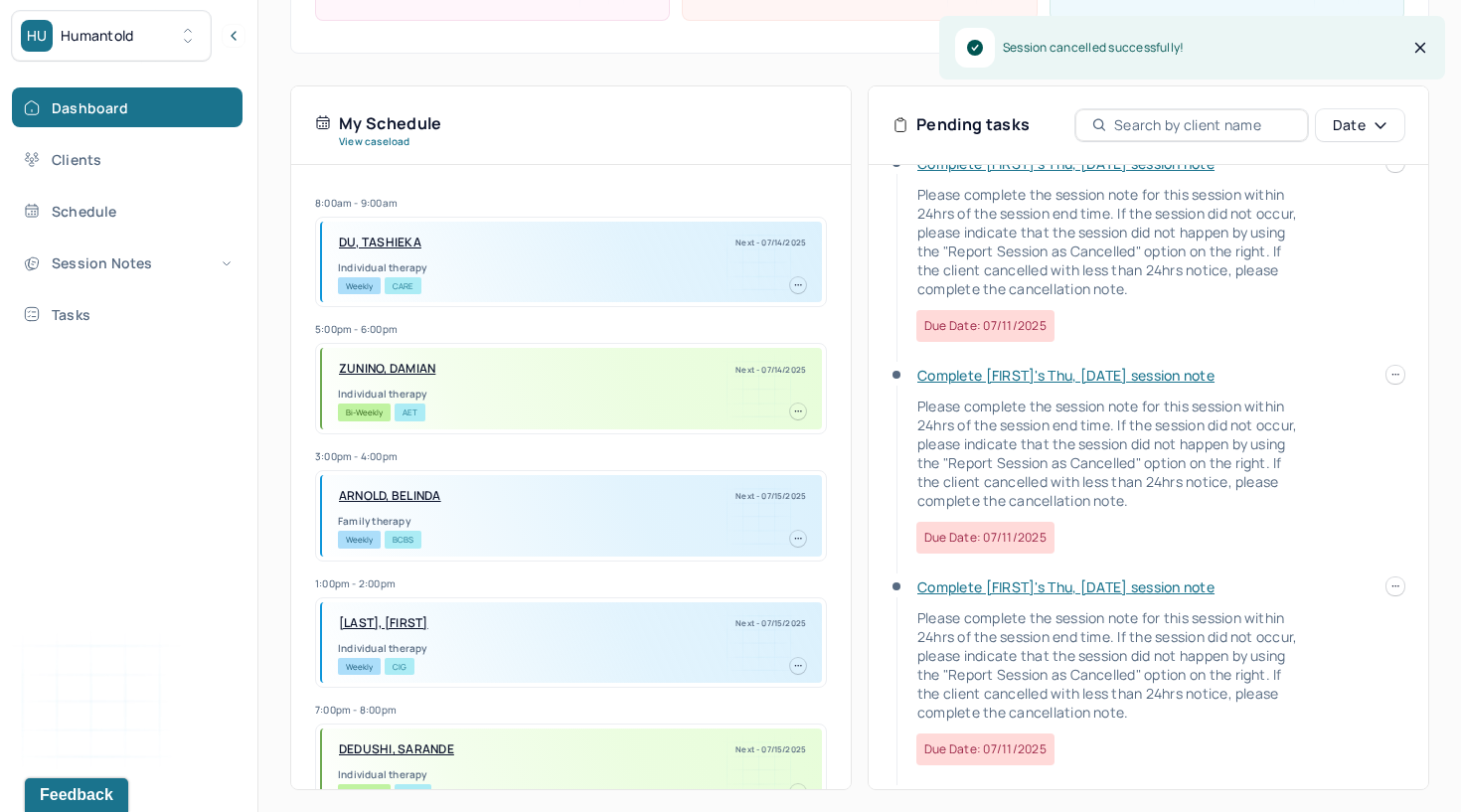 scroll, scrollTop: 0, scrollLeft: 0, axis: both 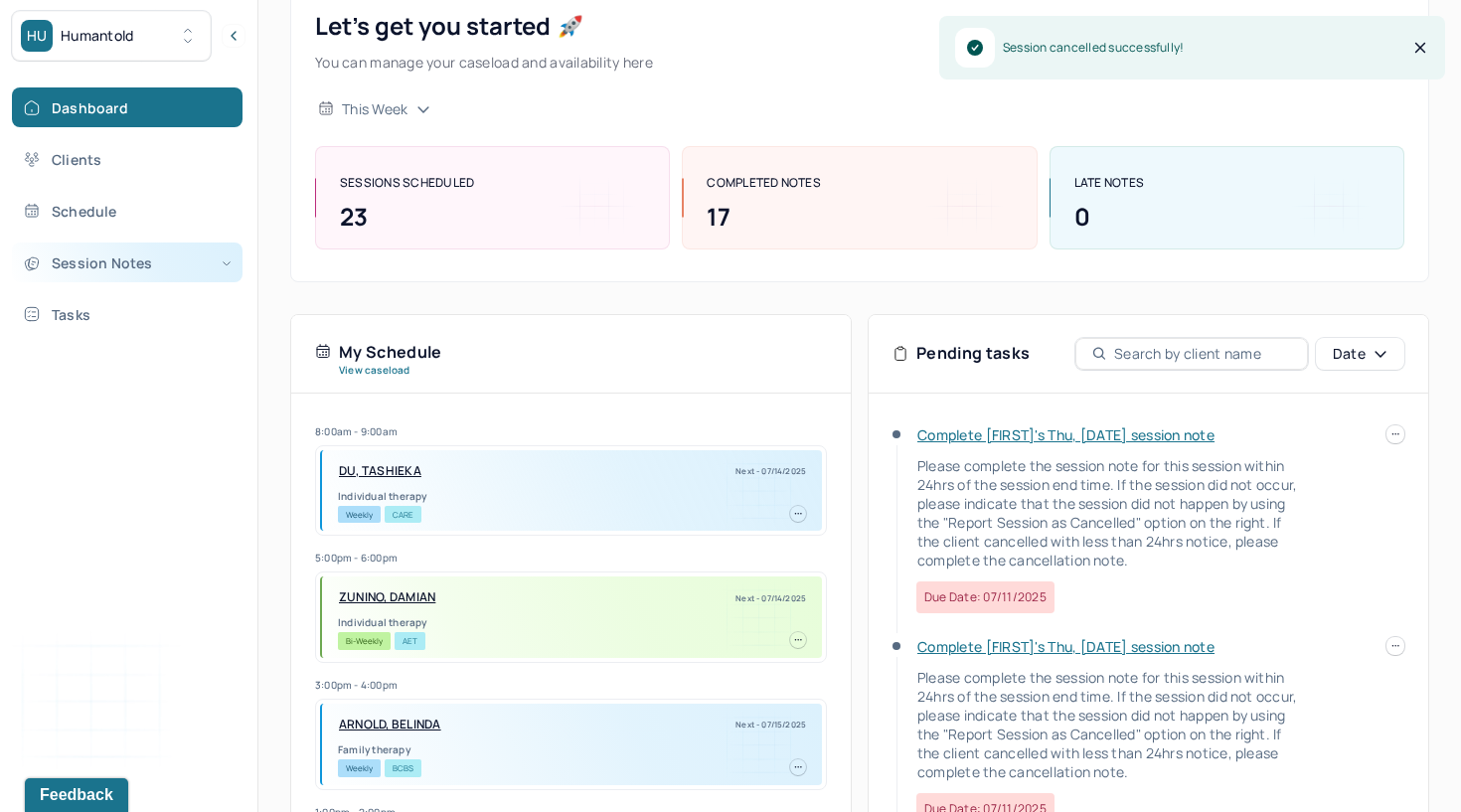click on "Session Notes" at bounding box center (127, 262) 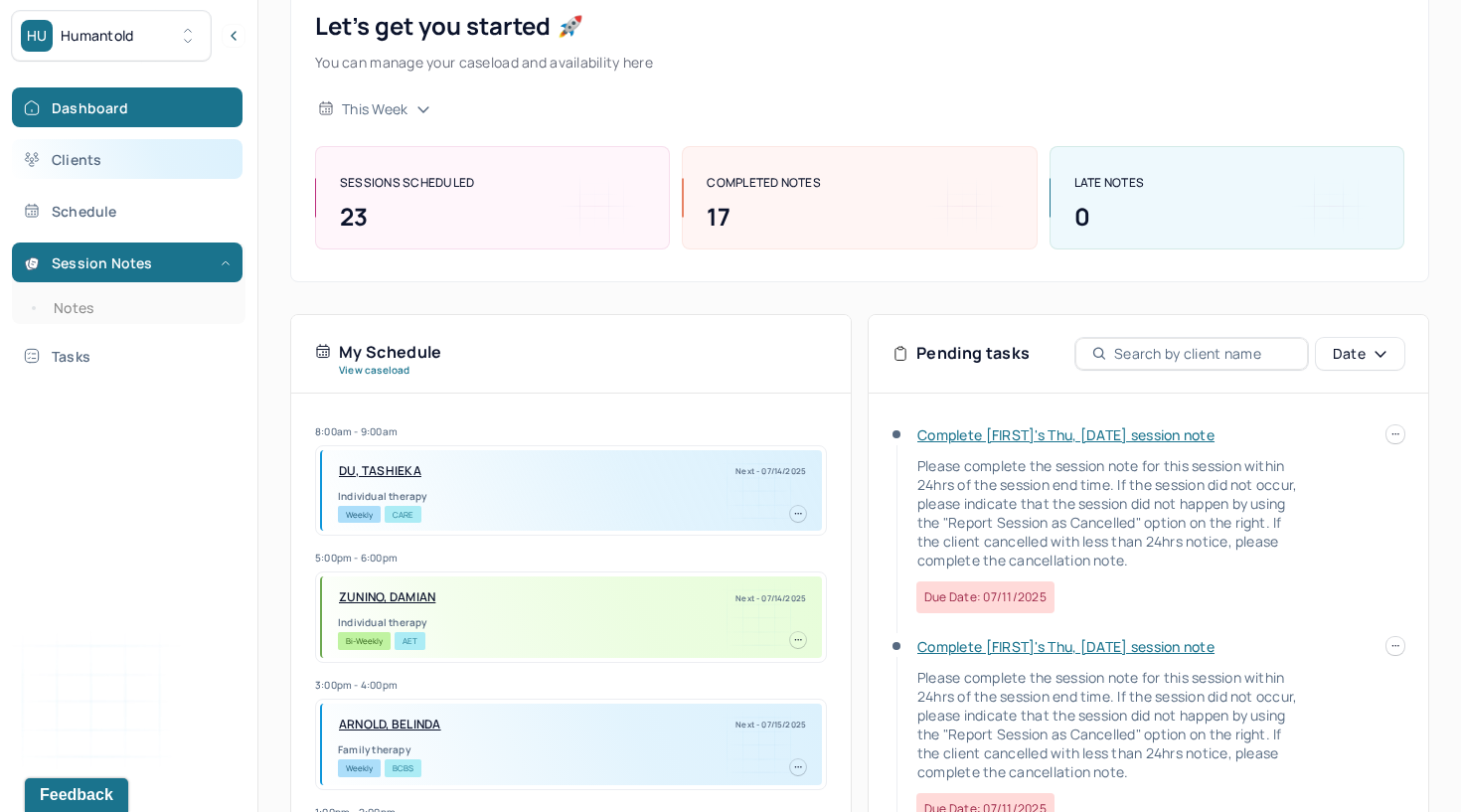 click on "Clients" at bounding box center (127, 159) 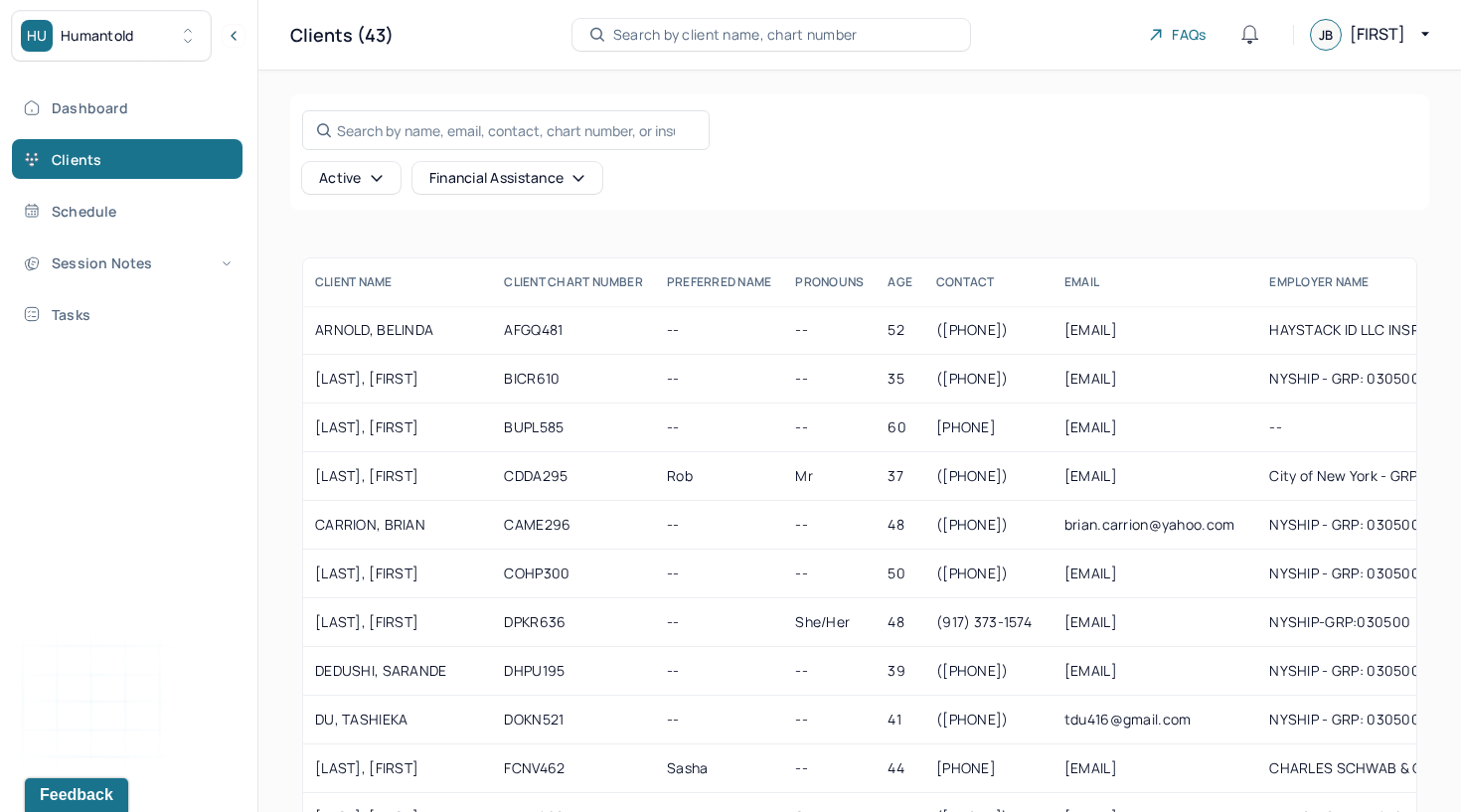 scroll, scrollTop: 0, scrollLeft: 0, axis: both 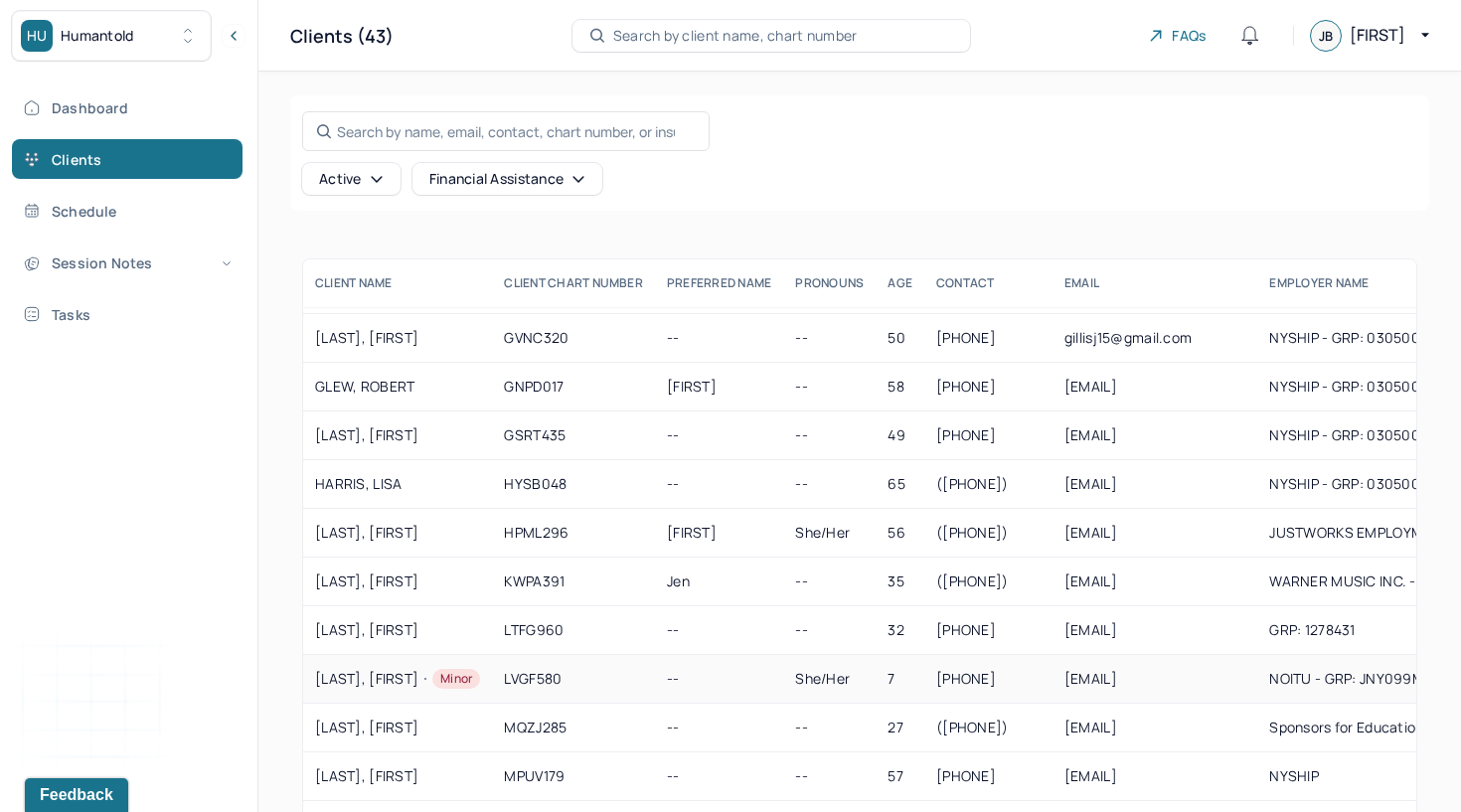 click on "LETENDRE, PHOENIX Minor" at bounding box center [398, 679] 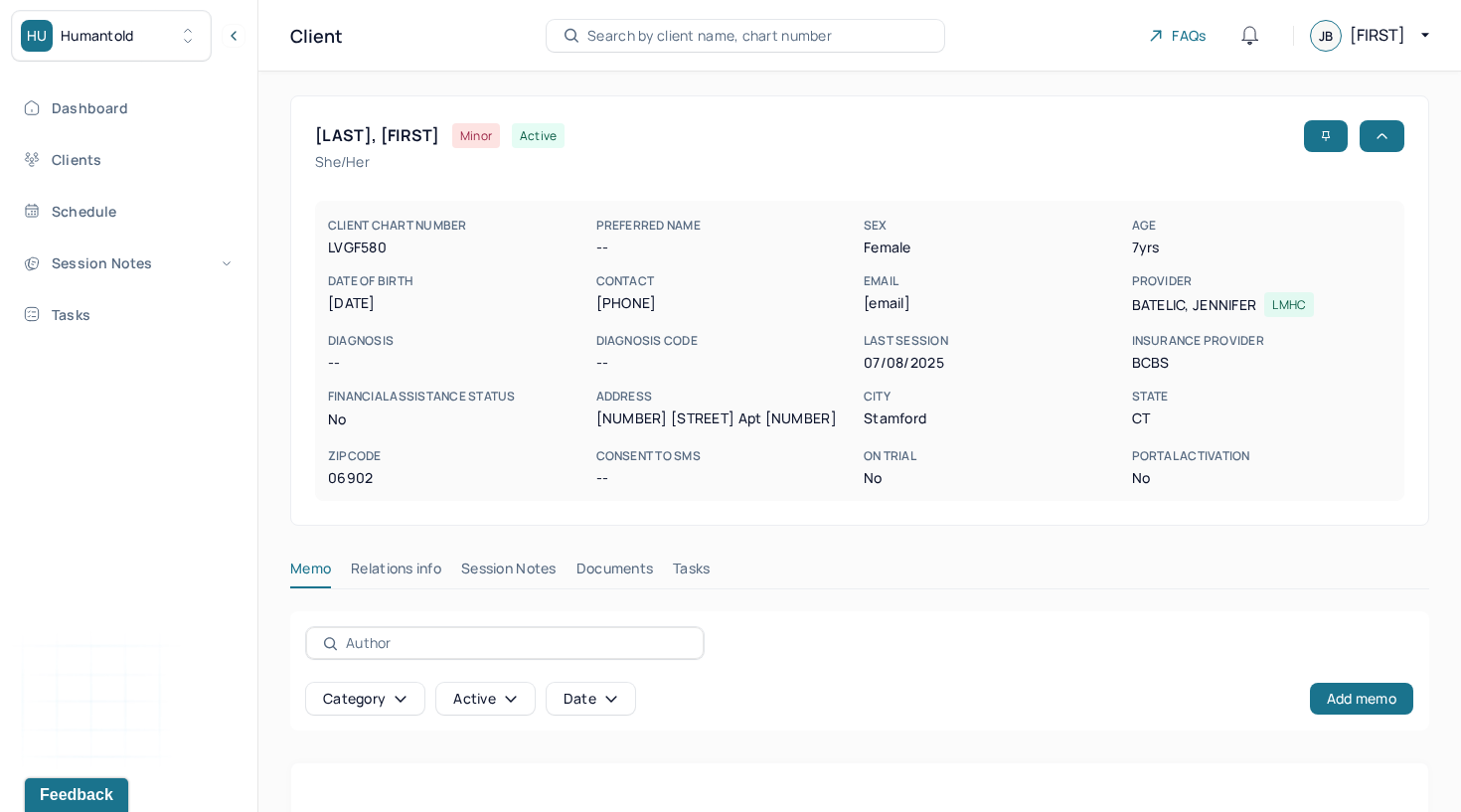 click on "Session Notes" at bounding box center [509, 572] 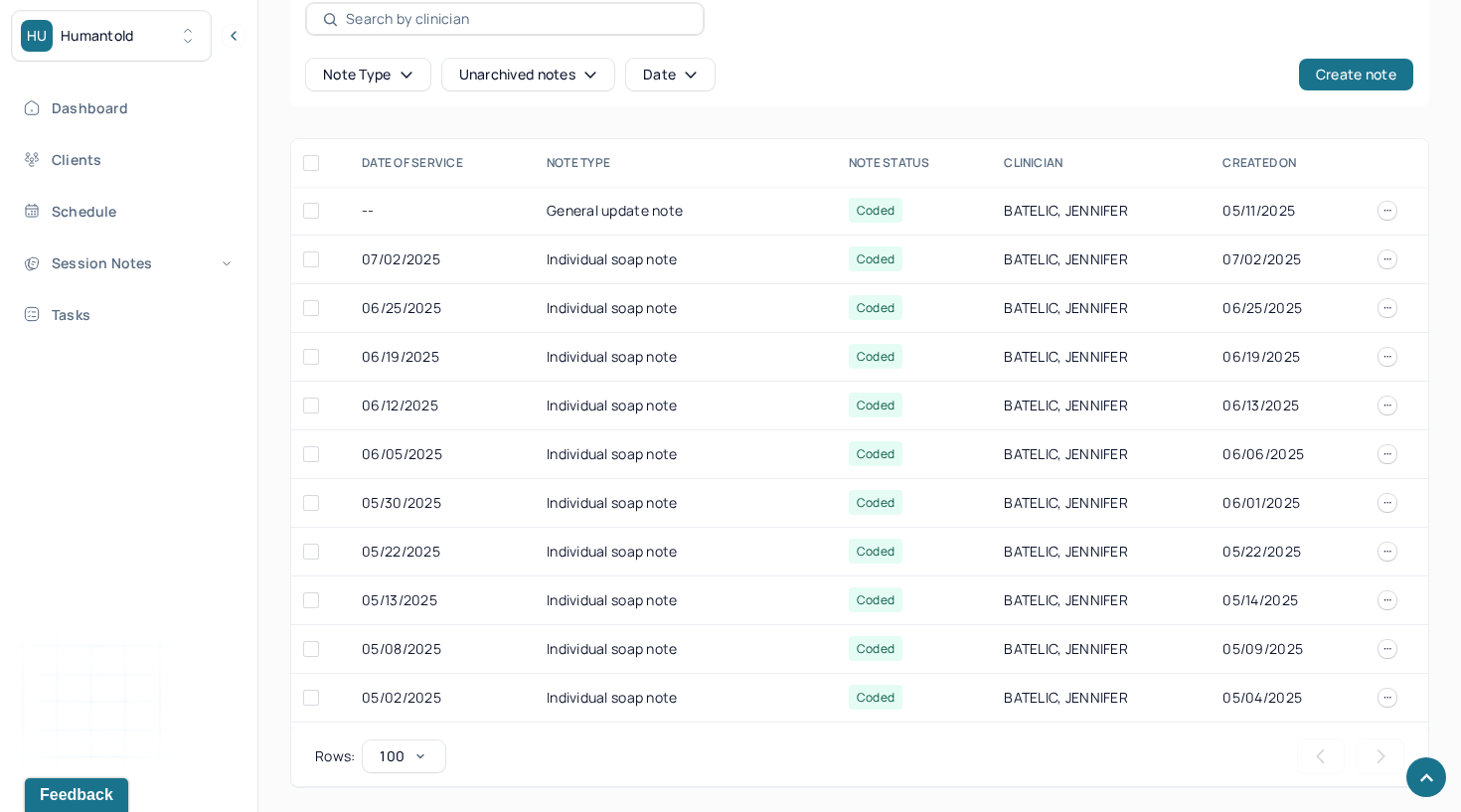 scroll, scrollTop: 624, scrollLeft: 0, axis: vertical 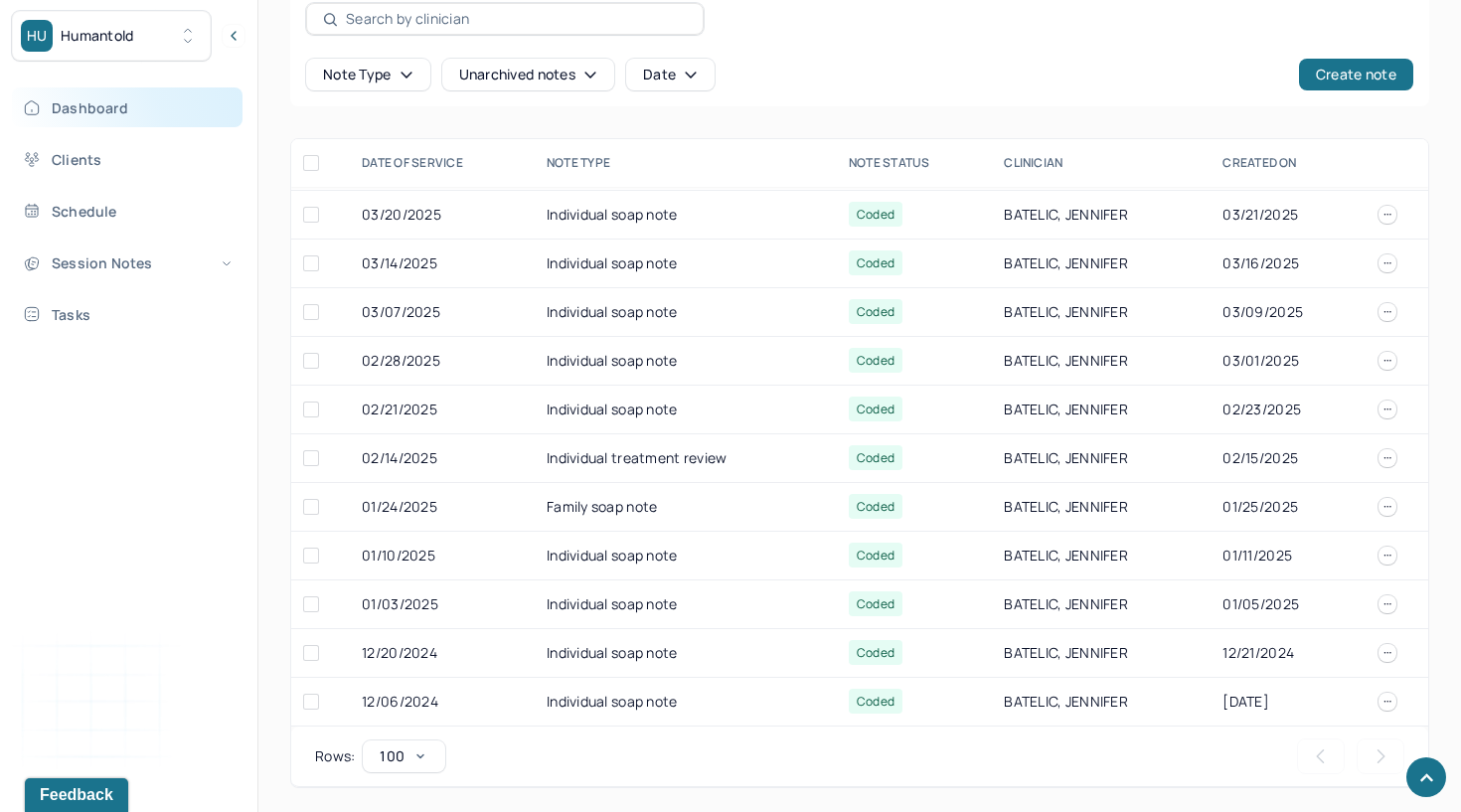 click on "Dashboard" at bounding box center (127, 107) 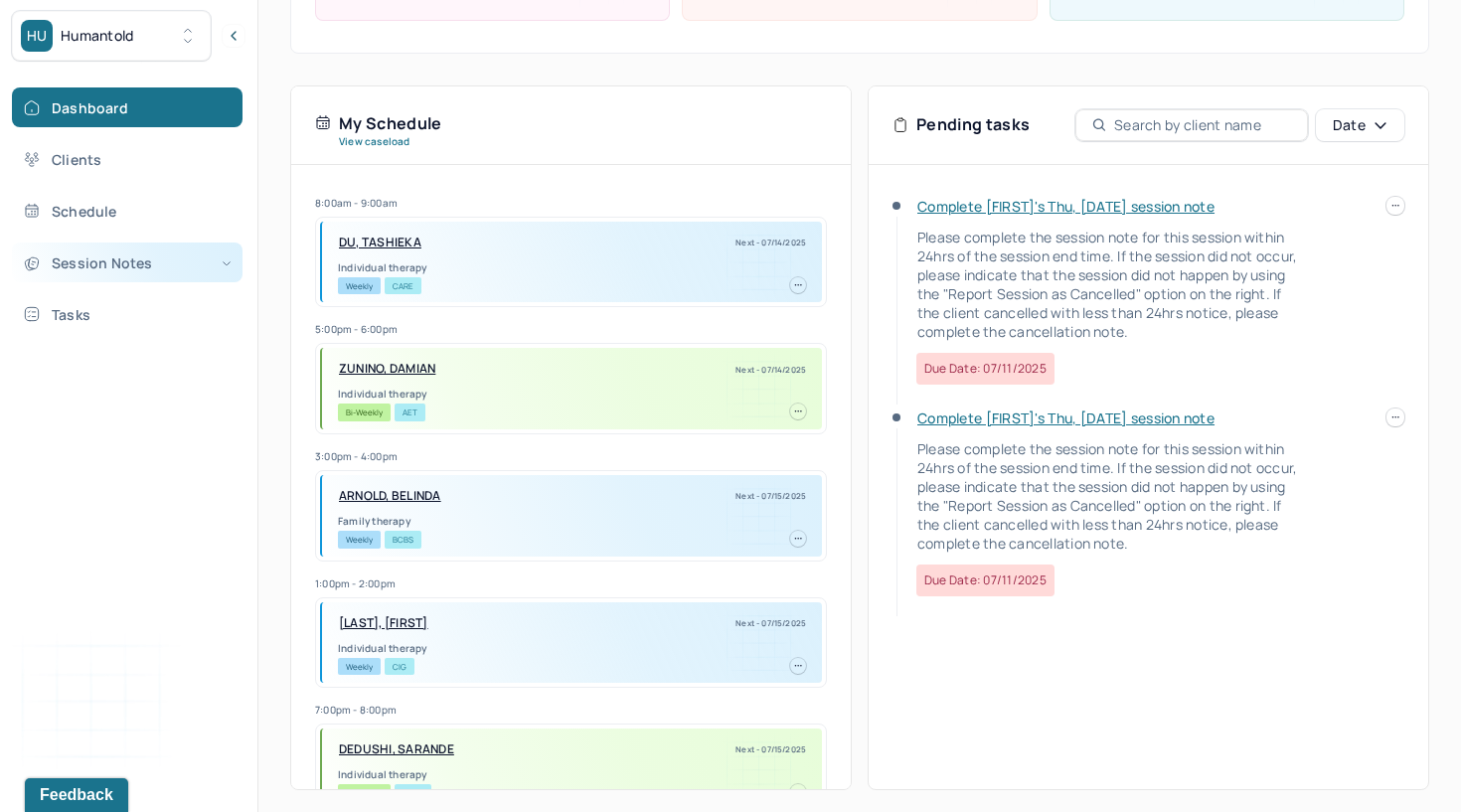 click on "Session Notes" at bounding box center (127, 262) 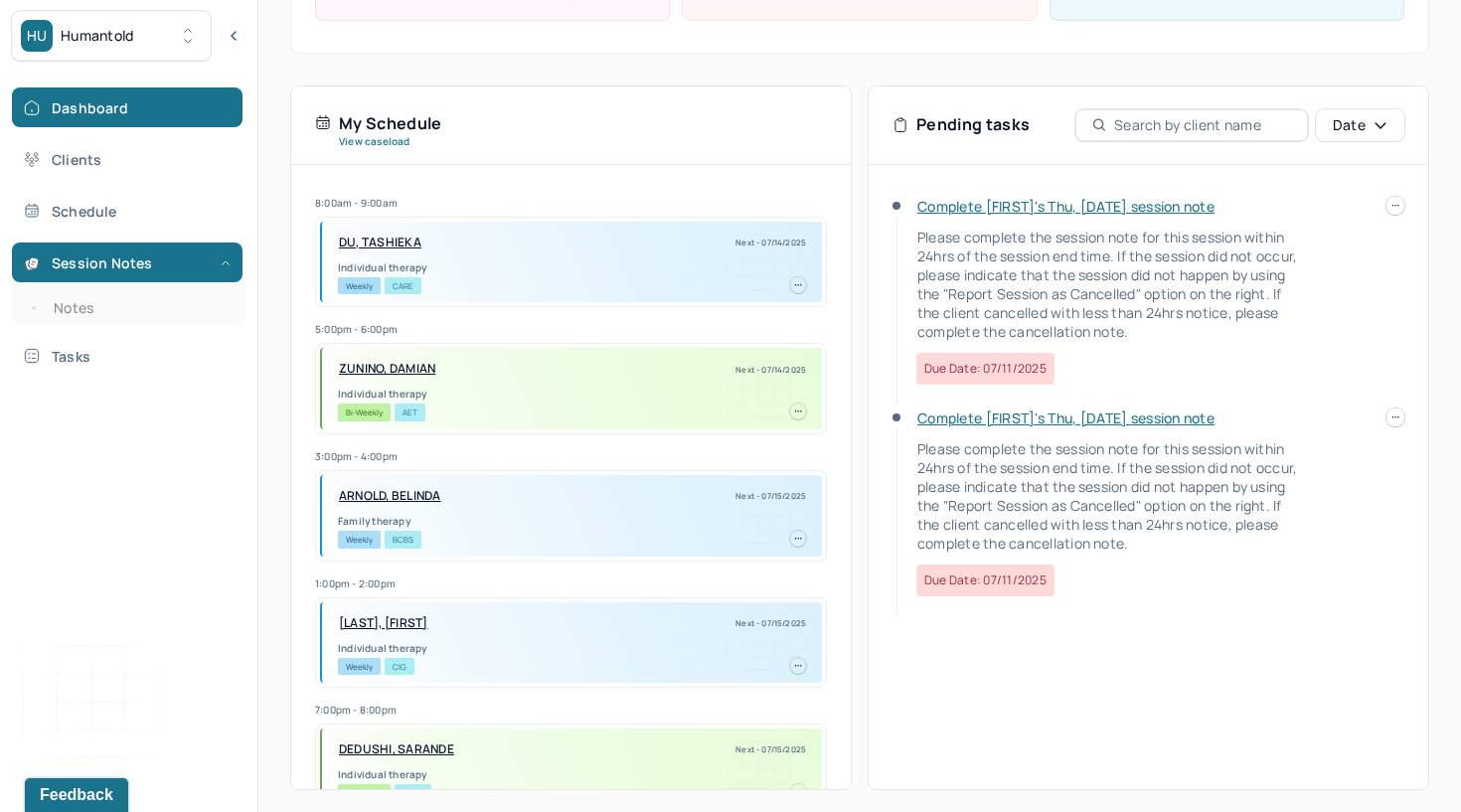 click on "Dashboard Clients Schedule Session Notes Notes Tasks" at bounding box center [128, 232] 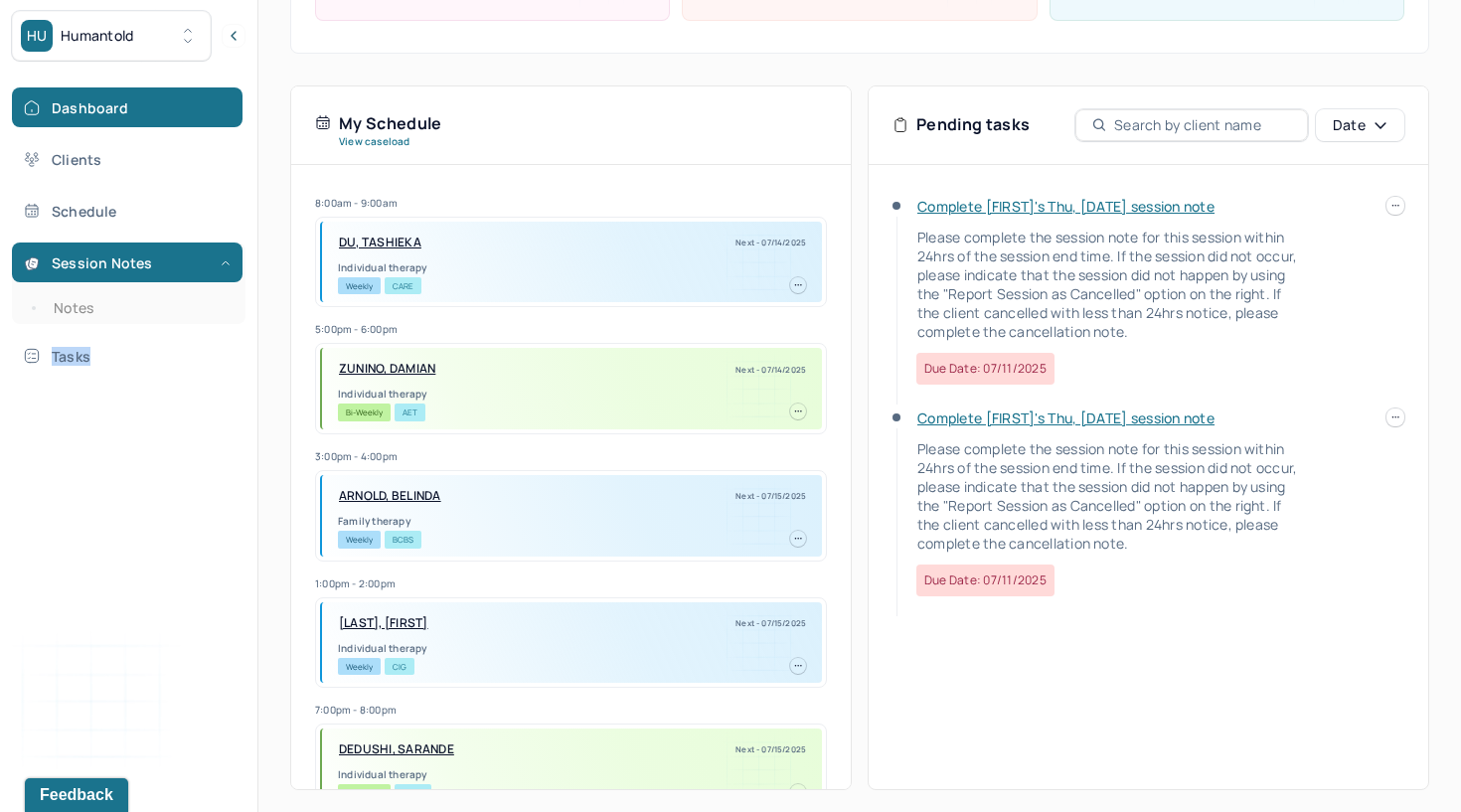 click on "Dashboard Clients Schedule Session Notes Notes Tasks" at bounding box center (128, 232) 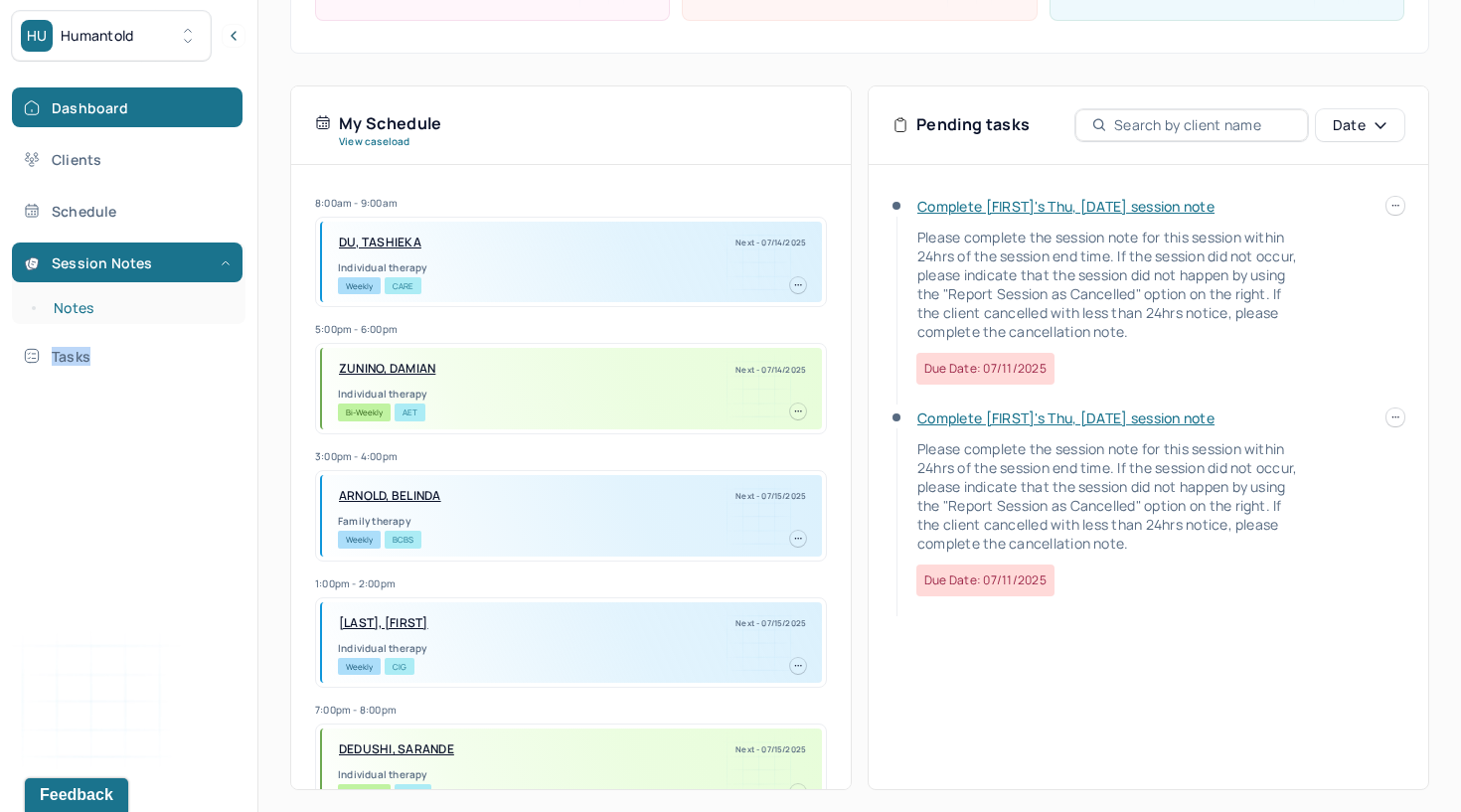 click on "Notes" at bounding box center [138, 308] 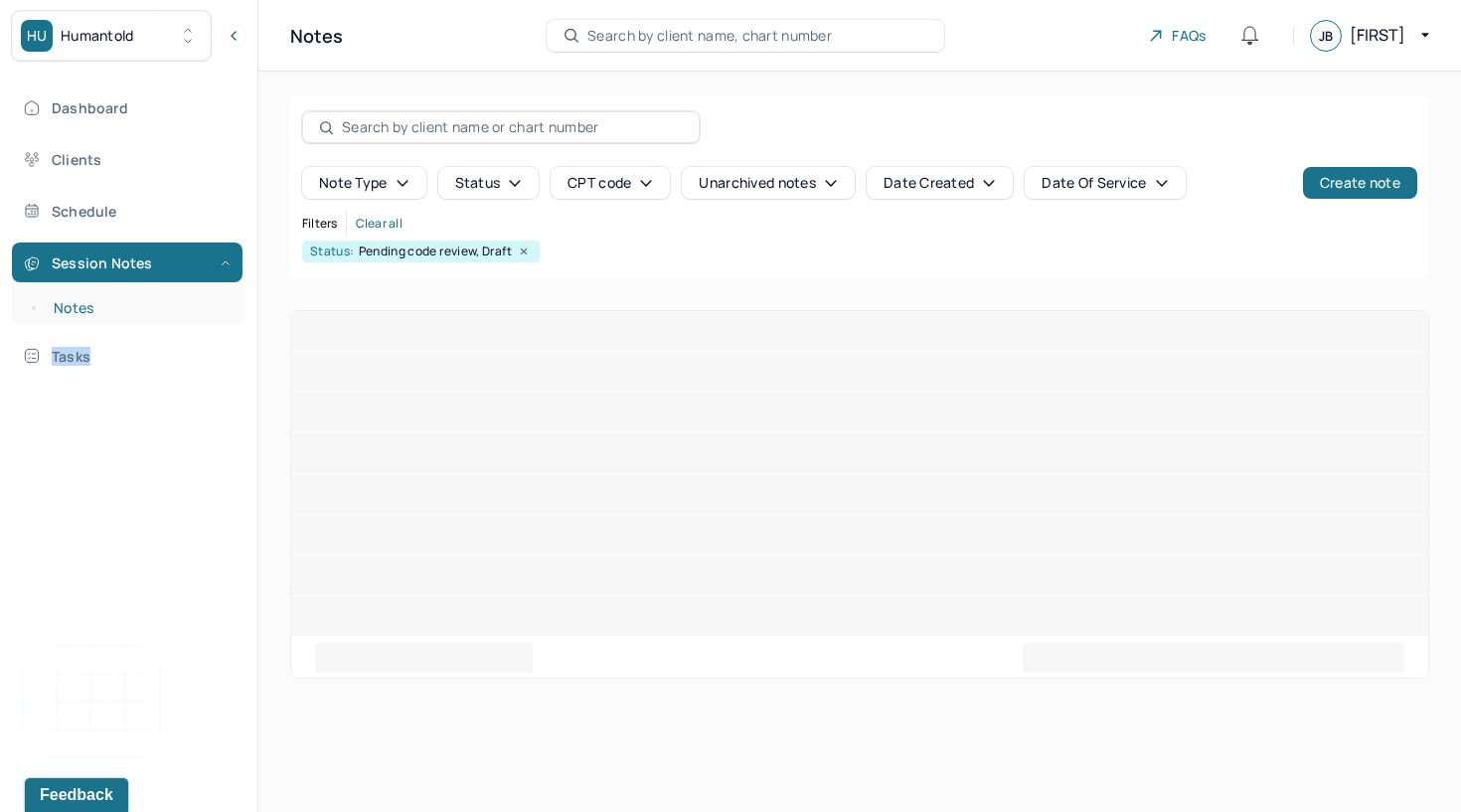 scroll, scrollTop: 0, scrollLeft: 0, axis: both 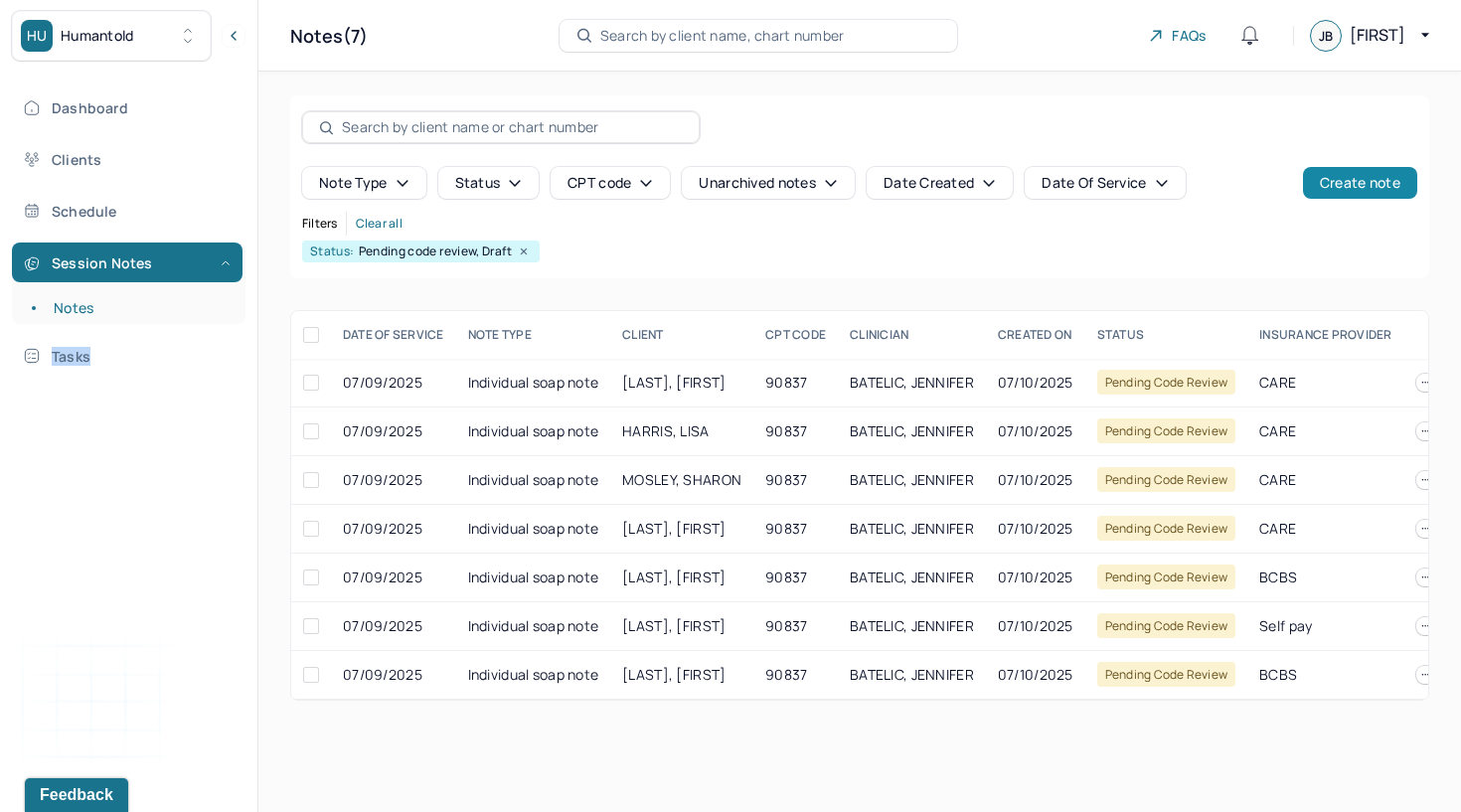 click on "Create note" at bounding box center (1360, 183) 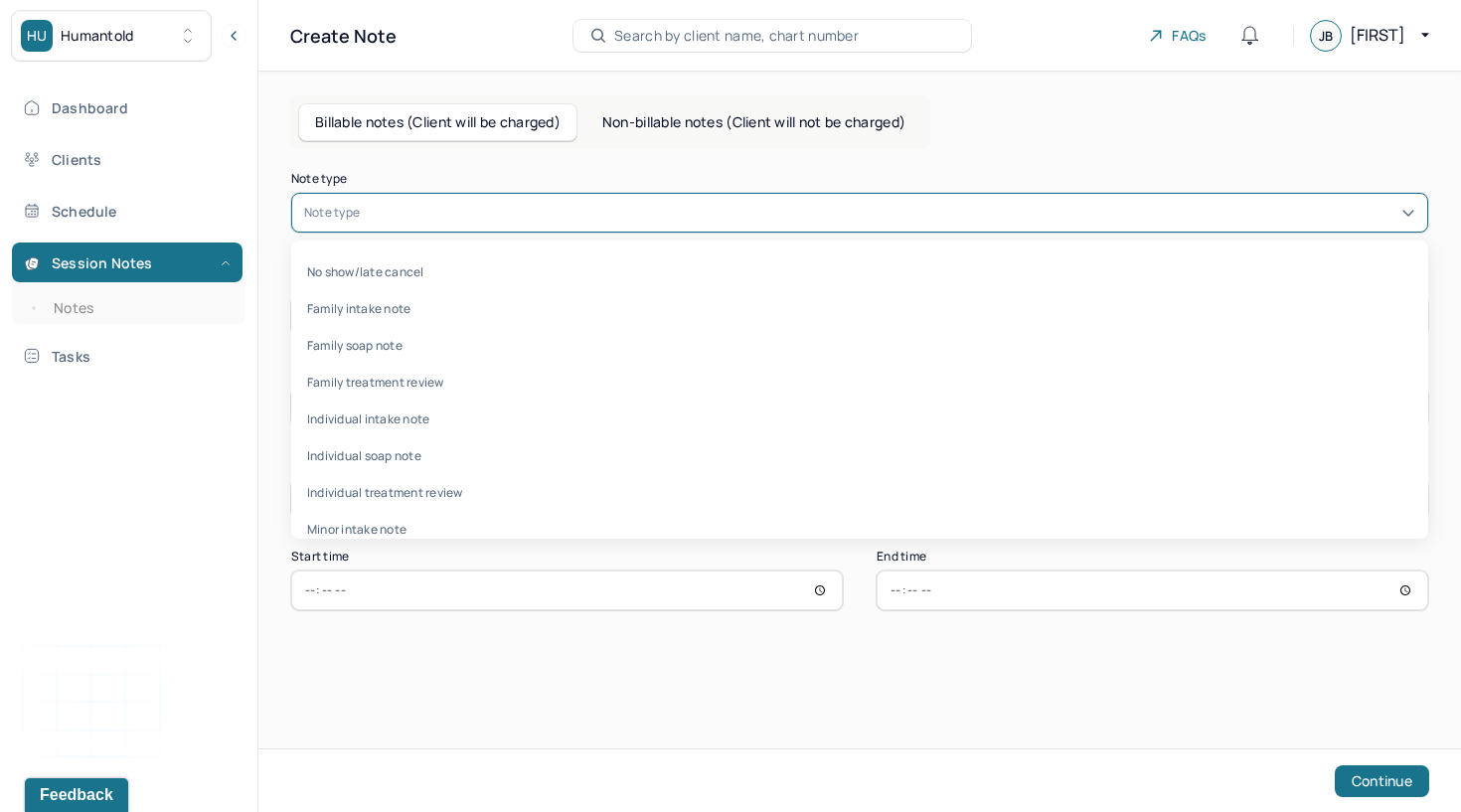 click at bounding box center [890, 213] 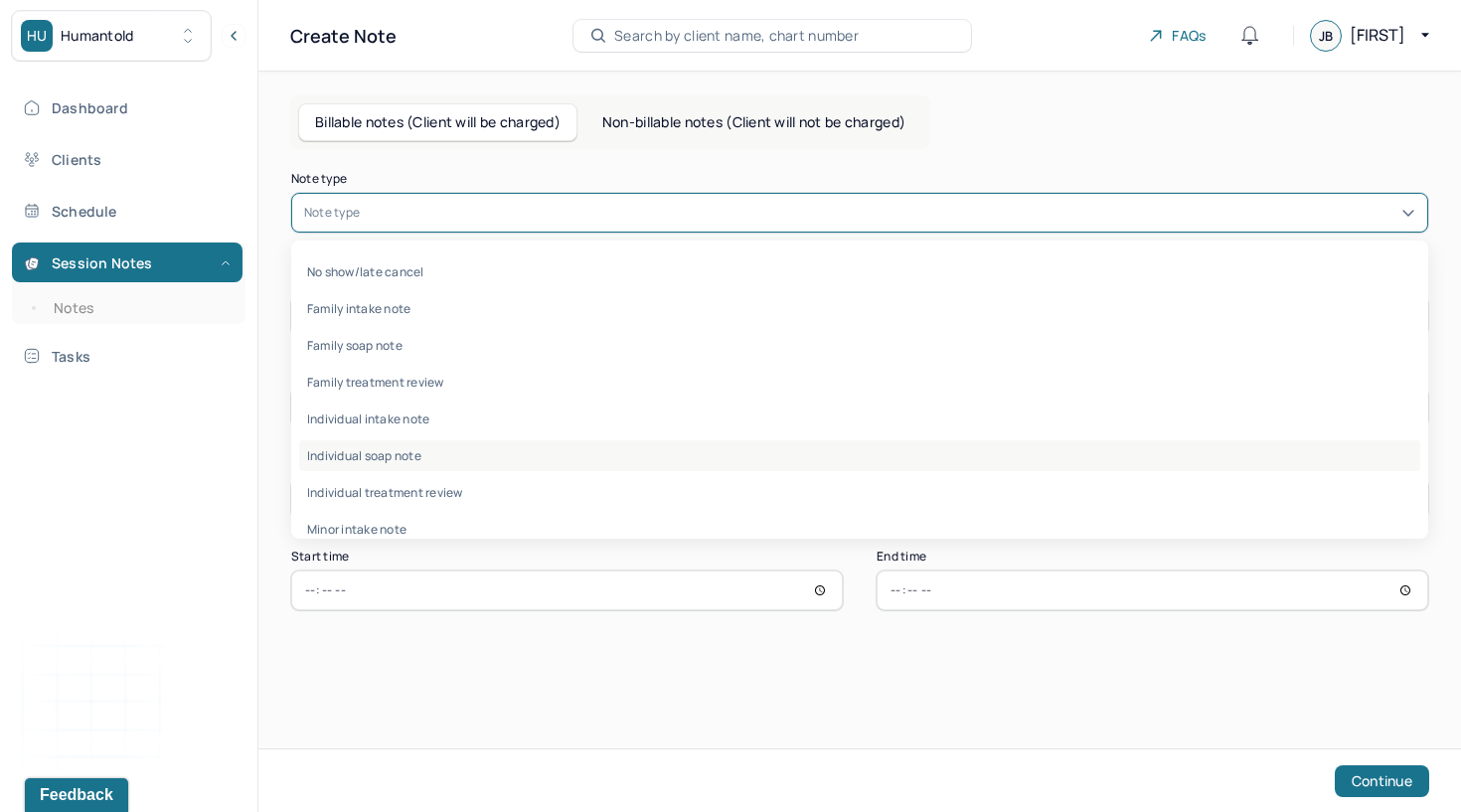 click on "Individual soap note" at bounding box center [860, 455] 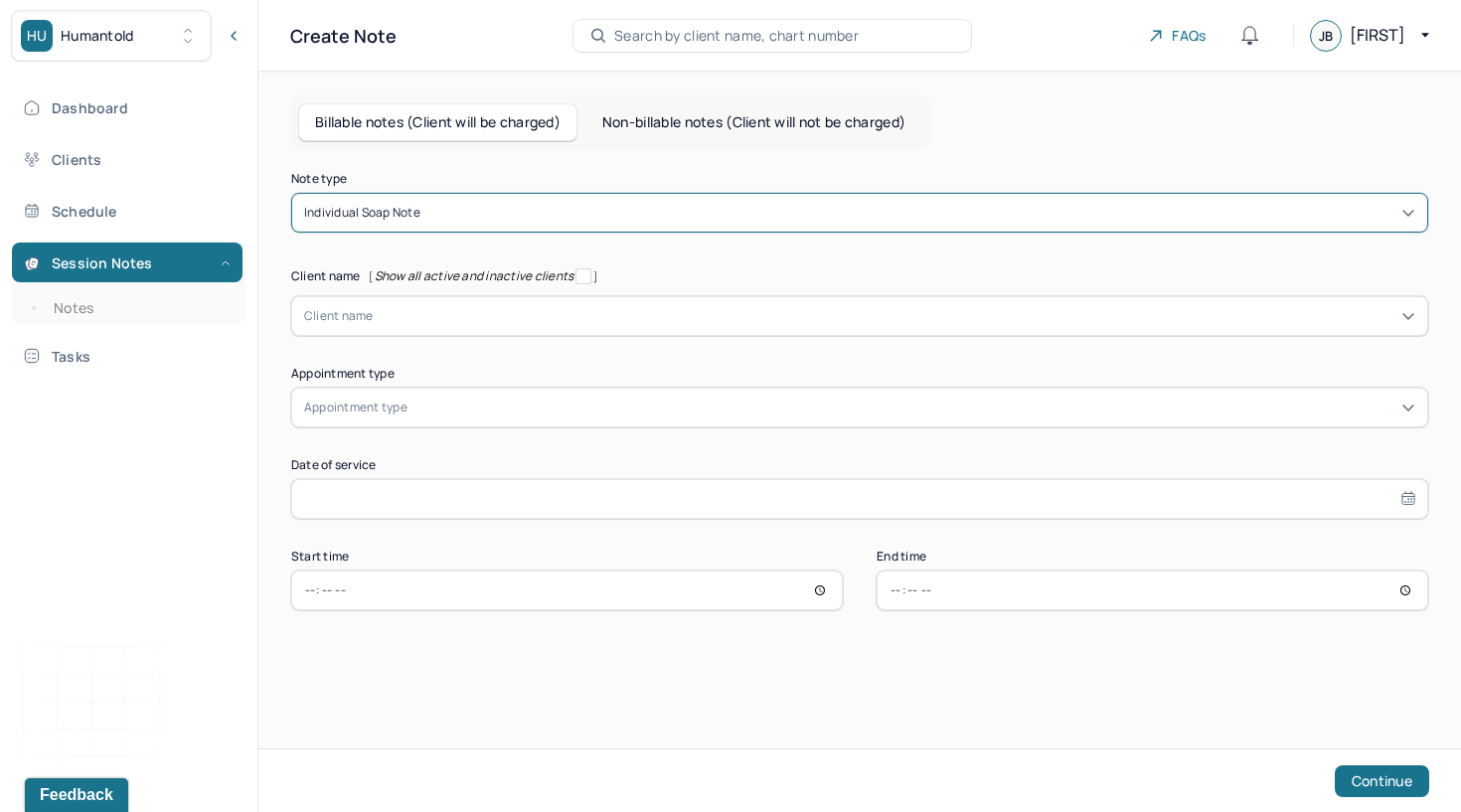click at bounding box center [894, 316] 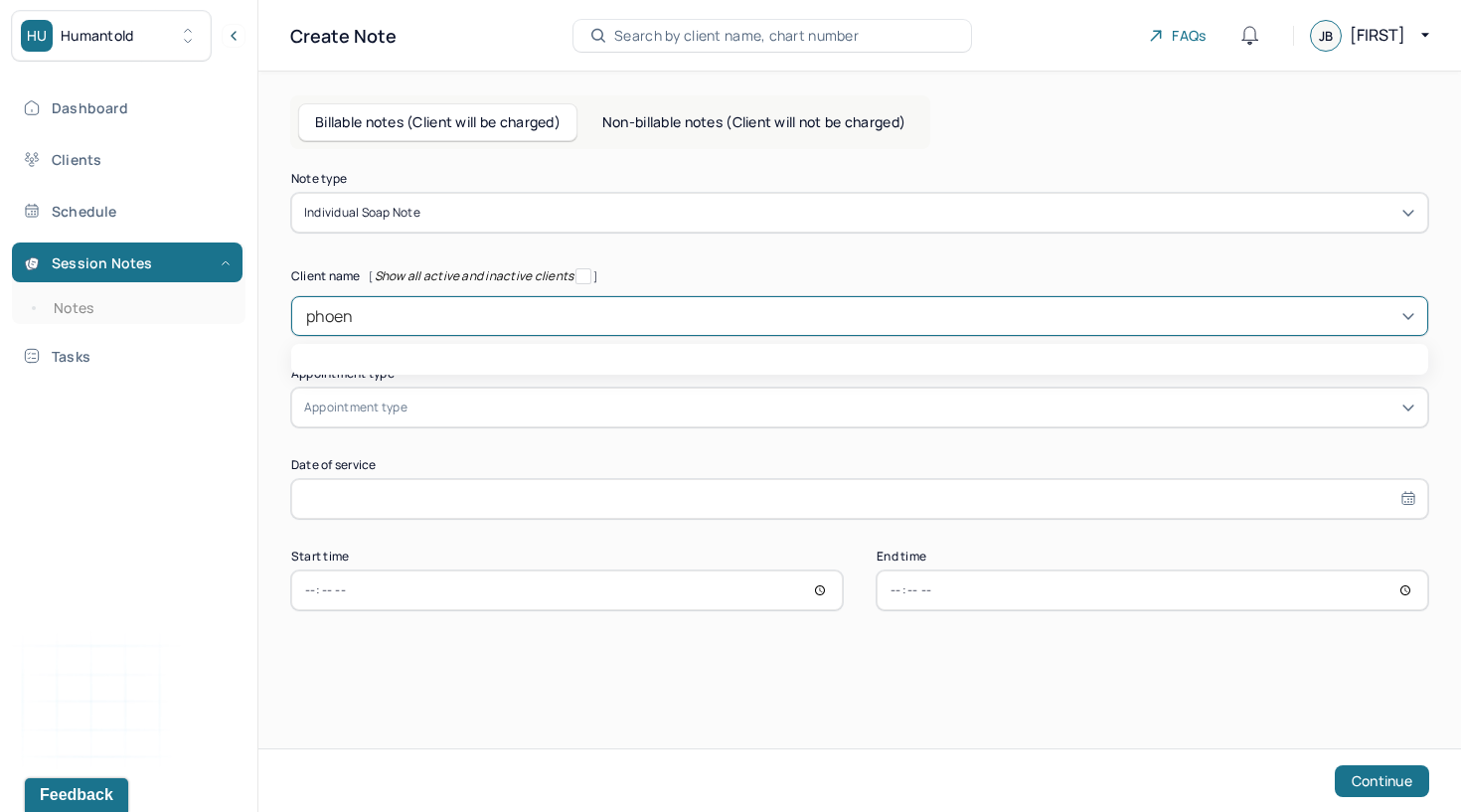 type on "phoeni" 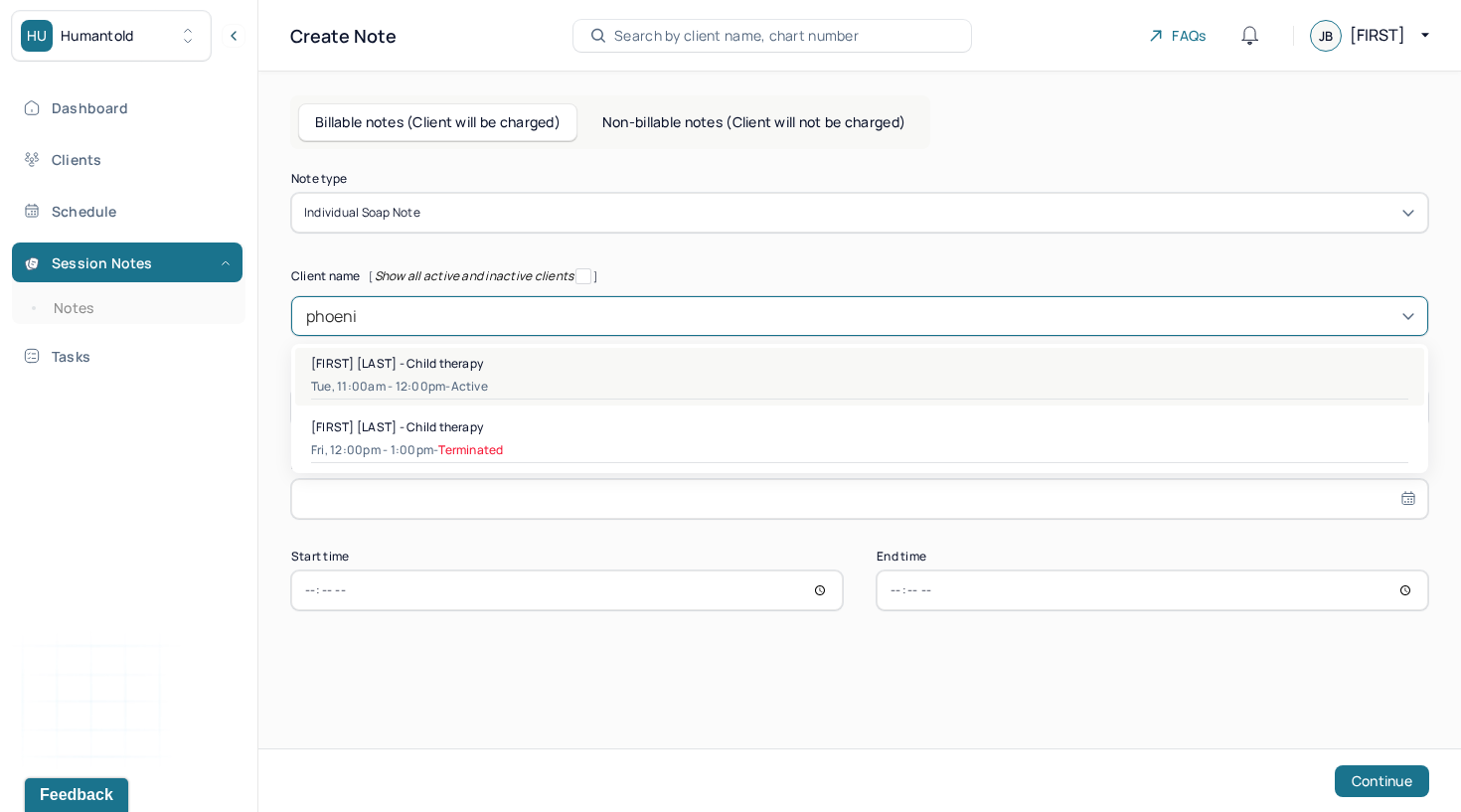 click on "Phoenix Letendre - Child therapy" at bounding box center (397, 363) 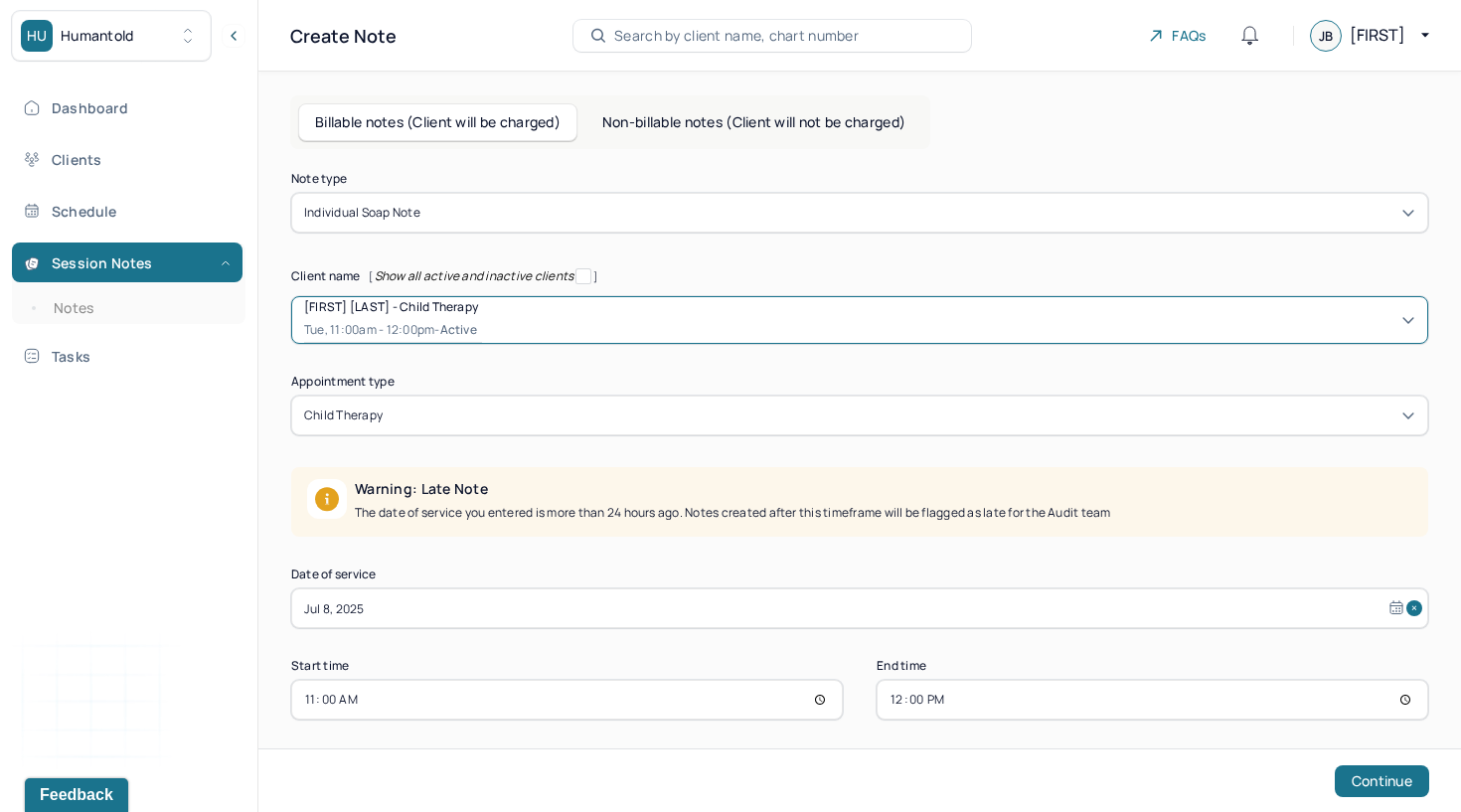 select on "6" 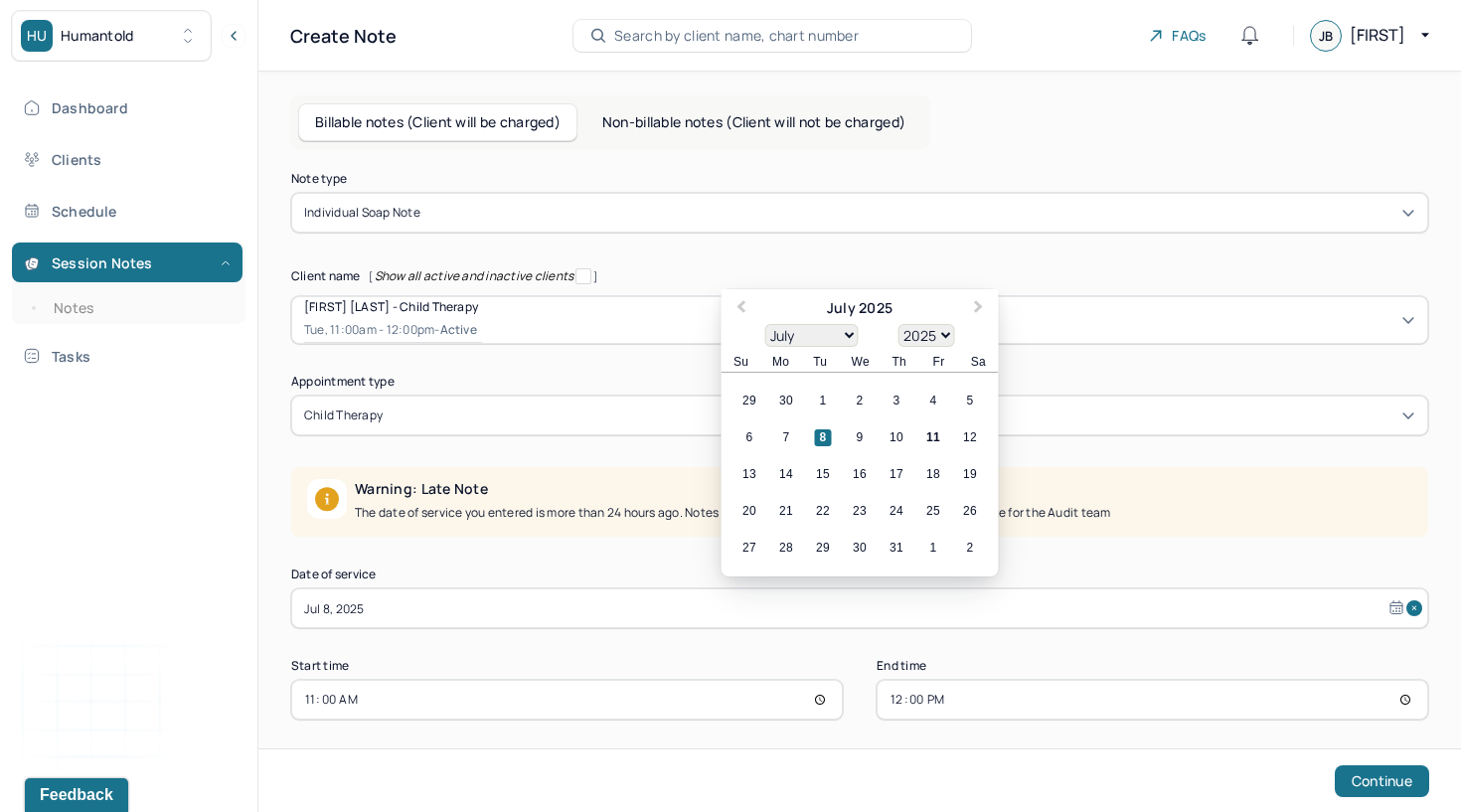 click on "Jul 8, 2025" at bounding box center (860, 608) 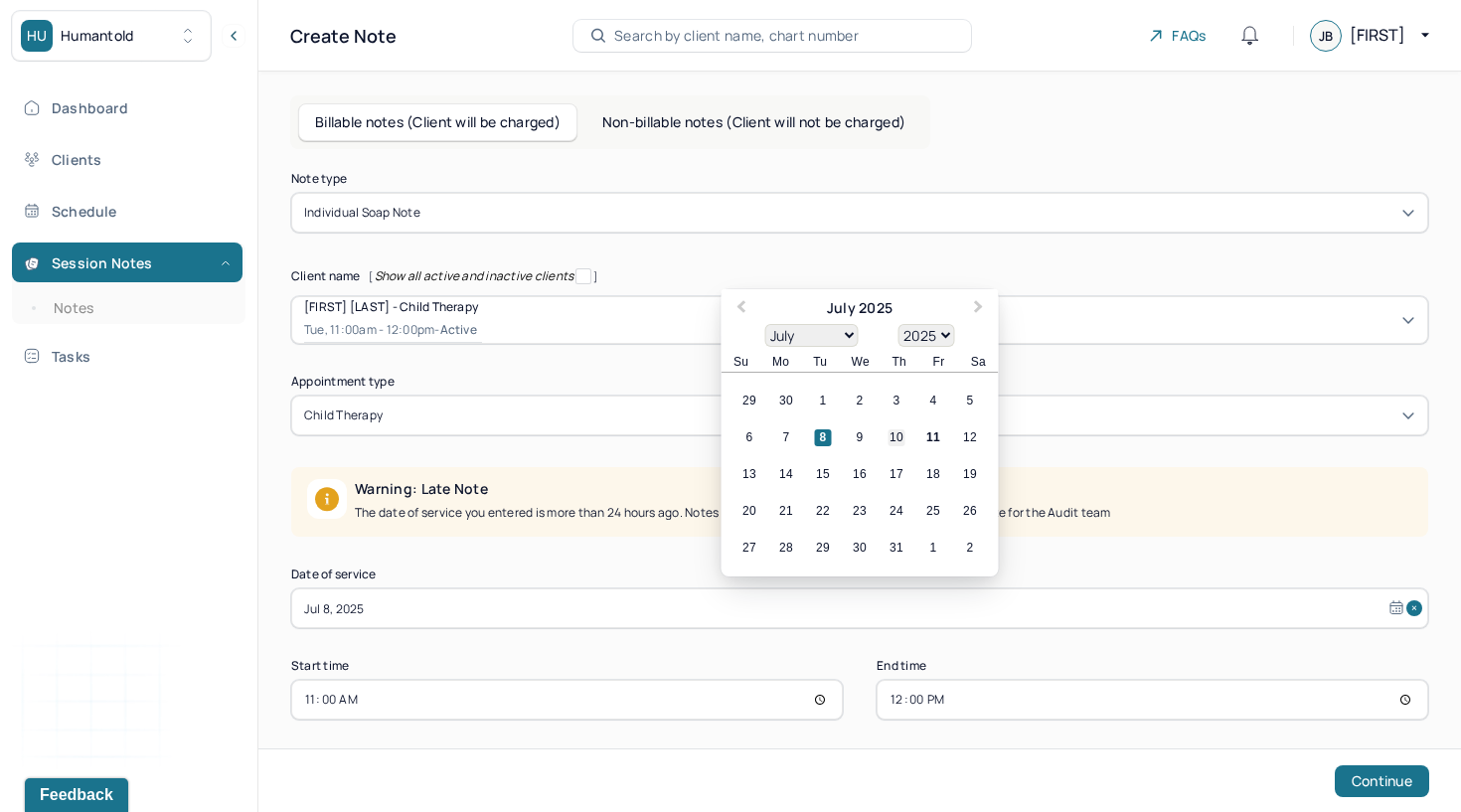 click on "10" at bounding box center [896, 437] 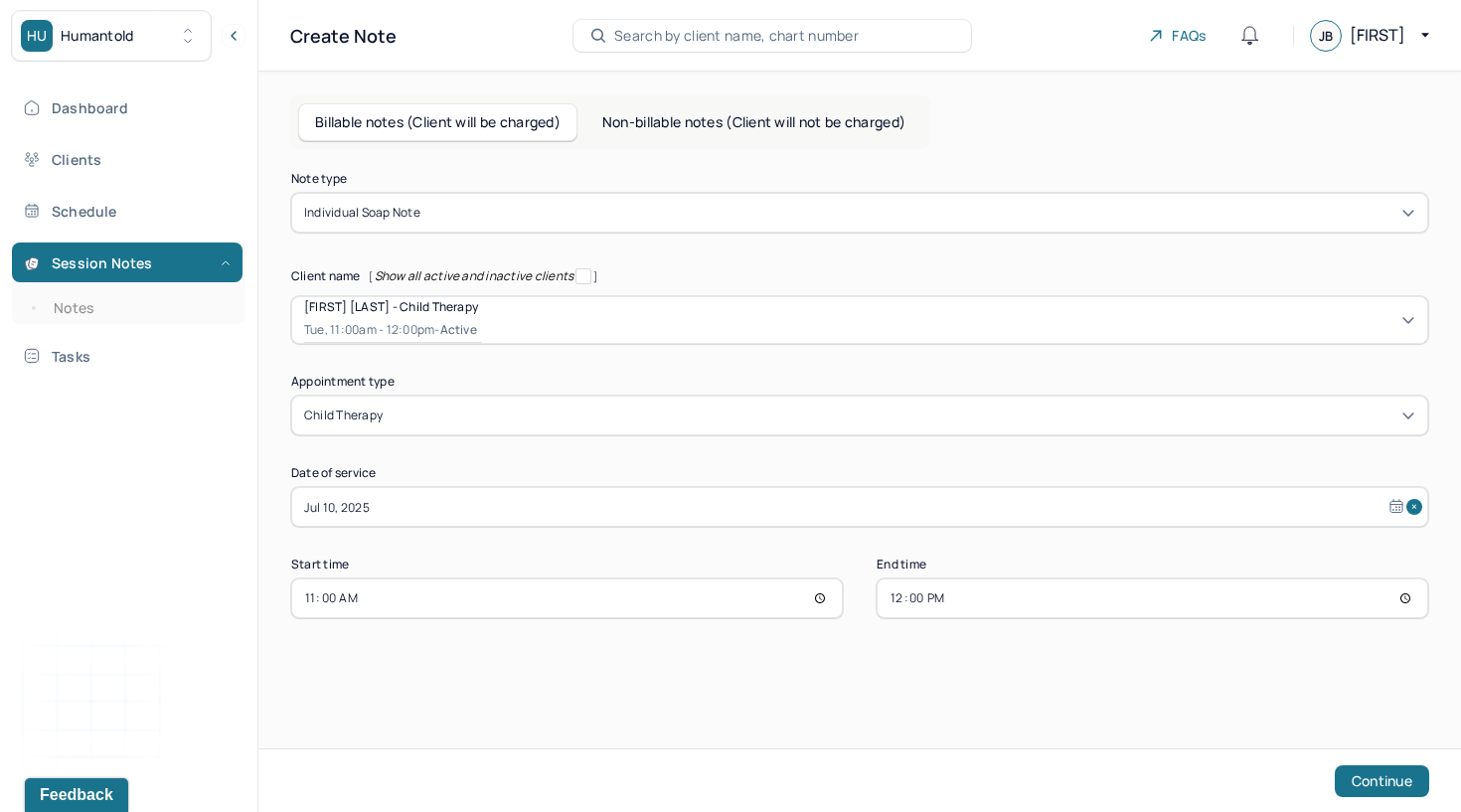 click on "11:00" at bounding box center [567, 598] 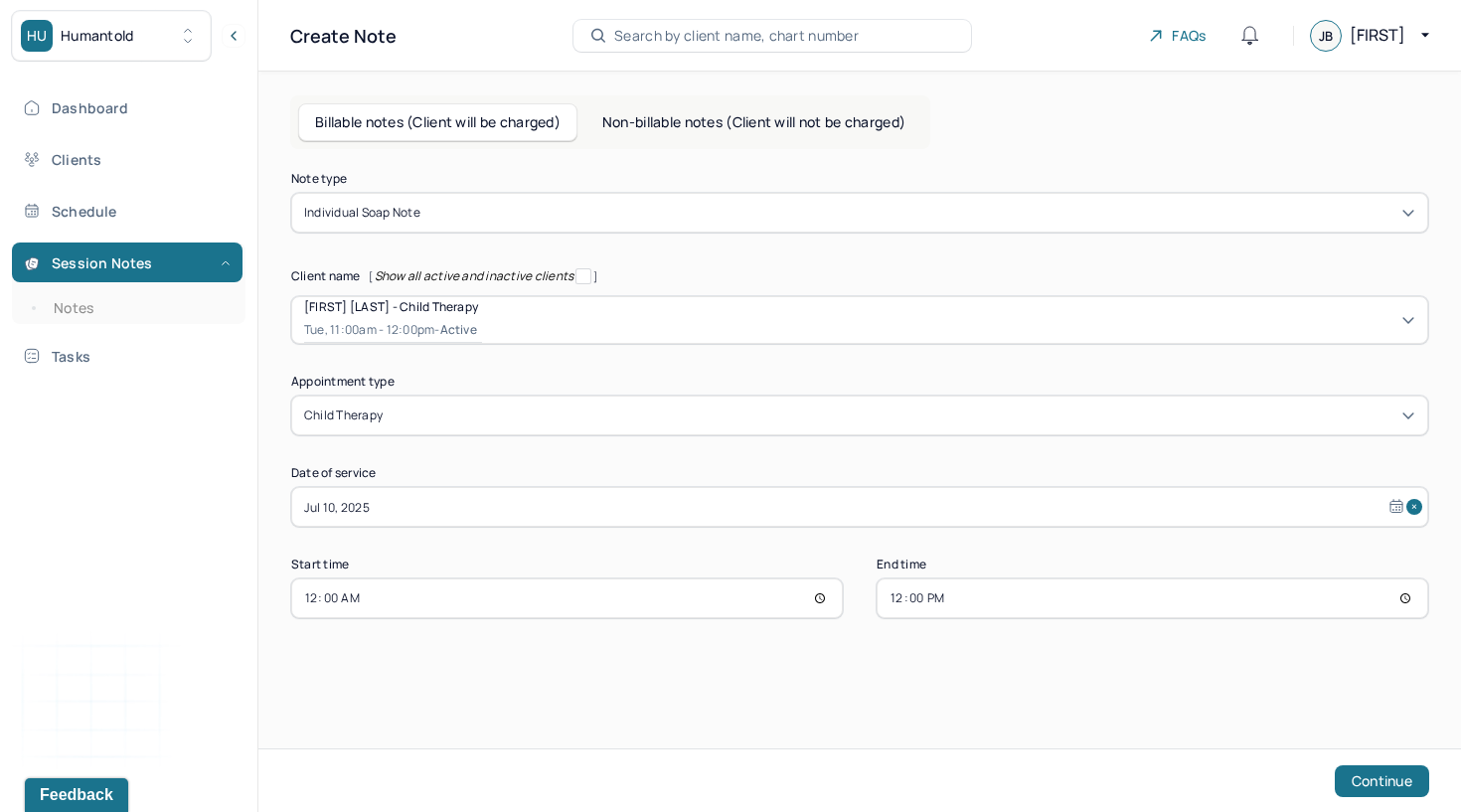 click on "00:00" at bounding box center [567, 598] 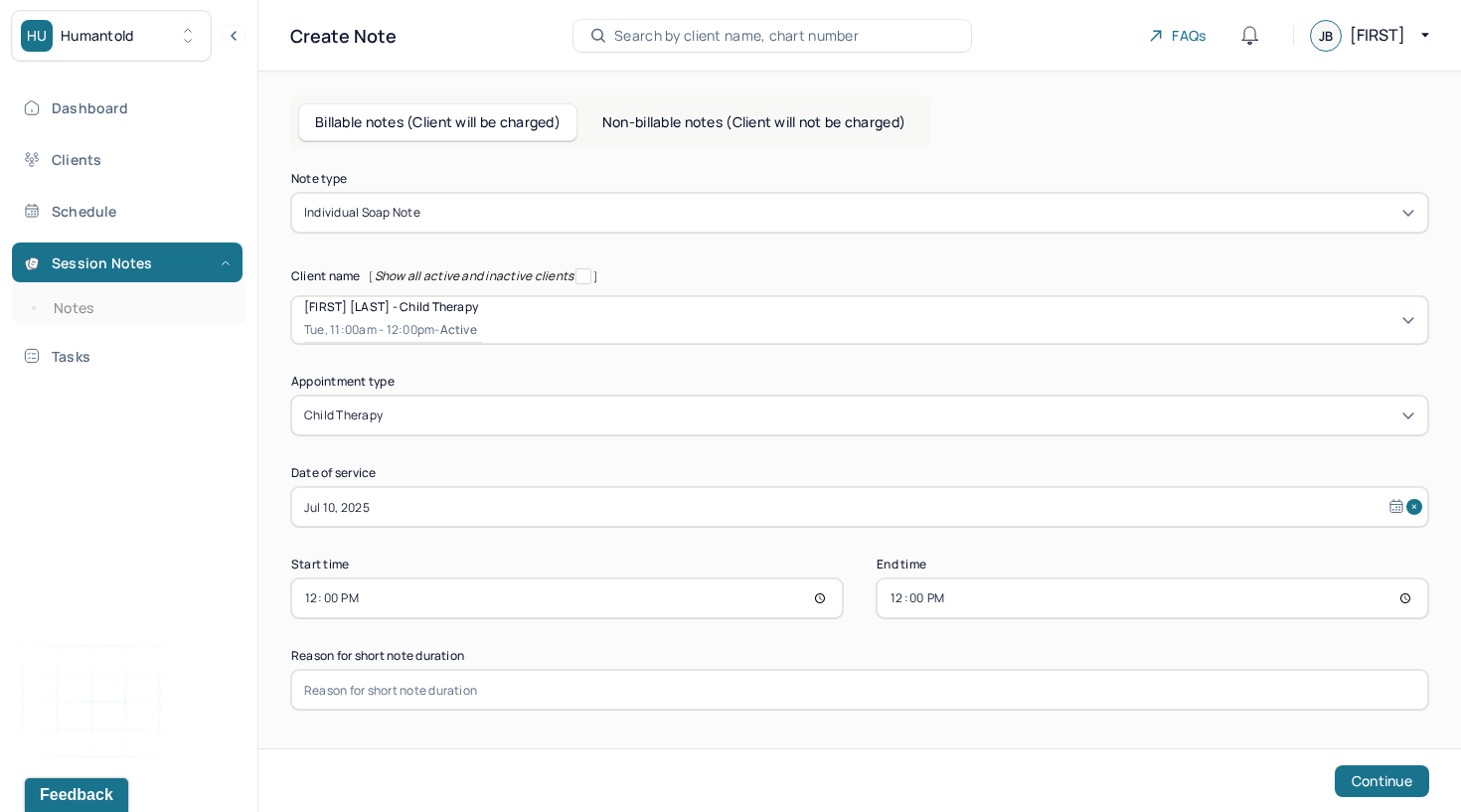 type on "12:00" 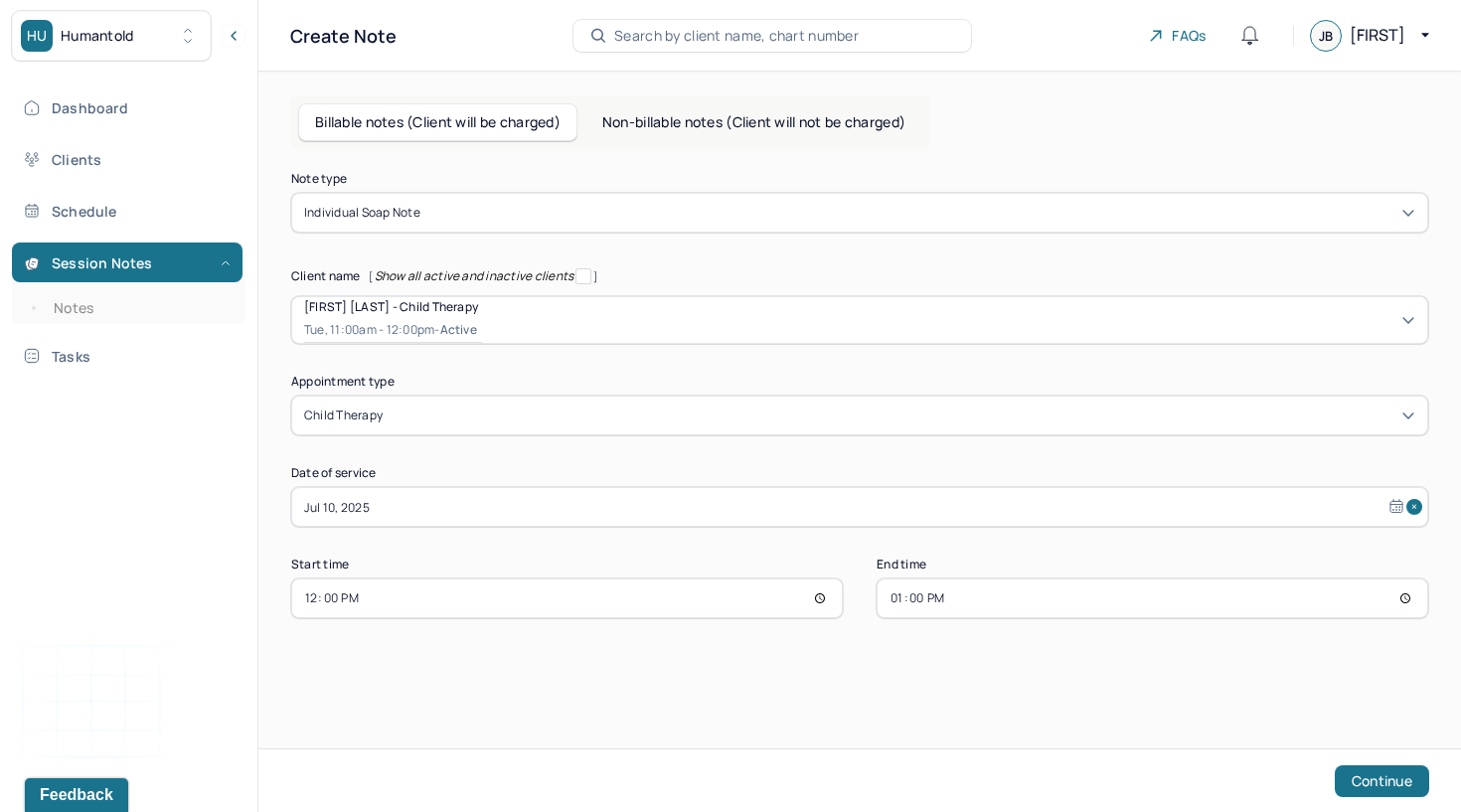 type on "13:00" 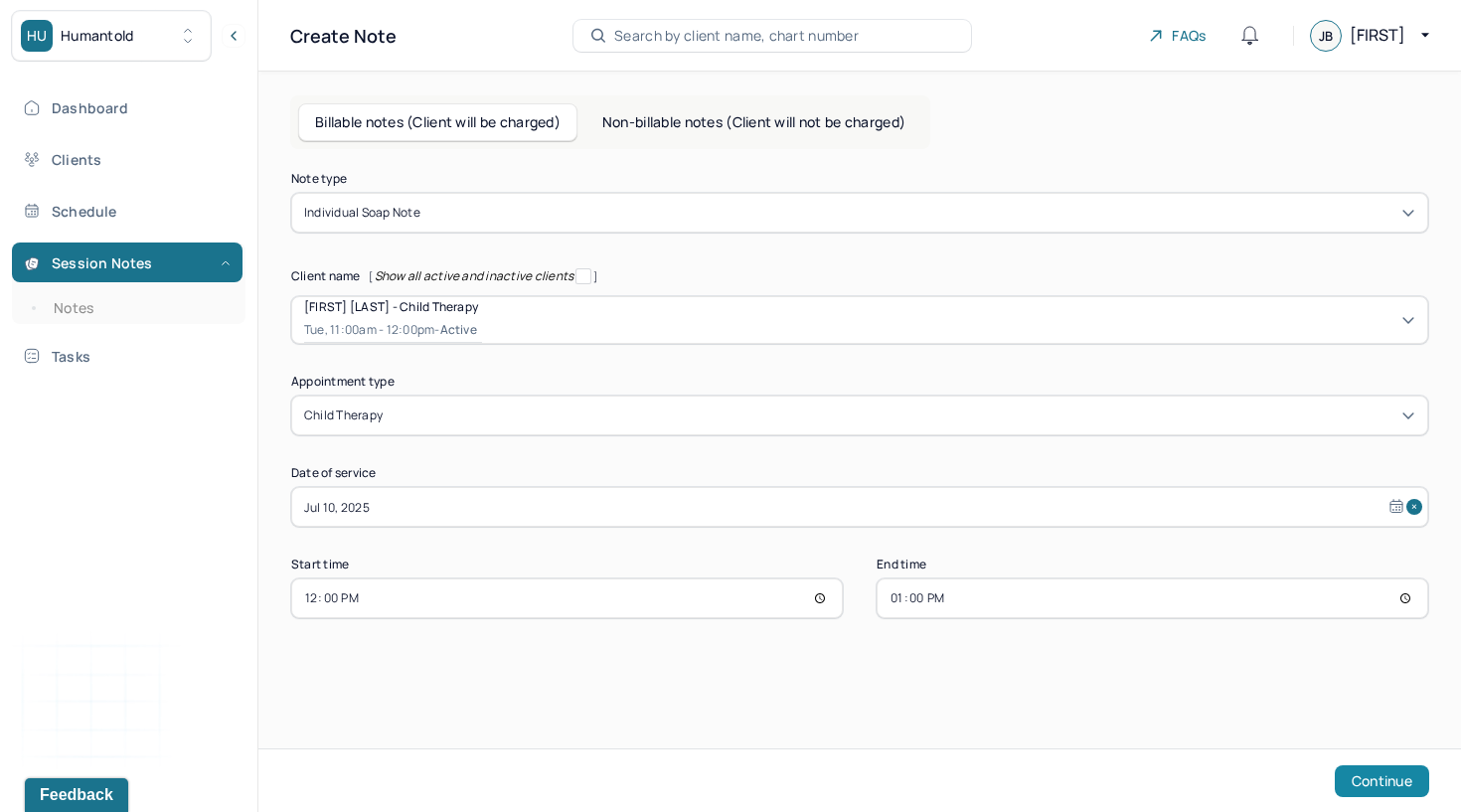 click on "Continue" at bounding box center (1381, 781) 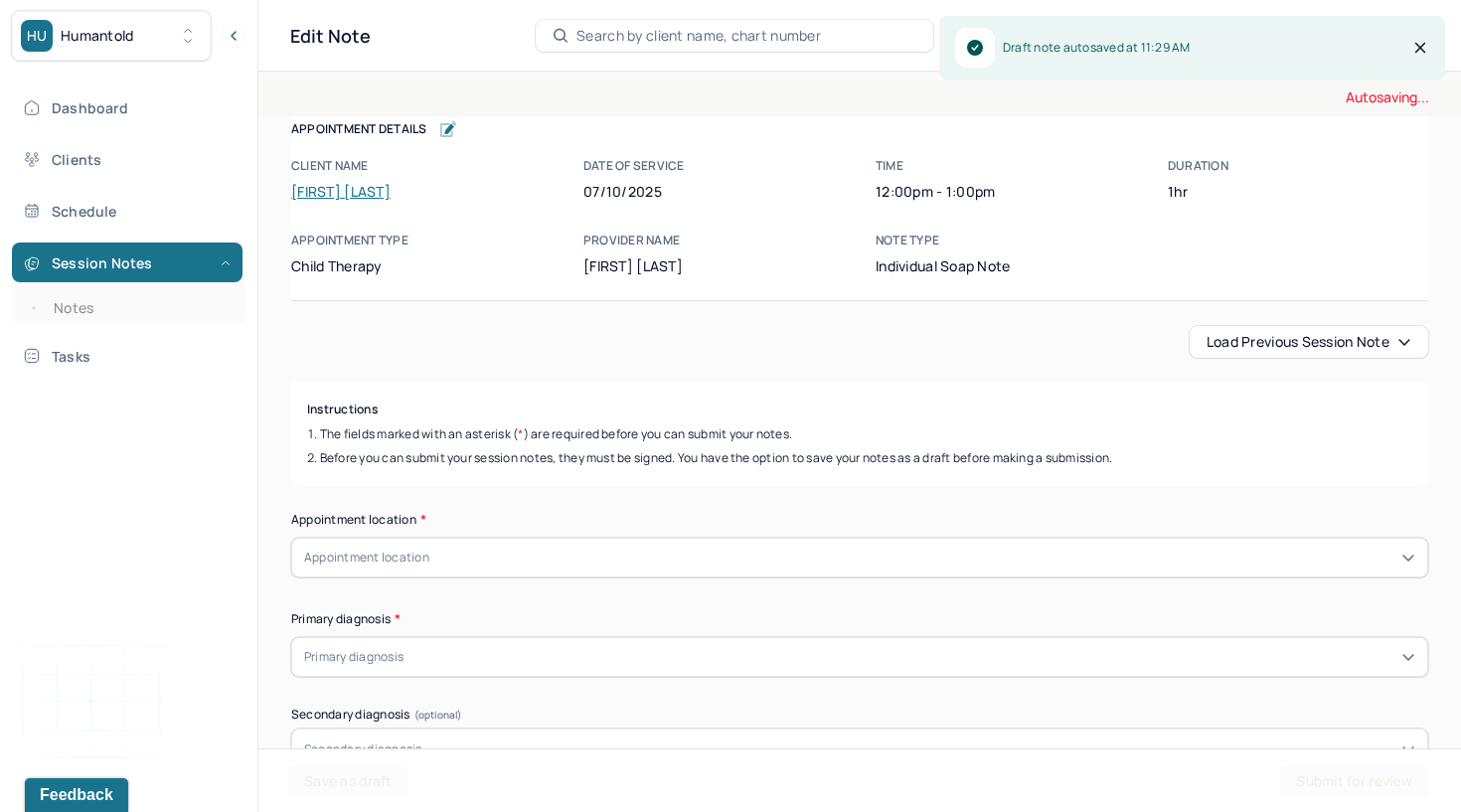 click on "Load previous session note" at bounding box center [1309, 342] 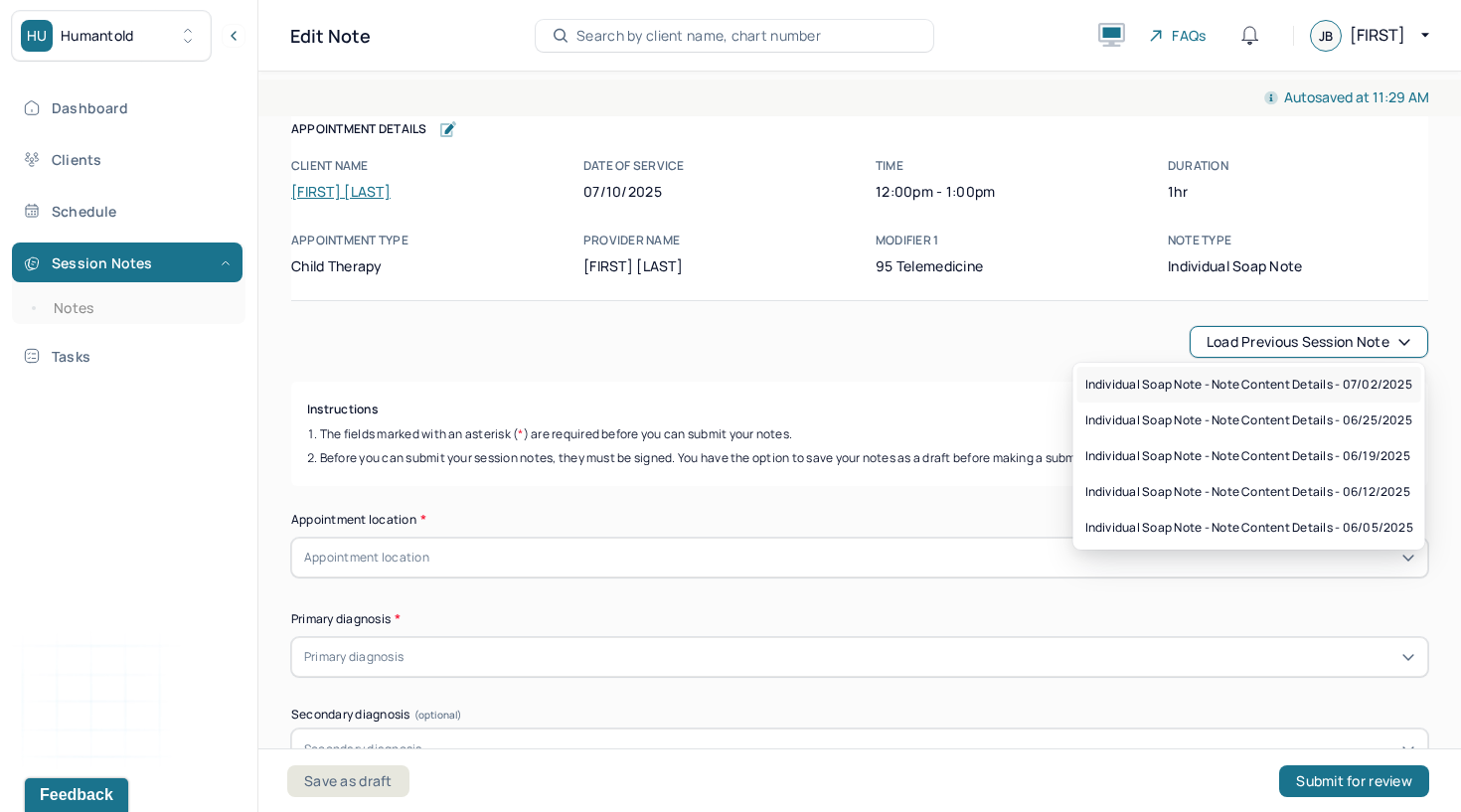 click on "Individual soap note   - Note content Details -   07/02/2025" at bounding box center (1248, 385) 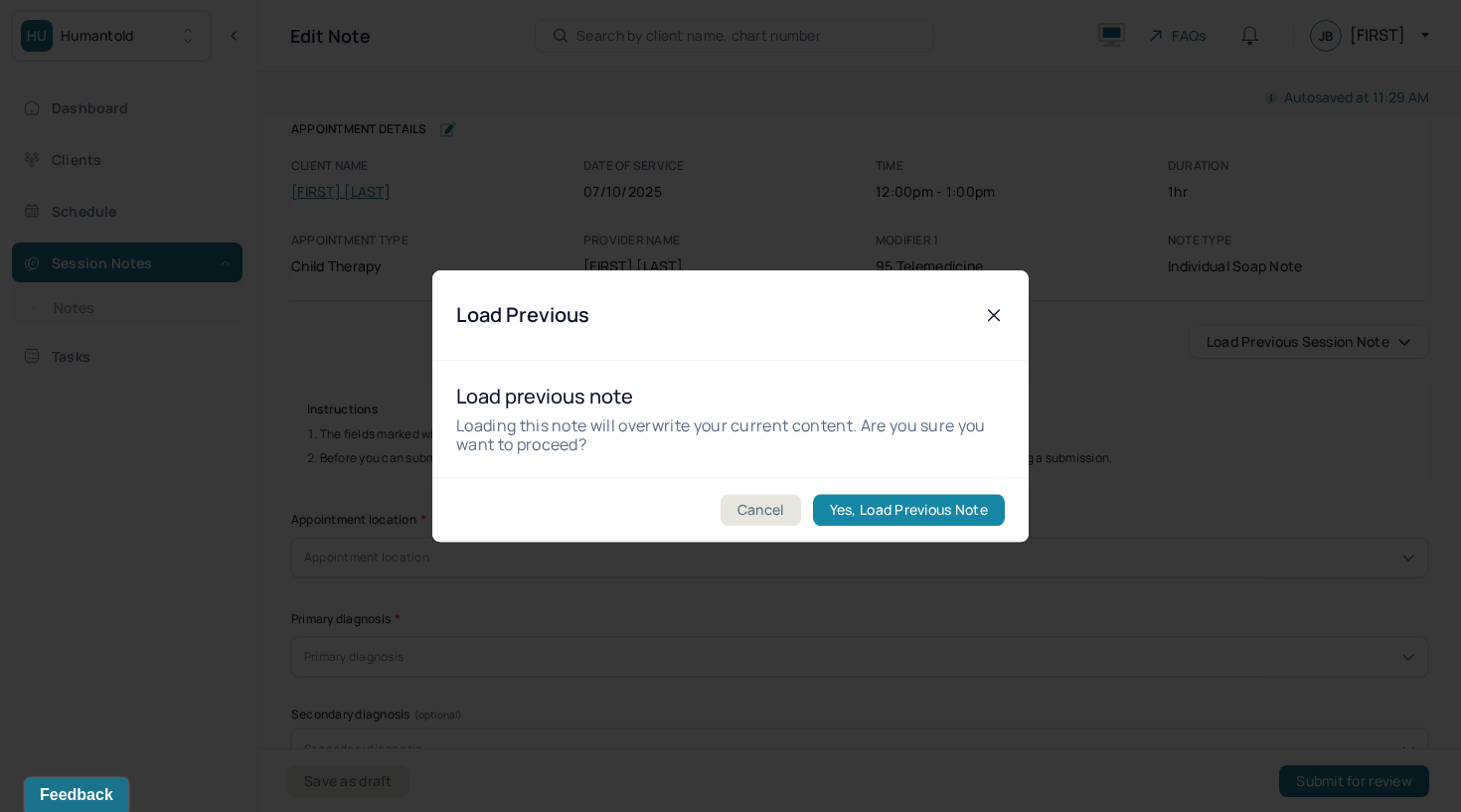 click on "Yes, Load Previous Note" at bounding box center (908, 510) 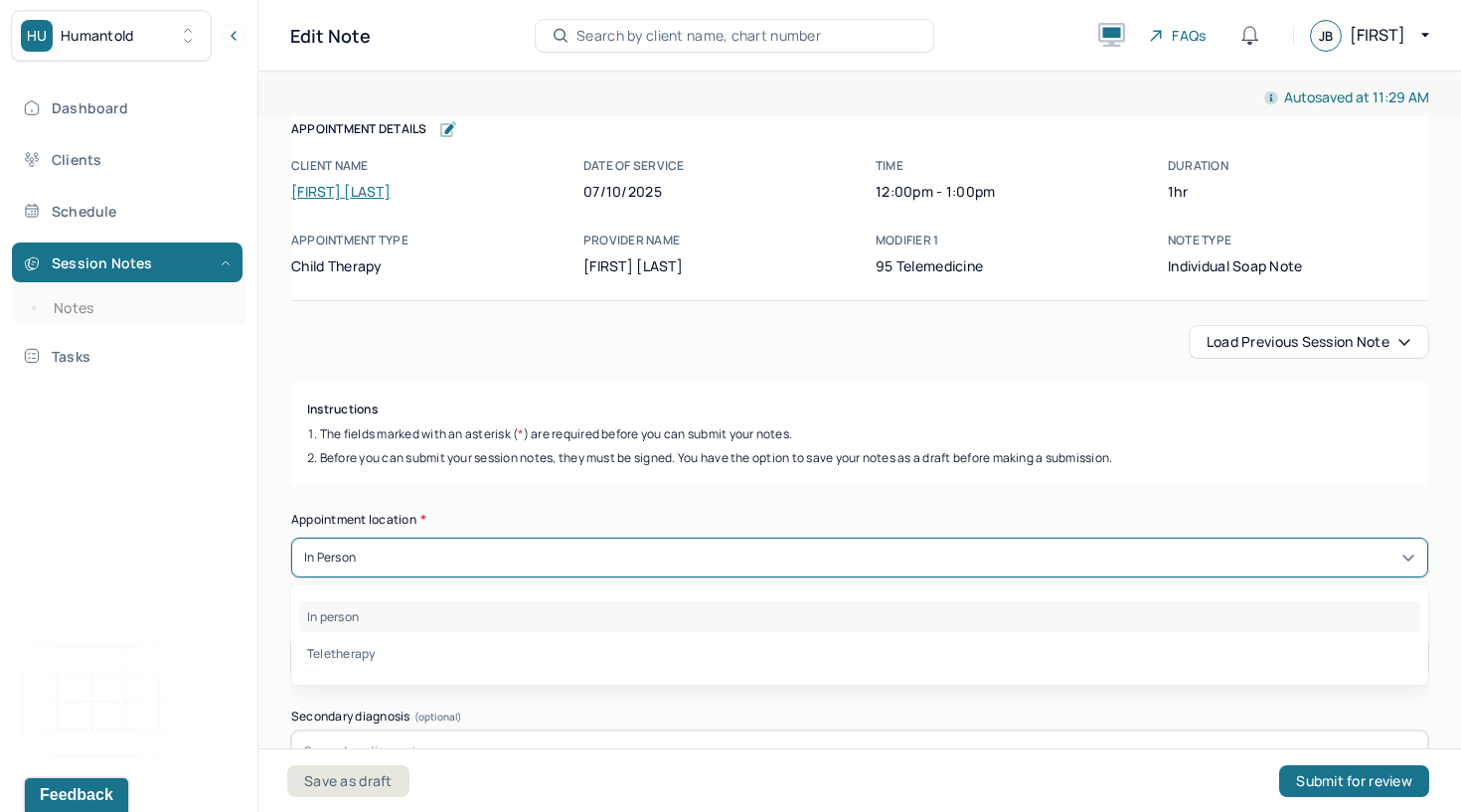 click on "In person" at bounding box center [860, 558] 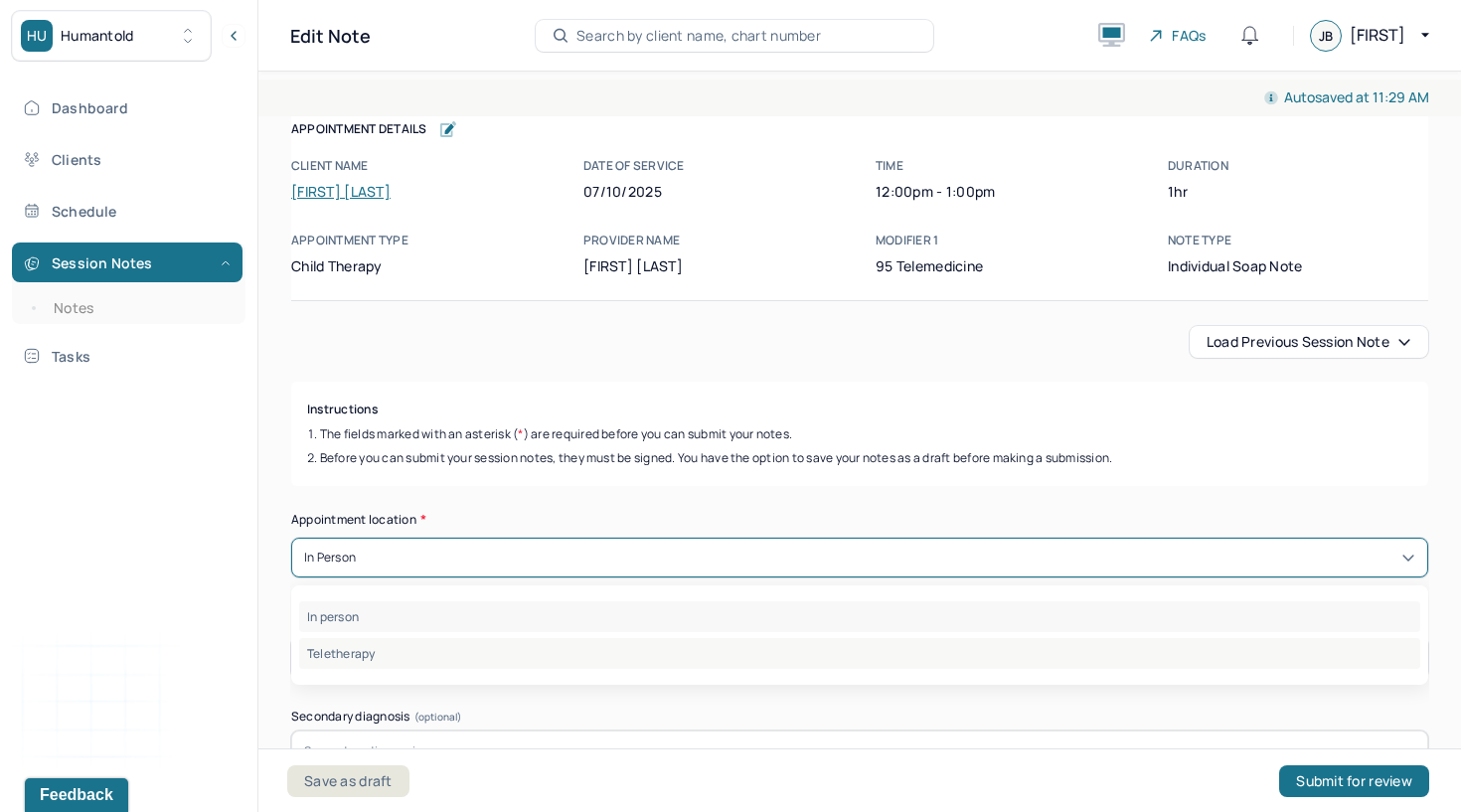 click on "Teletherapy" at bounding box center [860, 653] 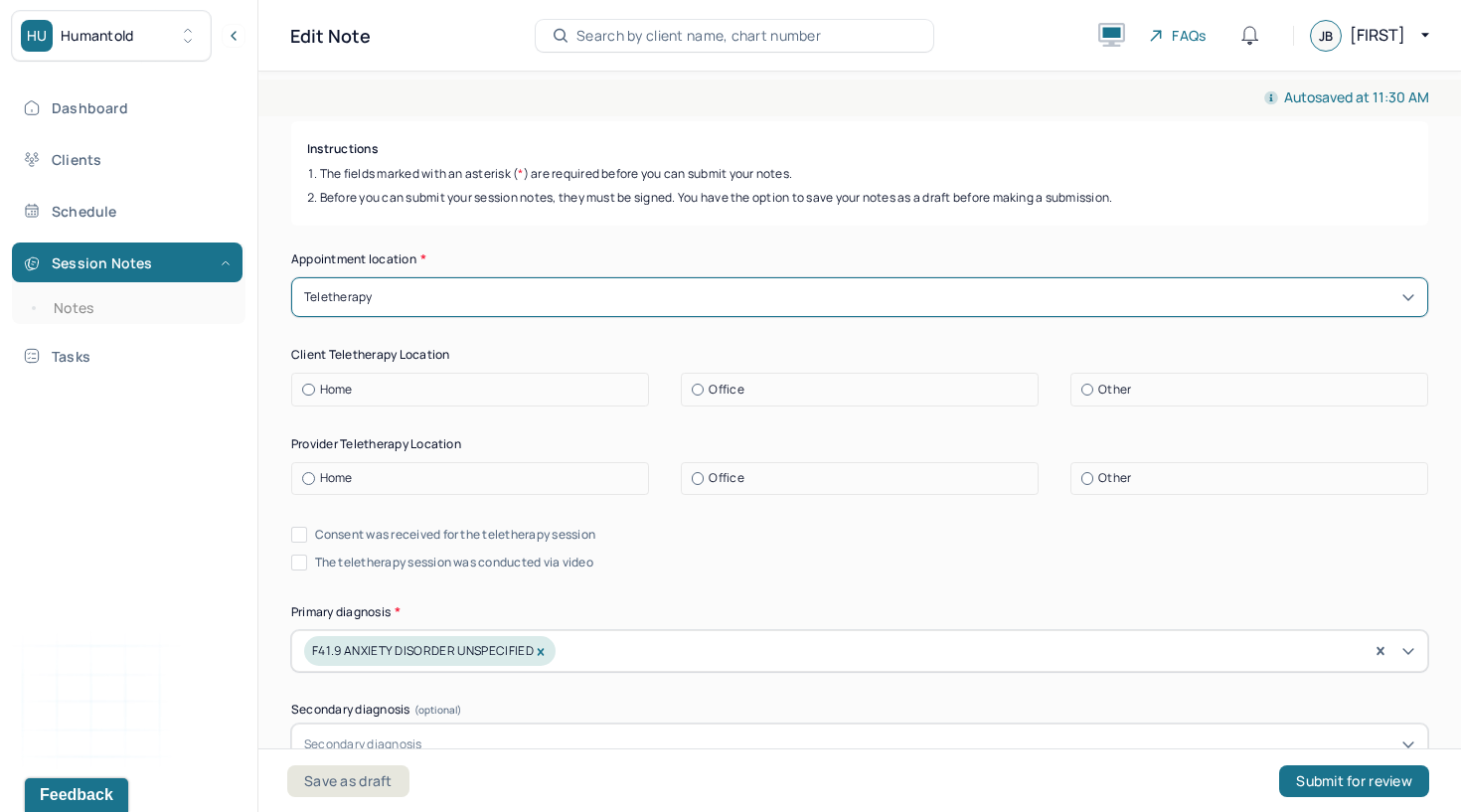 scroll, scrollTop: 272, scrollLeft: 0, axis: vertical 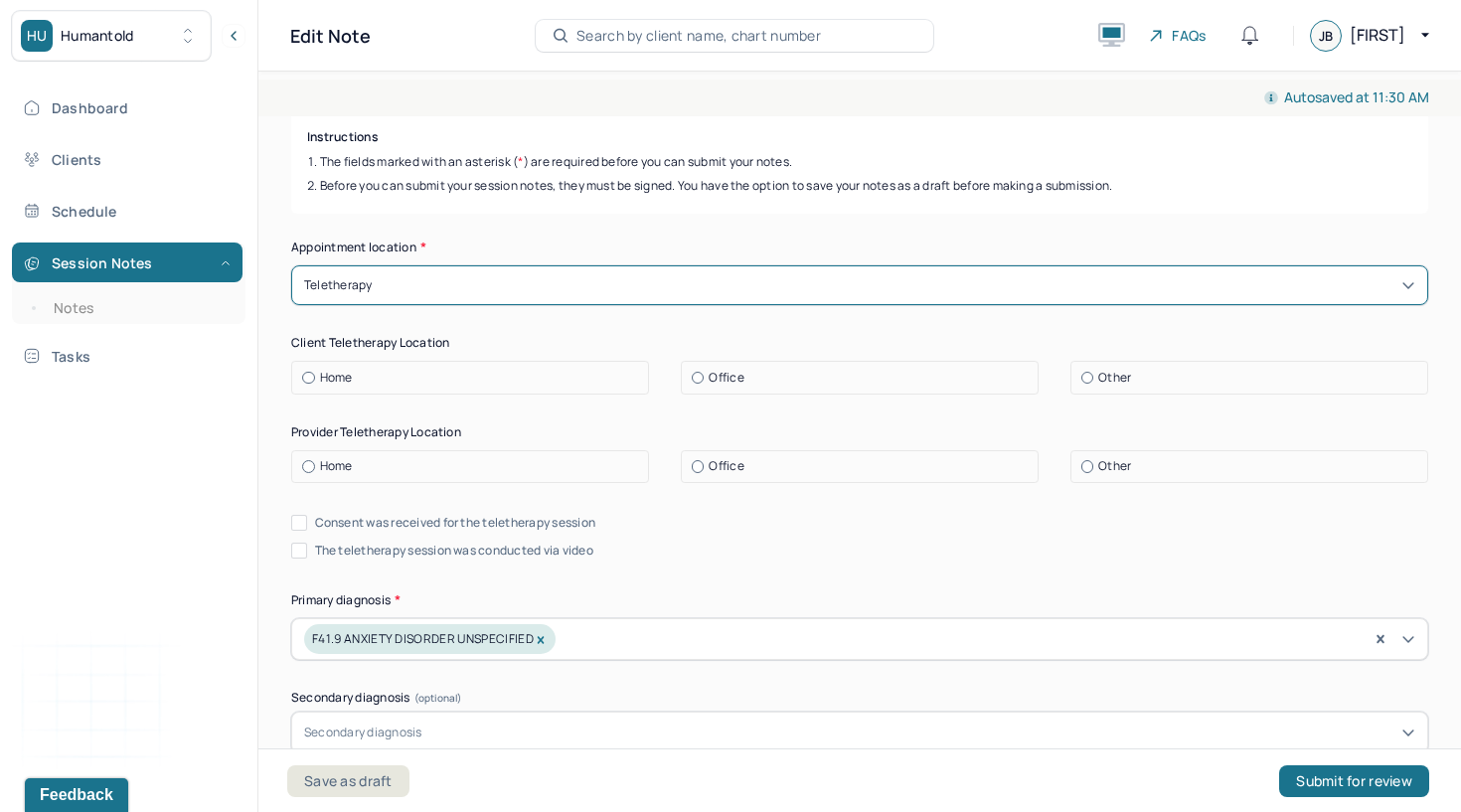 click on "Other" at bounding box center (1081, 378) 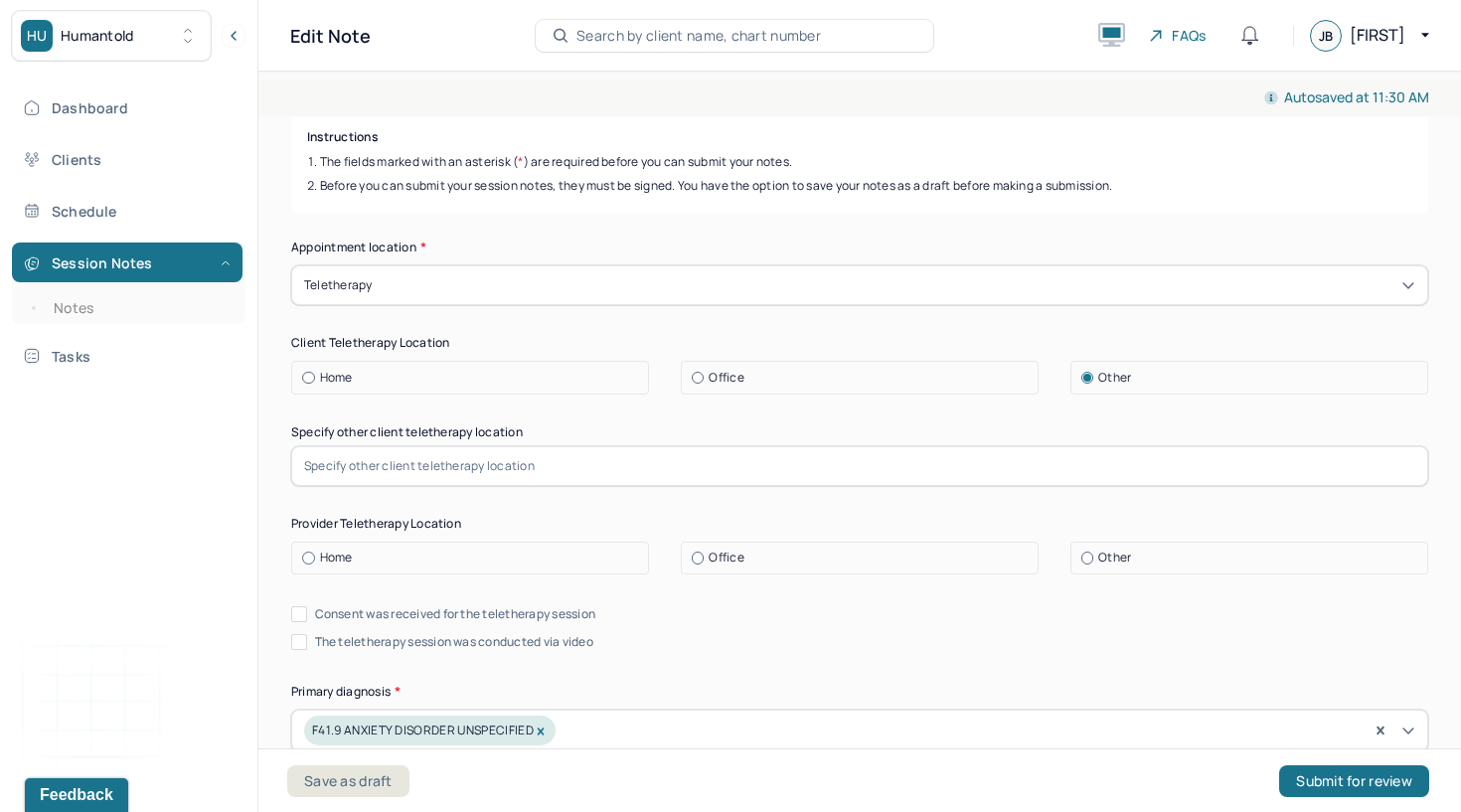 click on "Home" at bounding box center (336, 558) 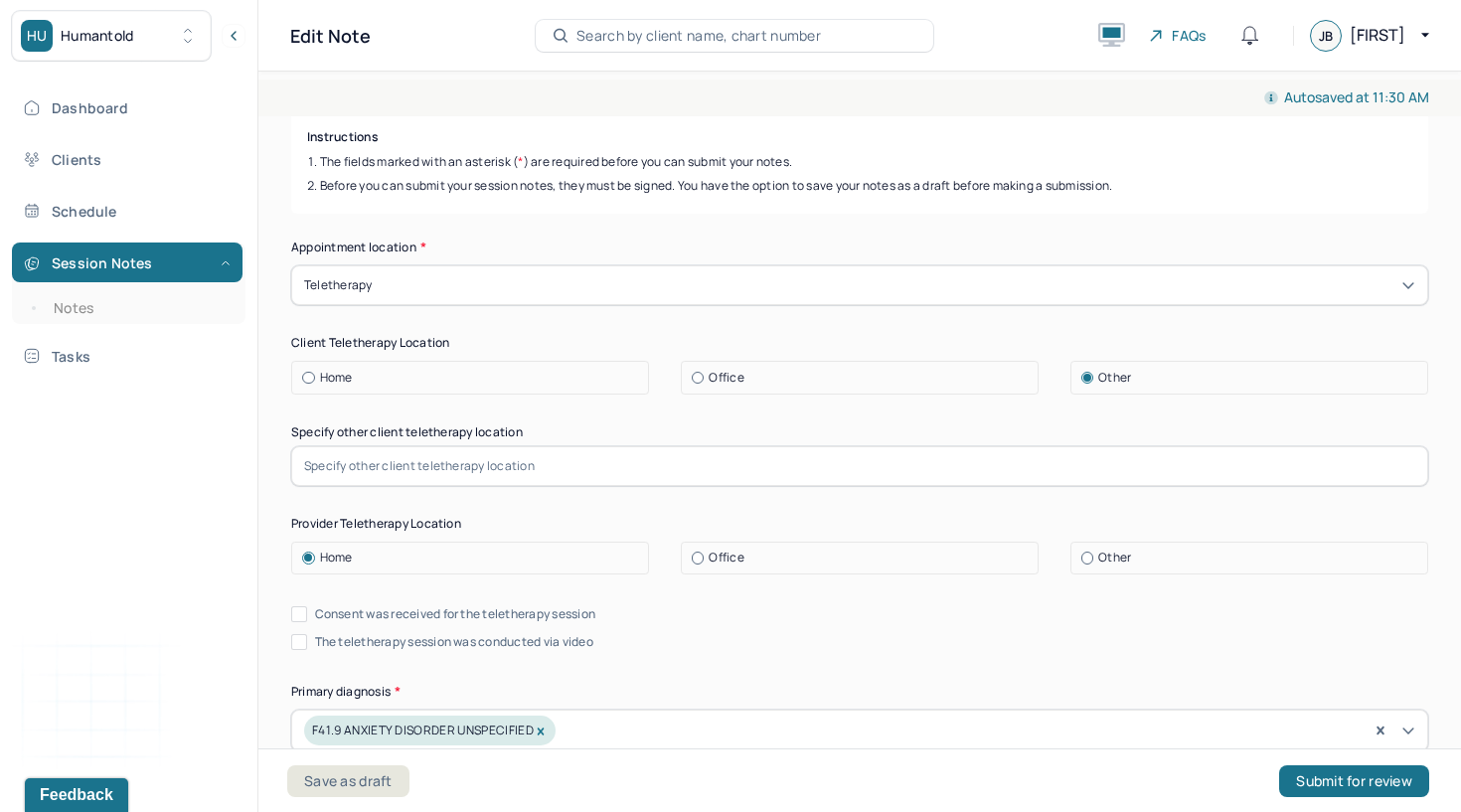click on "Consent was received for the teletherapy session" at bounding box center [455, 614] 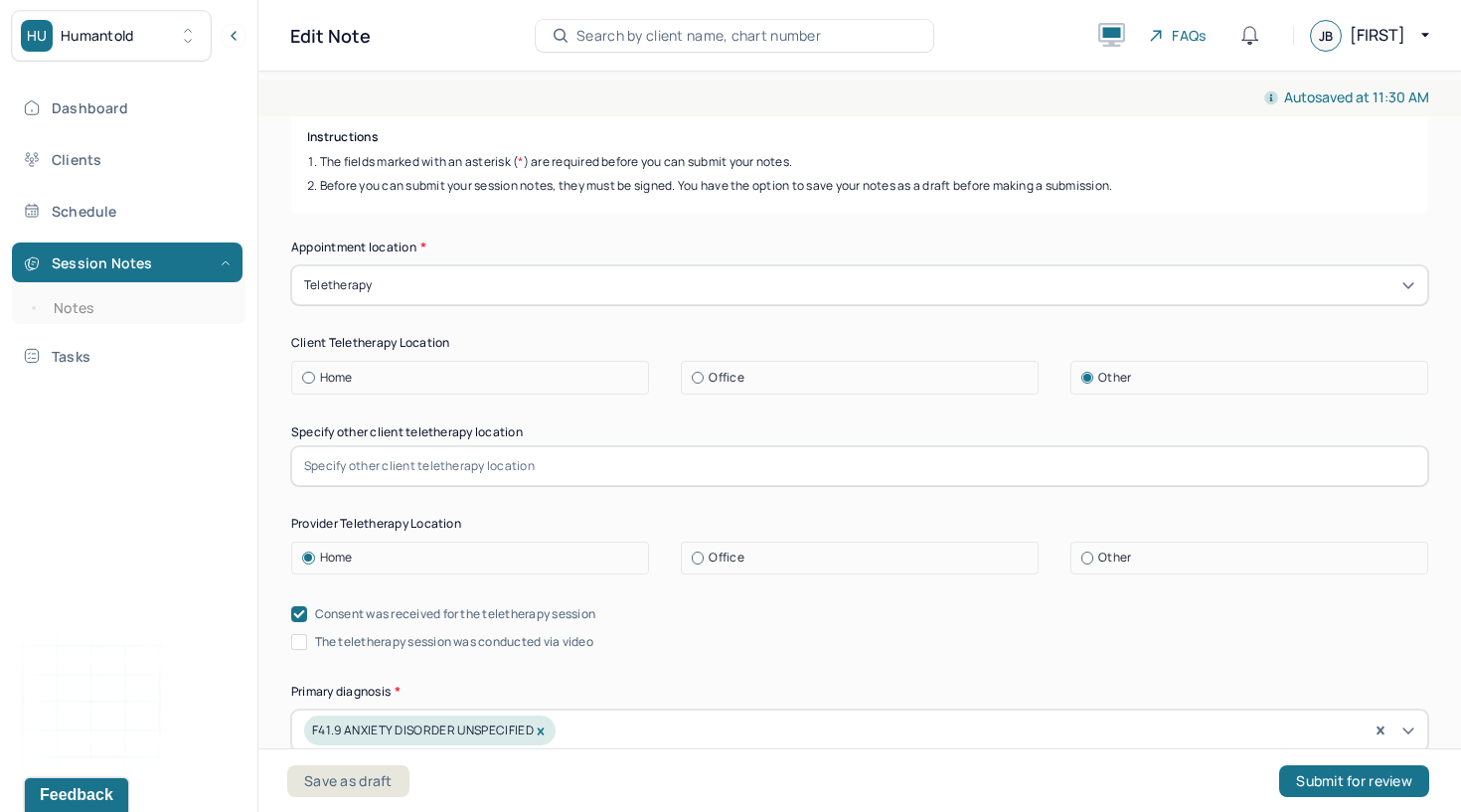 click on "The teletherapy session was conducted via video" at bounding box center (454, 642) 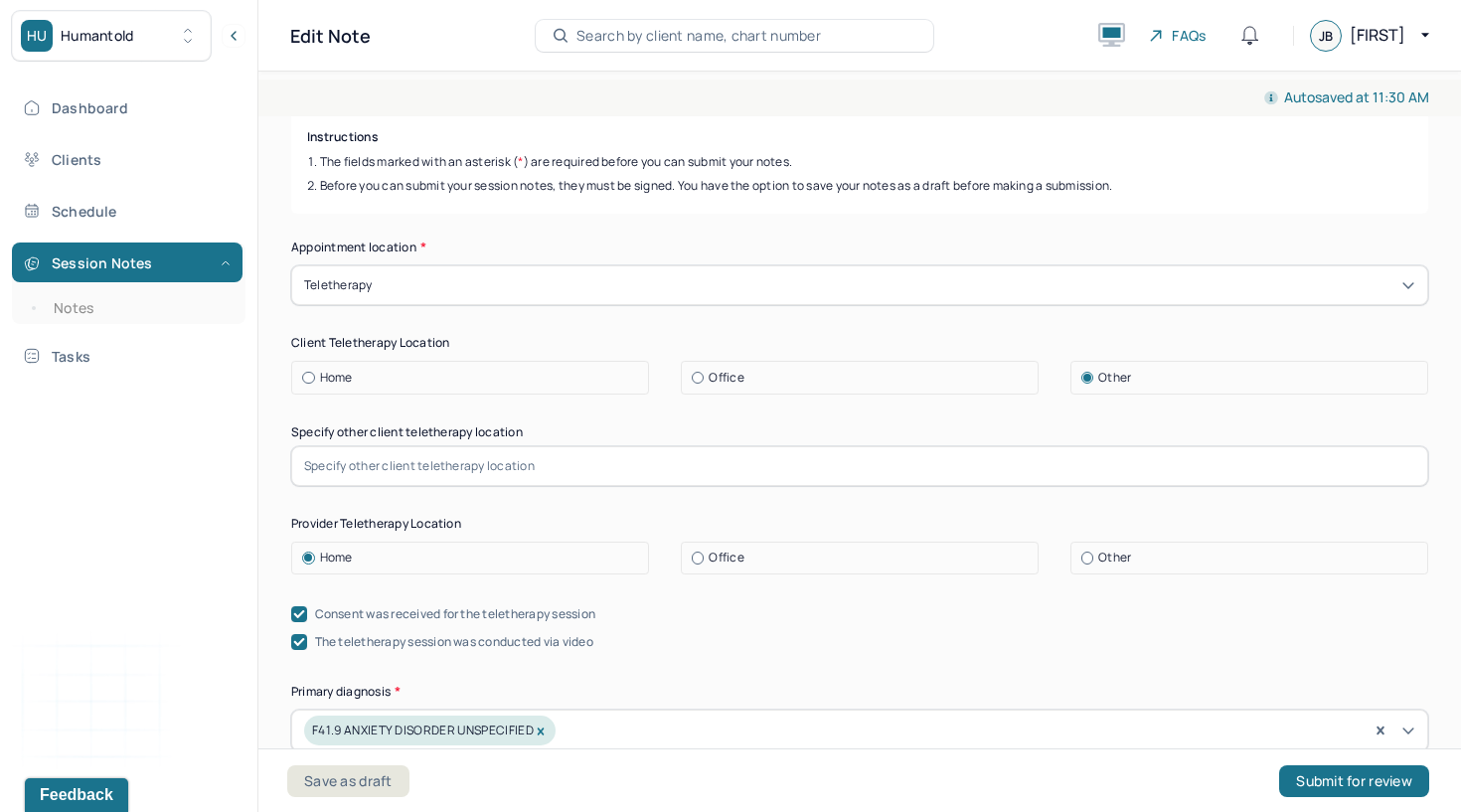 click at bounding box center [860, 466] 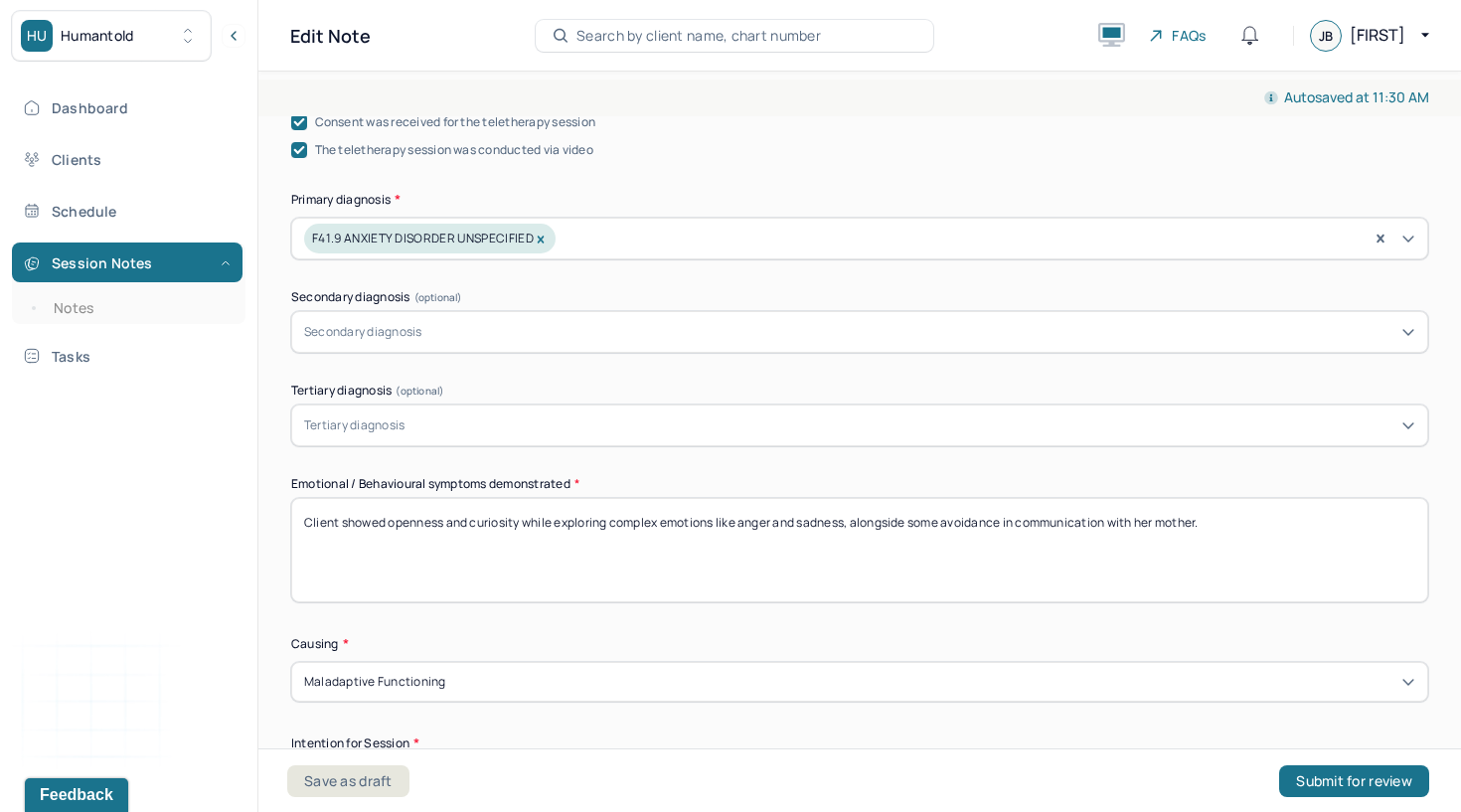 scroll, scrollTop: 766, scrollLeft: 0, axis: vertical 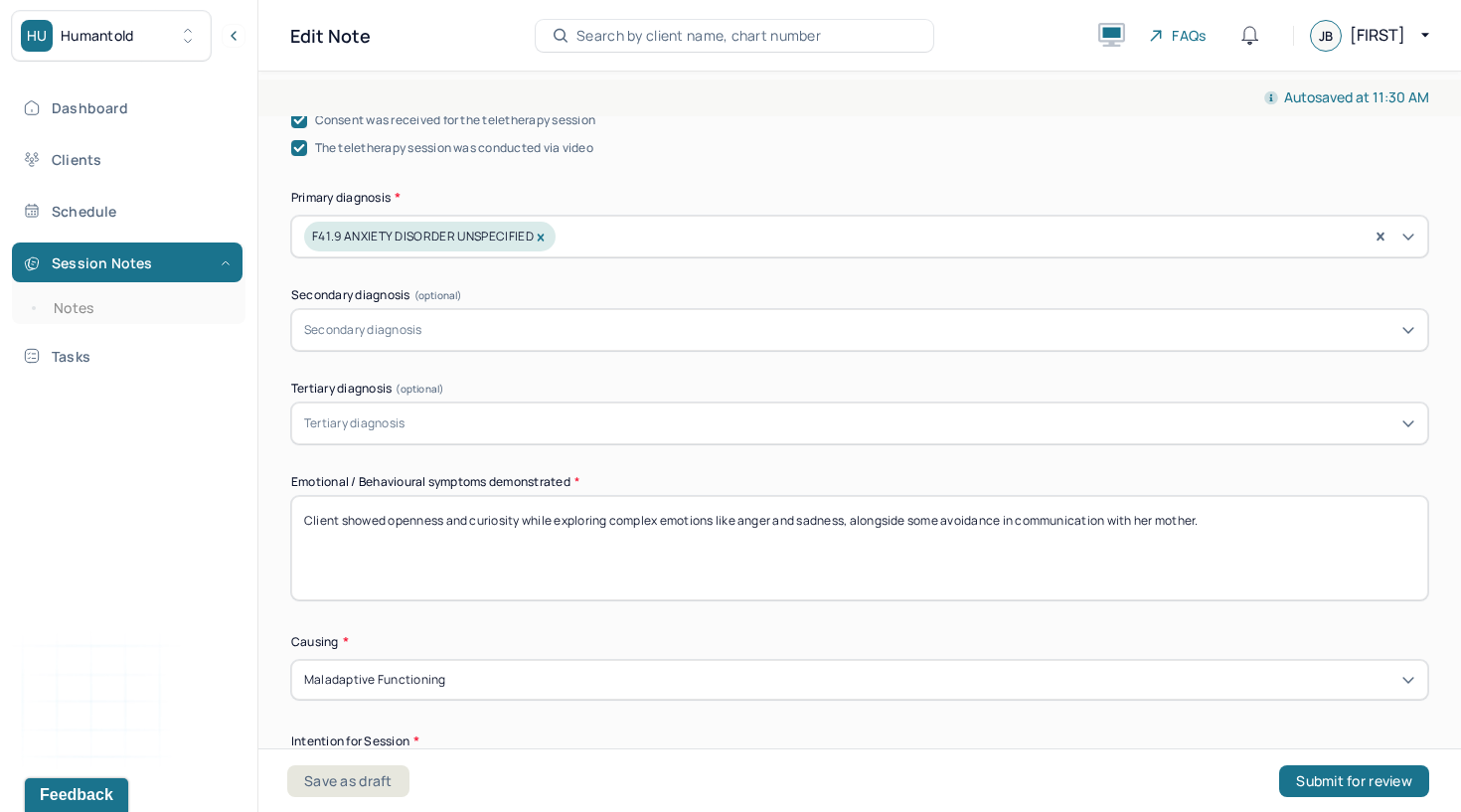 type on "Mother's residence in Wisconsin" 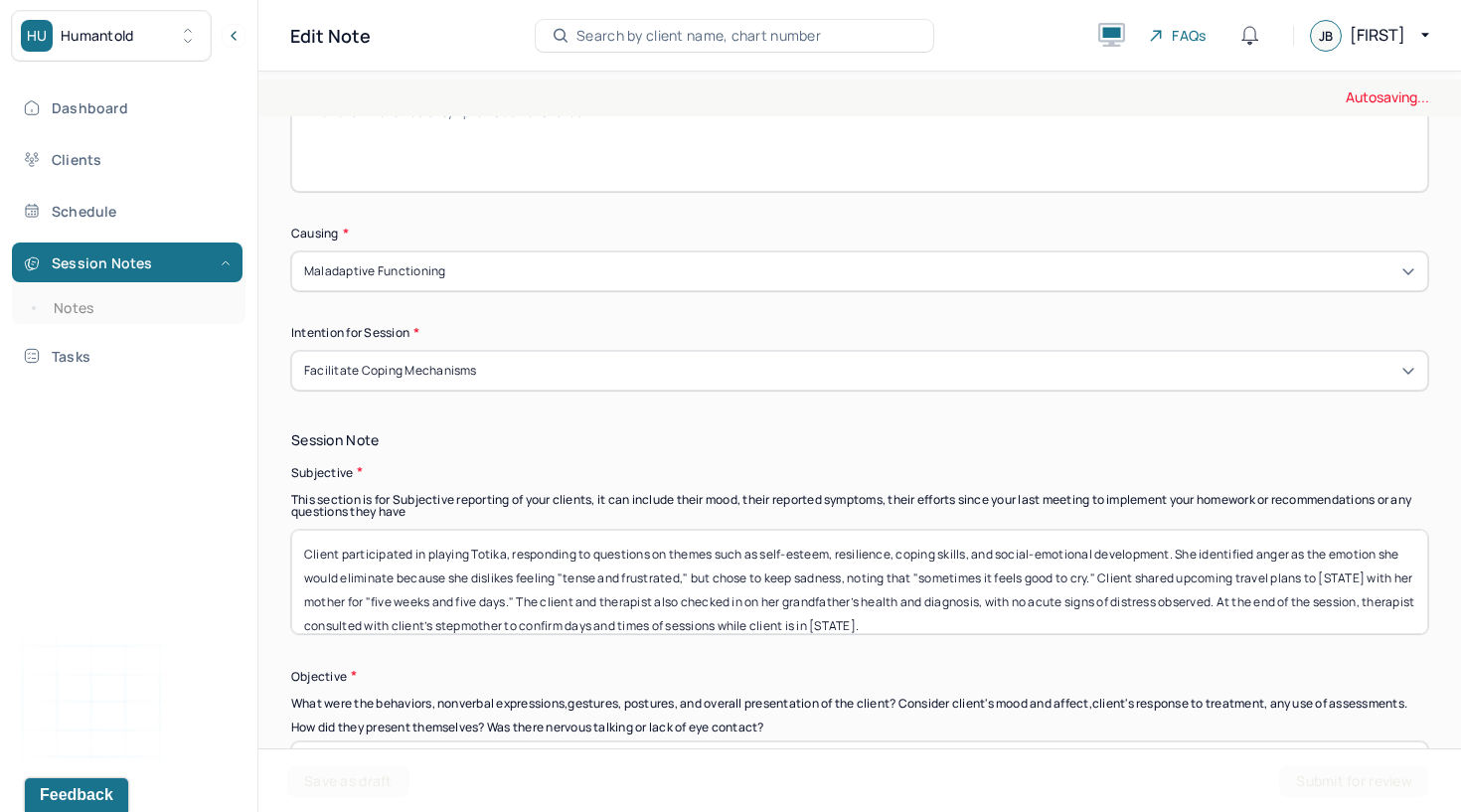 scroll, scrollTop: 1176, scrollLeft: 0, axis: vertical 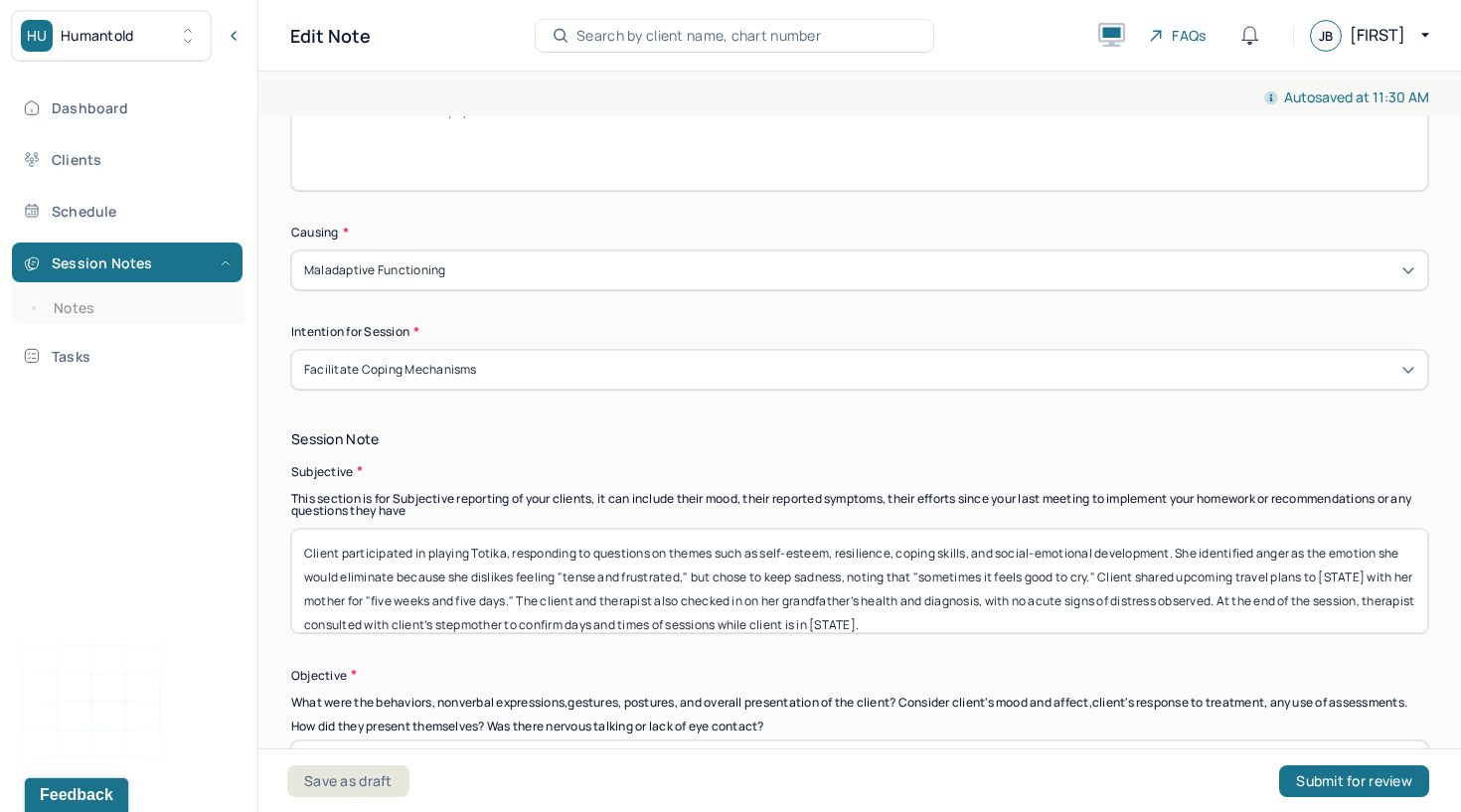type 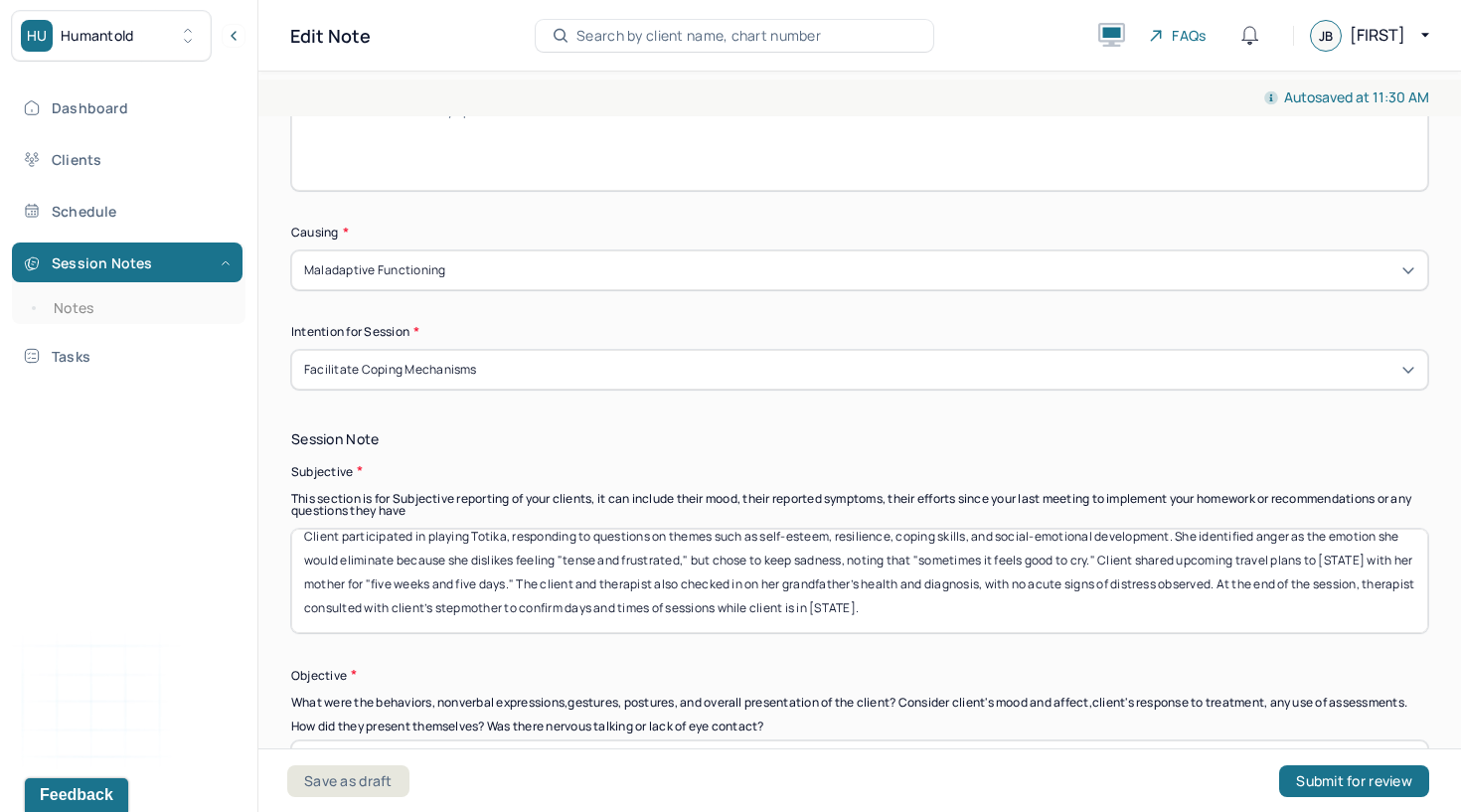 drag, startPoint x: 305, startPoint y: 540, endPoint x: 312, endPoint y: 679, distance: 139.1761 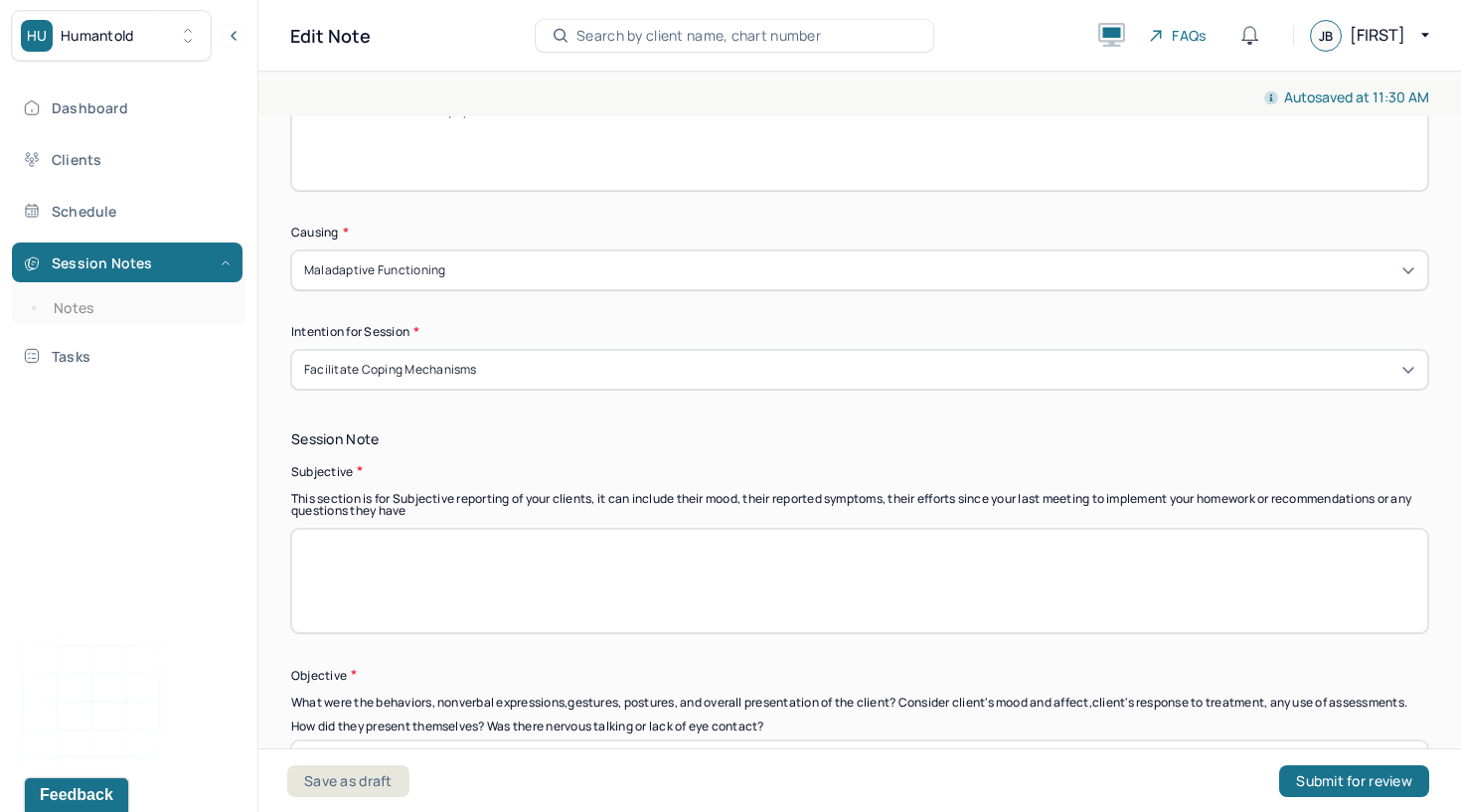 scroll, scrollTop: 0, scrollLeft: 0, axis: both 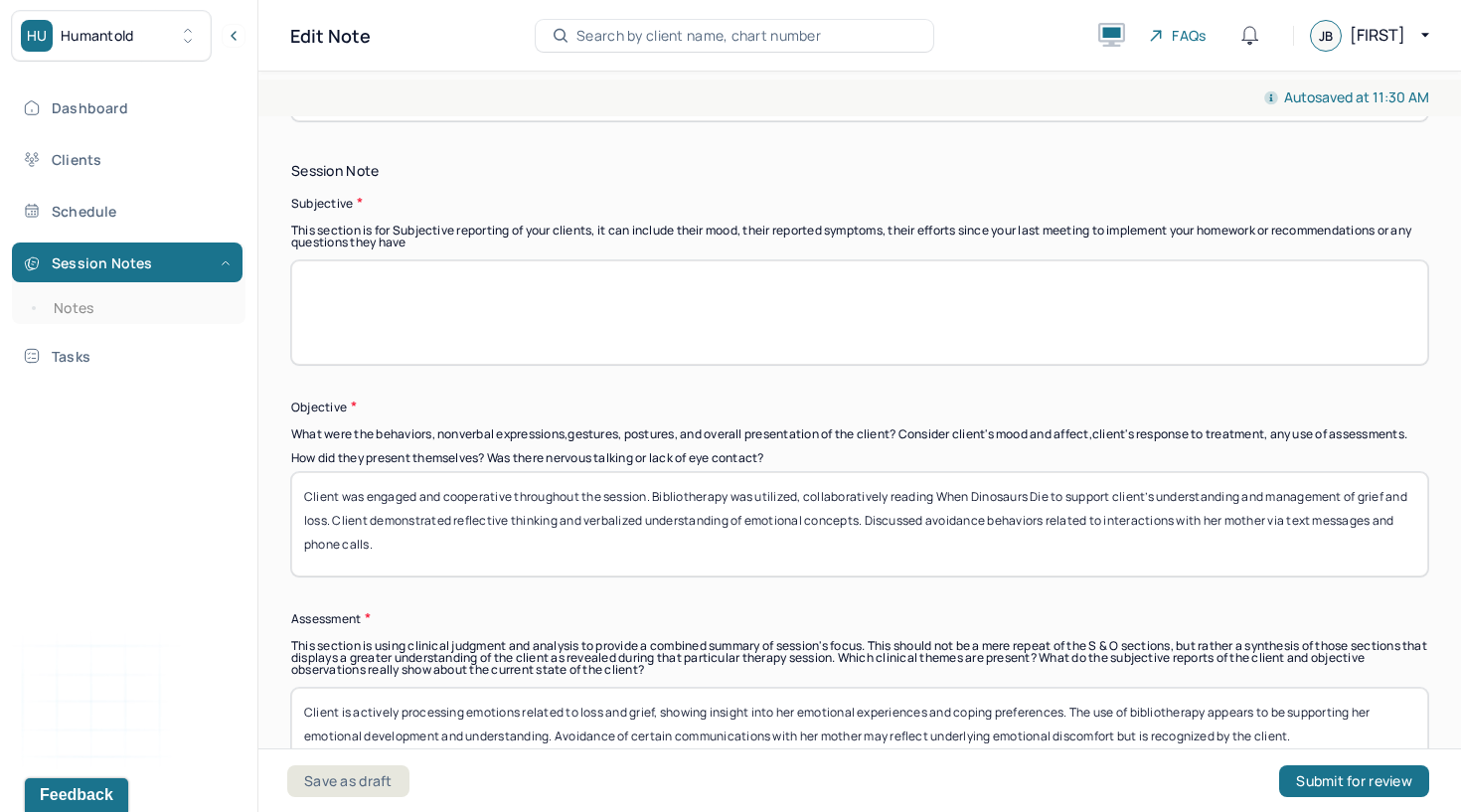 type 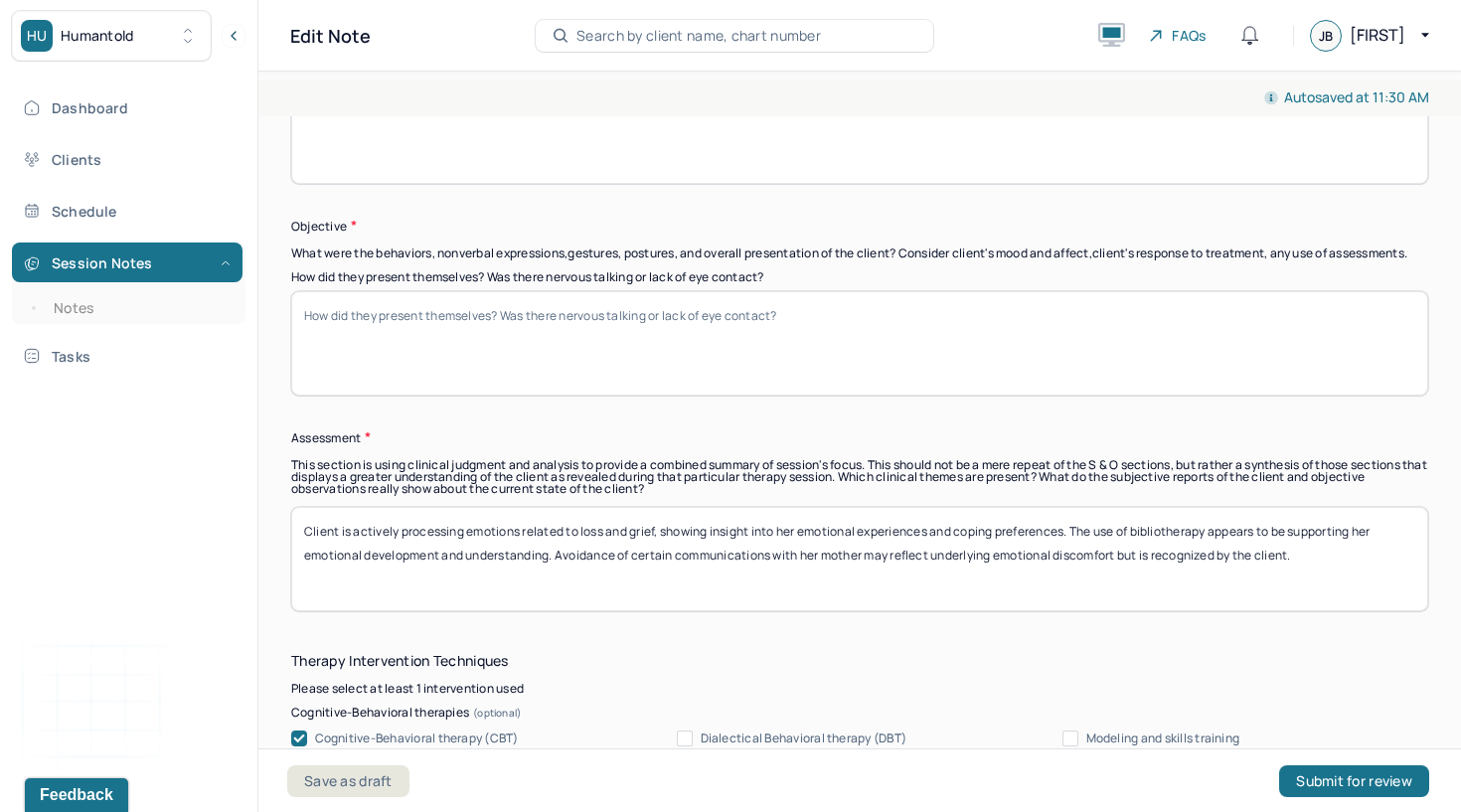 scroll, scrollTop: 1642, scrollLeft: 0, axis: vertical 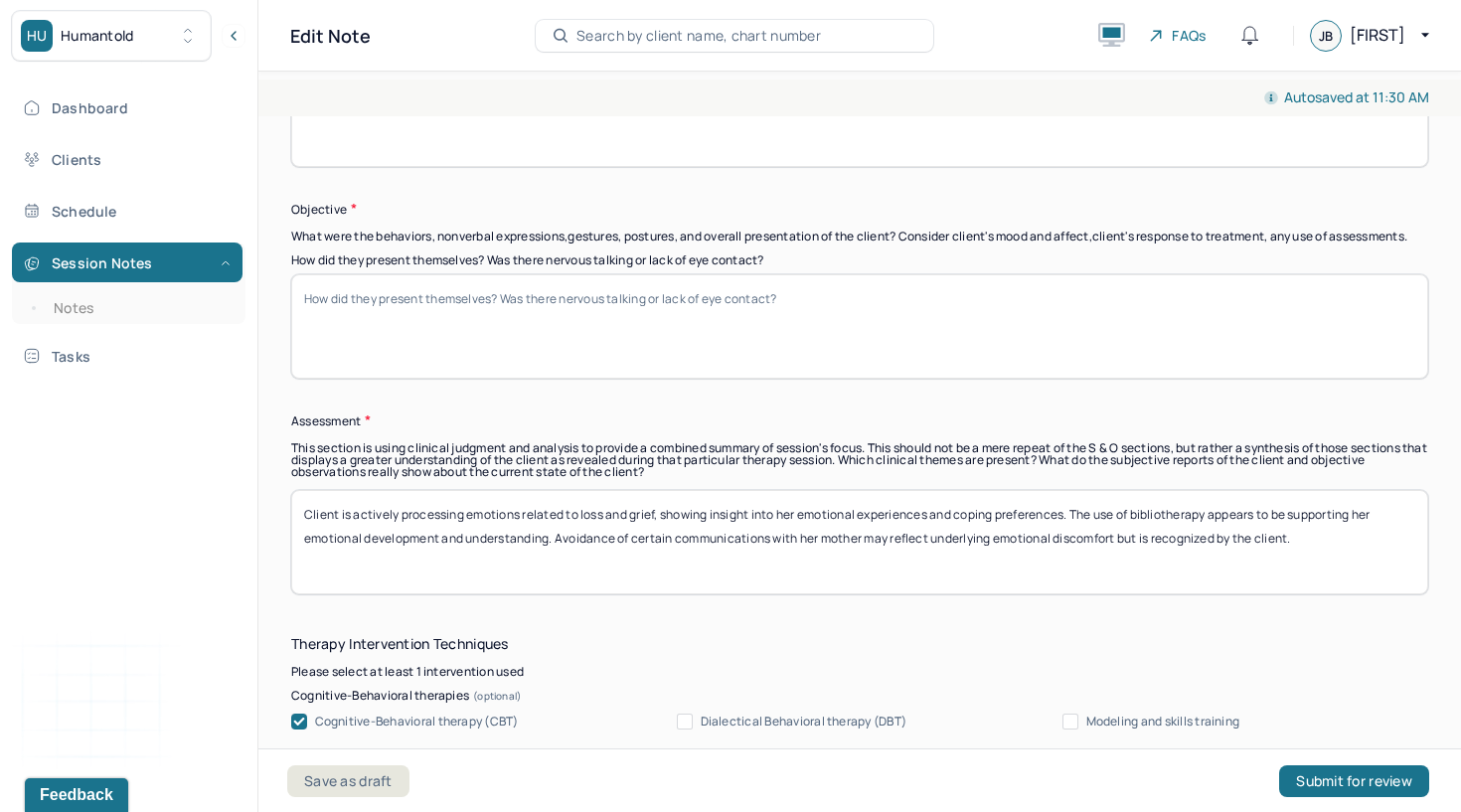 type 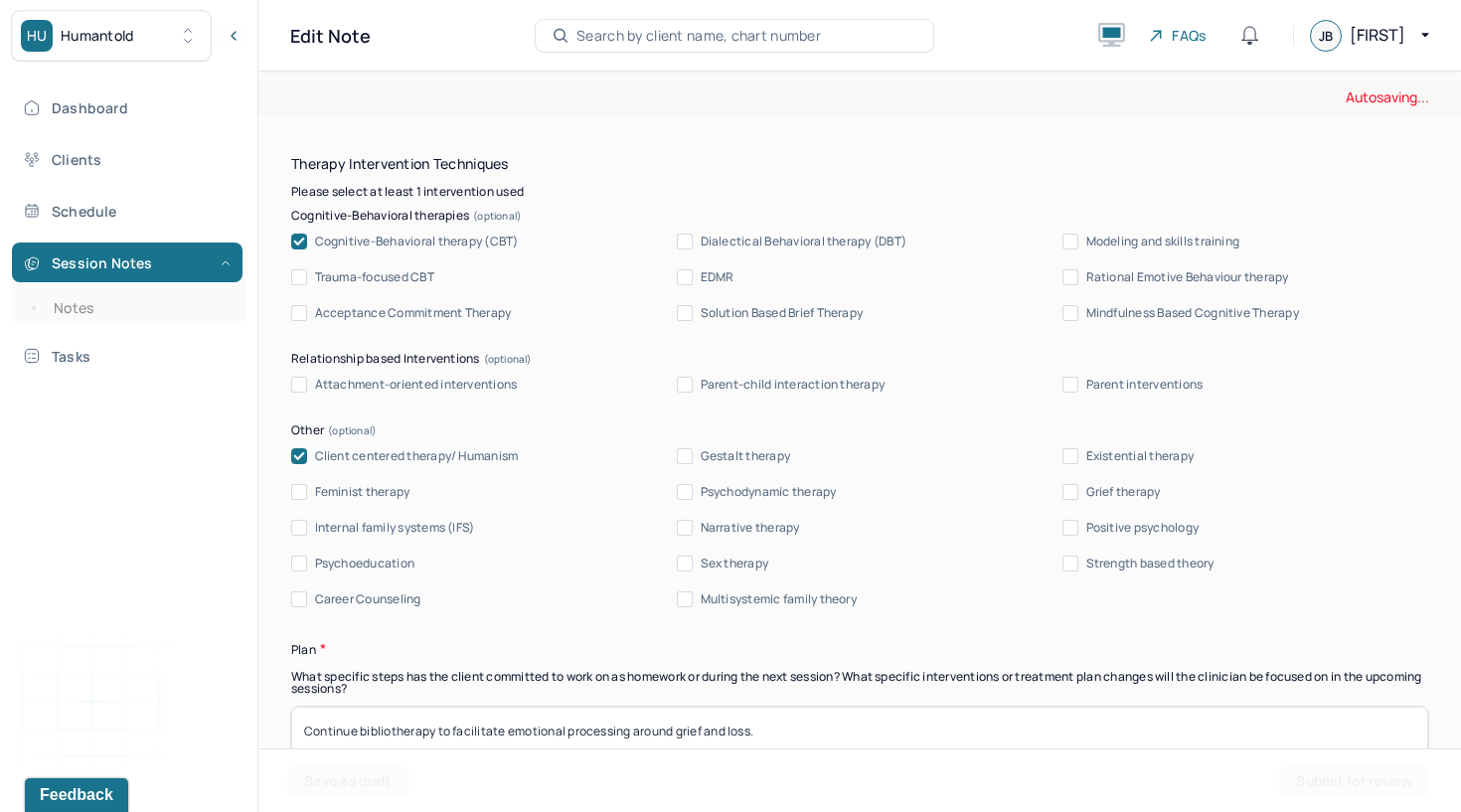 scroll, scrollTop: 2326, scrollLeft: 0, axis: vertical 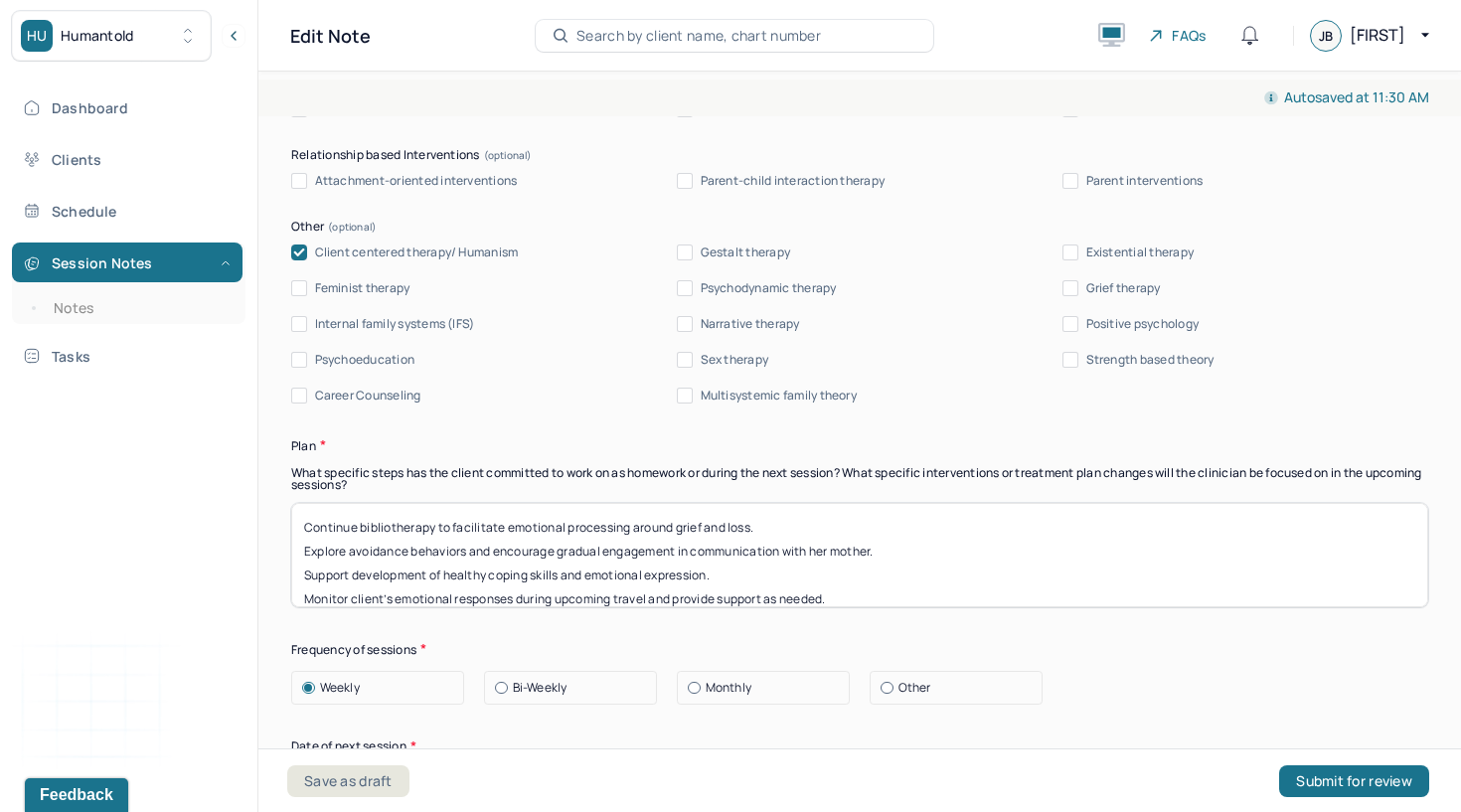type 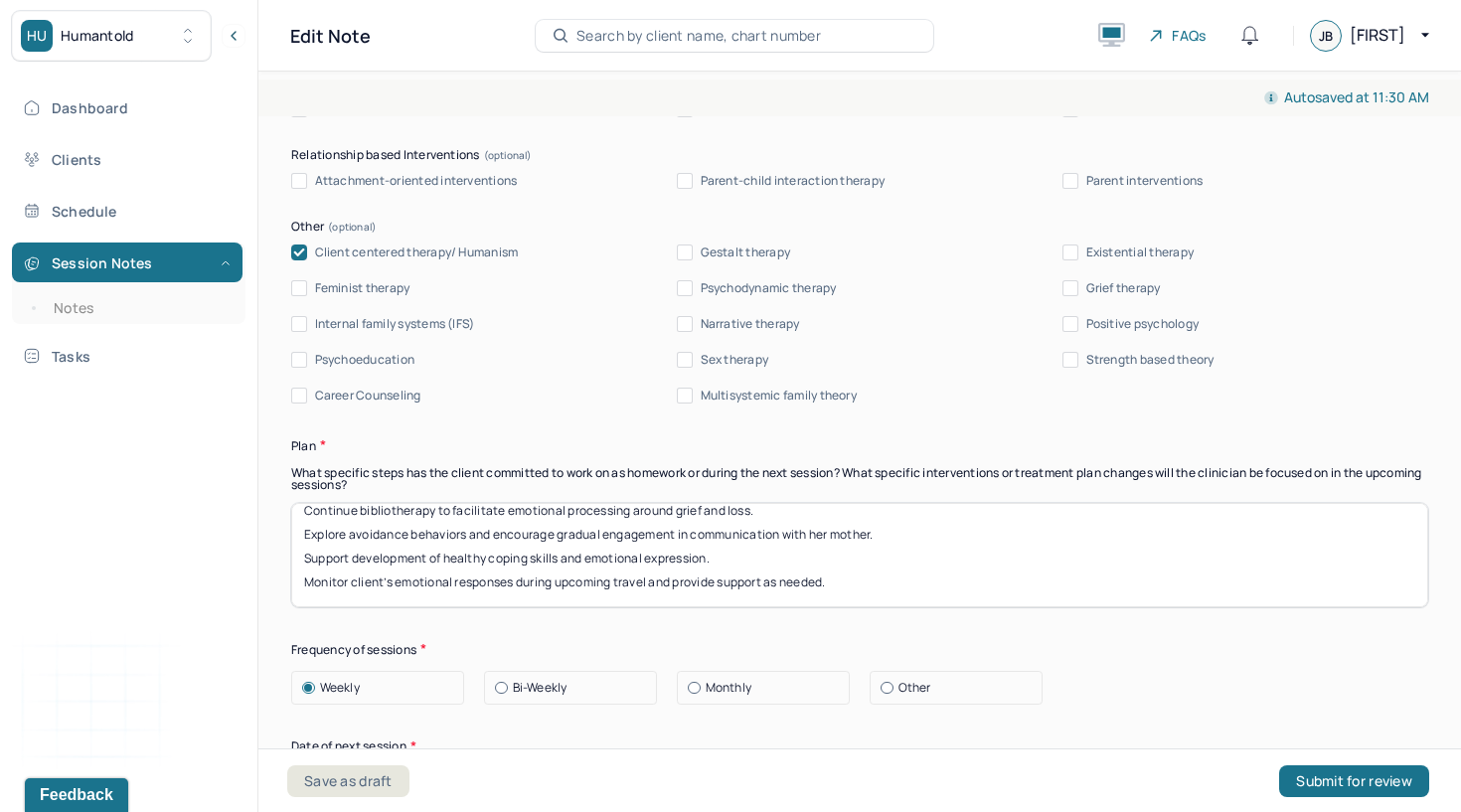 drag, startPoint x: 310, startPoint y: 519, endPoint x: 303, endPoint y: 657, distance: 138.17742 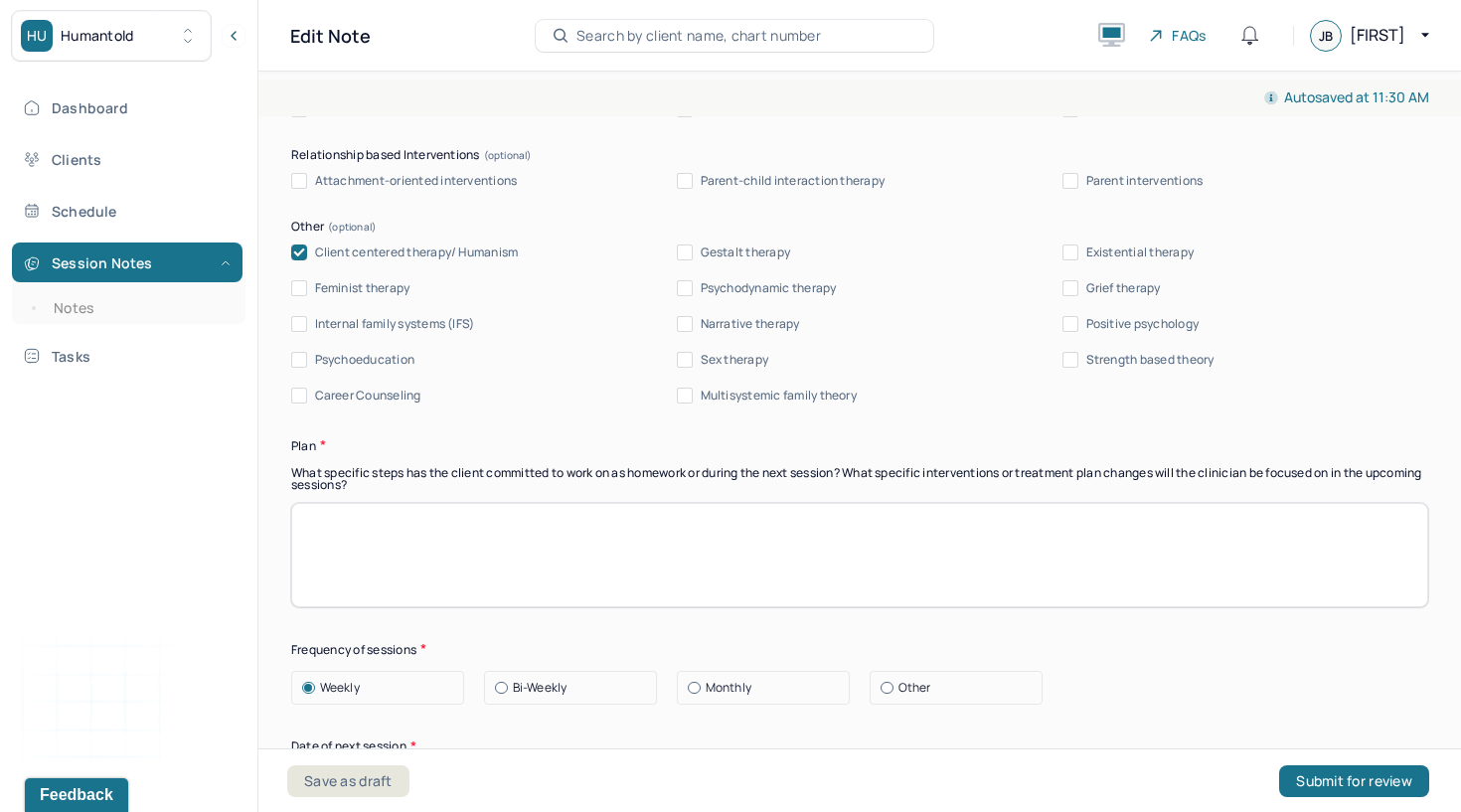 scroll, scrollTop: 0, scrollLeft: 0, axis: both 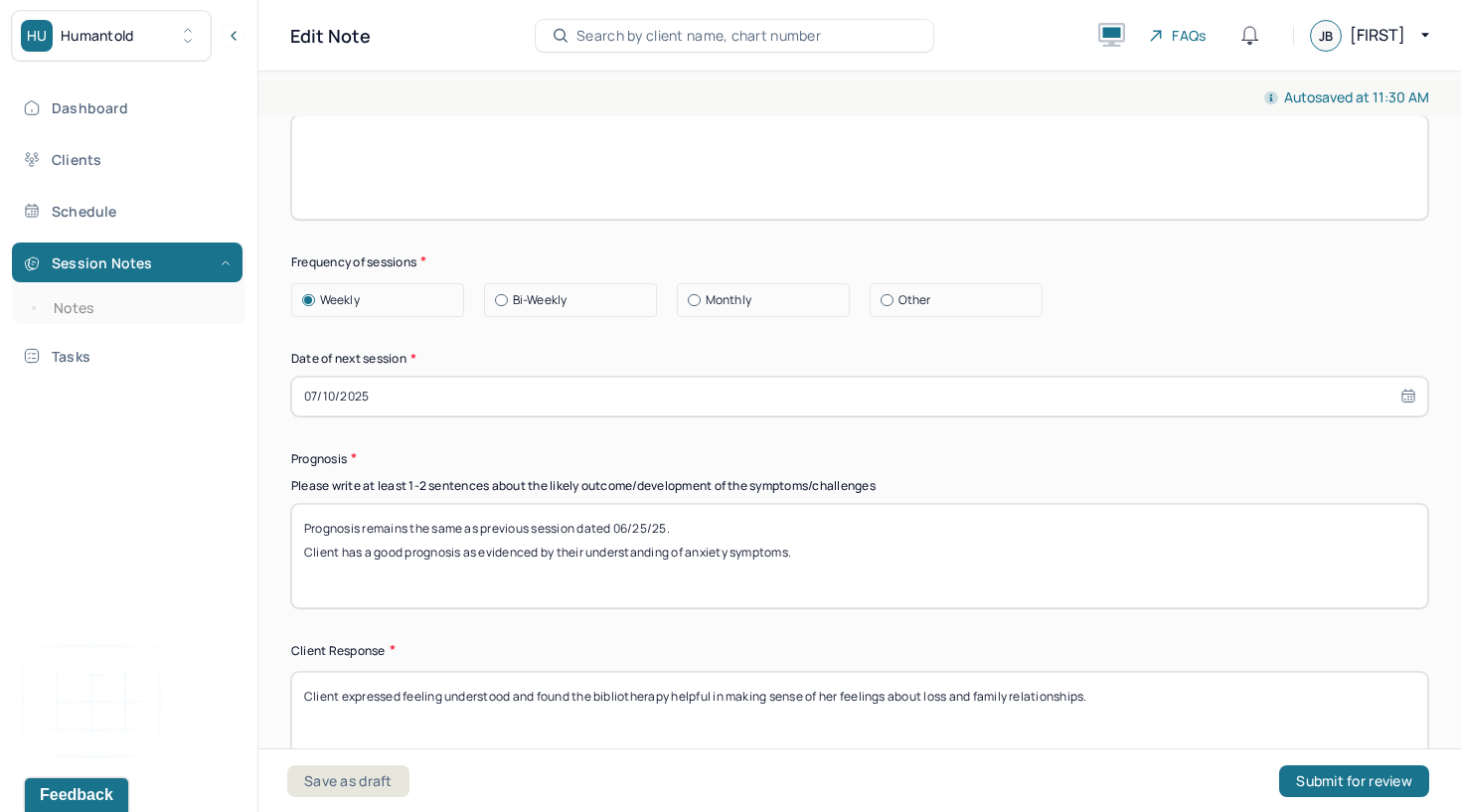 type 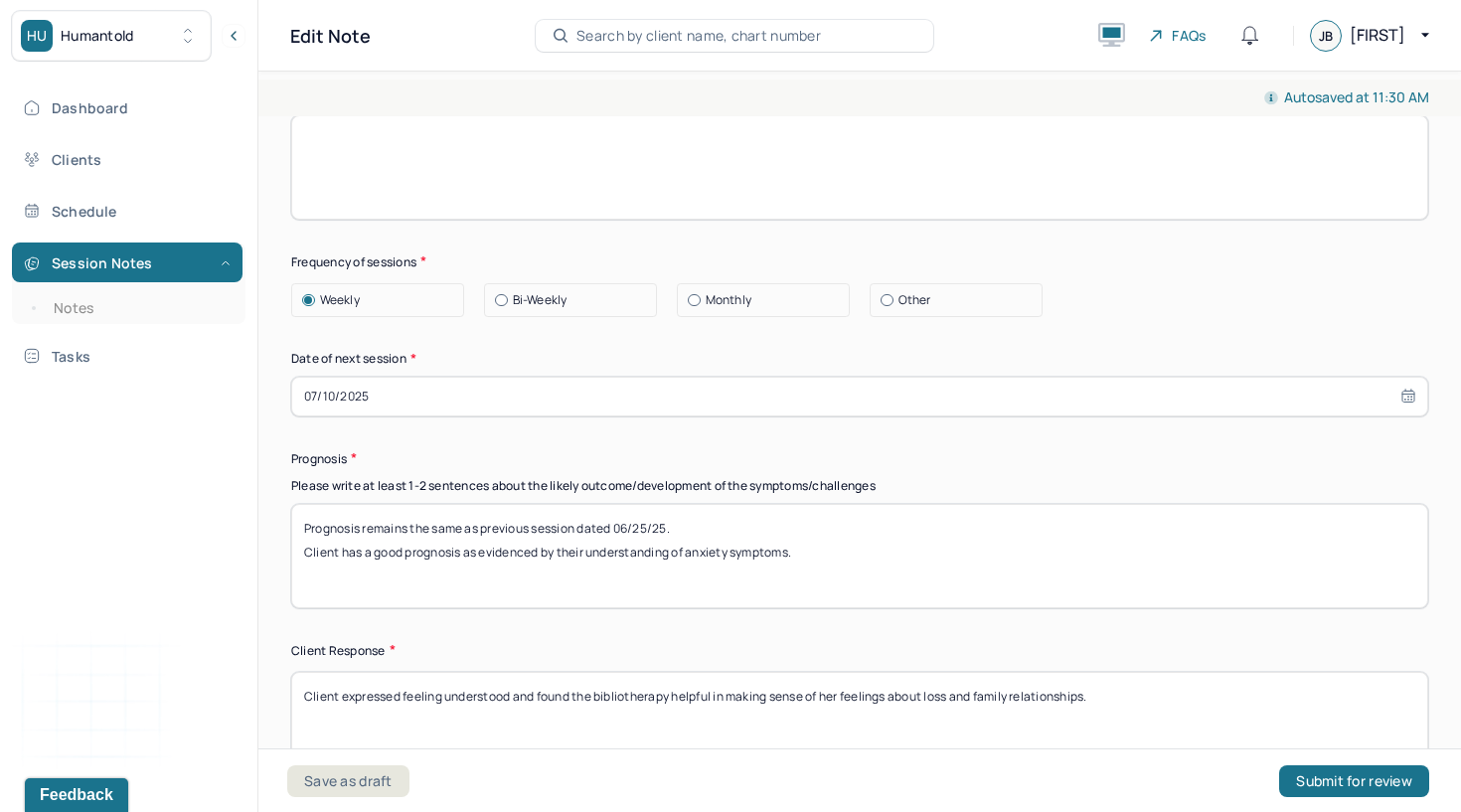 click on "Client expressed feeling understood and found the bibliotherapy helpful in making sense of her feelings about loss and family relationships." at bounding box center [860, 724] 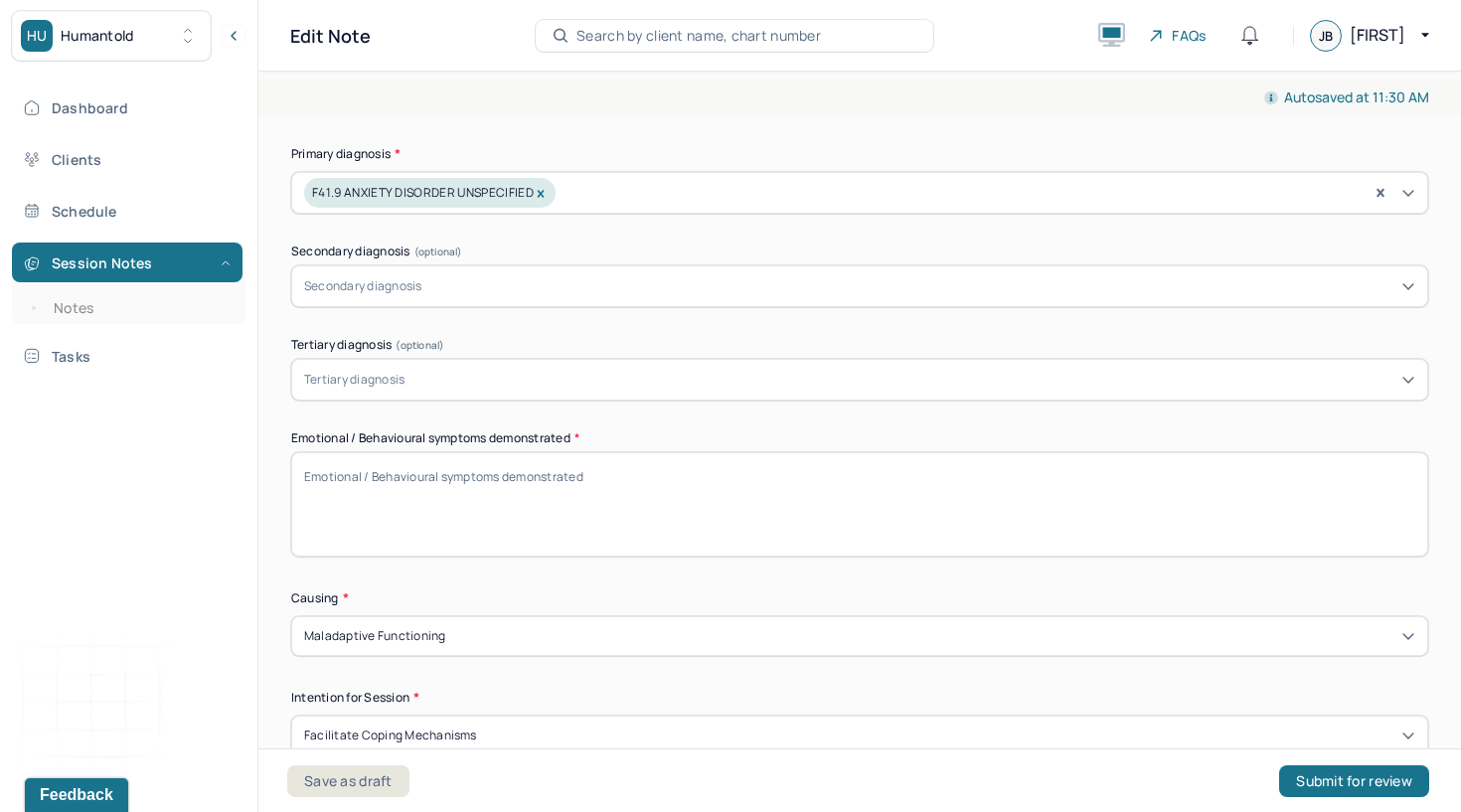 scroll, scrollTop: 810, scrollLeft: 0, axis: vertical 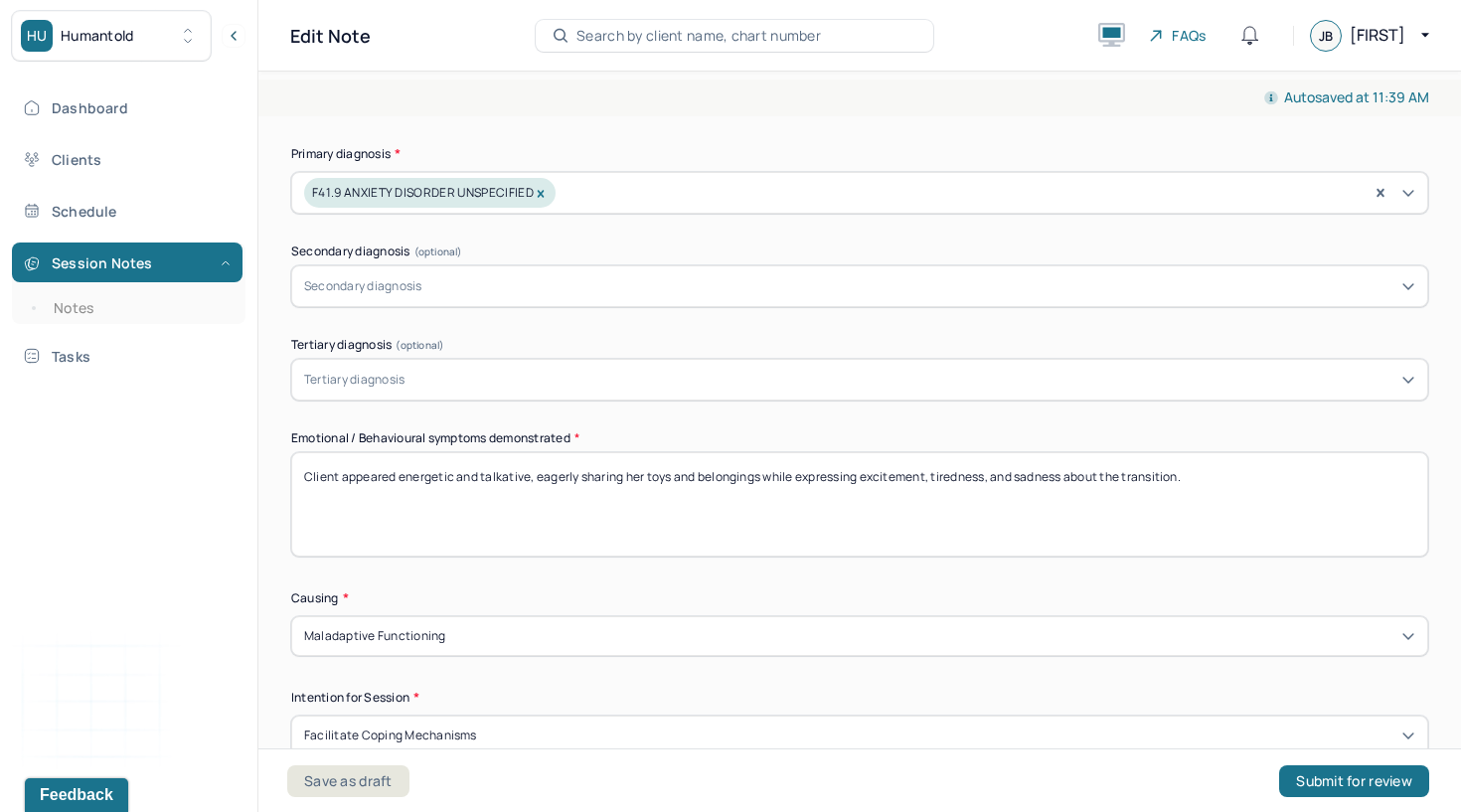 click on "Client appeared energetic and talkative, eagerly sharing her toys and belongings while expressing excitement, tiredness, and sadness about the transition." at bounding box center [860, 504] 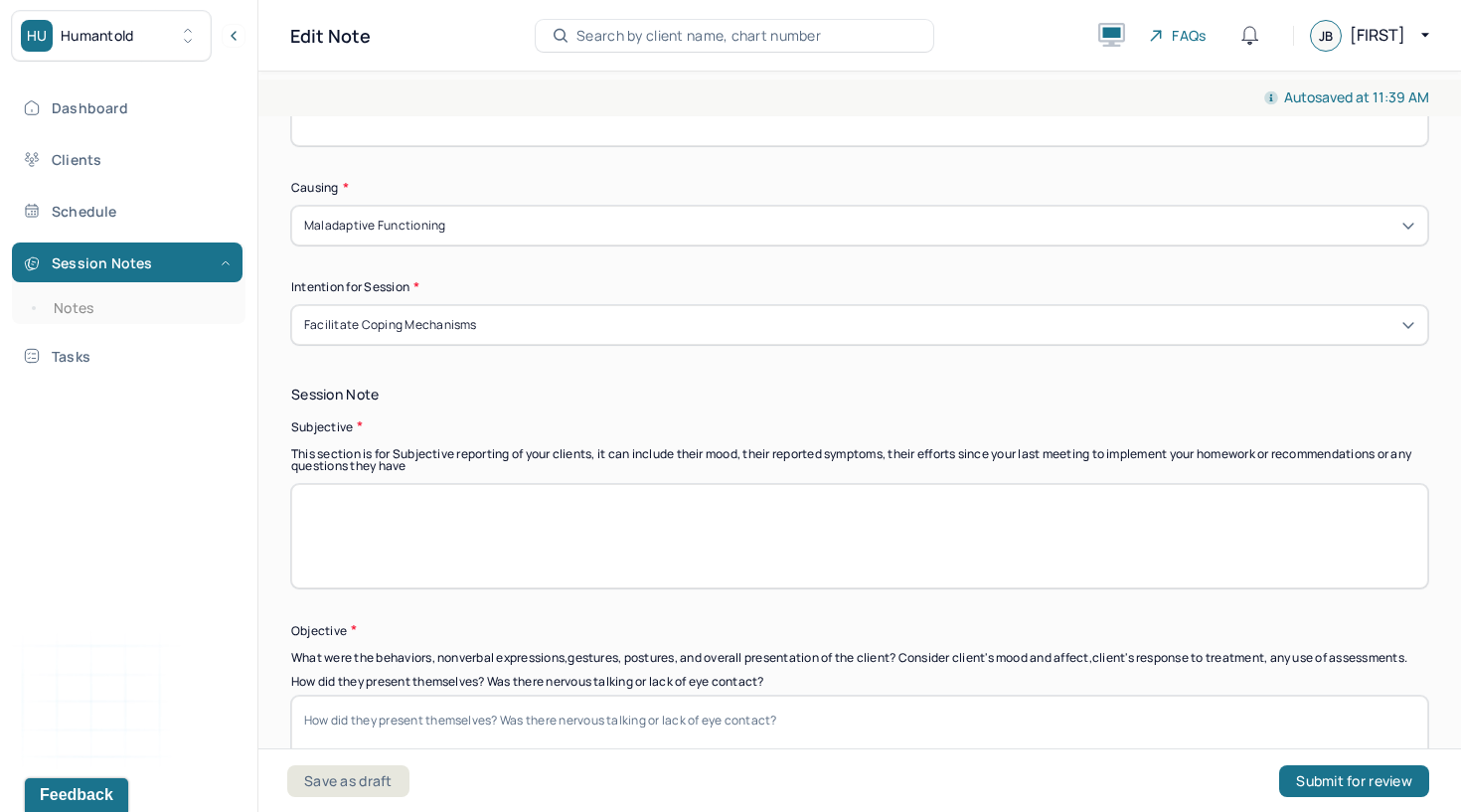 scroll, scrollTop: 1223, scrollLeft: 0, axis: vertical 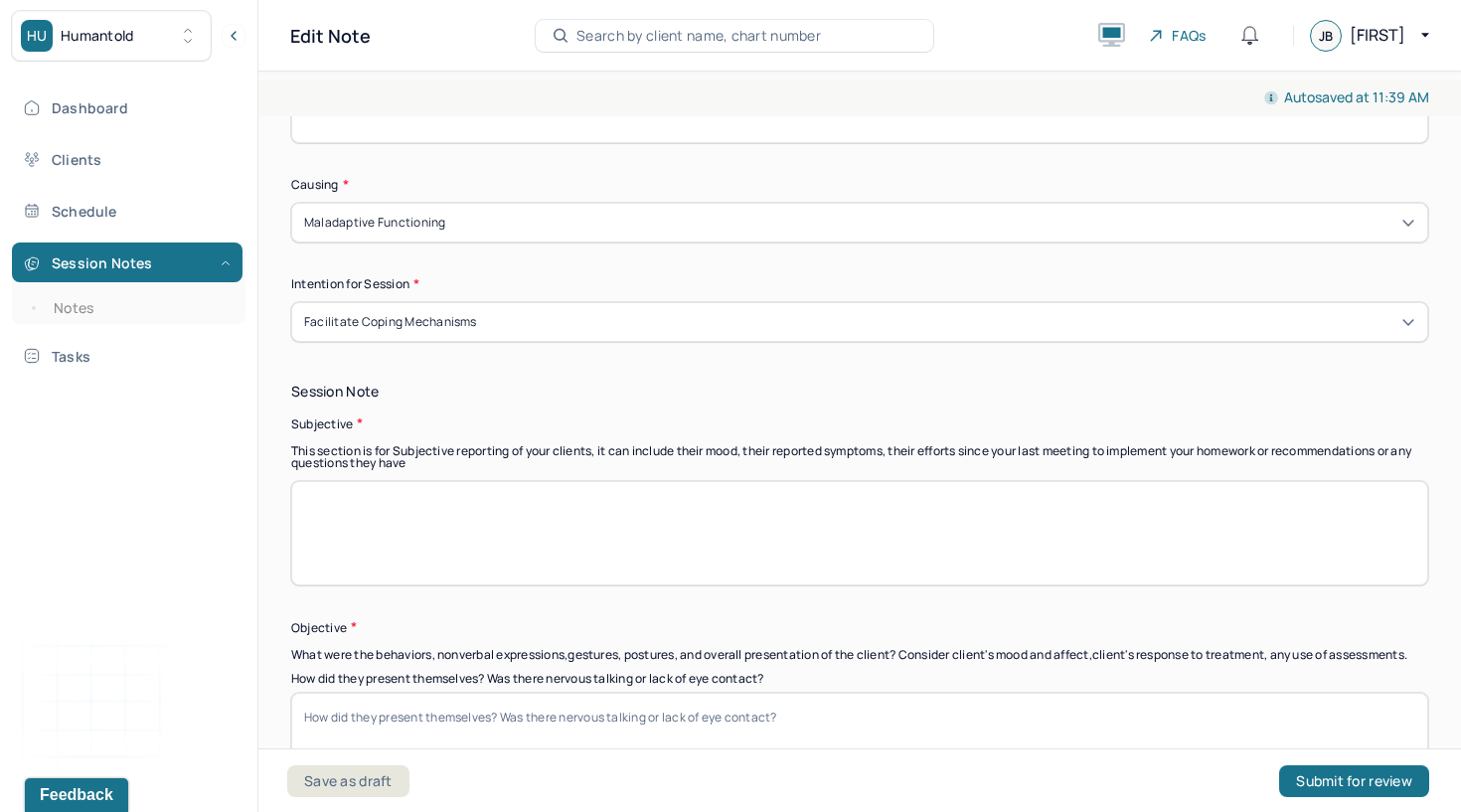 type on "Client appeared energetic and talkative, eagerly sharing her toys and belongings while expressing excitement, tiredness, and some sadness about the transition." 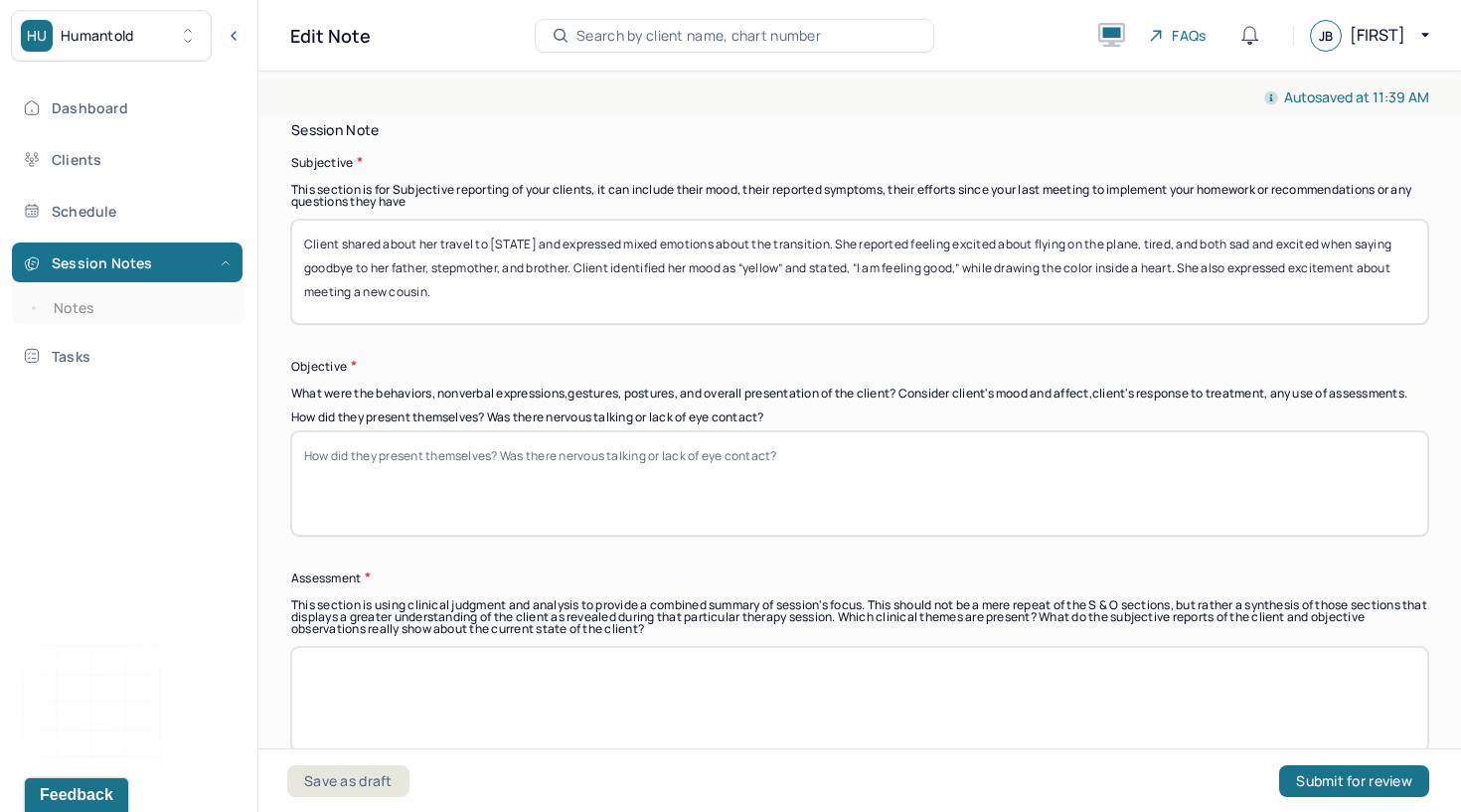 scroll, scrollTop: 1488, scrollLeft: 0, axis: vertical 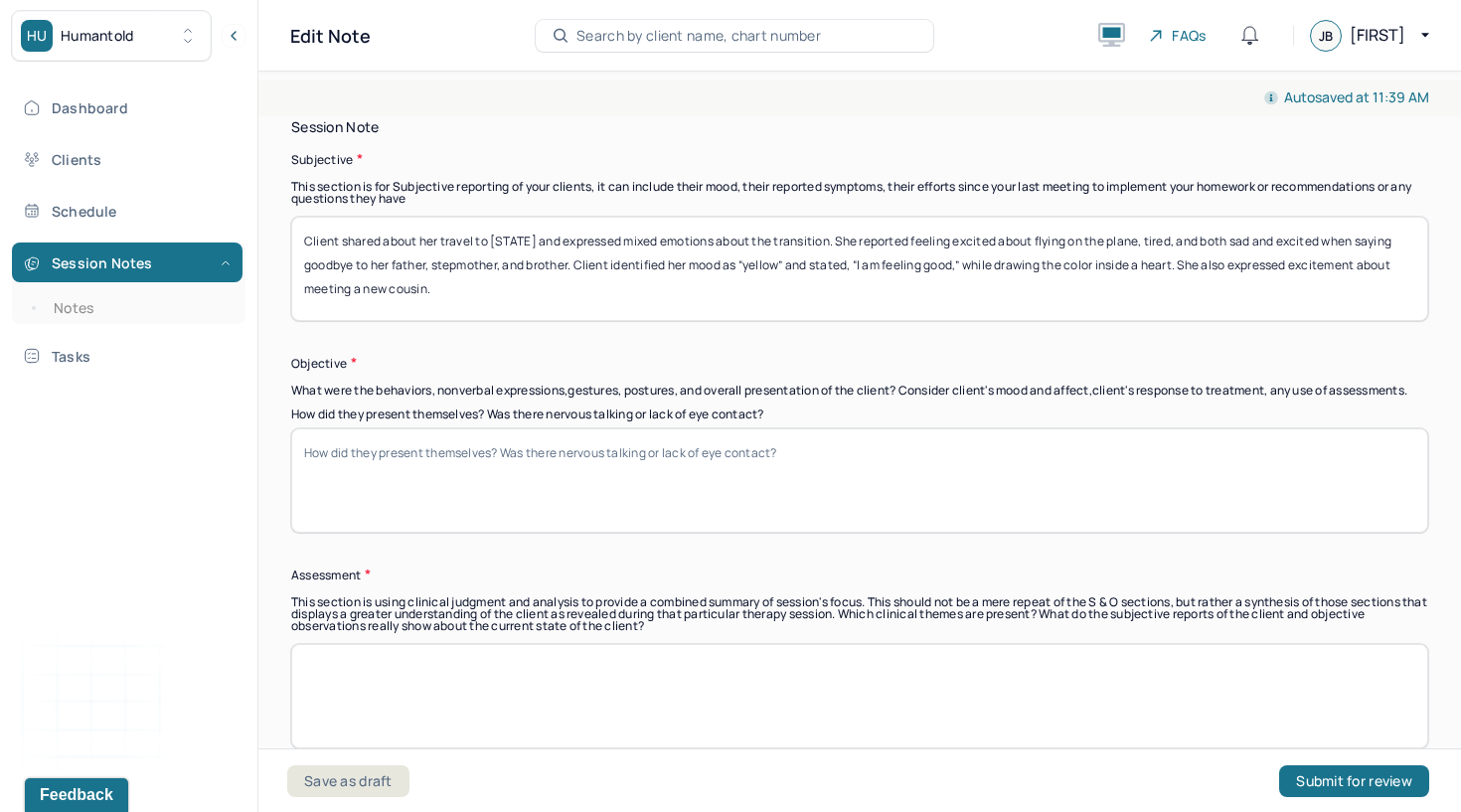 type on "Client shared about her travel to Wisconsin and expressed mixed emotions about the transition. She reported feeling excited about flying on the plane, tired, and both sad and excited when saying goodbye to her father, stepmother, and brother. Client identified her mood as “yellow” and stated, “I am feeling good,” while drawing the color inside a heart. She also expressed excitement about meeting a new cousin." 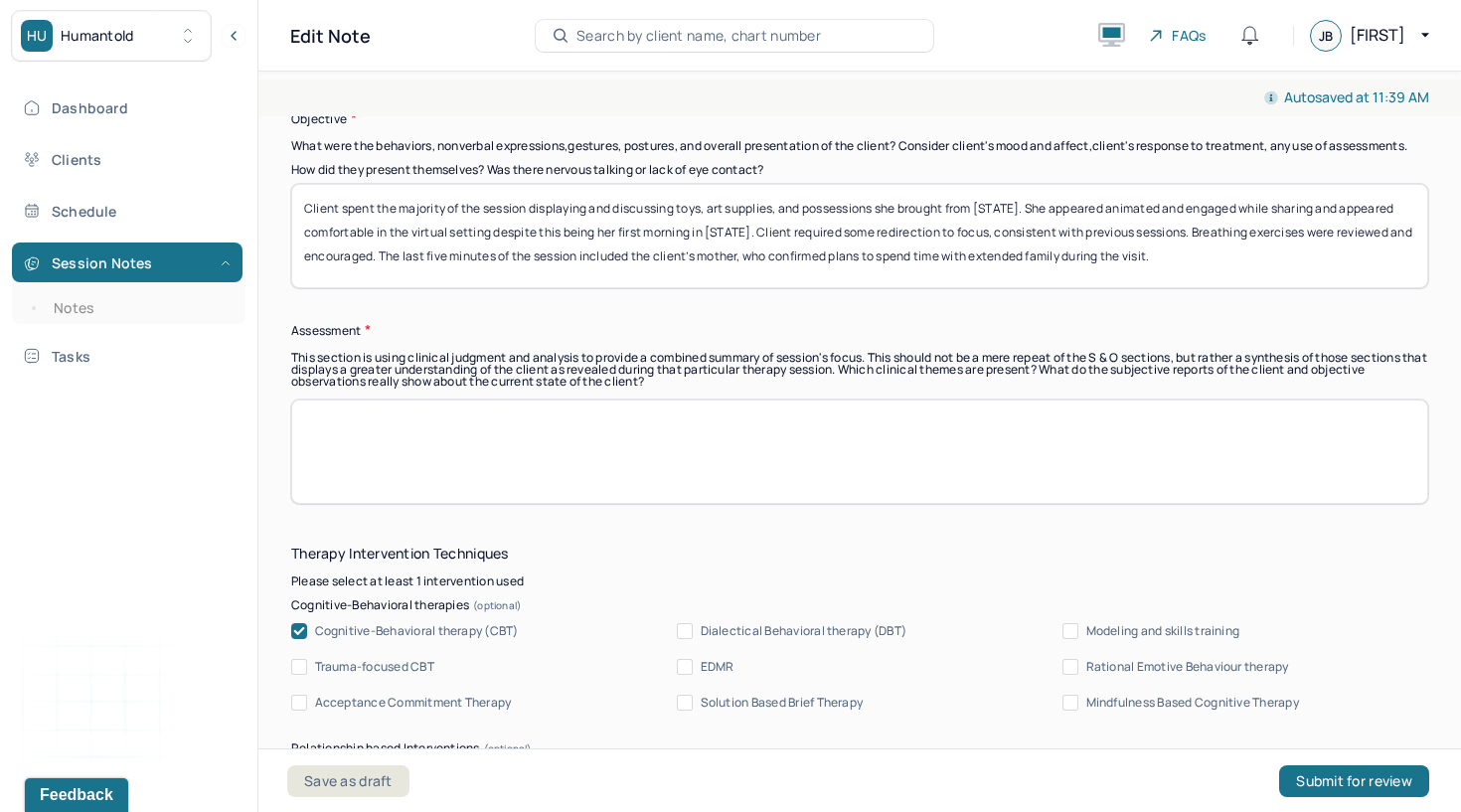 scroll, scrollTop: 1736, scrollLeft: 0, axis: vertical 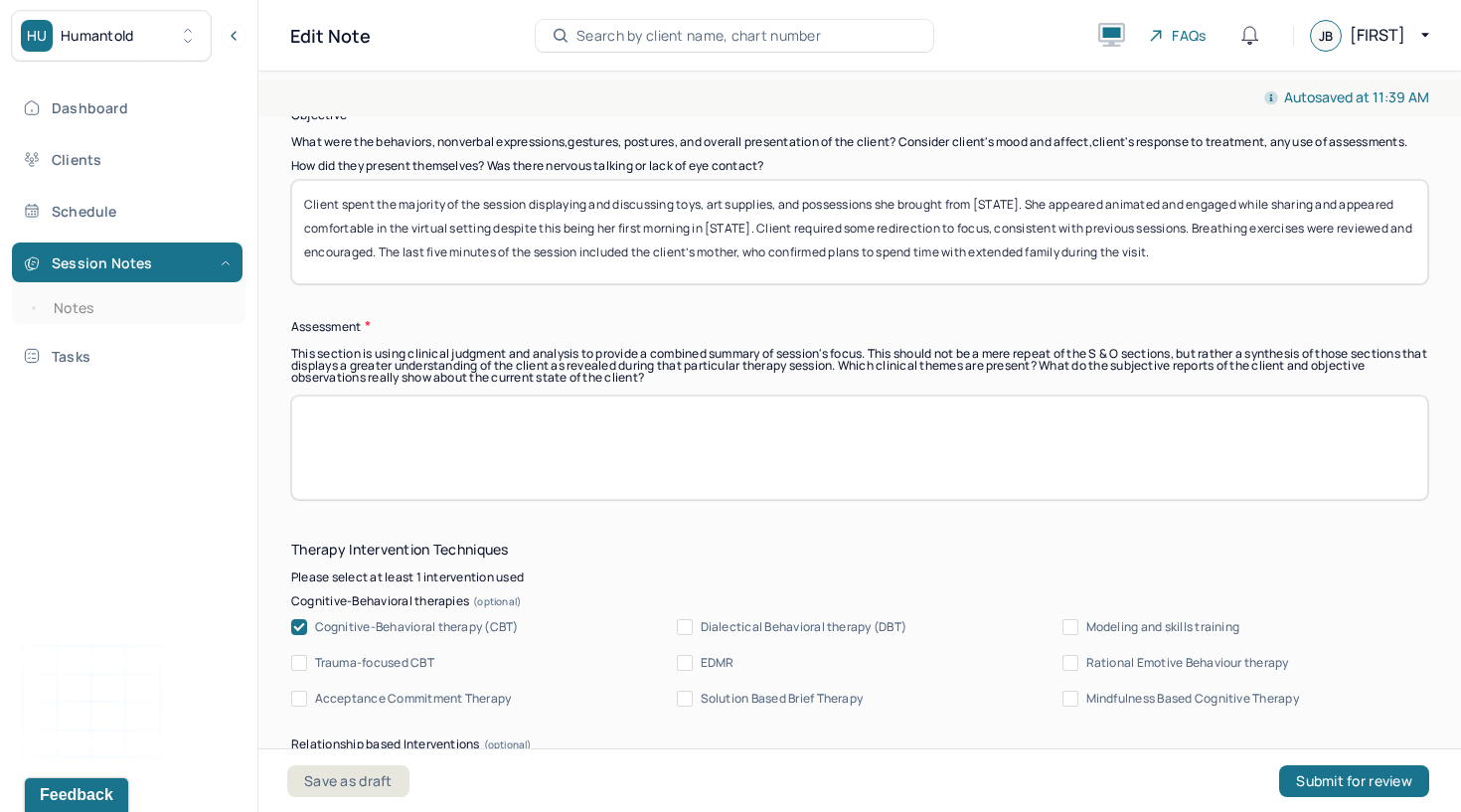 drag, startPoint x: 1268, startPoint y: 239, endPoint x: 830, endPoint y: 239, distance: 438 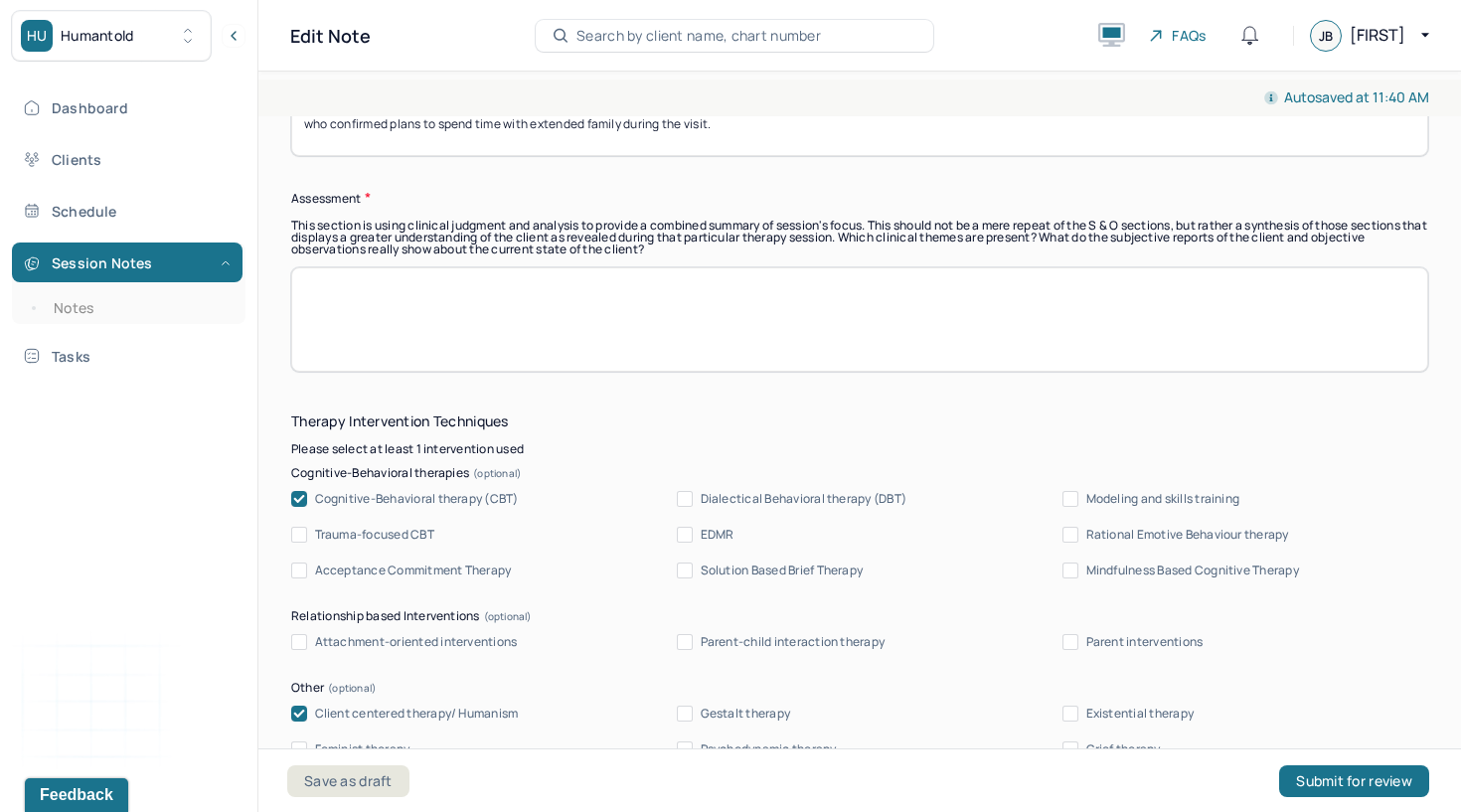 scroll, scrollTop: 1877, scrollLeft: 0, axis: vertical 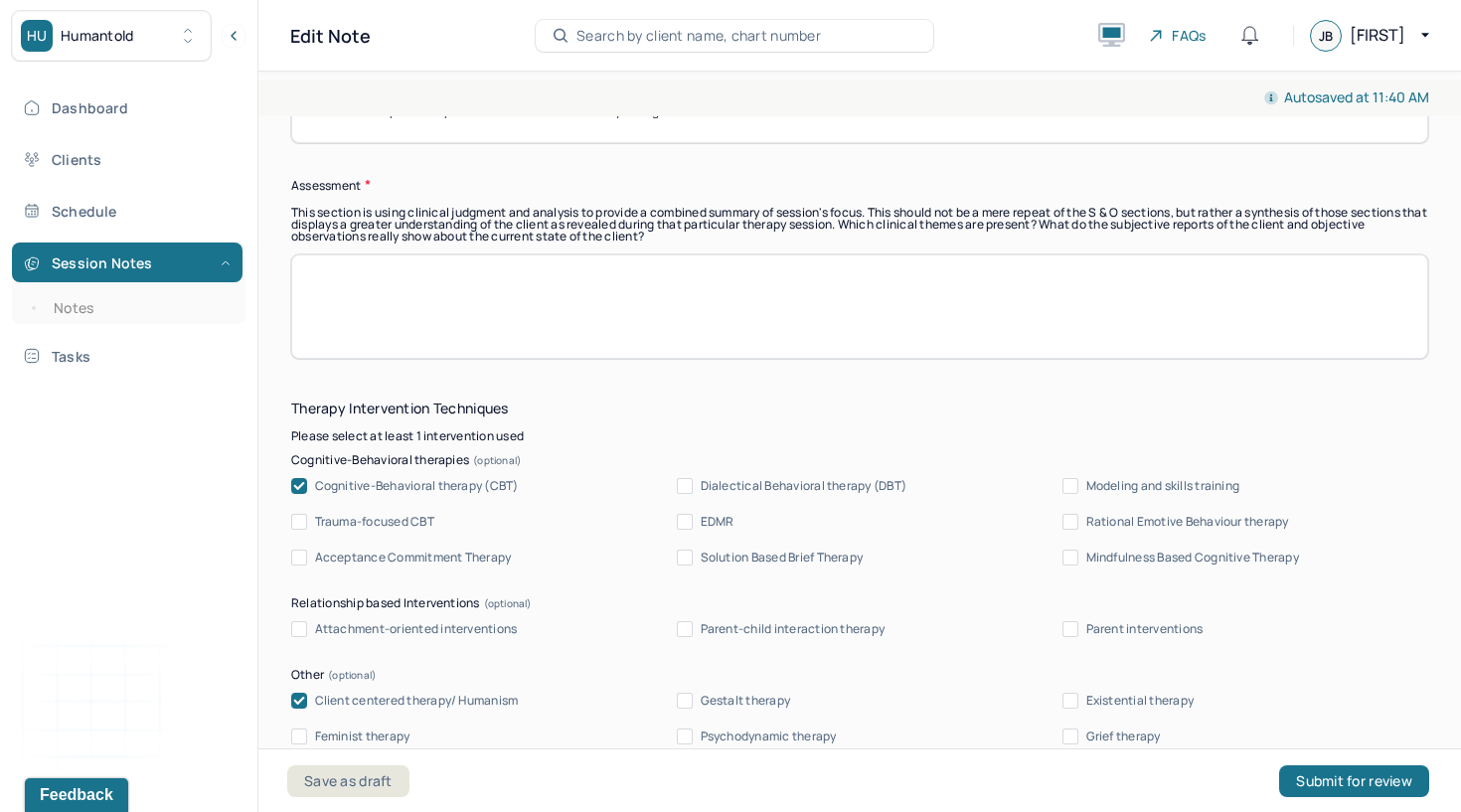 type on "Client spent the majority of the session displaying and discussing toys, art supplies, and possessions she brought from Connecticut. She appeared animated and engaged while sharing and appeared comfortable in the virtual setting despite this being her first morning in Wisconsin. Breathing exercises were reviewed and encouraged. The last five minutes of the session included the client’s mother, who confirmed plans to spend time with extended family during the visit." 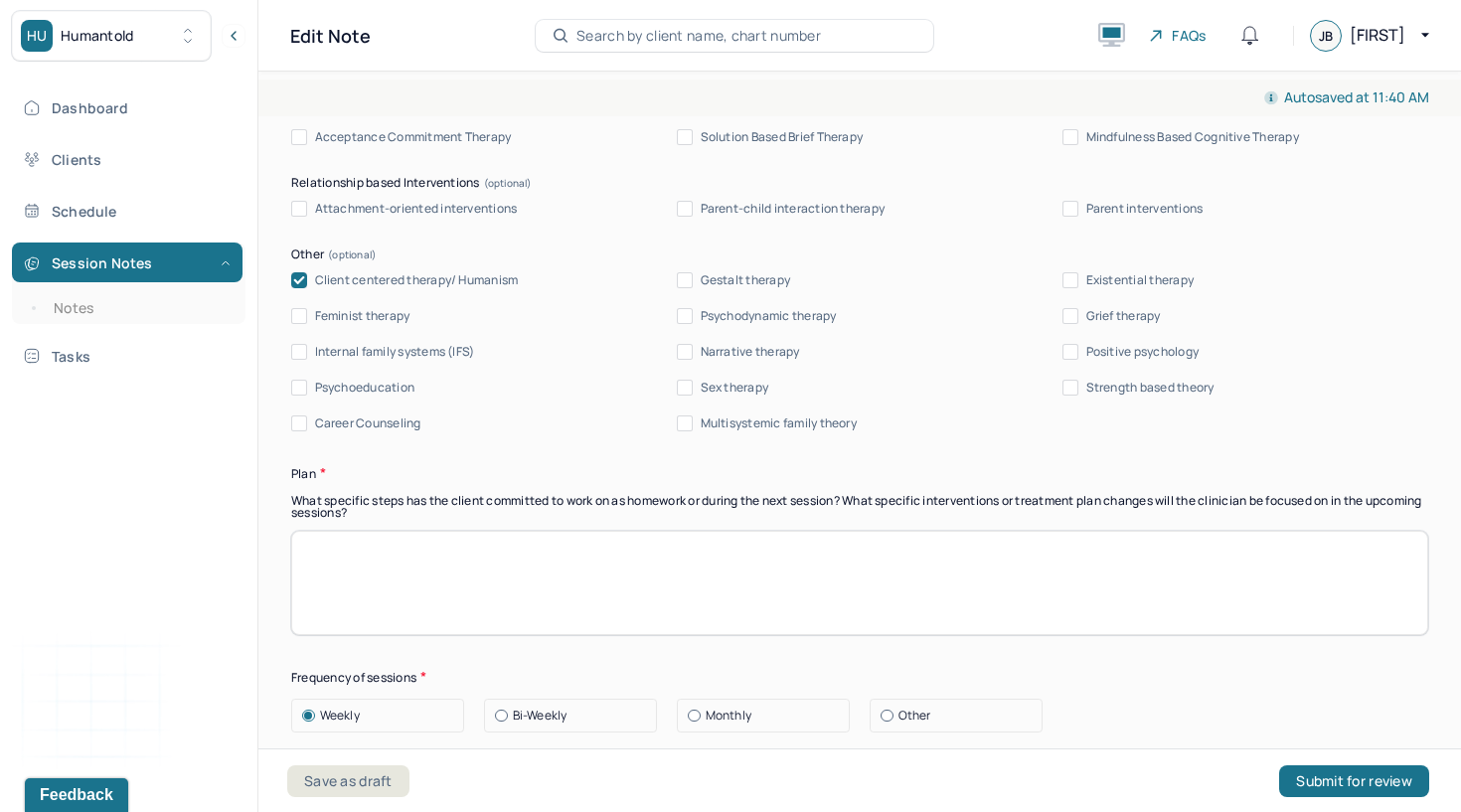 scroll, scrollTop: 2304, scrollLeft: 0, axis: vertical 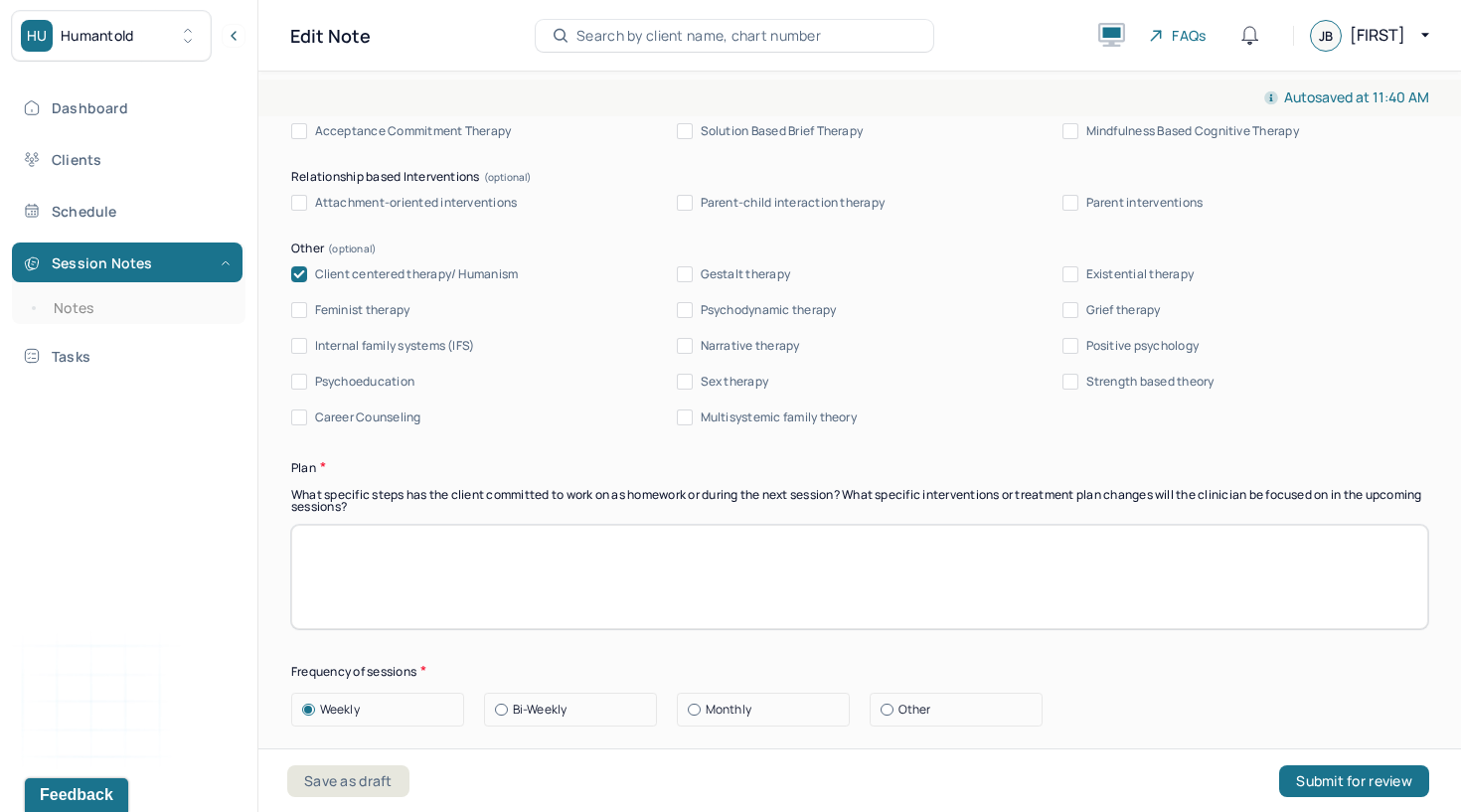 type on "Client is adjusting to a temporary change in environment with a combination of excitement and fatigue. Her ability to label emotions and use visual expression (color + art) remains developmentally appropriate and a therapeutic strength. Continued emotional support and structure will be important during this transition to maintain therapeutic consistency and reinforce regulation strategies." 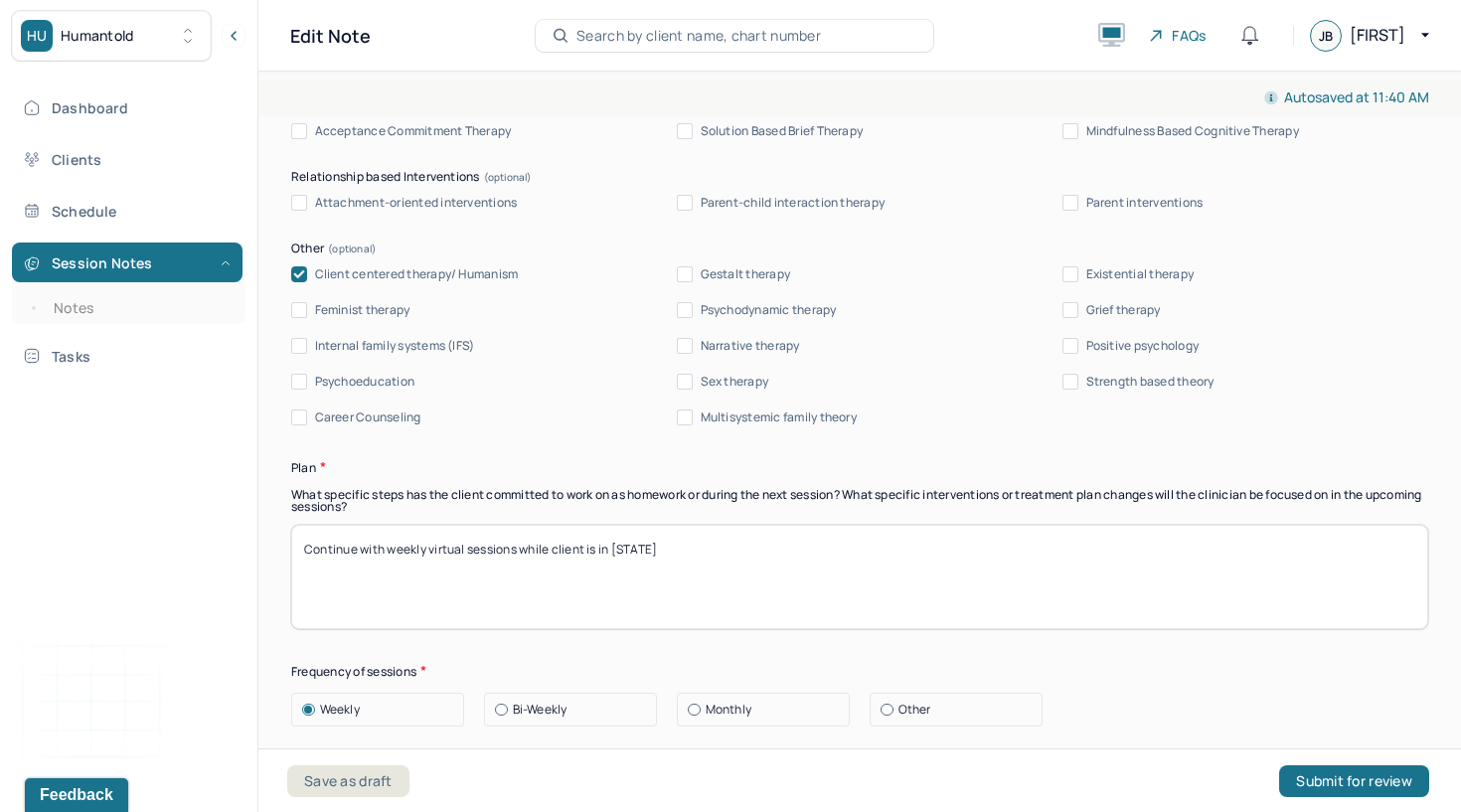 scroll, scrollTop: 40, scrollLeft: 0, axis: vertical 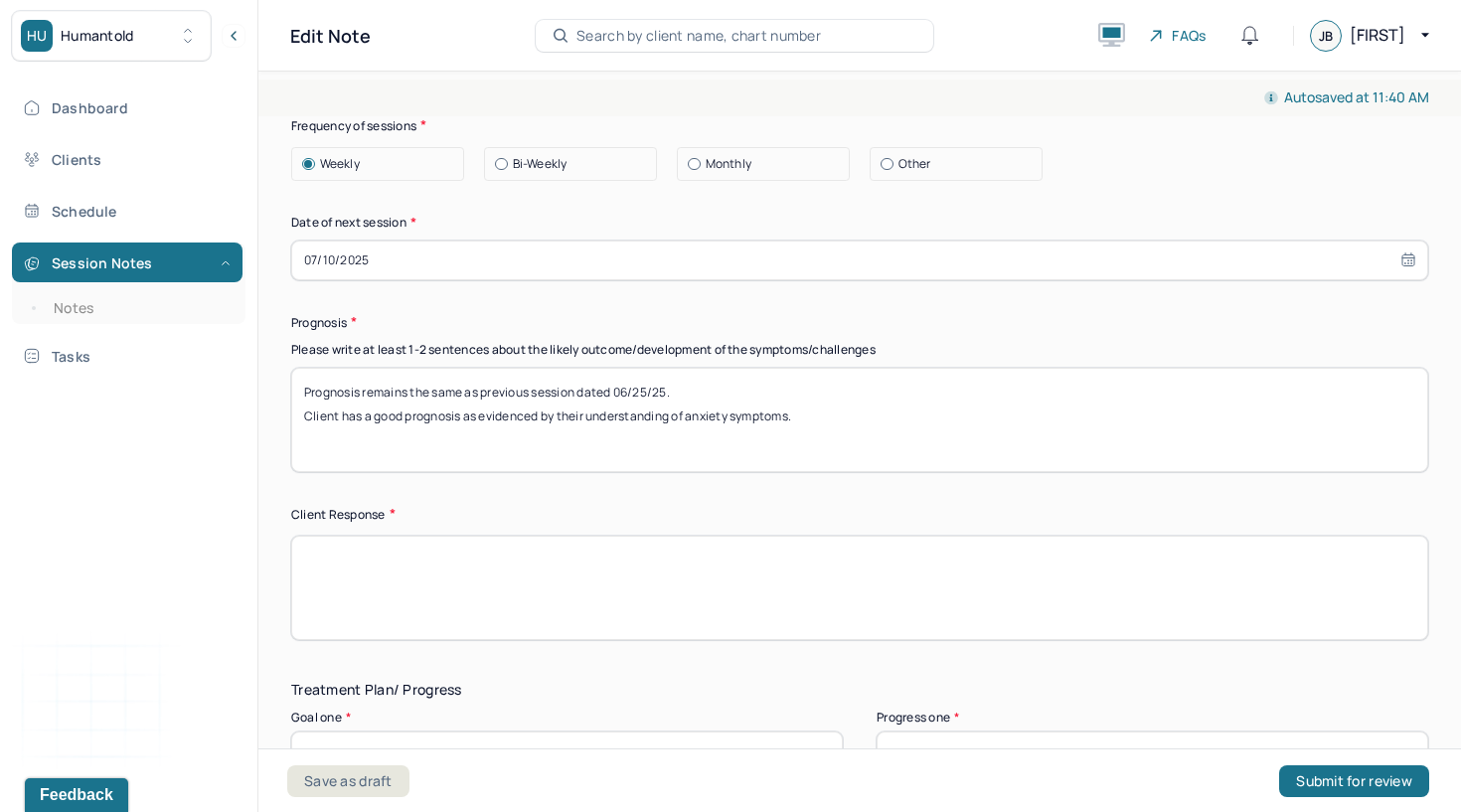 type on "Continue with weekly virtual sessions while client is in Wisconsin
Incorporate worksheets and art-based interventions to support emotional expression and session engagement
Encourage ongoing use of breathing techniques and other regulation tools
Maintain communication with parent as needed to support structure and consistency during travel" 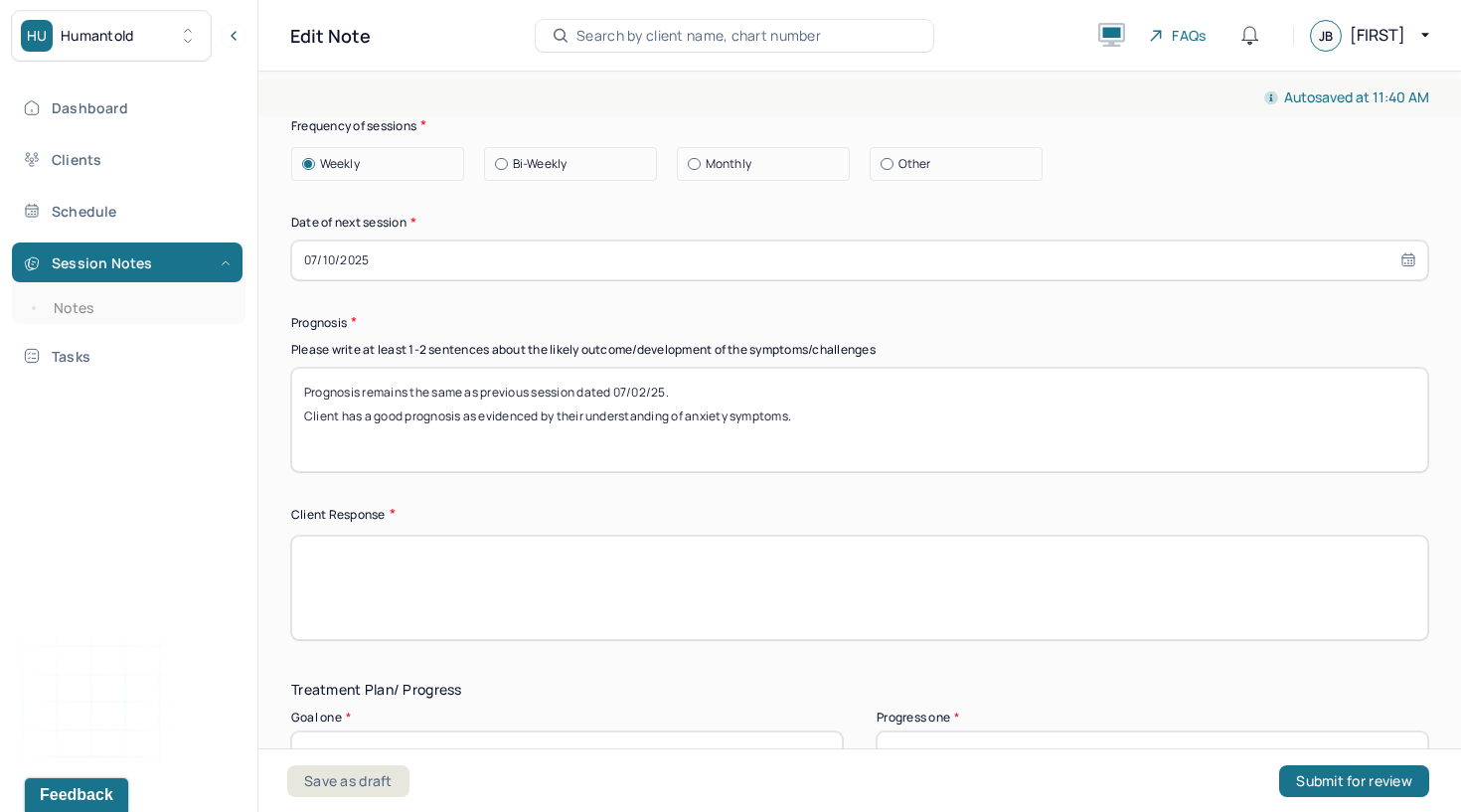 type on "Prognosis remains the same as previous session dated 07/02/25.
Client has a good prognosis as evidenced by their understanding of anxiety symptoms." 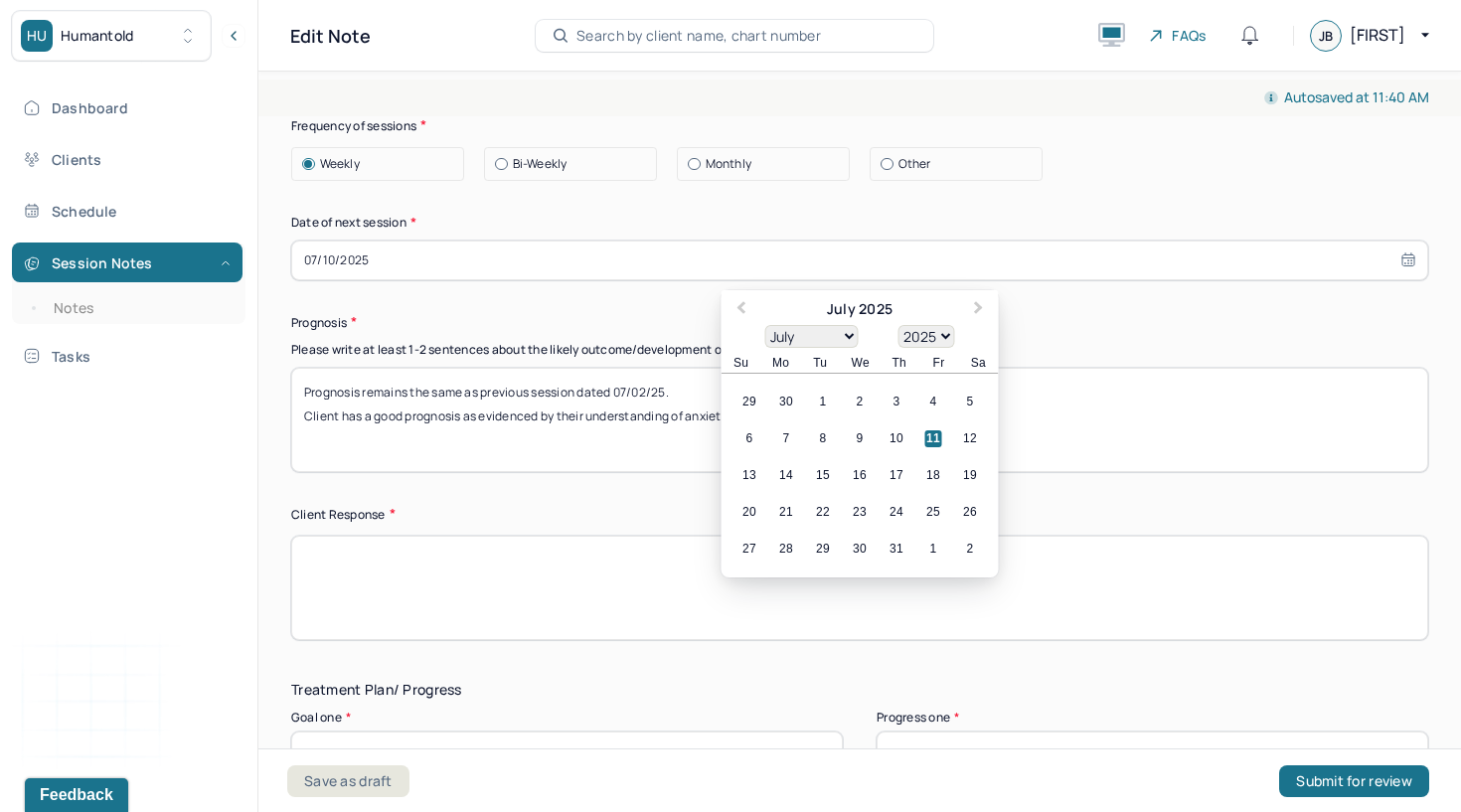 click on "07/10/2025" at bounding box center [860, 260] 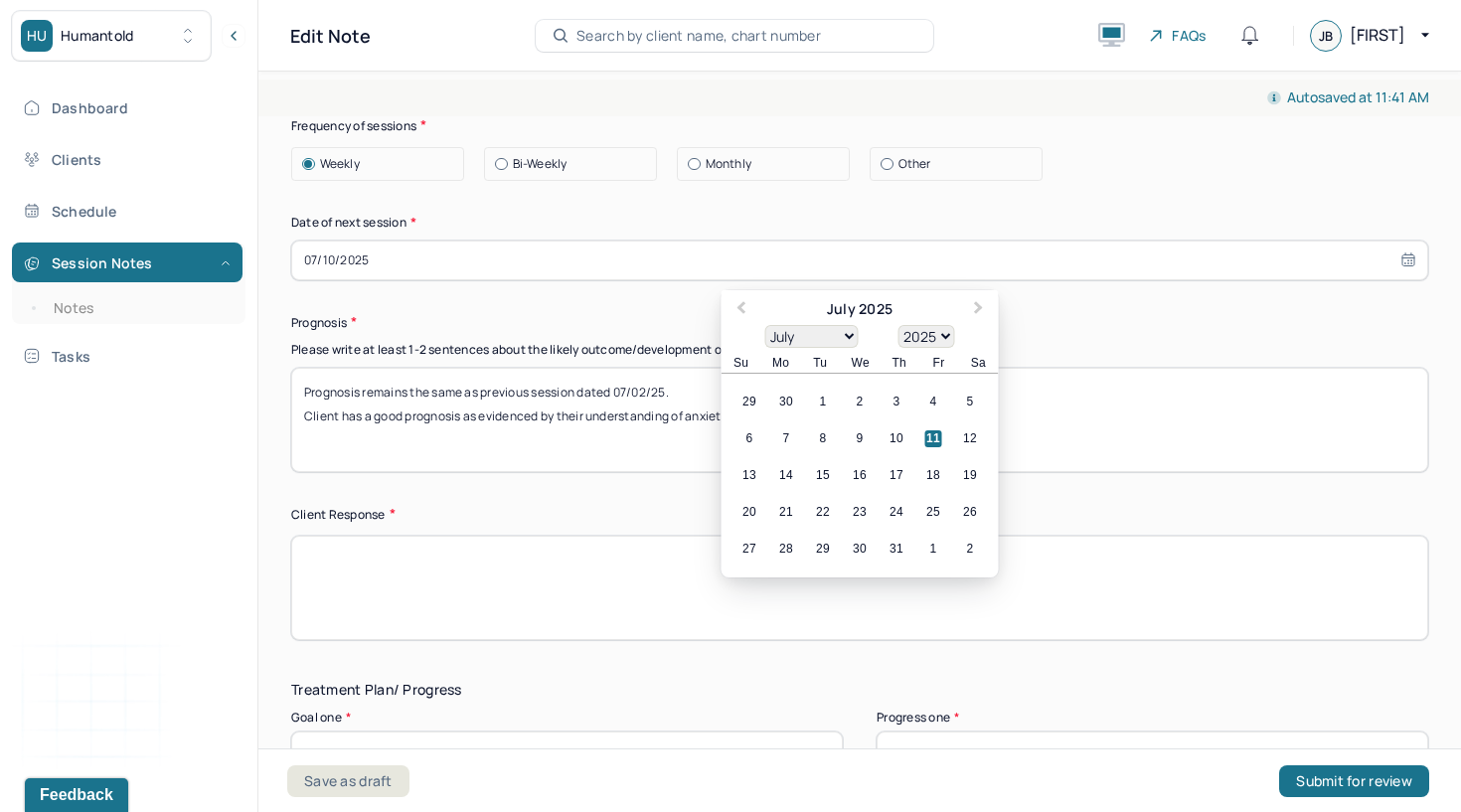 click on "13 14 15 16 17 18 19" at bounding box center [860, 475] 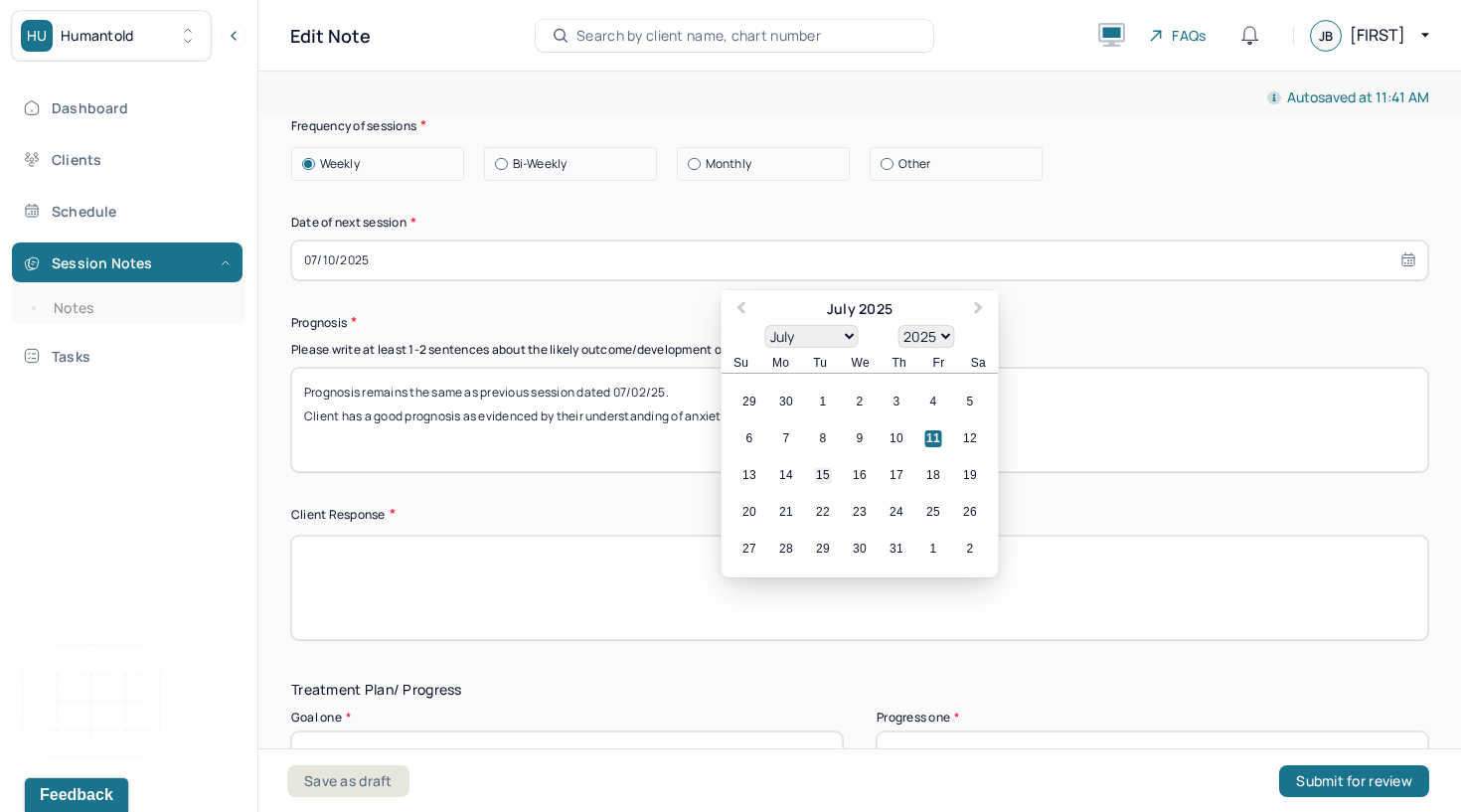 click on "15" at bounding box center (823, 475) 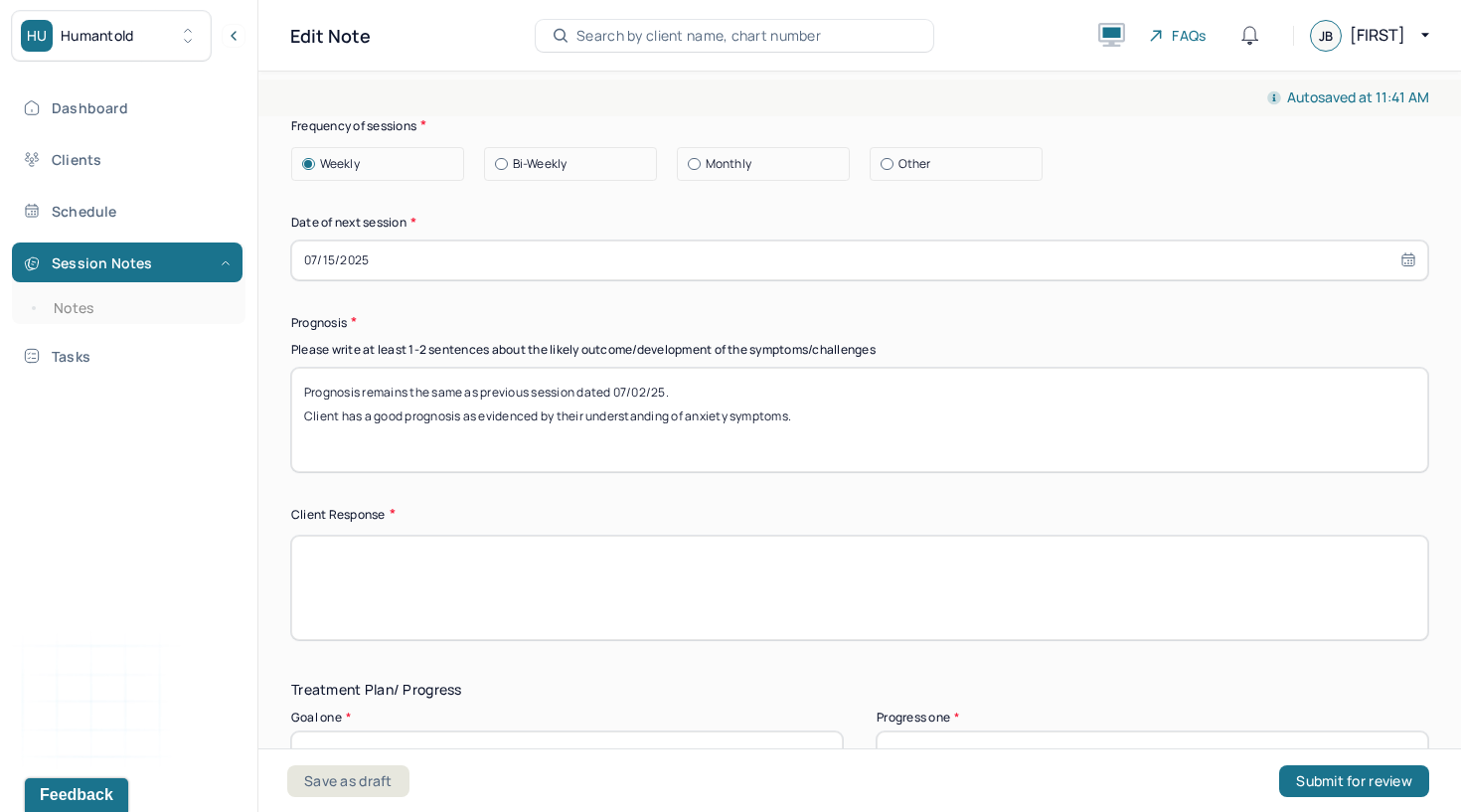 click at bounding box center [860, 587] 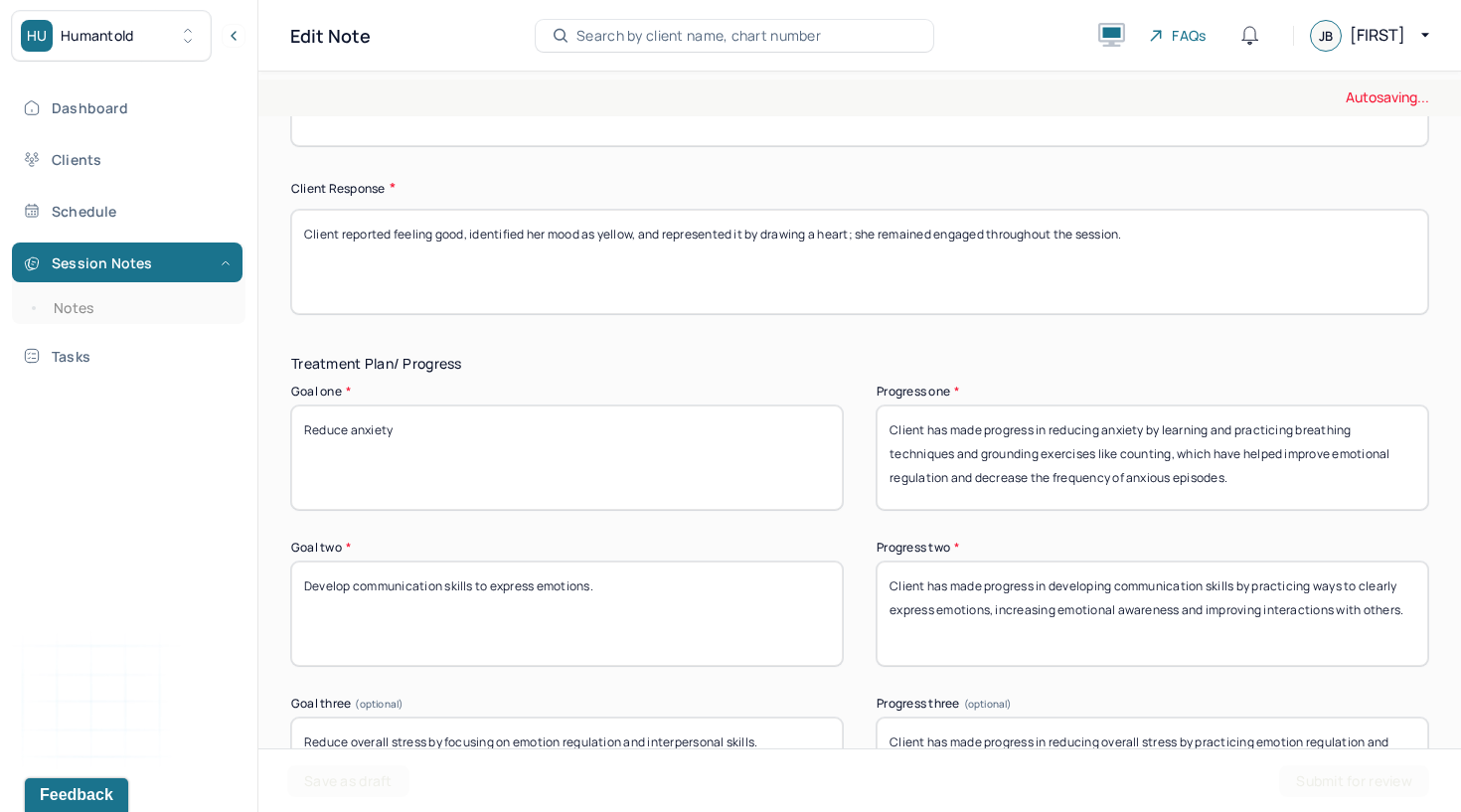 scroll, scrollTop: 3239, scrollLeft: 0, axis: vertical 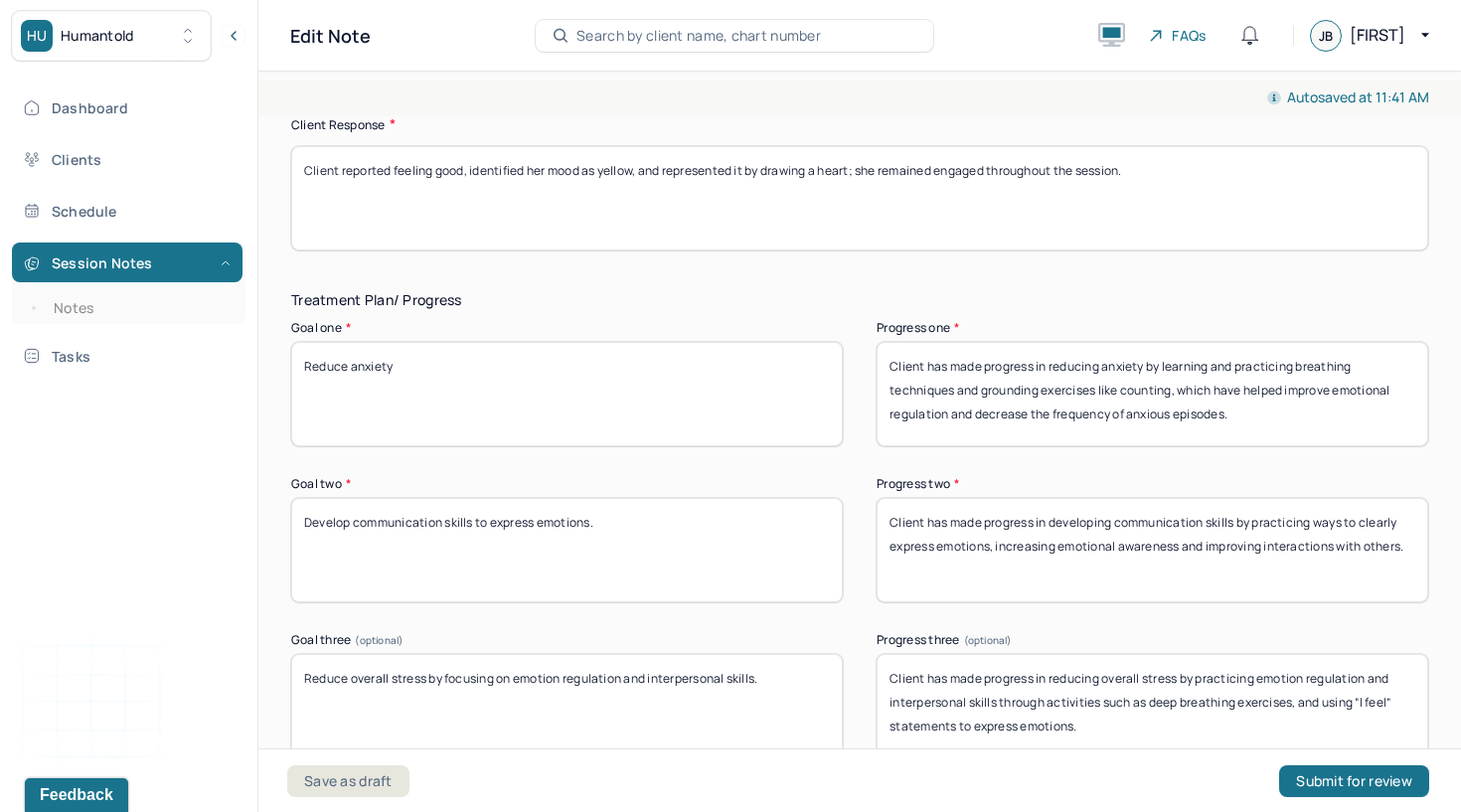 type on "Client reported feeling good, identified her mood as yellow, and represented it by drawing a heart; she remained engaged throughout the session." 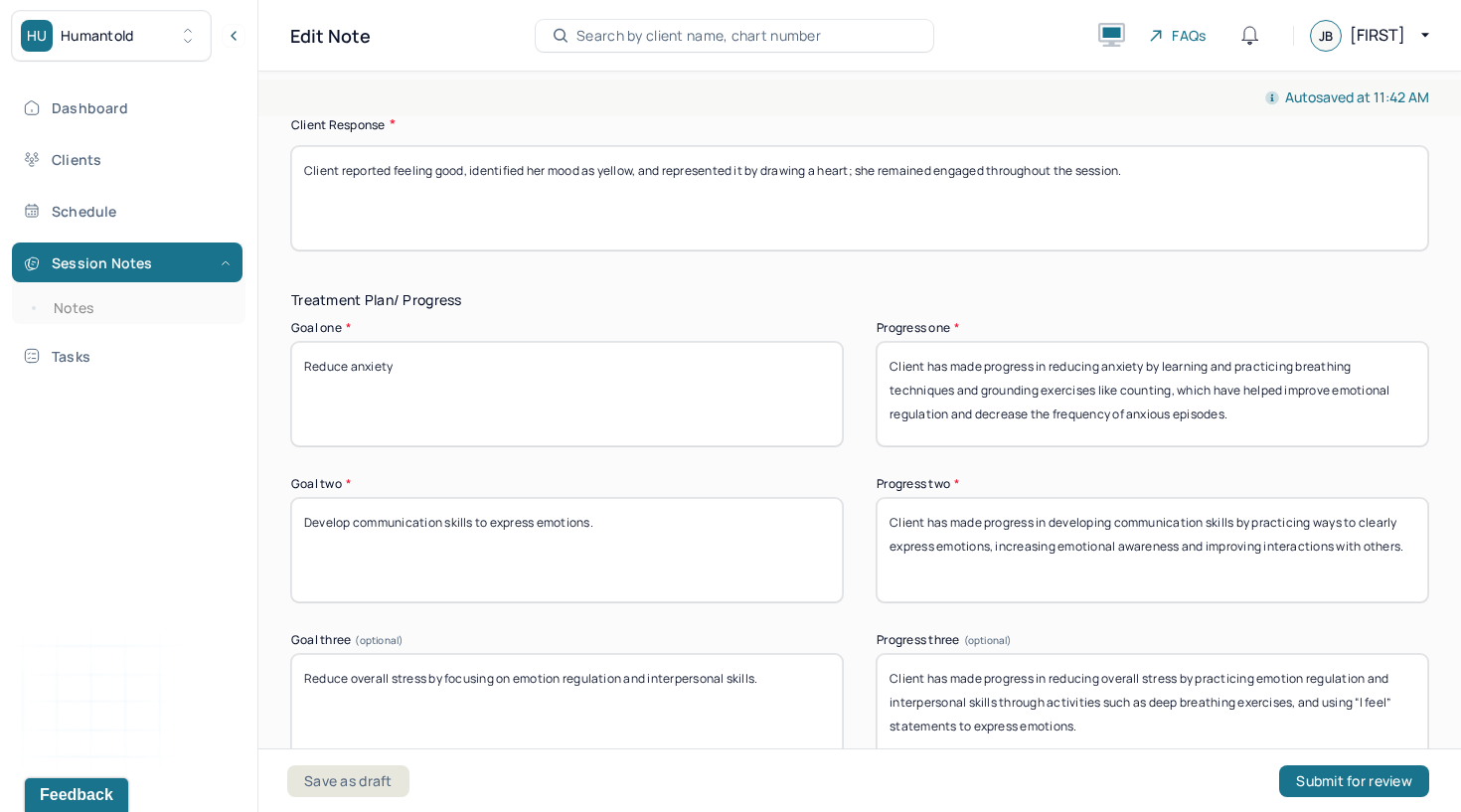 click on "Reduce anxiety" at bounding box center [567, 394] 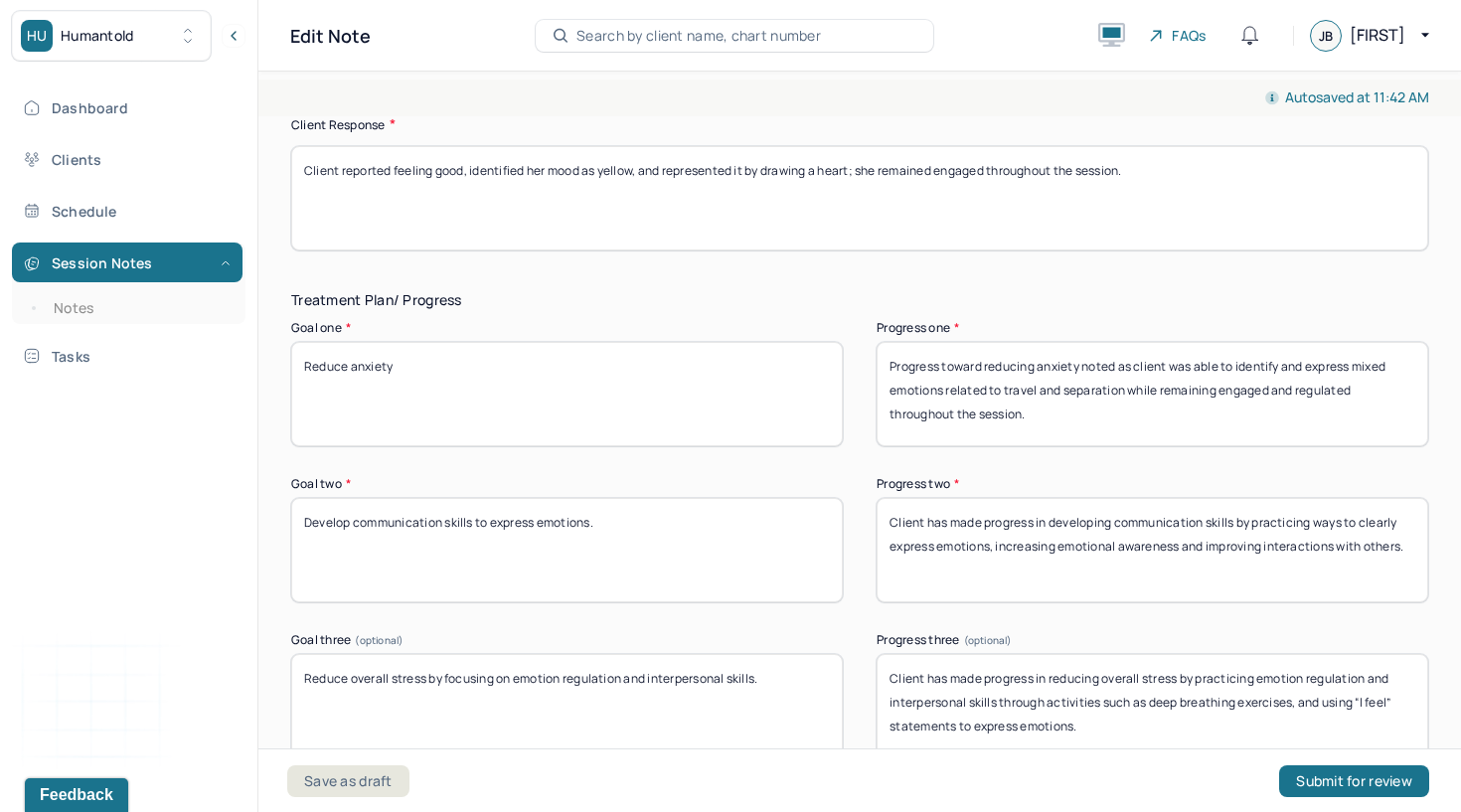 type on "Progress toward reducing anxiety noted as client was able to identify and express mixed emotions related to travel and separation while remaining engaged and regulated throughout the session." 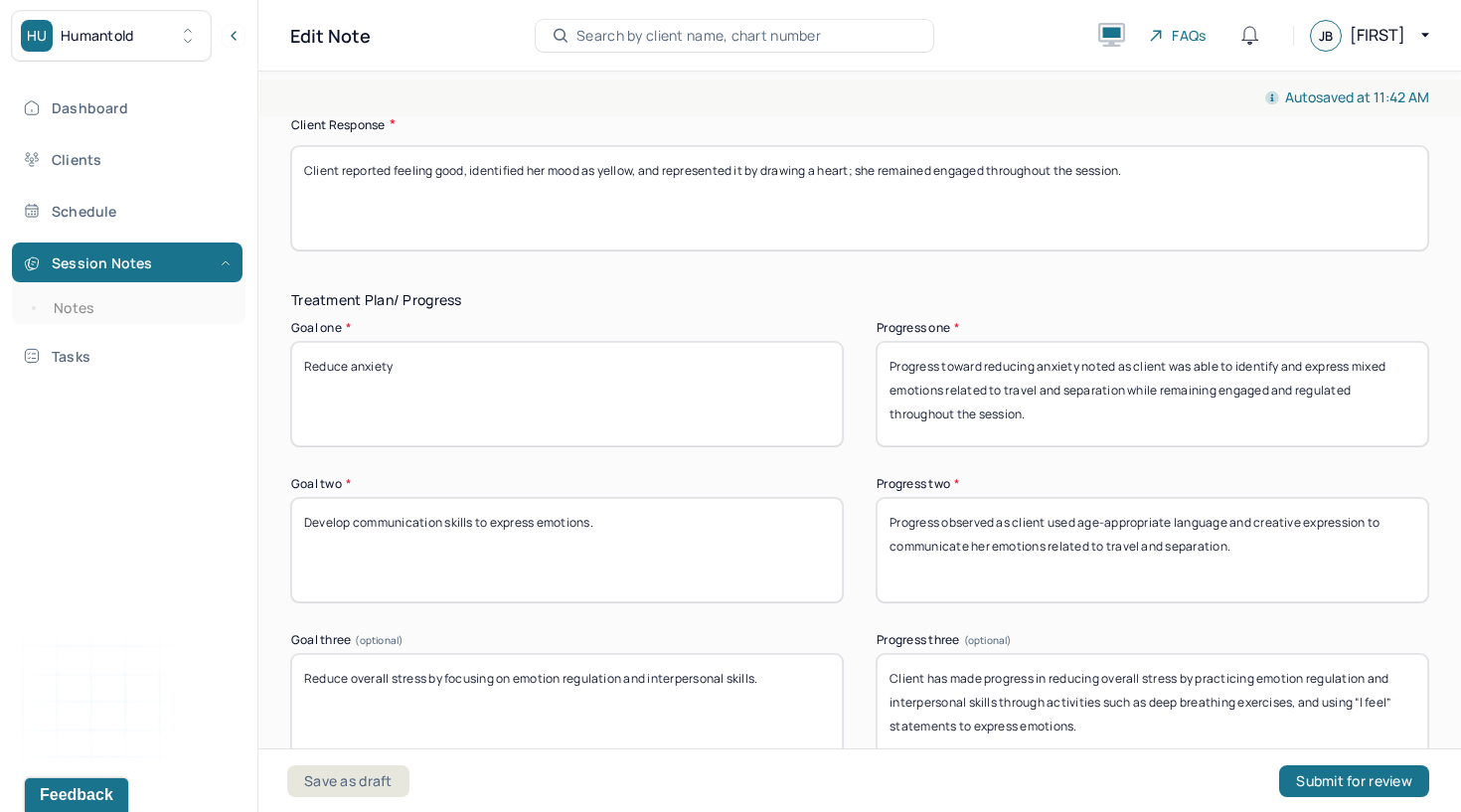 type on "Progress observed as client used age-appropriate language and creative expression to communicate her emotions related to travel and separation." 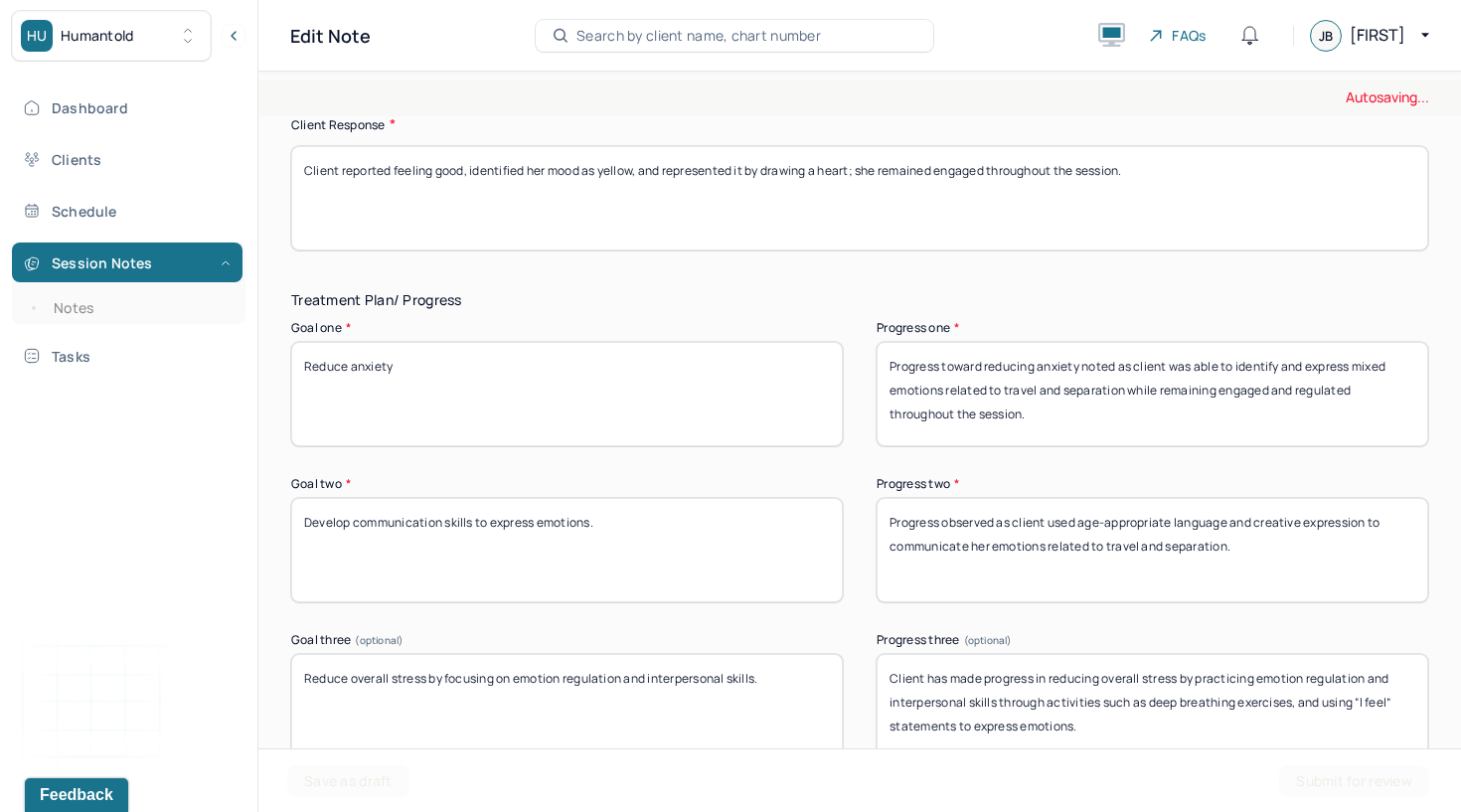 click on "Reduce overall stress by focusing on emotion regulation and interpersonal skills." at bounding box center [567, 706] 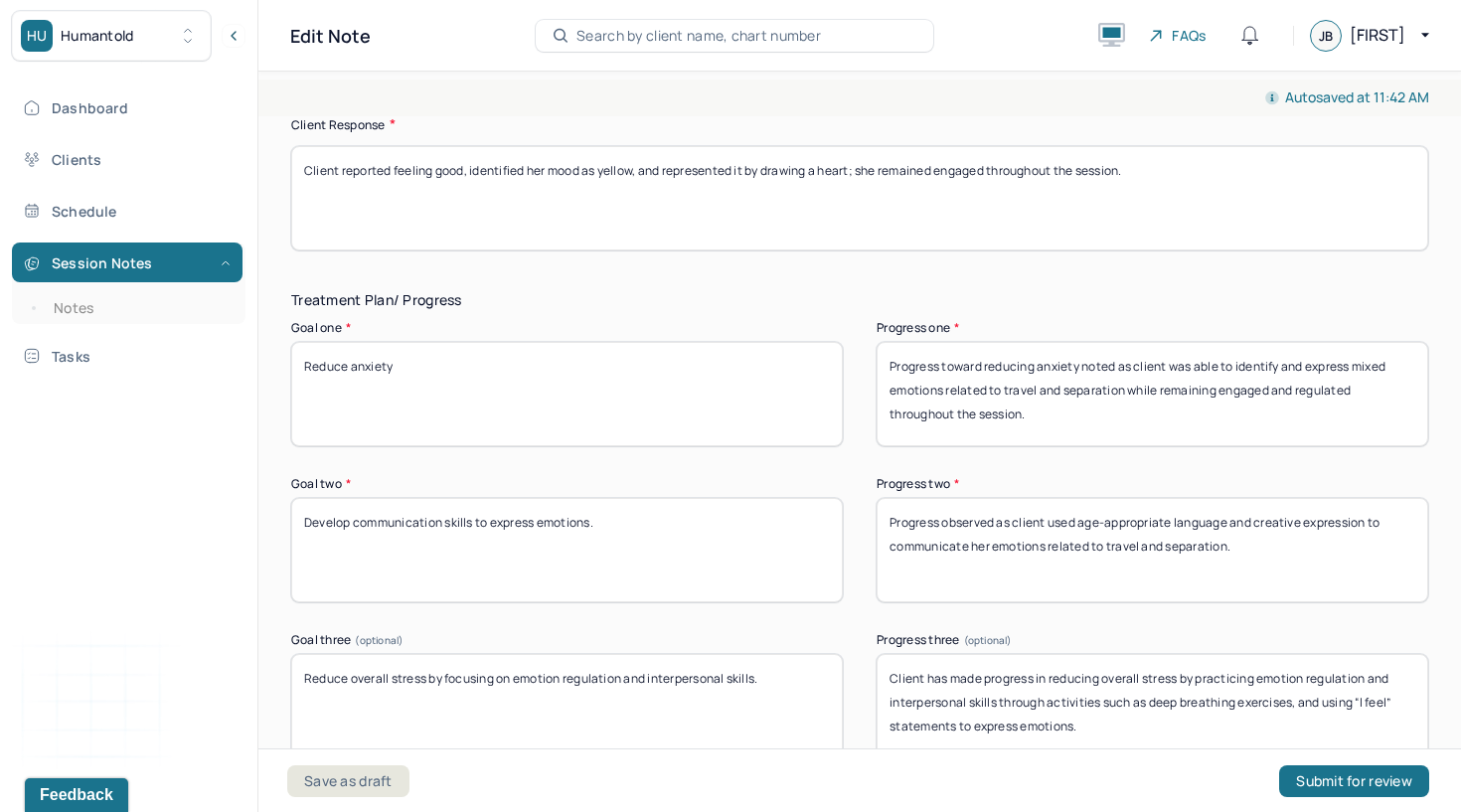 click on "Client has made progress in reducing overall stress by practicing emotion regulation and interpersonal skills through activities such as deep breathing exercises, and using “I feel” statements to express emotions." at bounding box center (1152, 706) 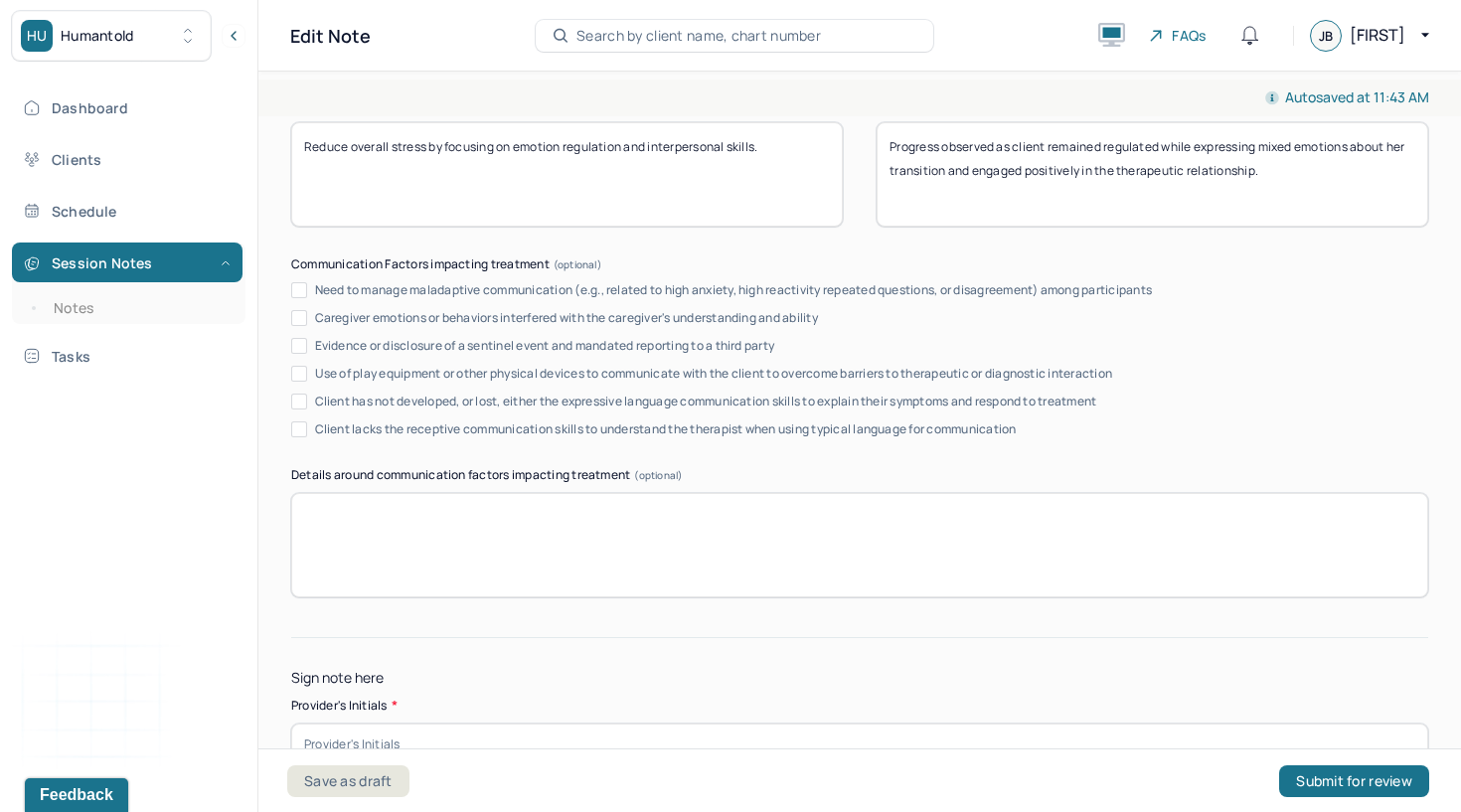 scroll, scrollTop: 3792, scrollLeft: 0, axis: vertical 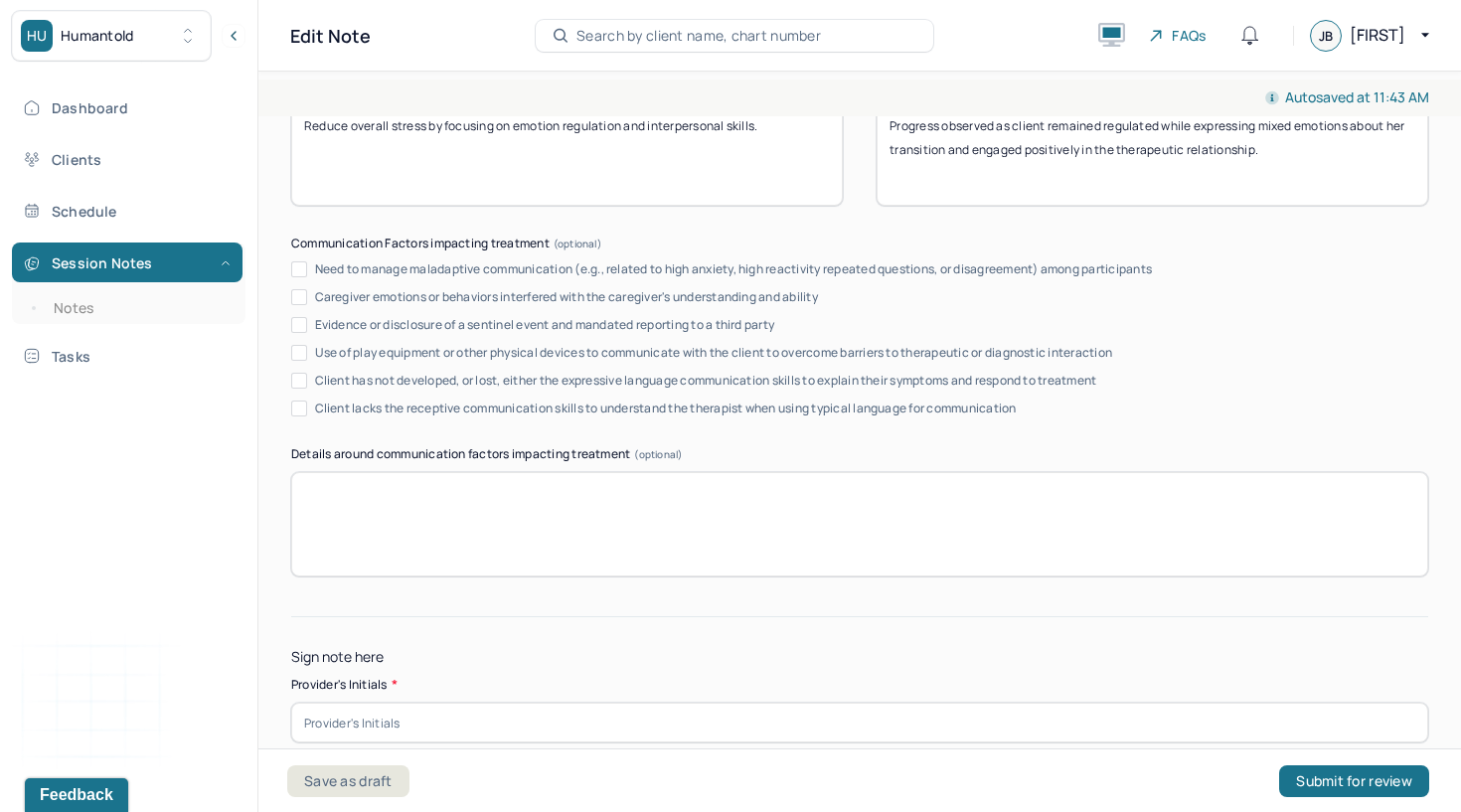 type on "Progress observed as client remained regulated while expressing mixed emotions about her transition and engaged positively in the therapeutic relationship." 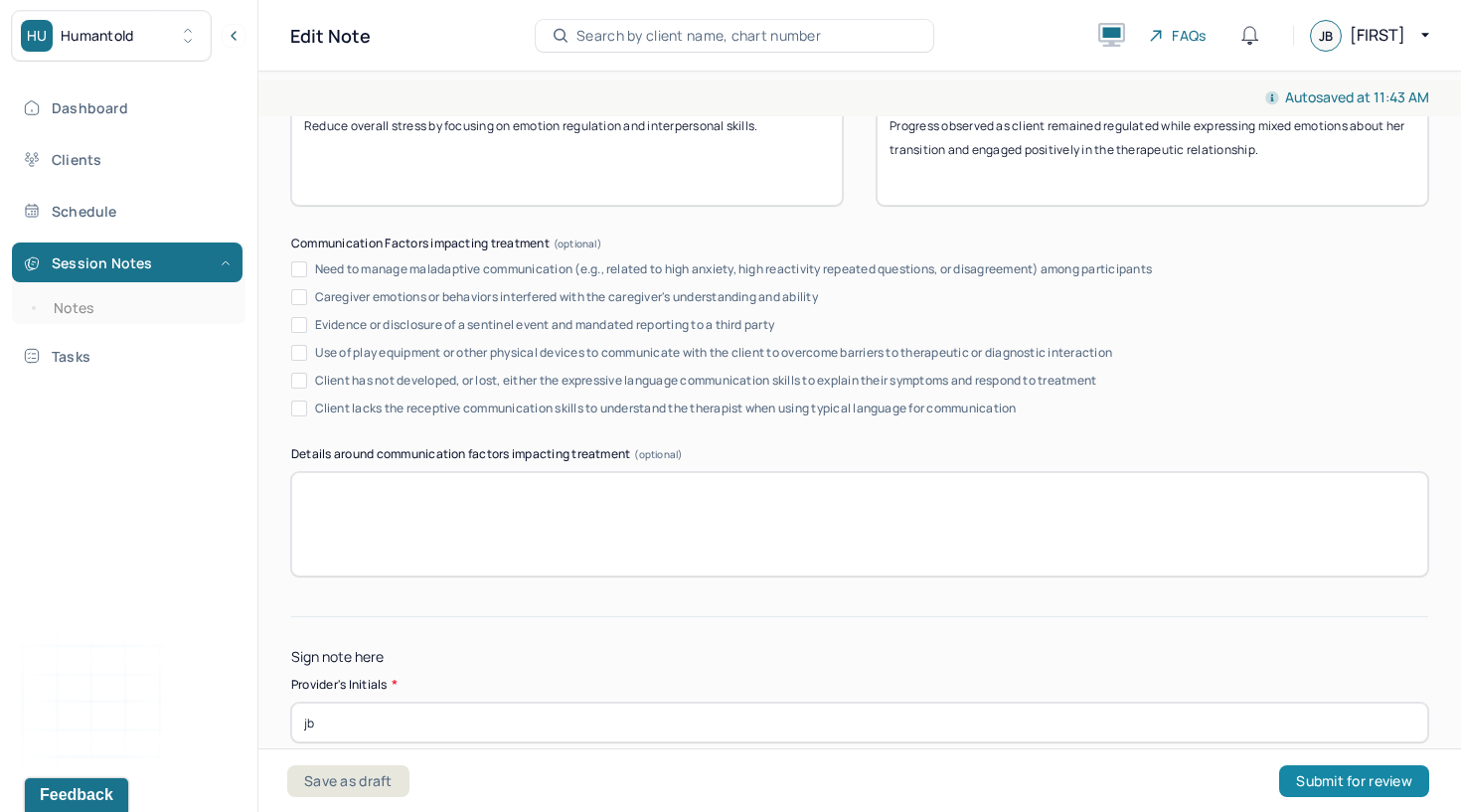 type on "jb" 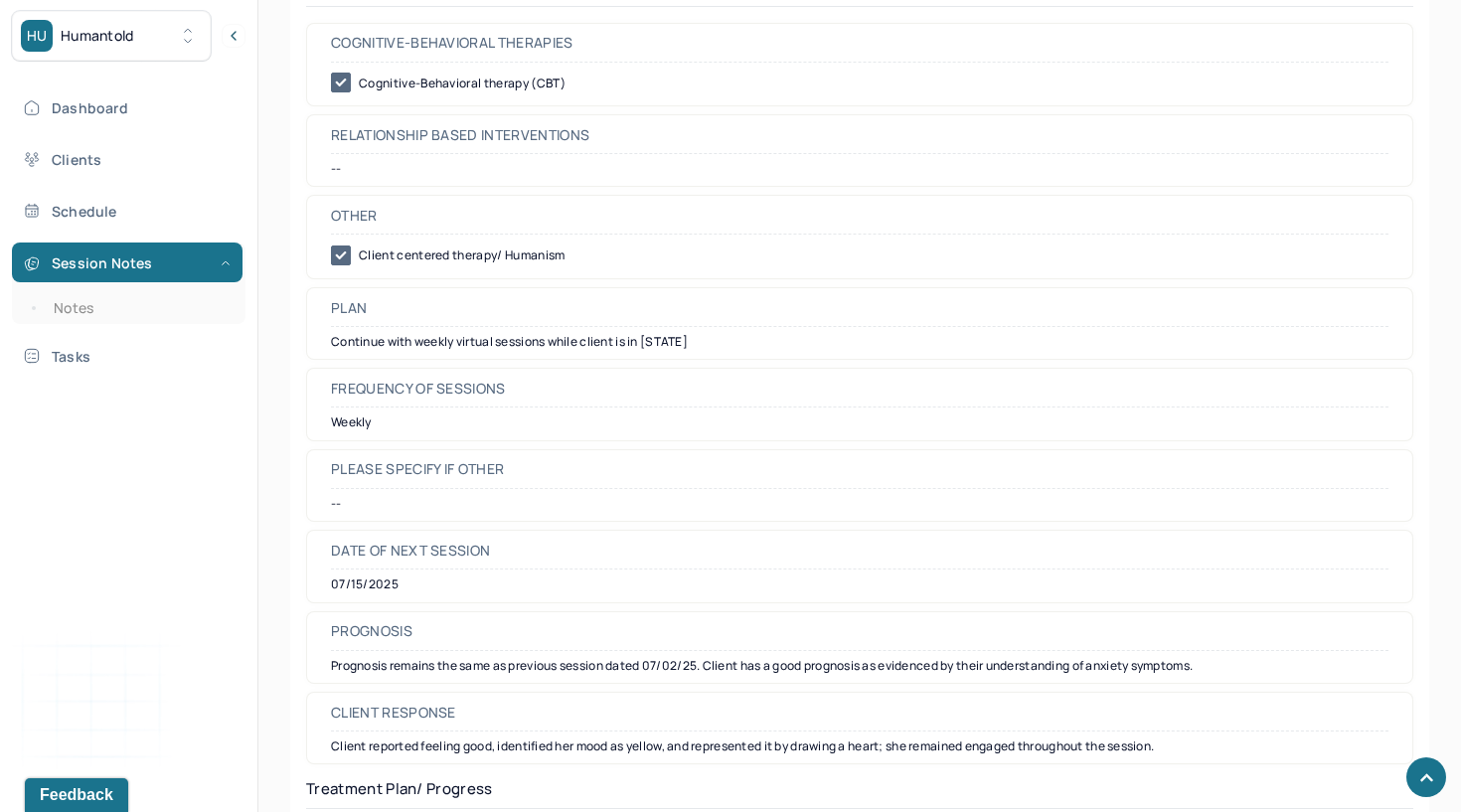 scroll, scrollTop: 2210, scrollLeft: 0, axis: vertical 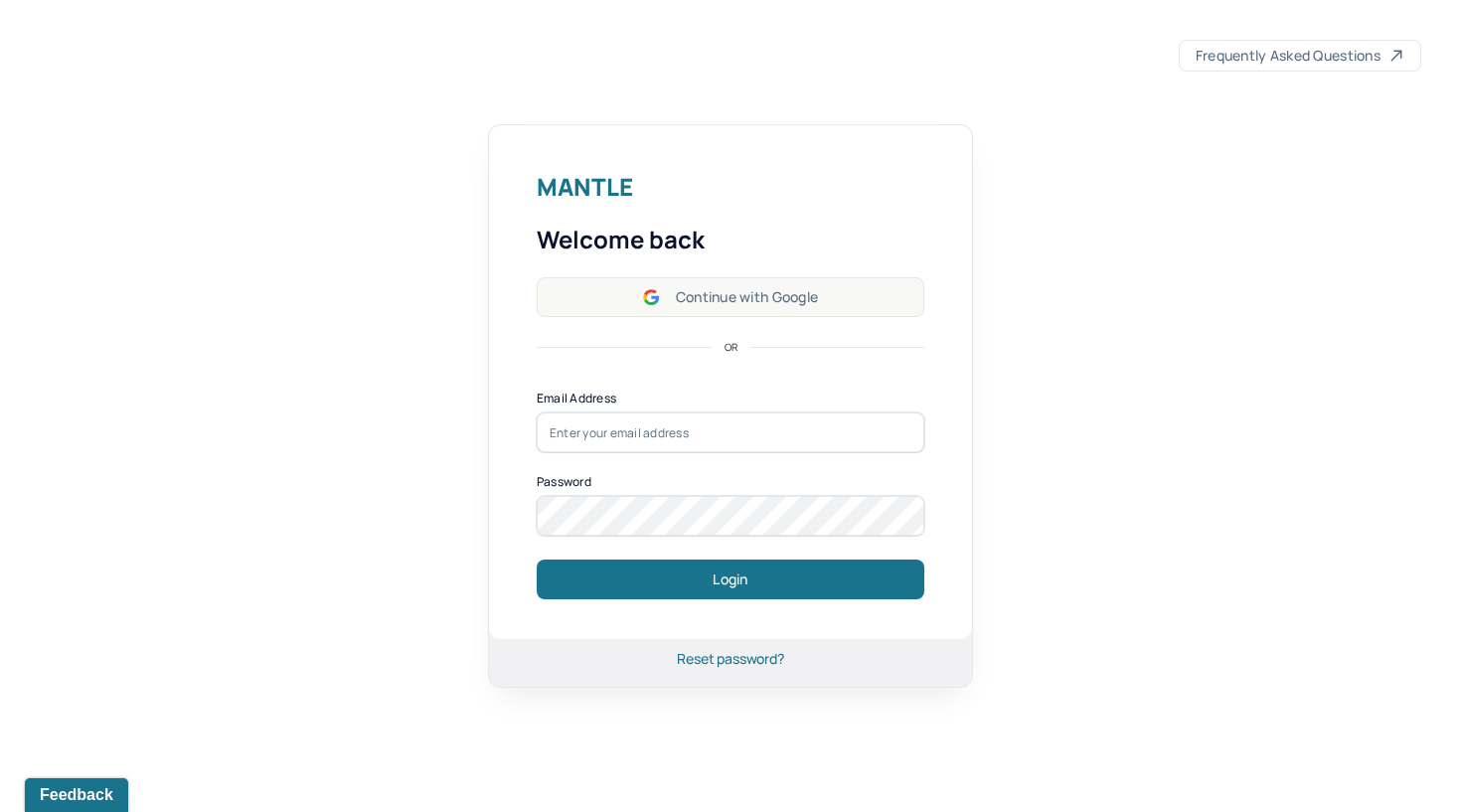 click on "Continue with Google" at bounding box center (730, 297) 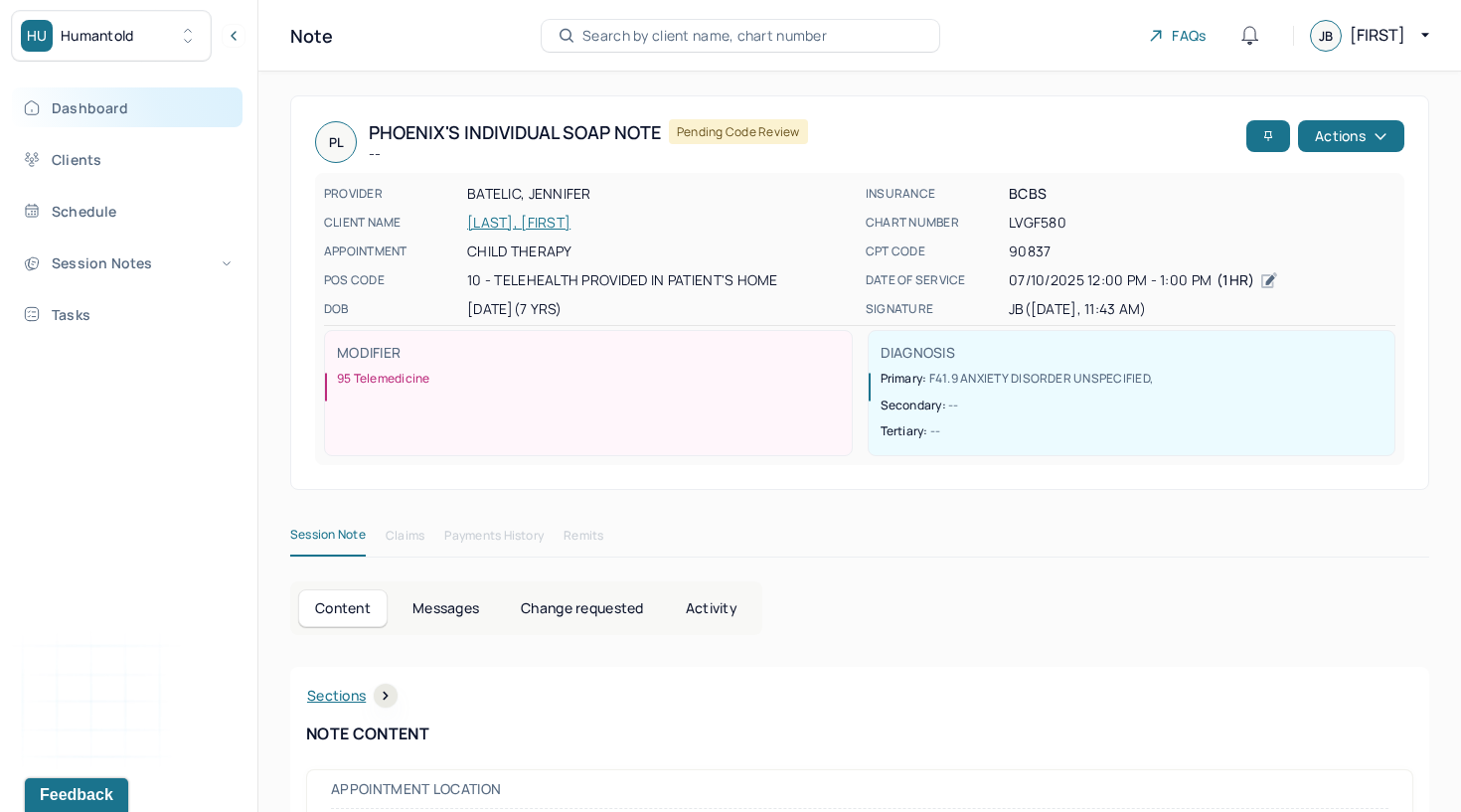 click on "Dashboard" at bounding box center (127, 107) 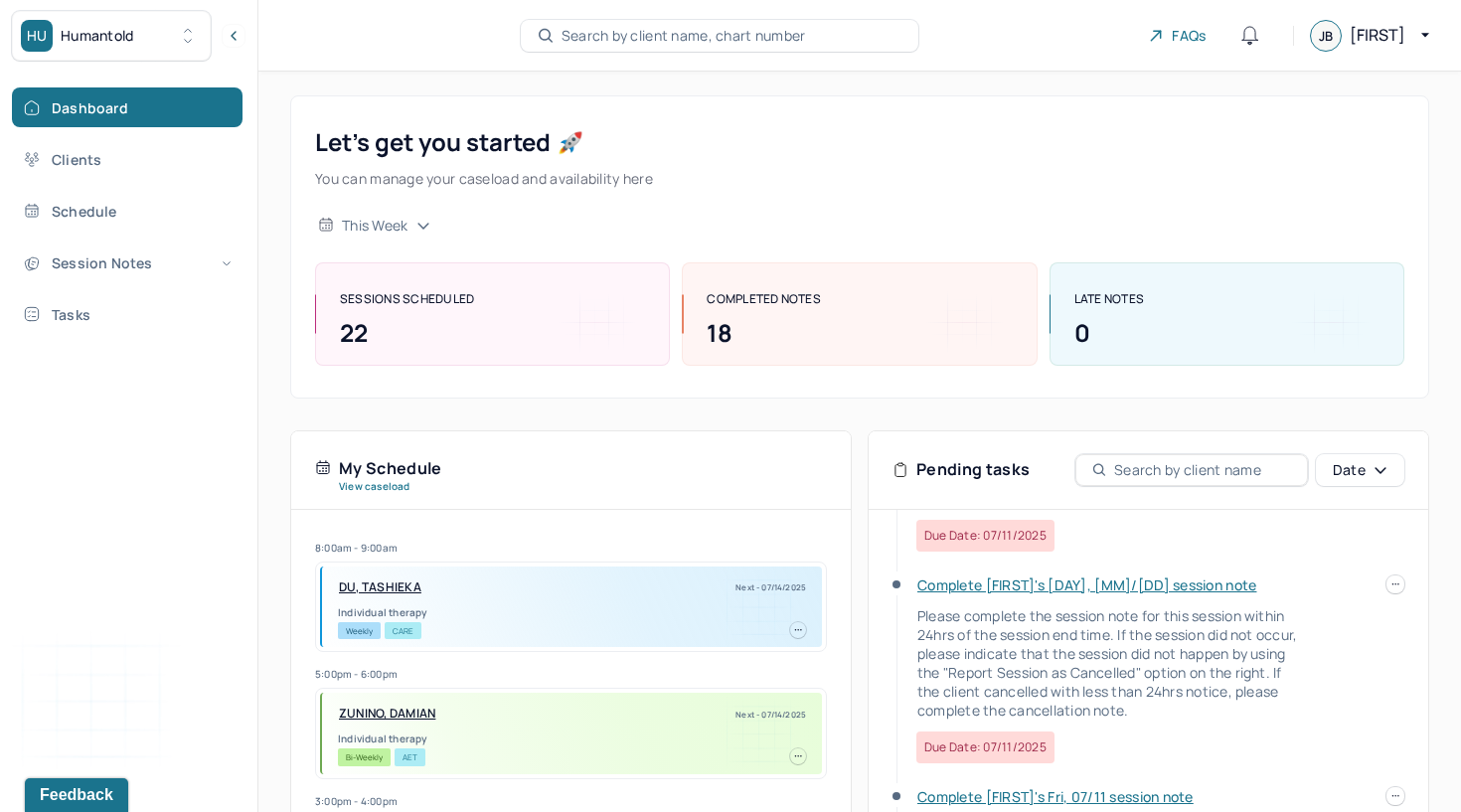 scroll, scrollTop: 189, scrollLeft: 0, axis: vertical 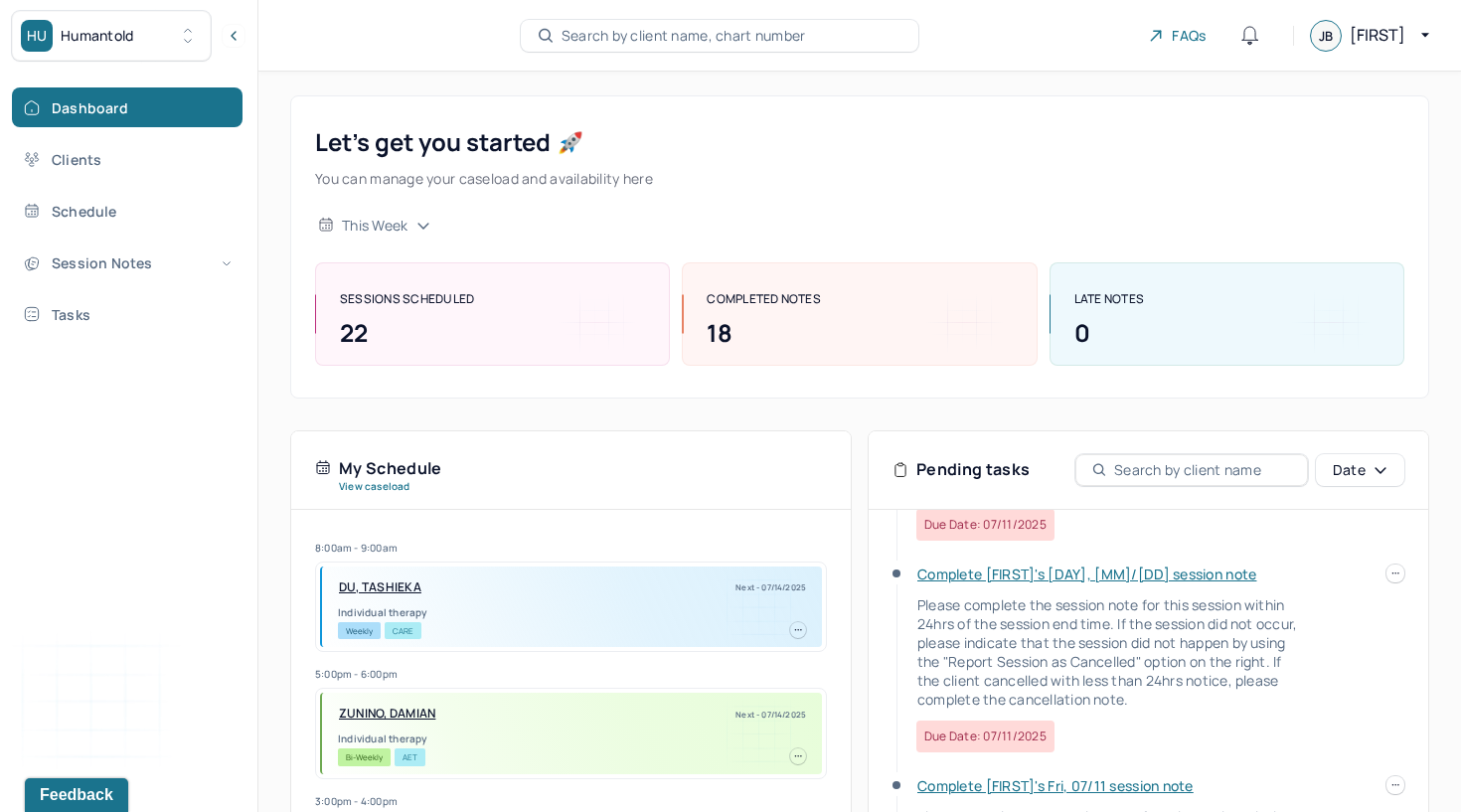 click on "Complete [FIRST]'s Thu, [DATE] session note" at bounding box center [1086, 573] 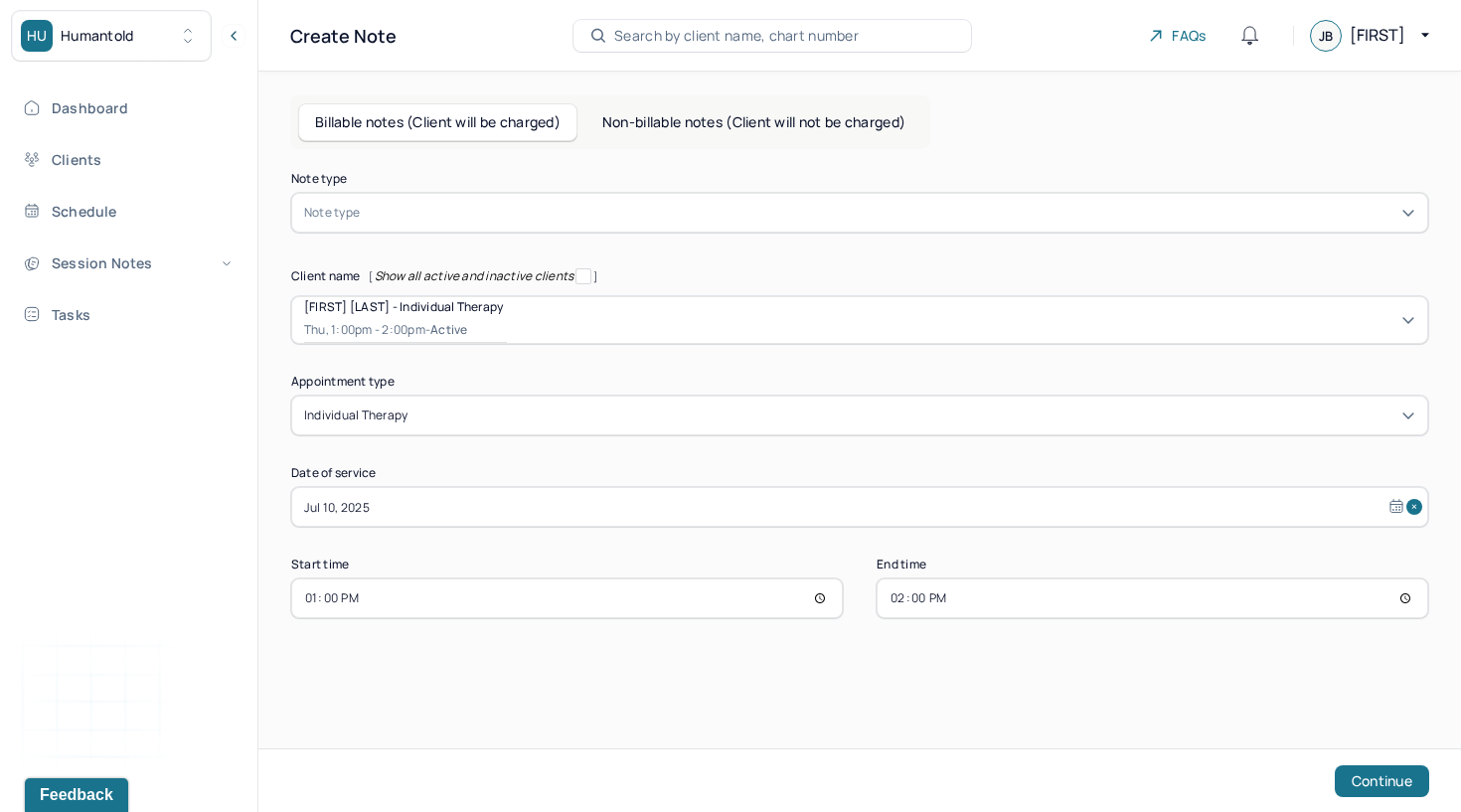 click at bounding box center (890, 213) 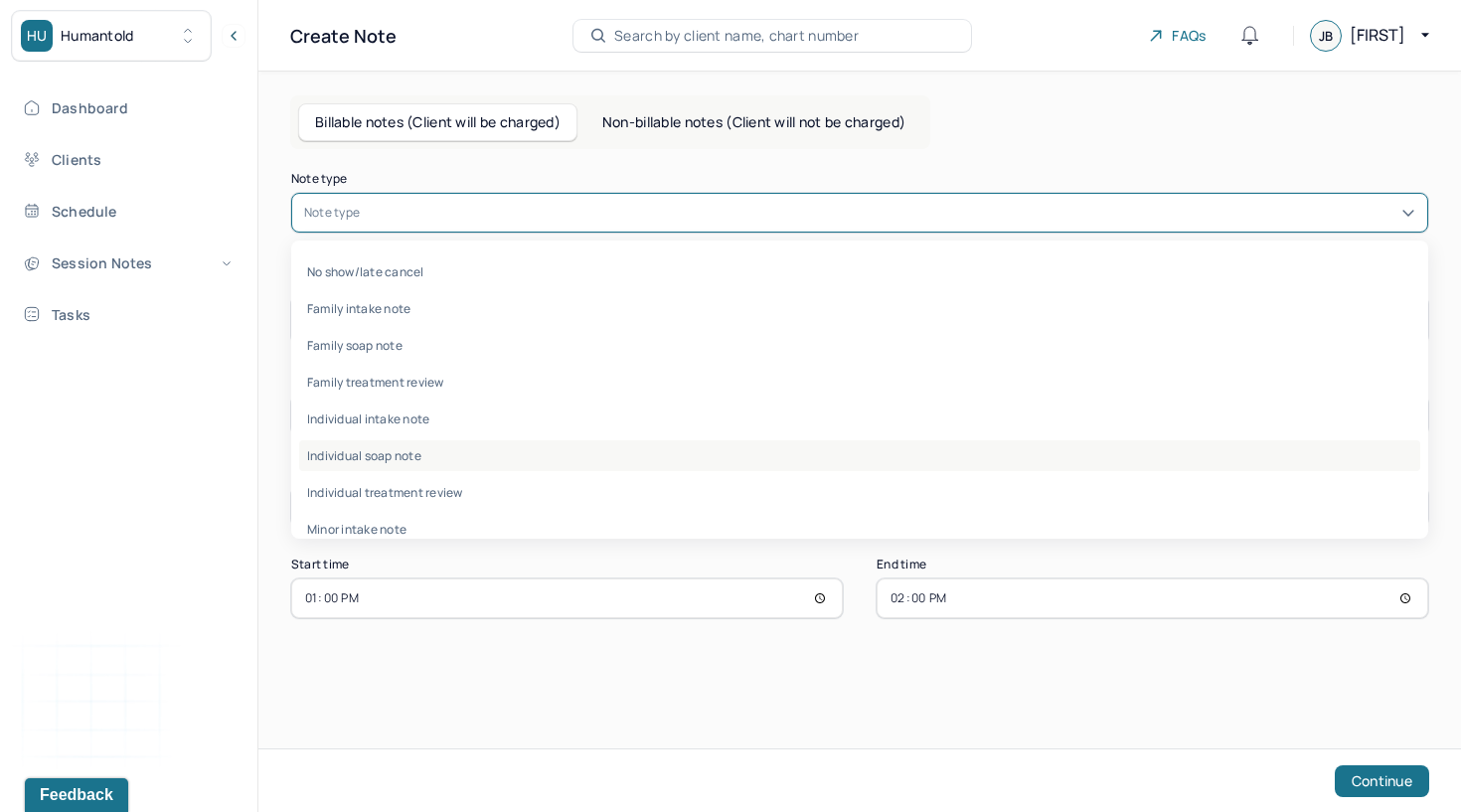click on "Individual soap note" at bounding box center (860, 455) 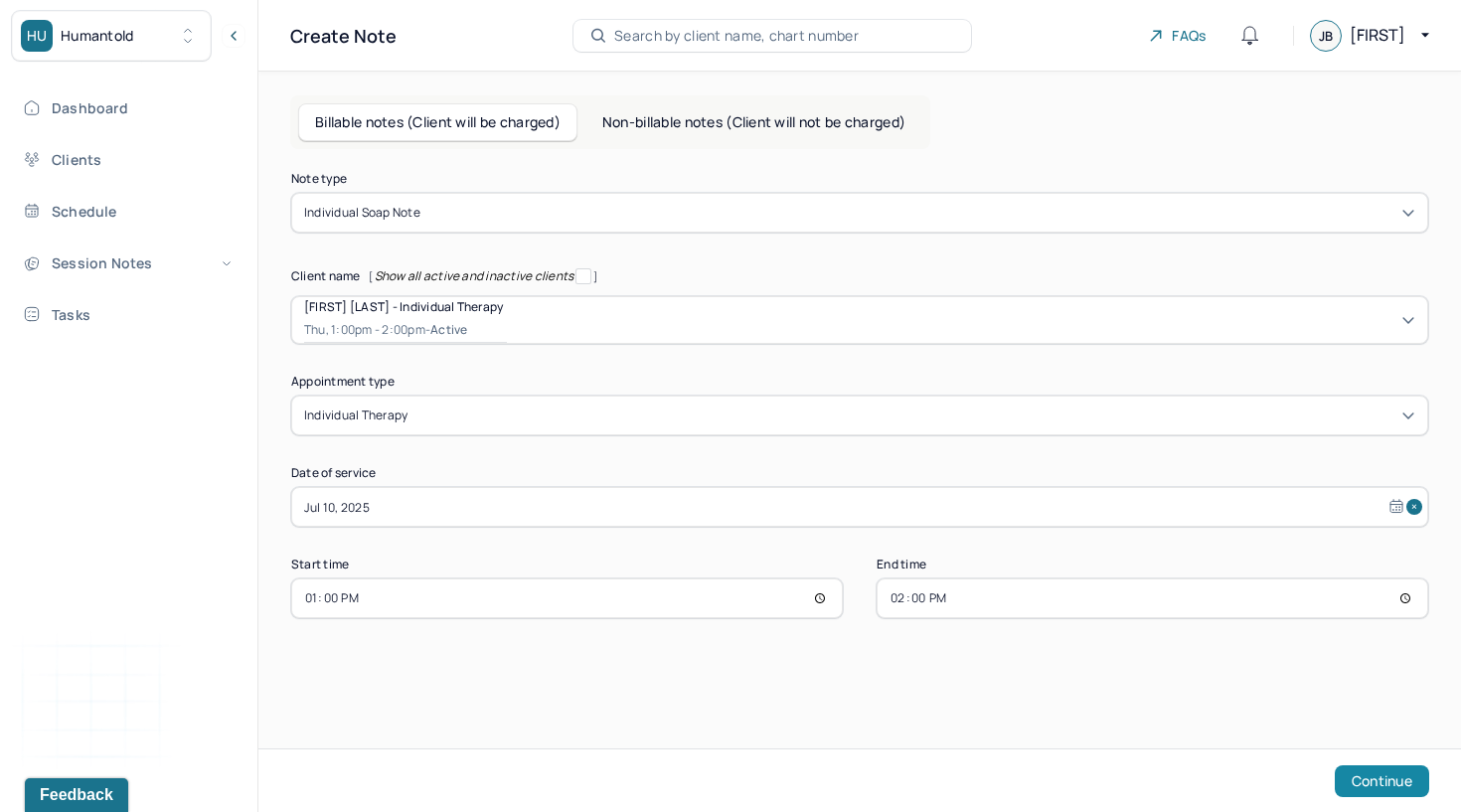 click on "Continue" at bounding box center (1381, 781) 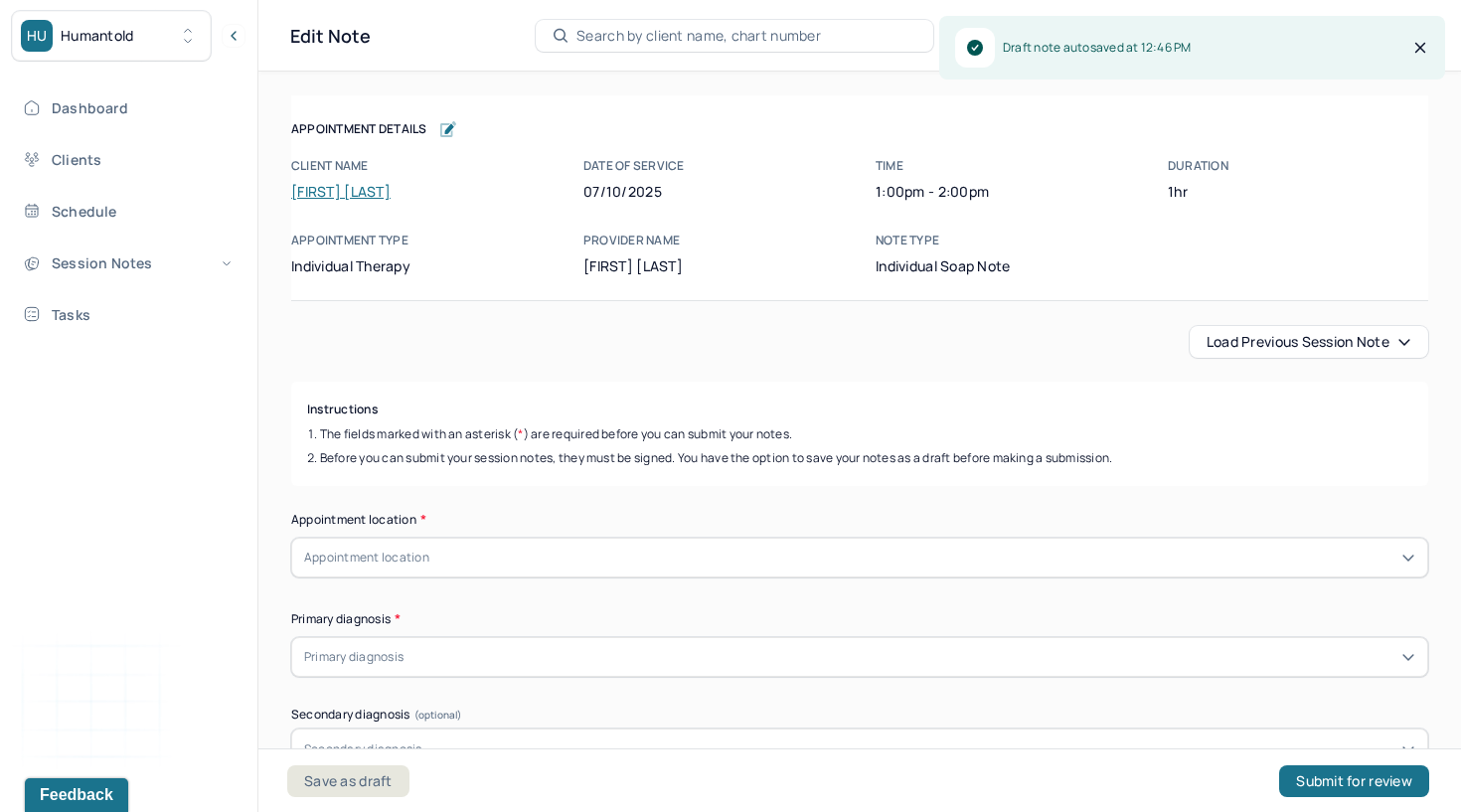 click on "Load previous session note" at bounding box center (1309, 342) 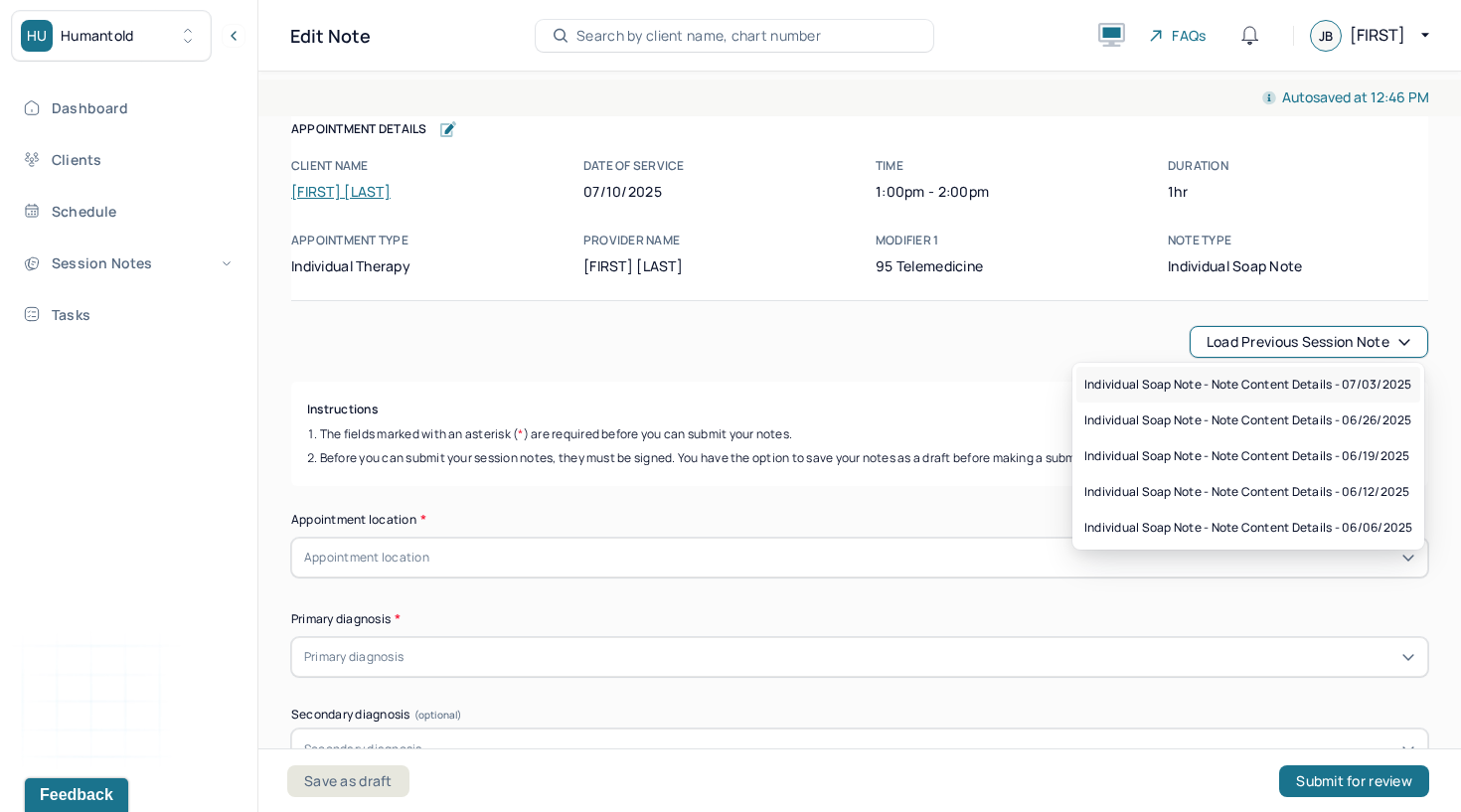 click on "Individual soap note   - Note content Details -   07/03/2025" at bounding box center (1247, 385) 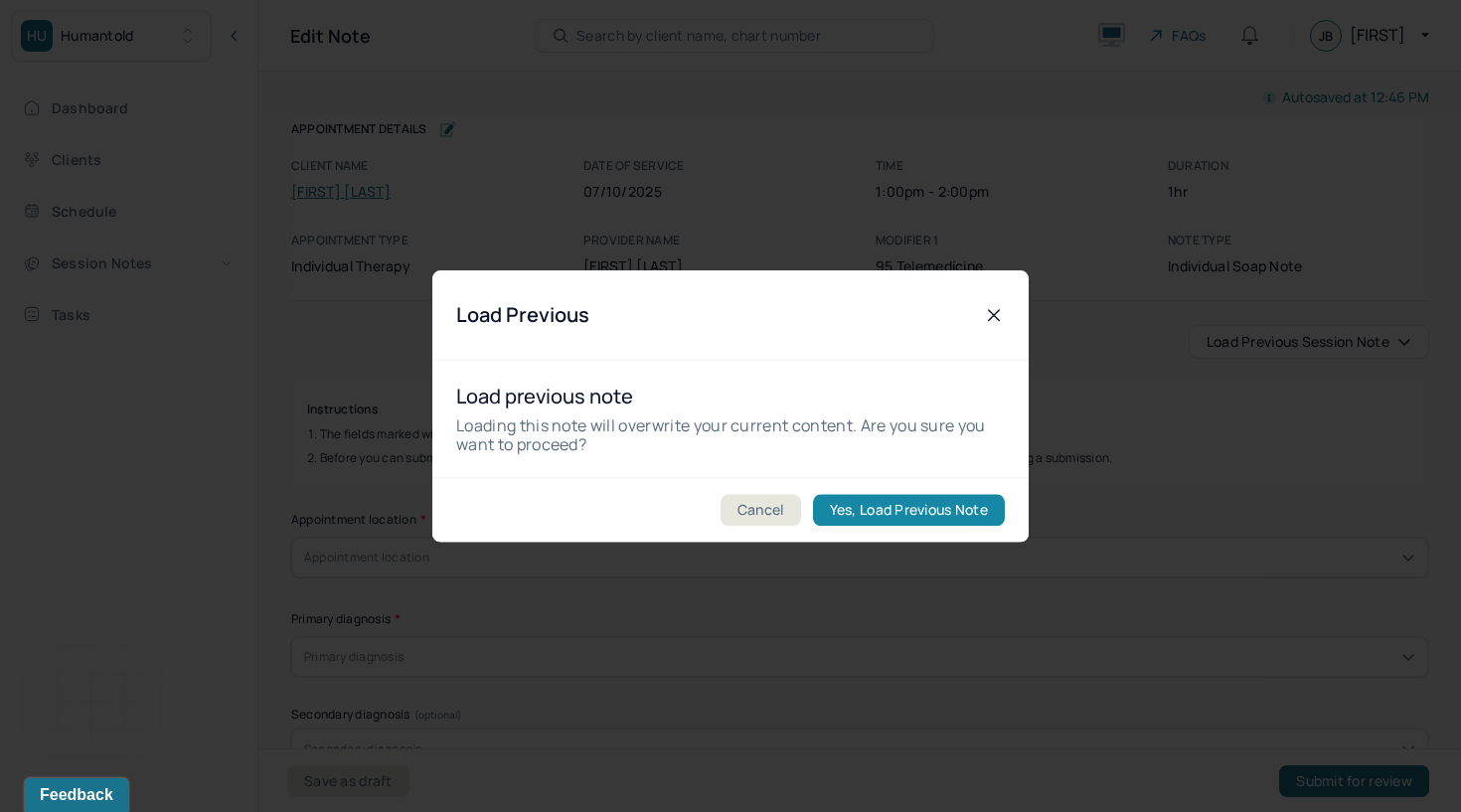 click on "Yes, Load Previous Note" at bounding box center [908, 510] 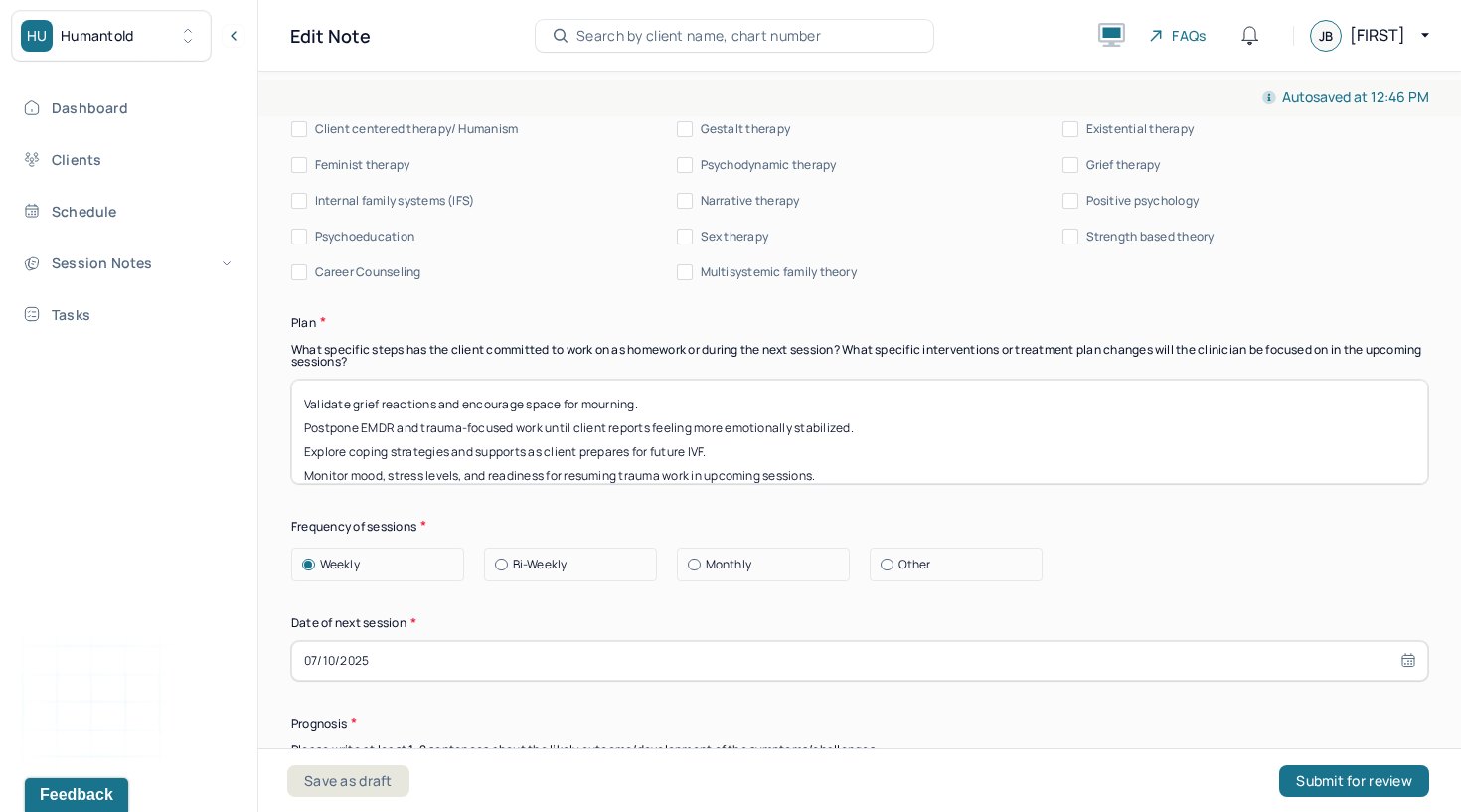 scroll, scrollTop: 2381, scrollLeft: 0, axis: vertical 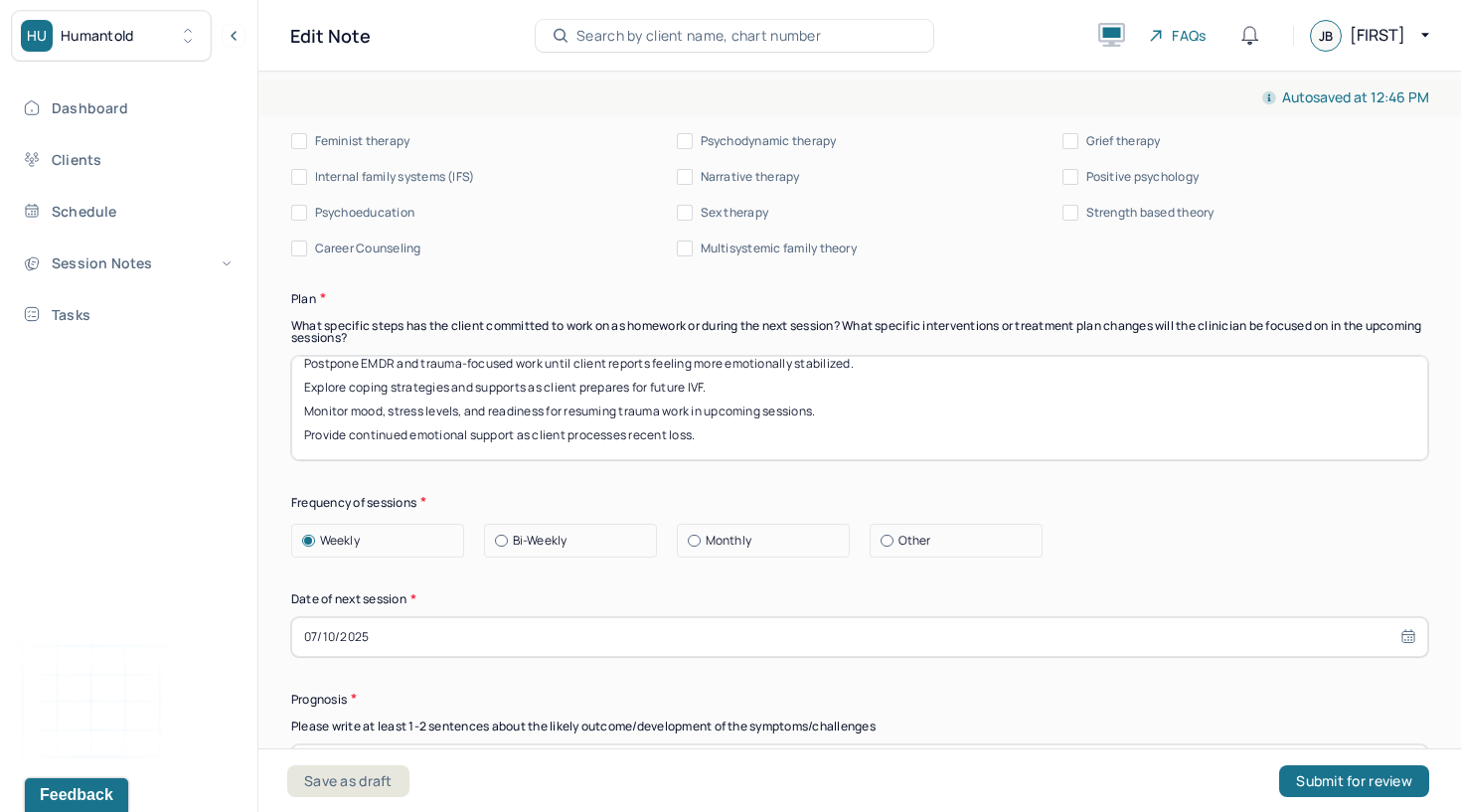 drag, startPoint x: 299, startPoint y: 382, endPoint x: 304, endPoint y: 506, distance: 124.10077 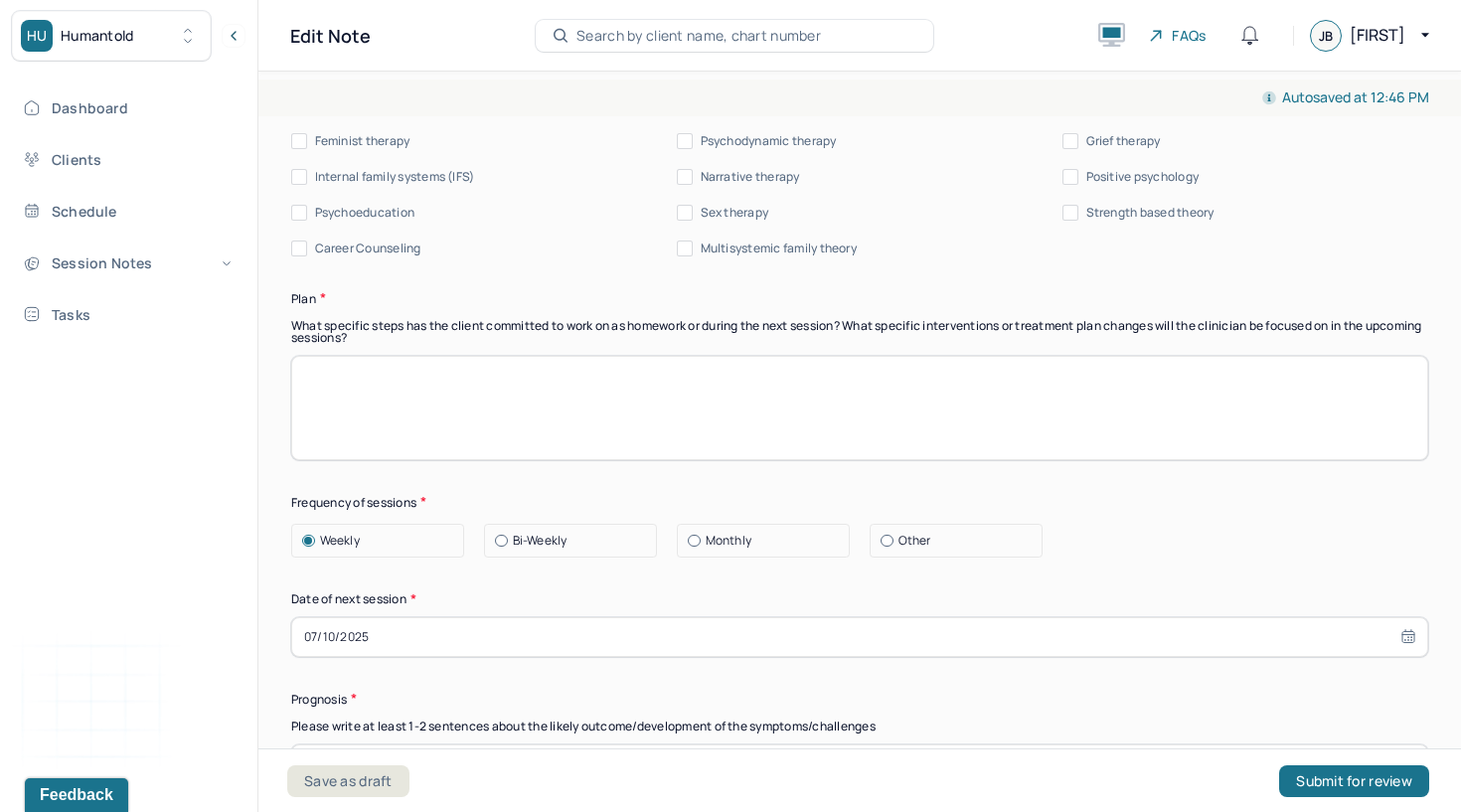 scroll, scrollTop: 0, scrollLeft: 0, axis: both 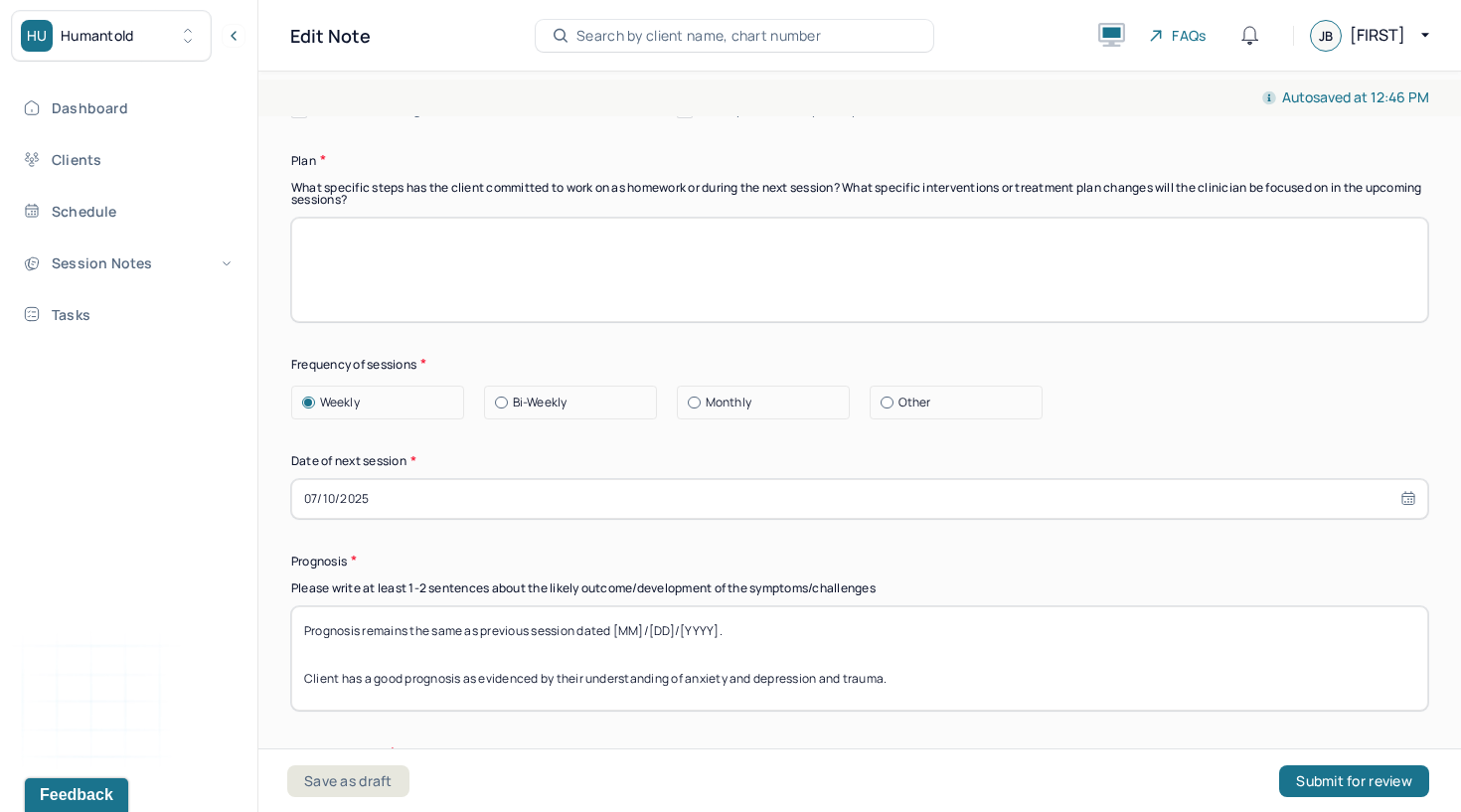 type 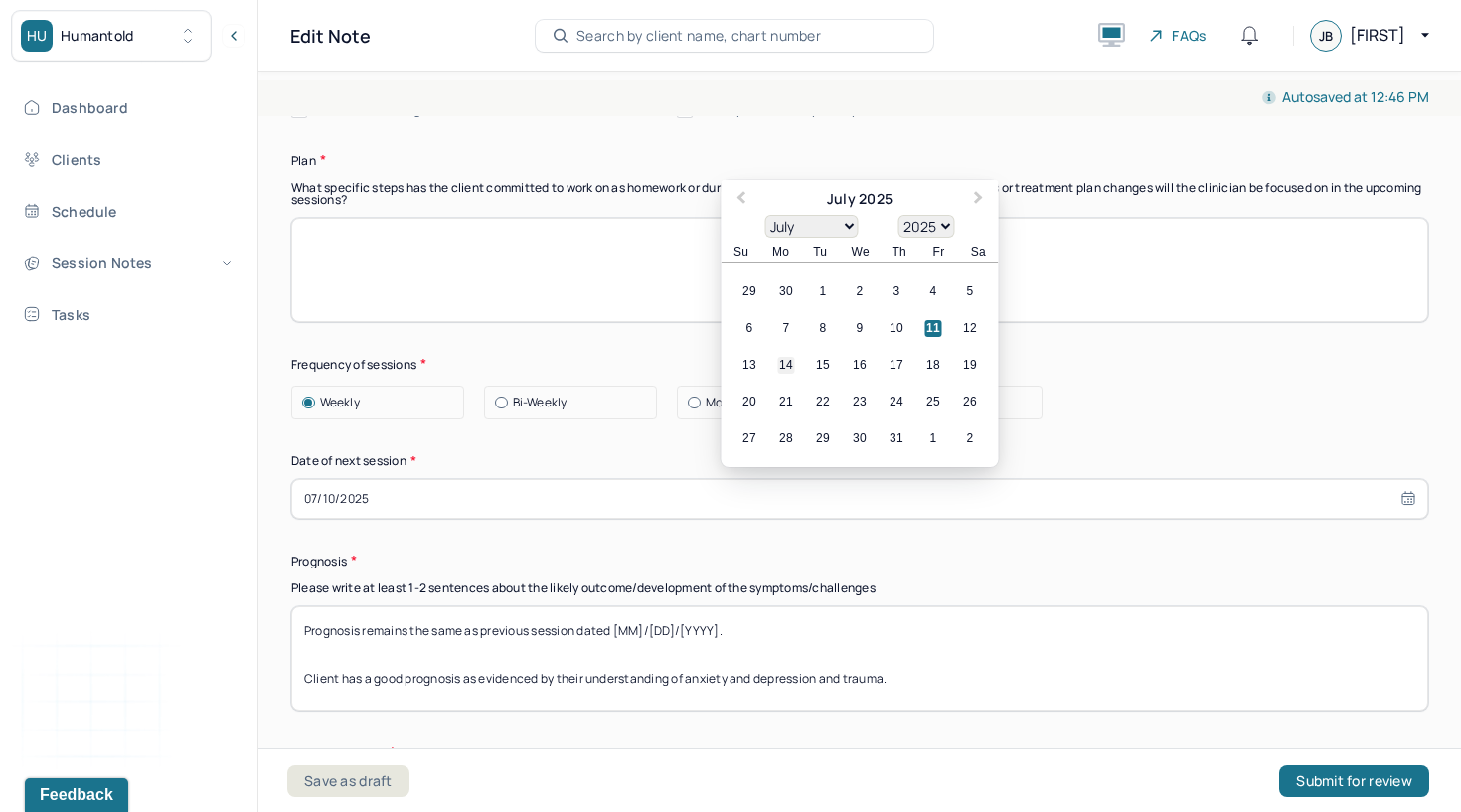 click on "14" at bounding box center [786, 365] 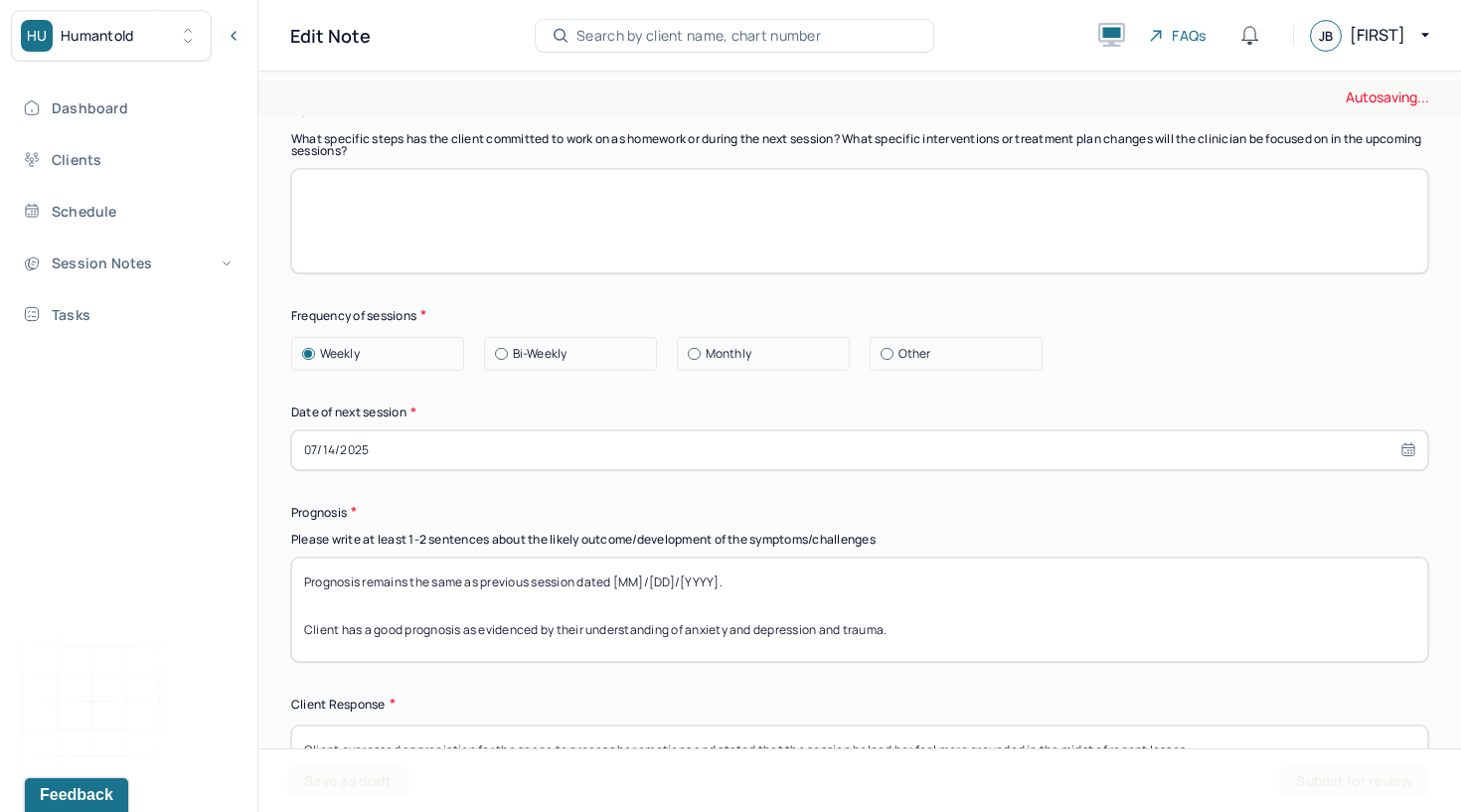 scroll, scrollTop: 2569, scrollLeft: 0, axis: vertical 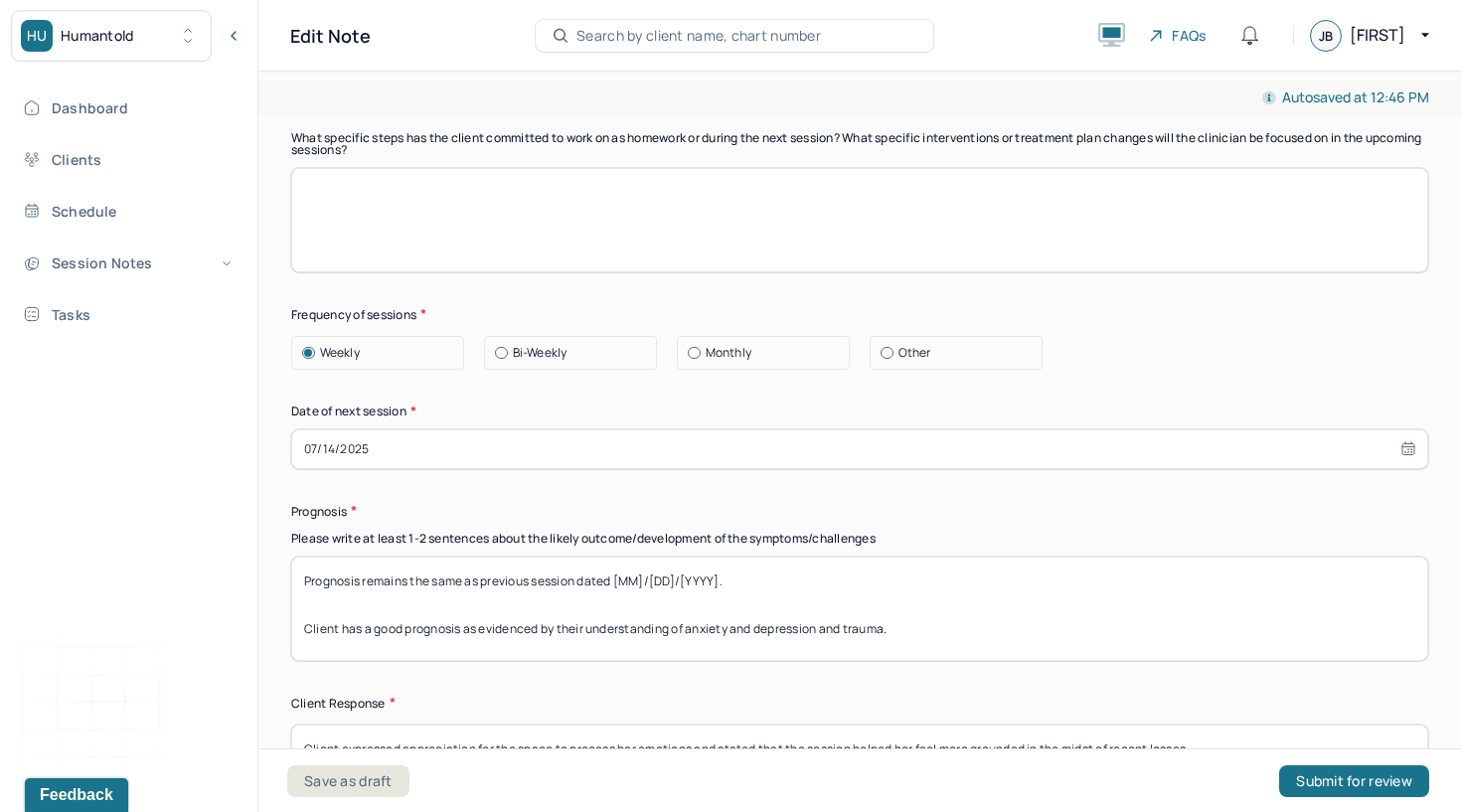 click on "Prognosis remains the same as previous session dated 06/26/25.
Client has a good prognosis as evidenced by their understanding of anxiety and depression and trauma." at bounding box center [860, 608] 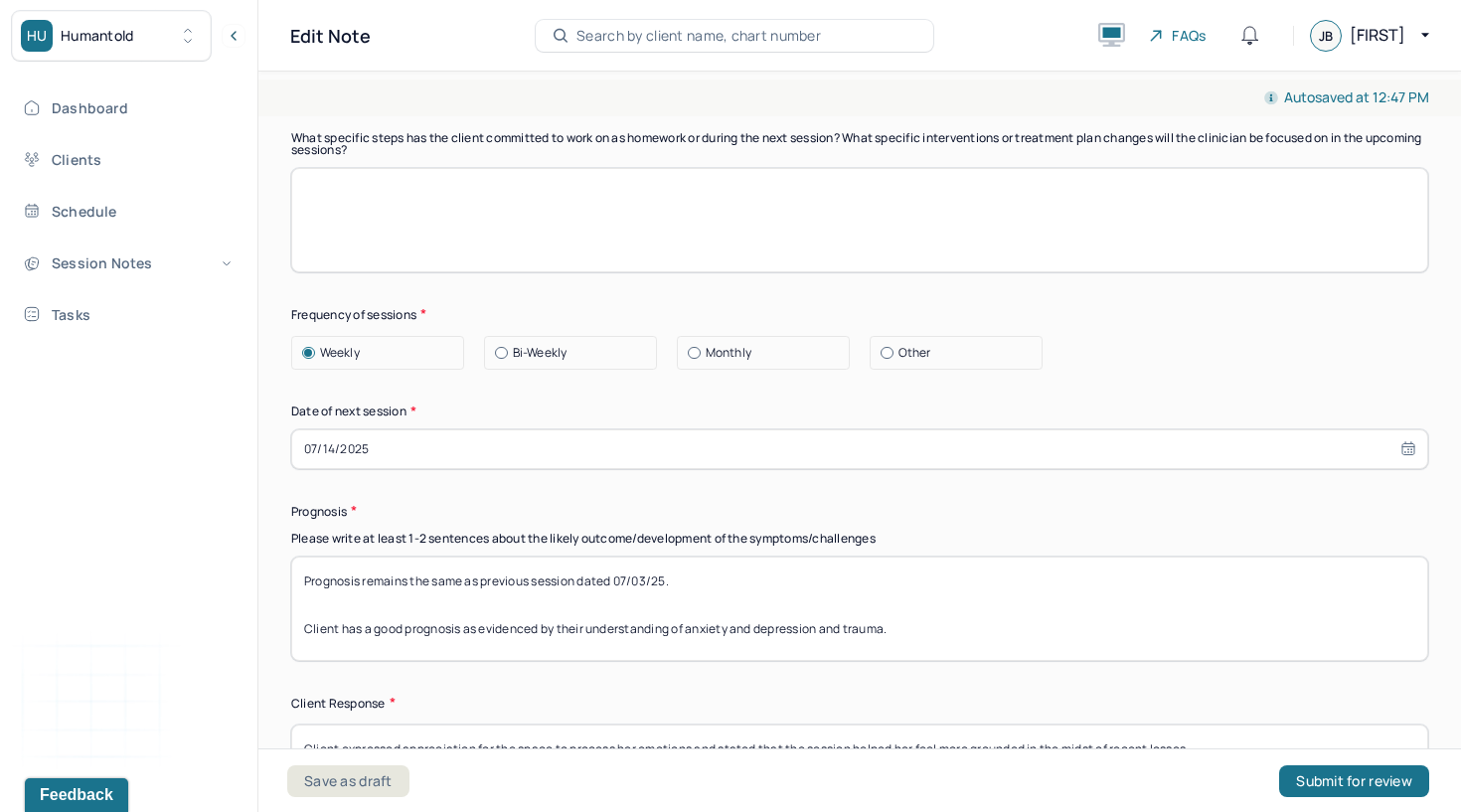 click on "Prognosis remains the same as previous session dated 07/03/25.
Client has a good prognosis as evidenced by their understanding of anxiety and depression and trauma." at bounding box center (860, 608) 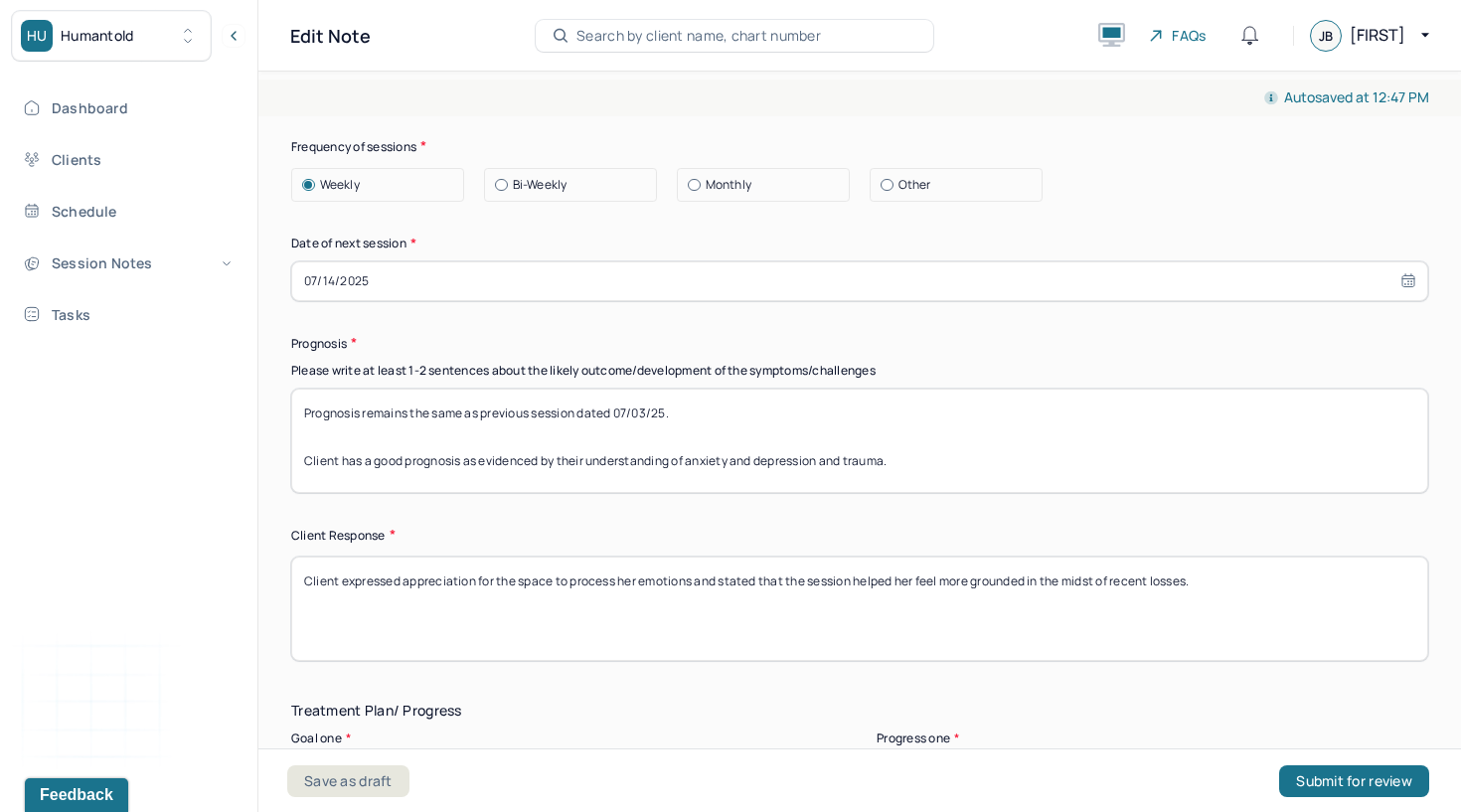 scroll, scrollTop: 2746, scrollLeft: 0, axis: vertical 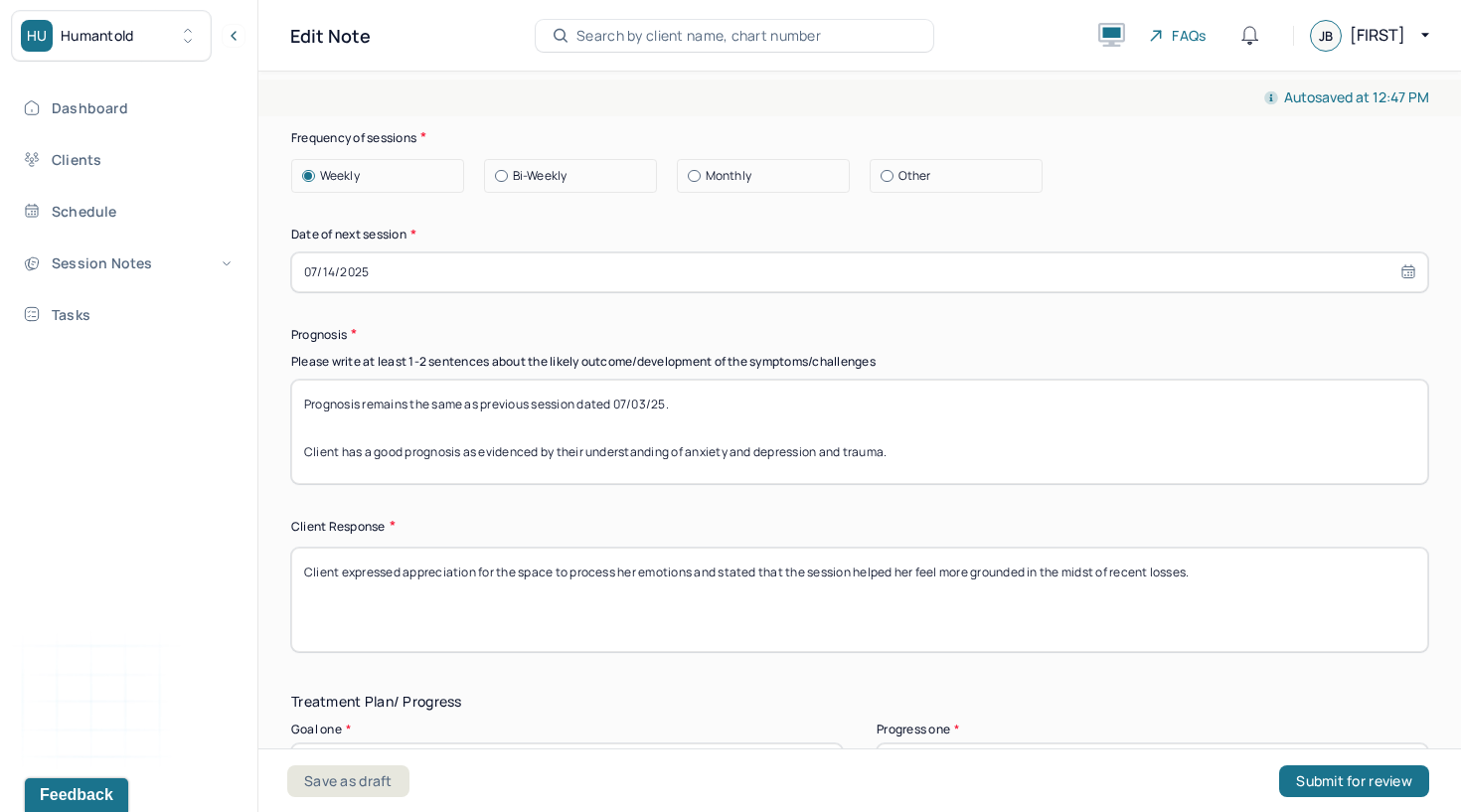 type on "Prognosis remains the same as previous session dated 07/03/25.
Client has a good prognosis as evidenced by their understanding of anxiety and depression and trauma." 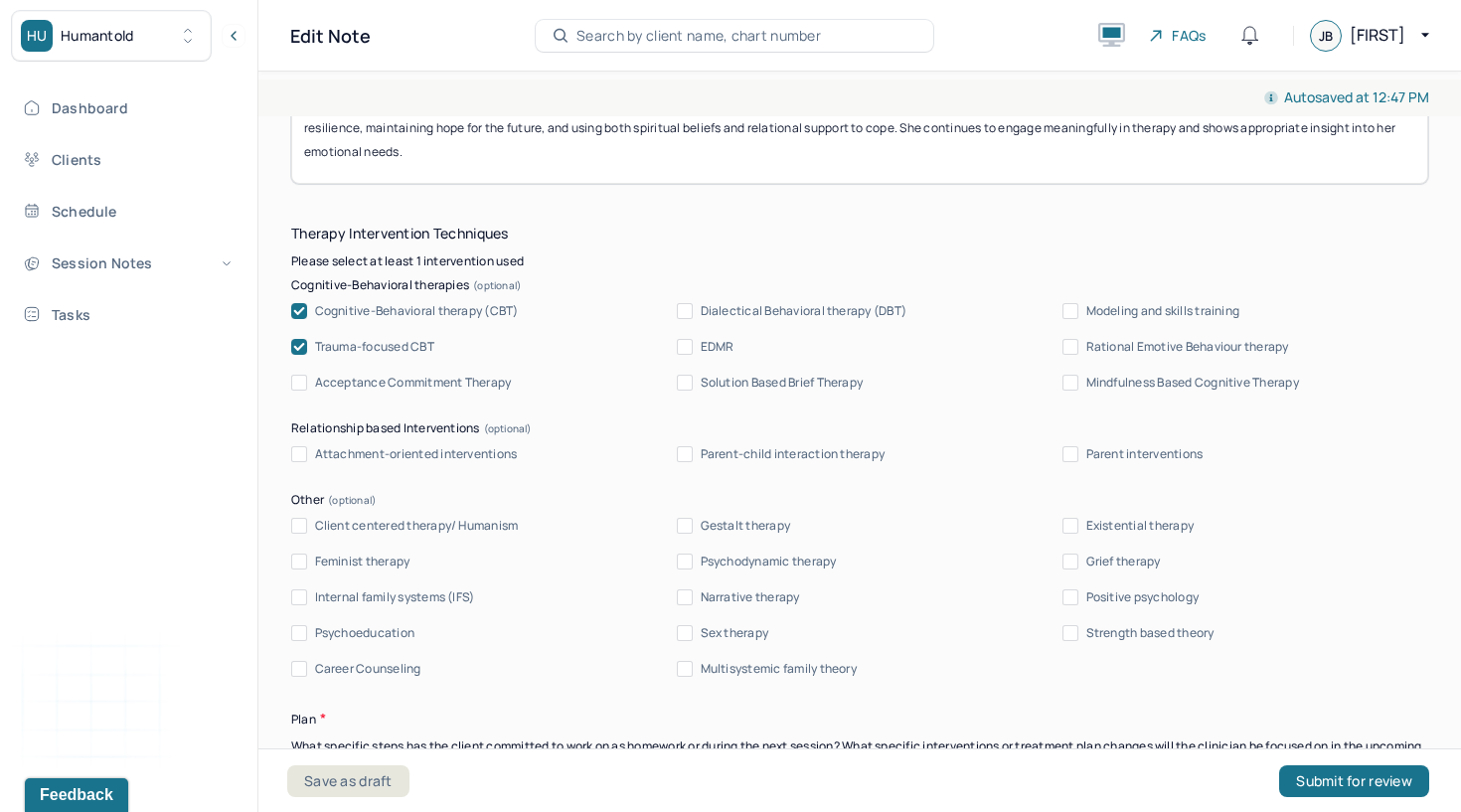 scroll, scrollTop: 1823, scrollLeft: 0, axis: vertical 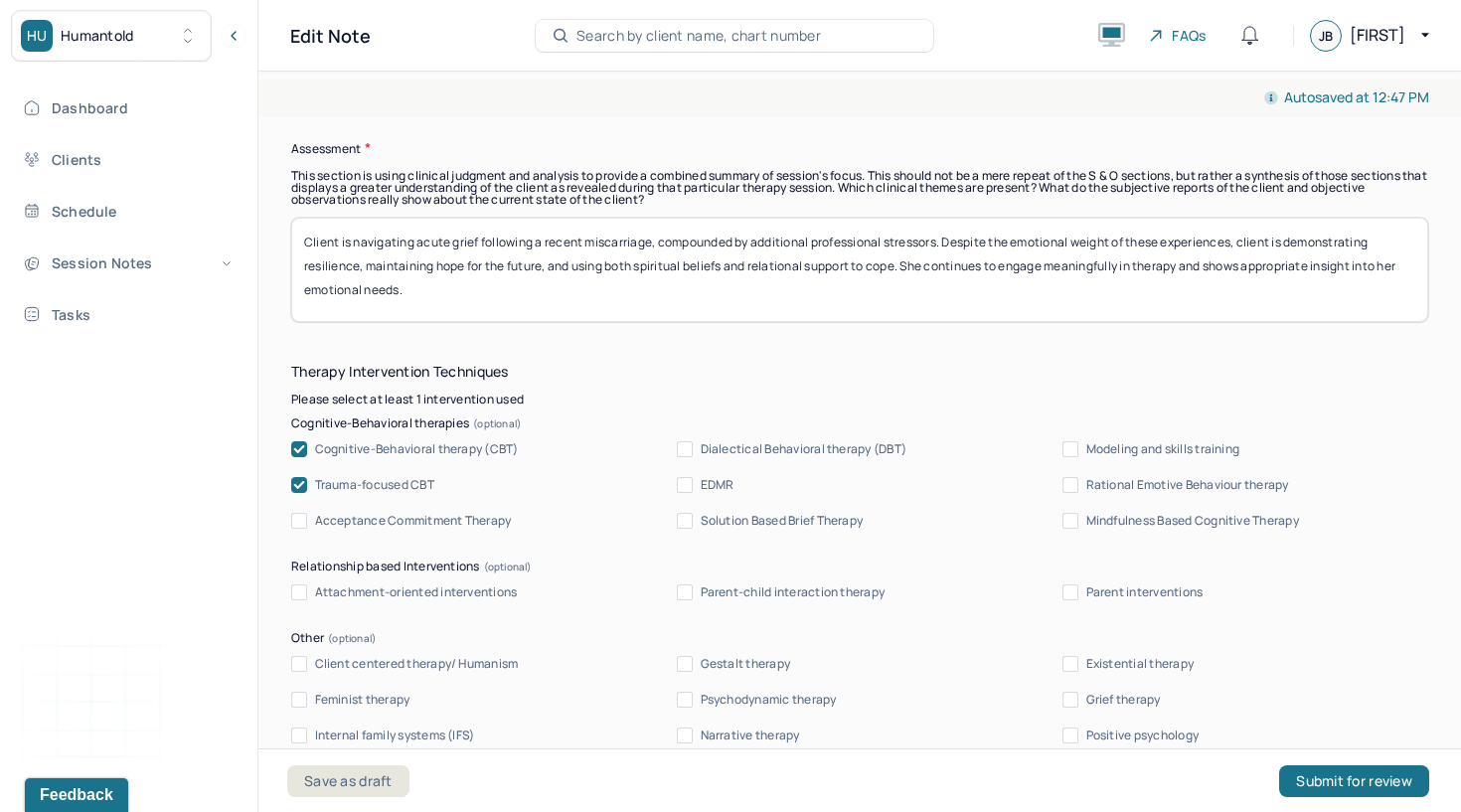 type 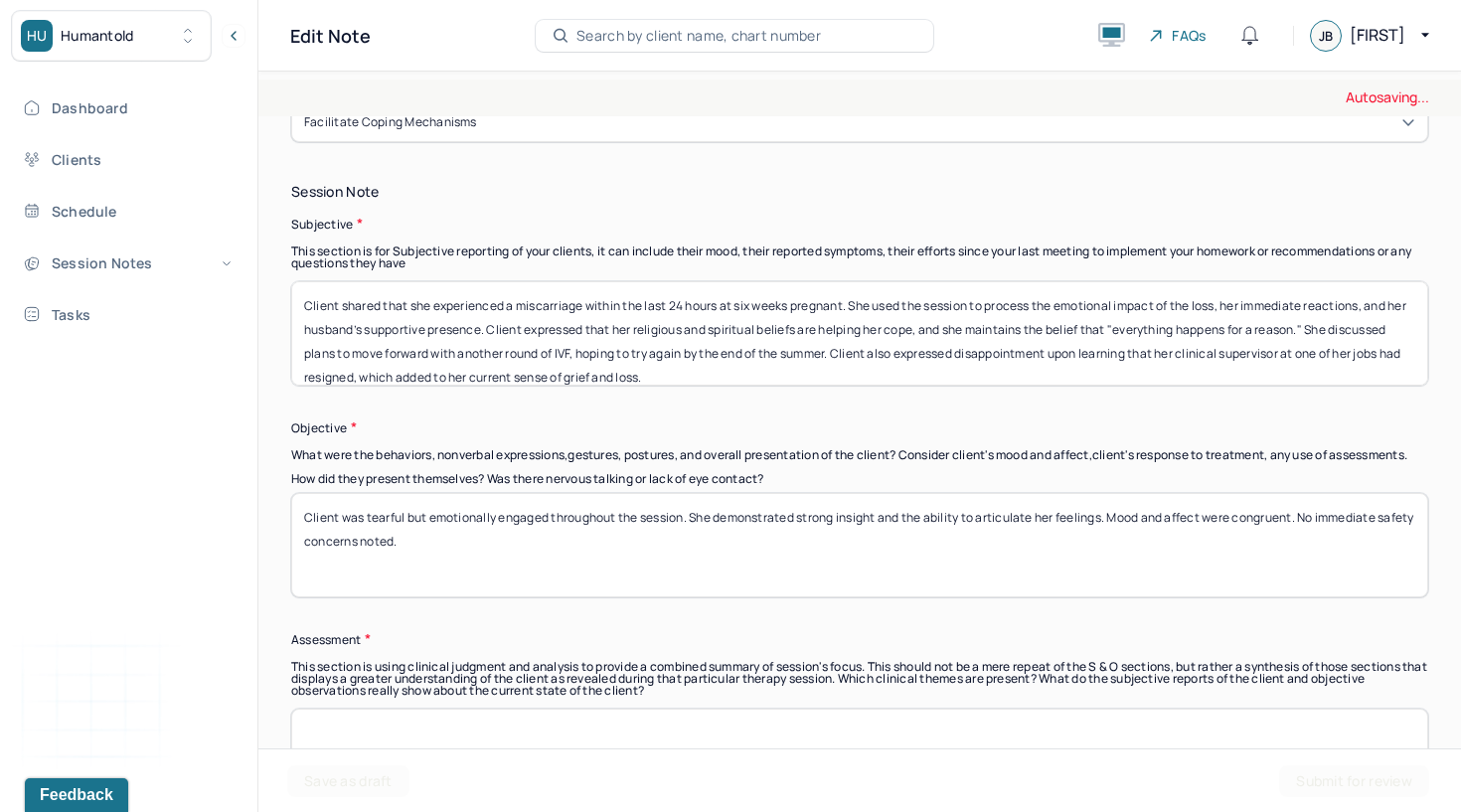 scroll, scrollTop: 1329, scrollLeft: 0, axis: vertical 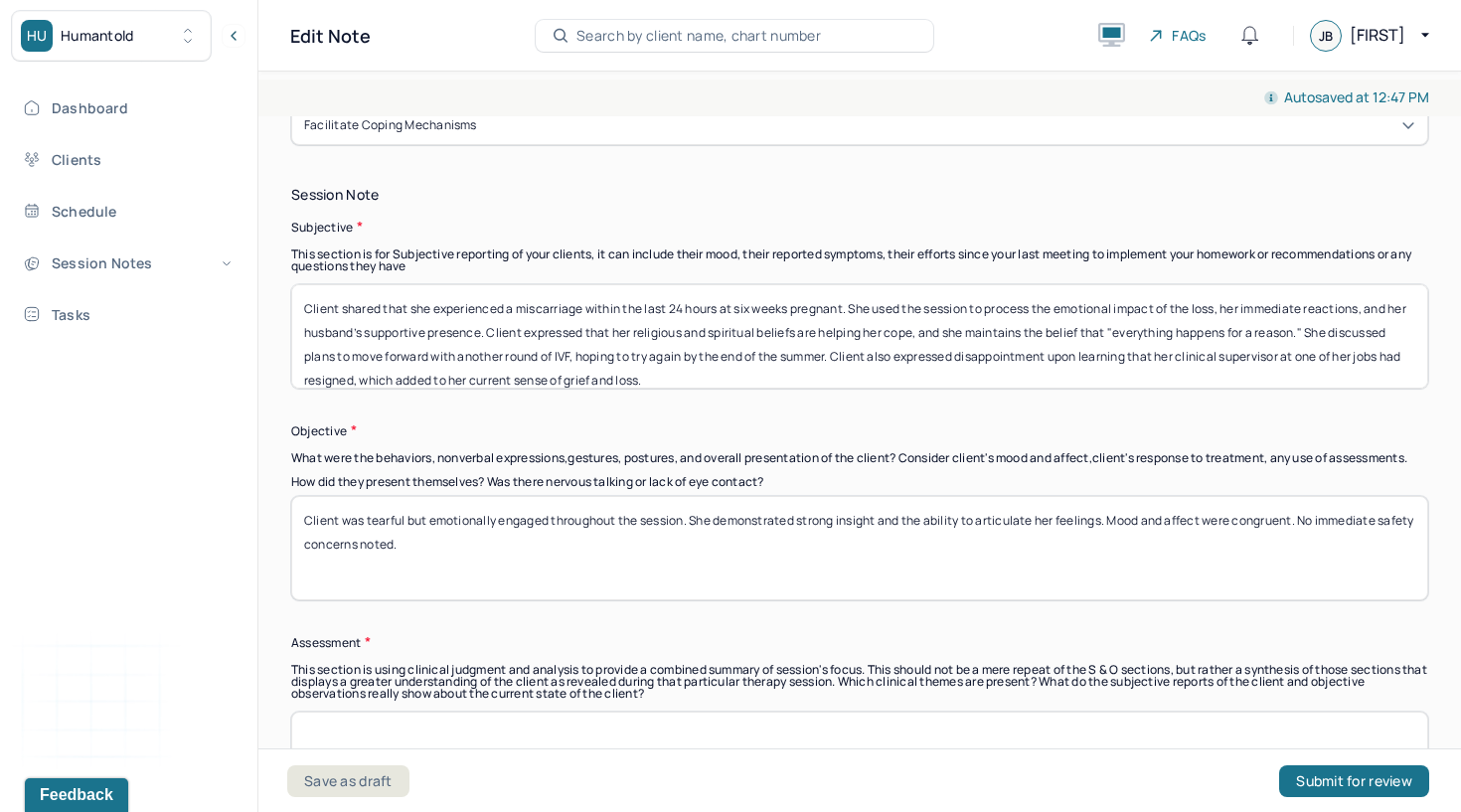 type 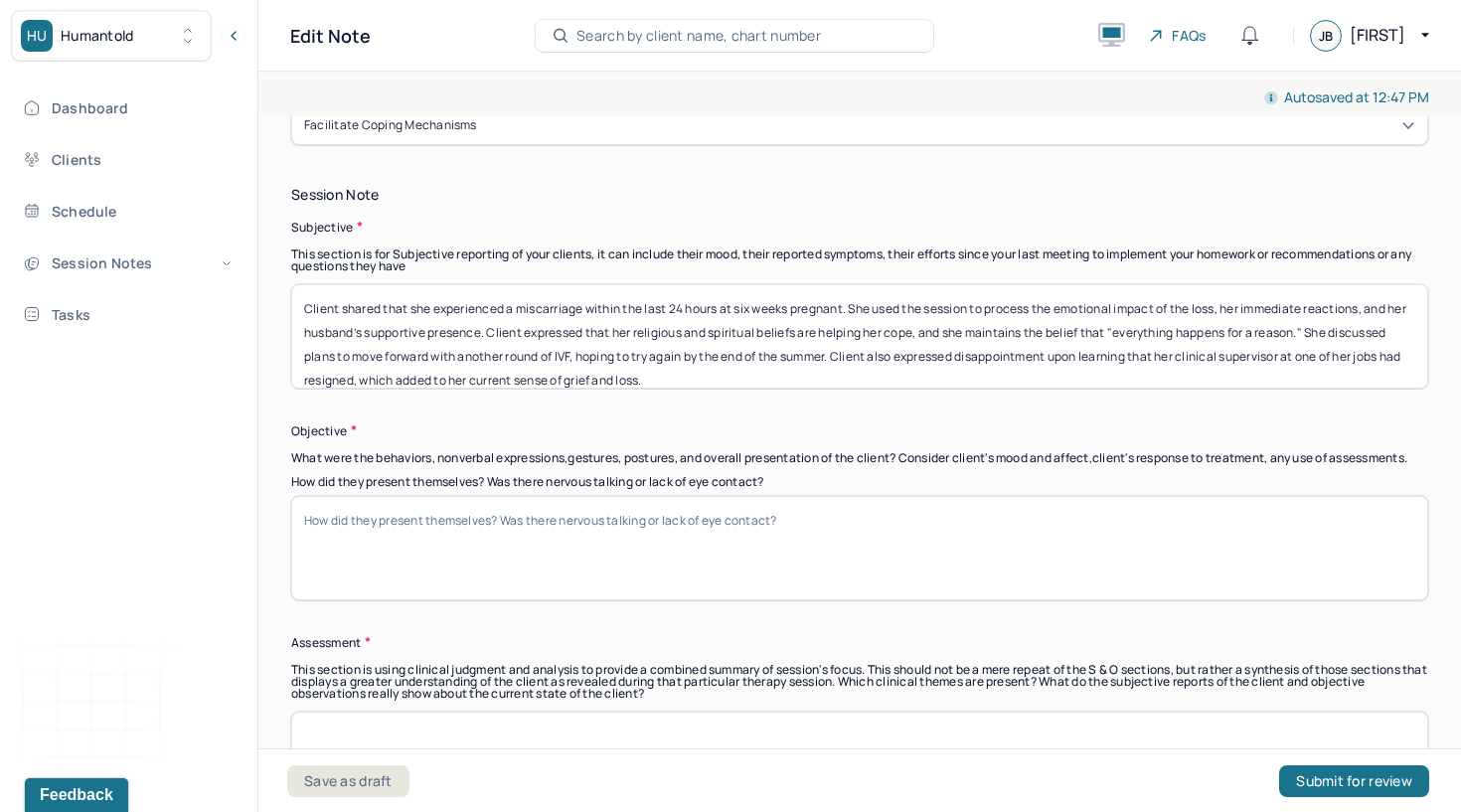 type 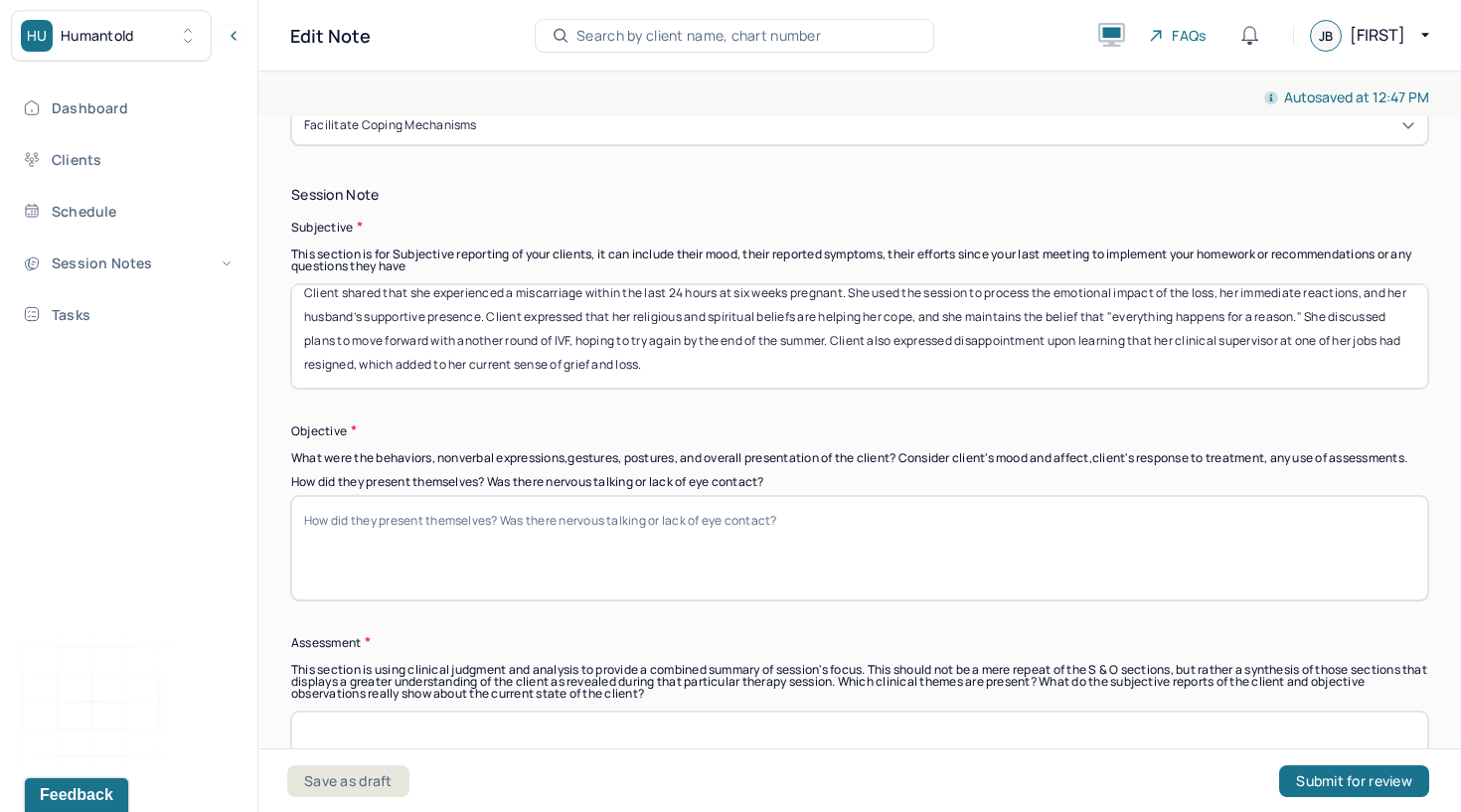 drag, startPoint x: 294, startPoint y: 306, endPoint x: 311, endPoint y: 464, distance: 158.91193 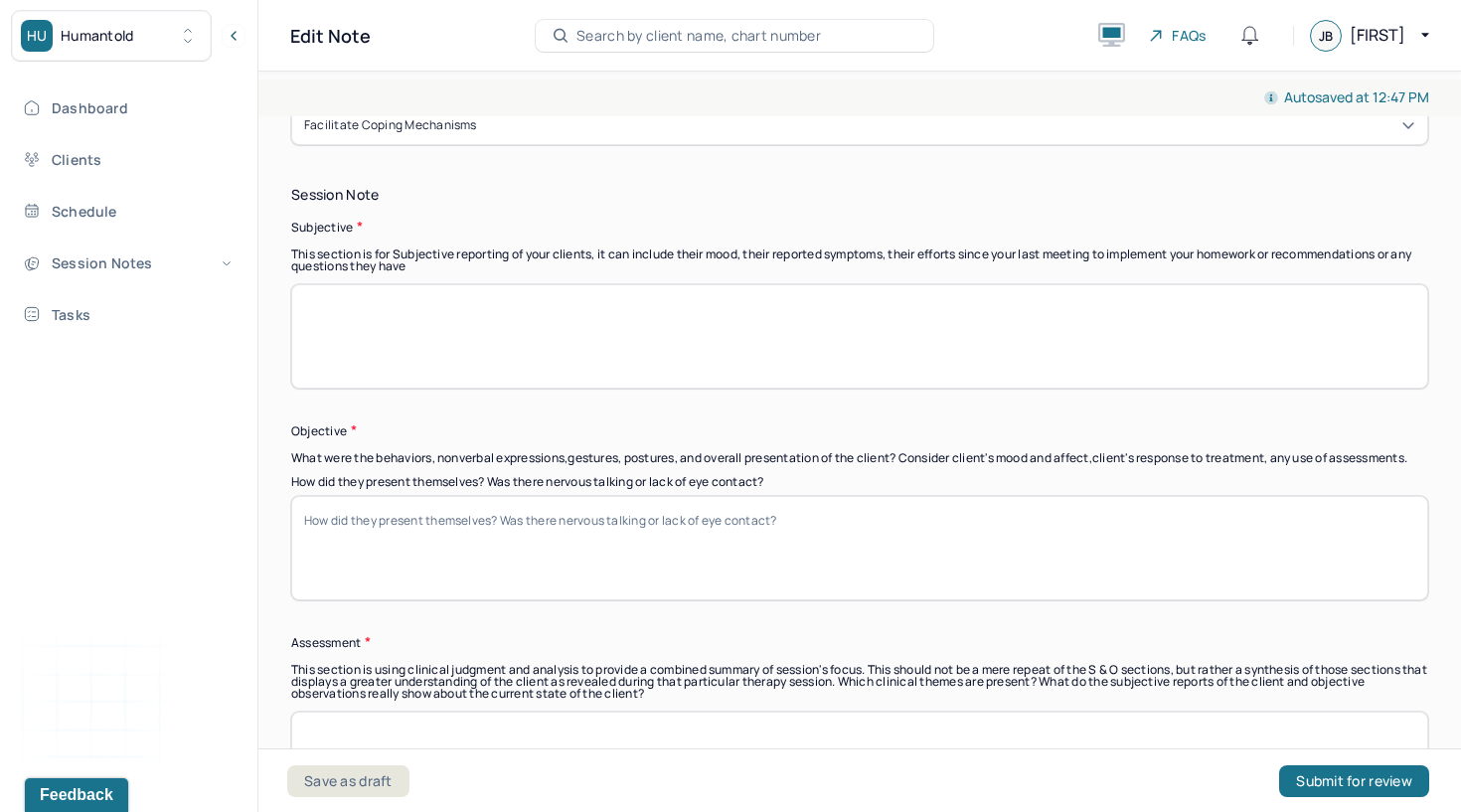 scroll, scrollTop: 0, scrollLeft: 0, axis: both 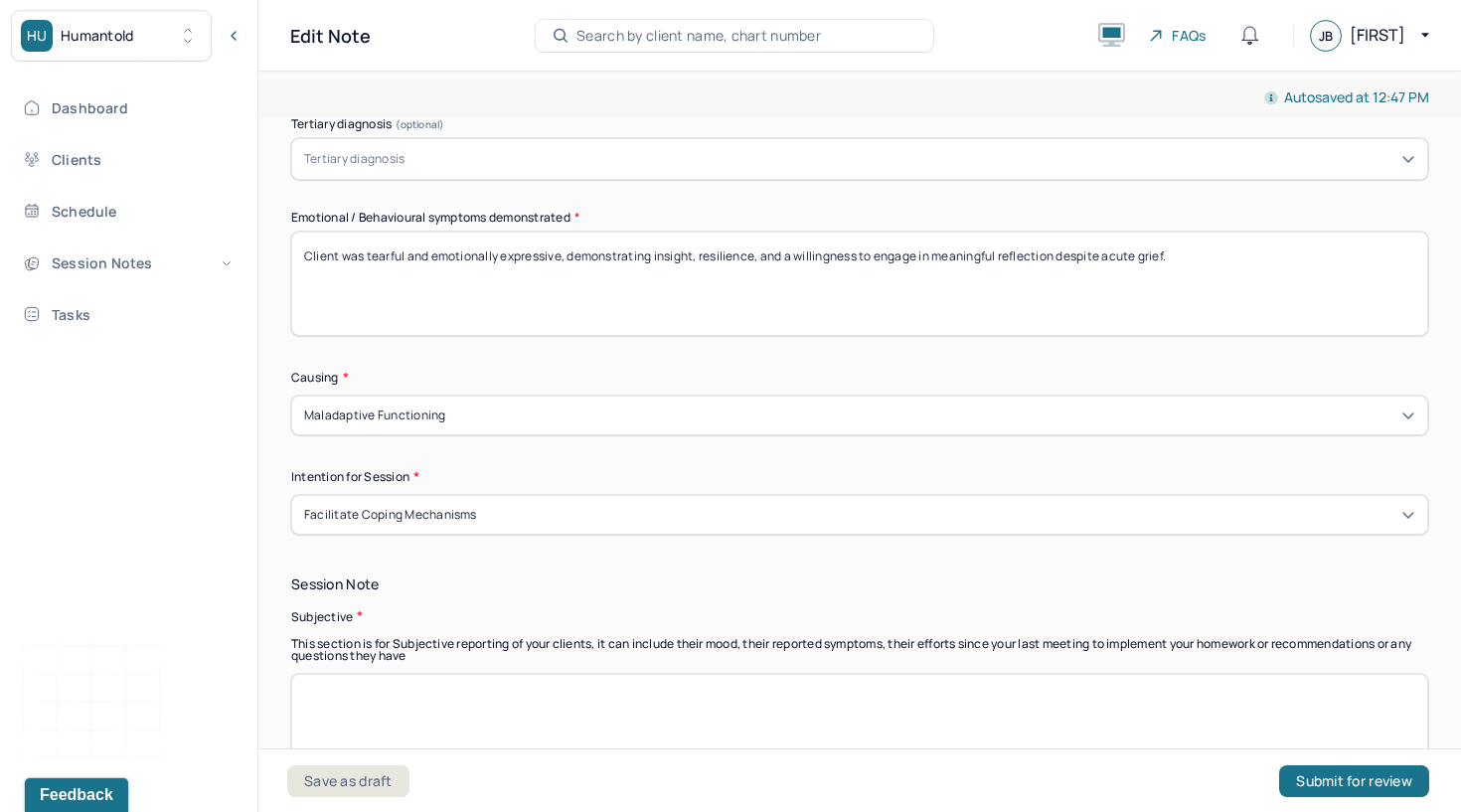 type 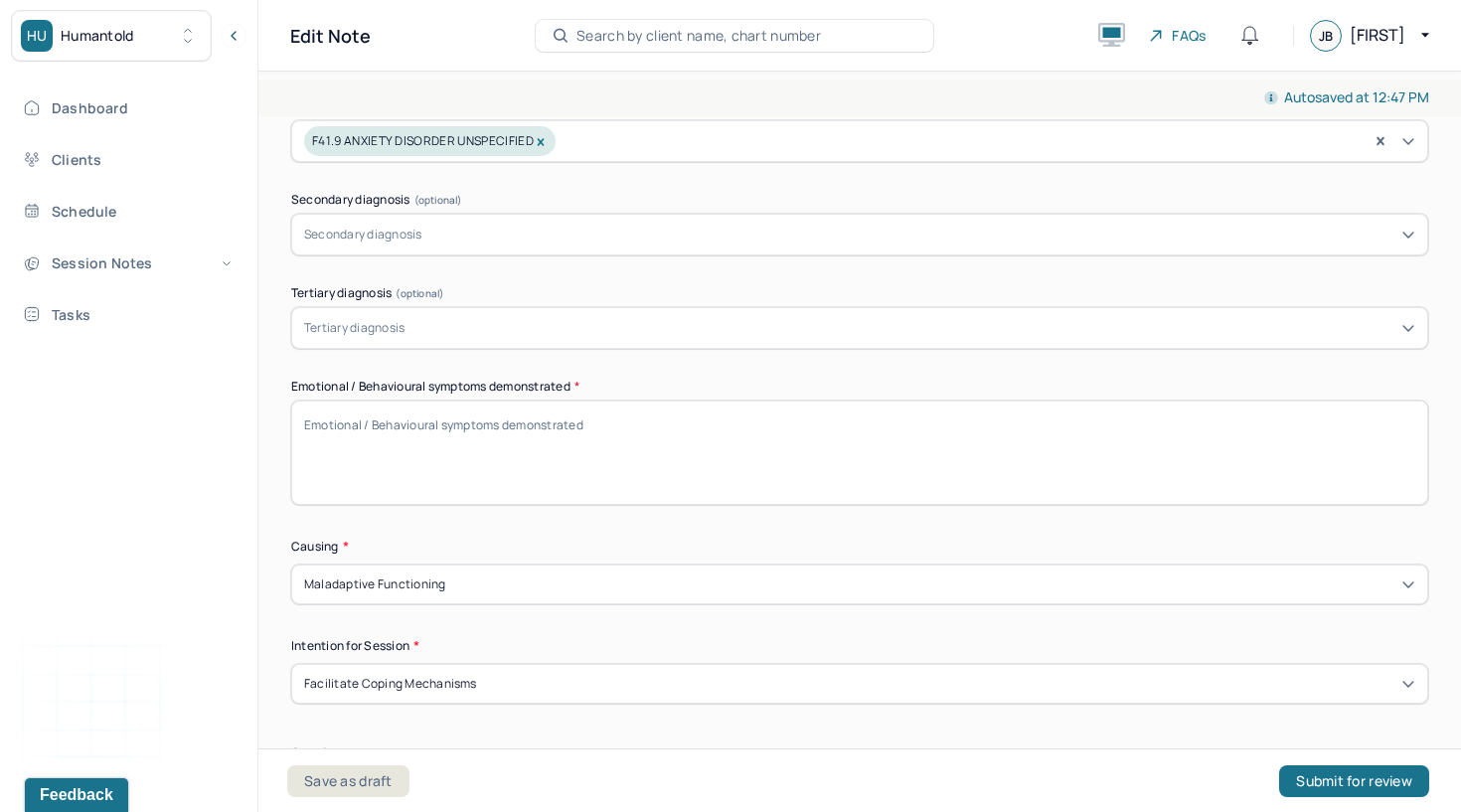 scroll, scrollTop: 771, scrollLeft: 0, axis: vertical 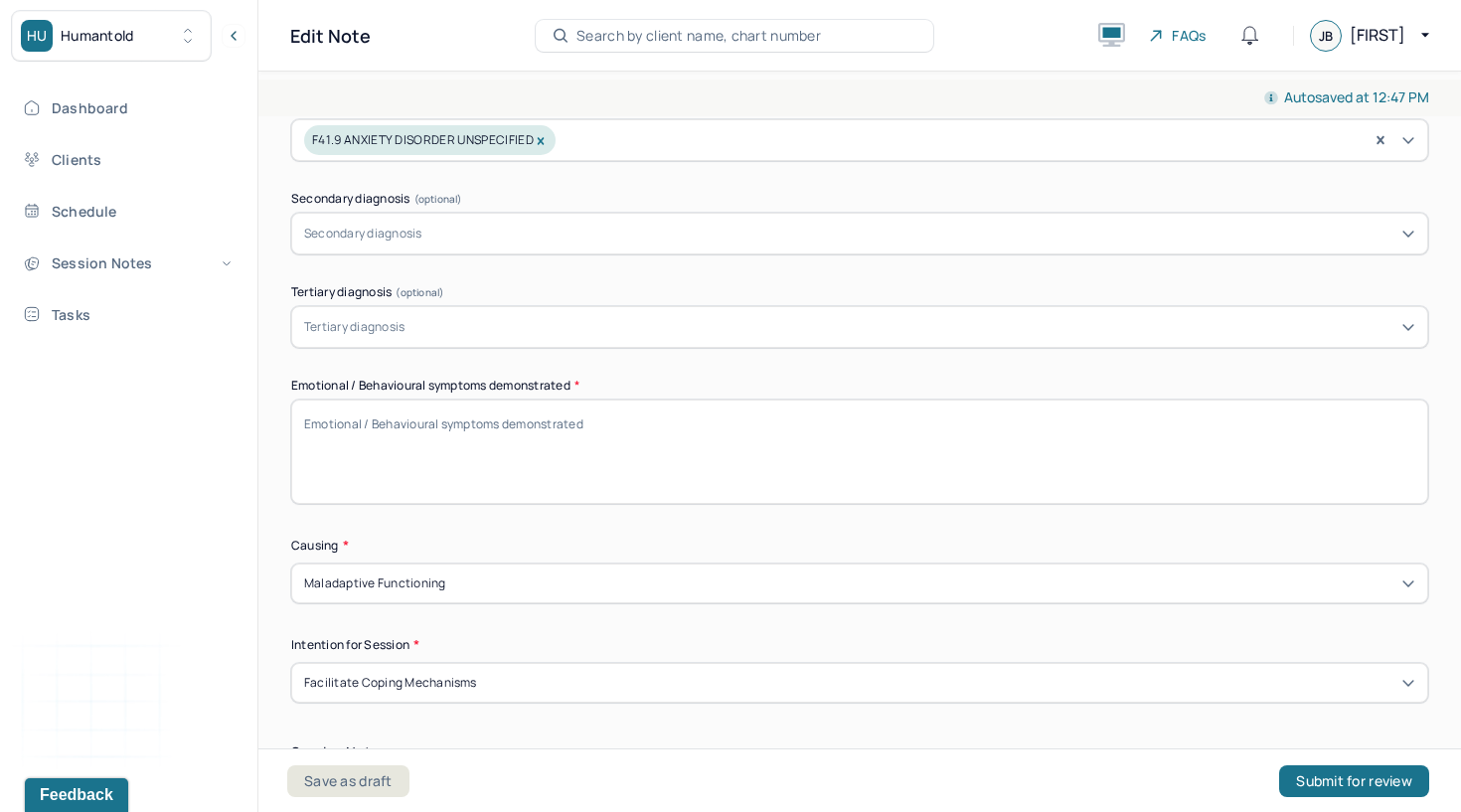 paste on "Client appeared reflective and emotionally engaged, expressing sadness, frustration, anger, and disappointment related to her father, while demonstrating flexibility and regulation during resourcing exercises." 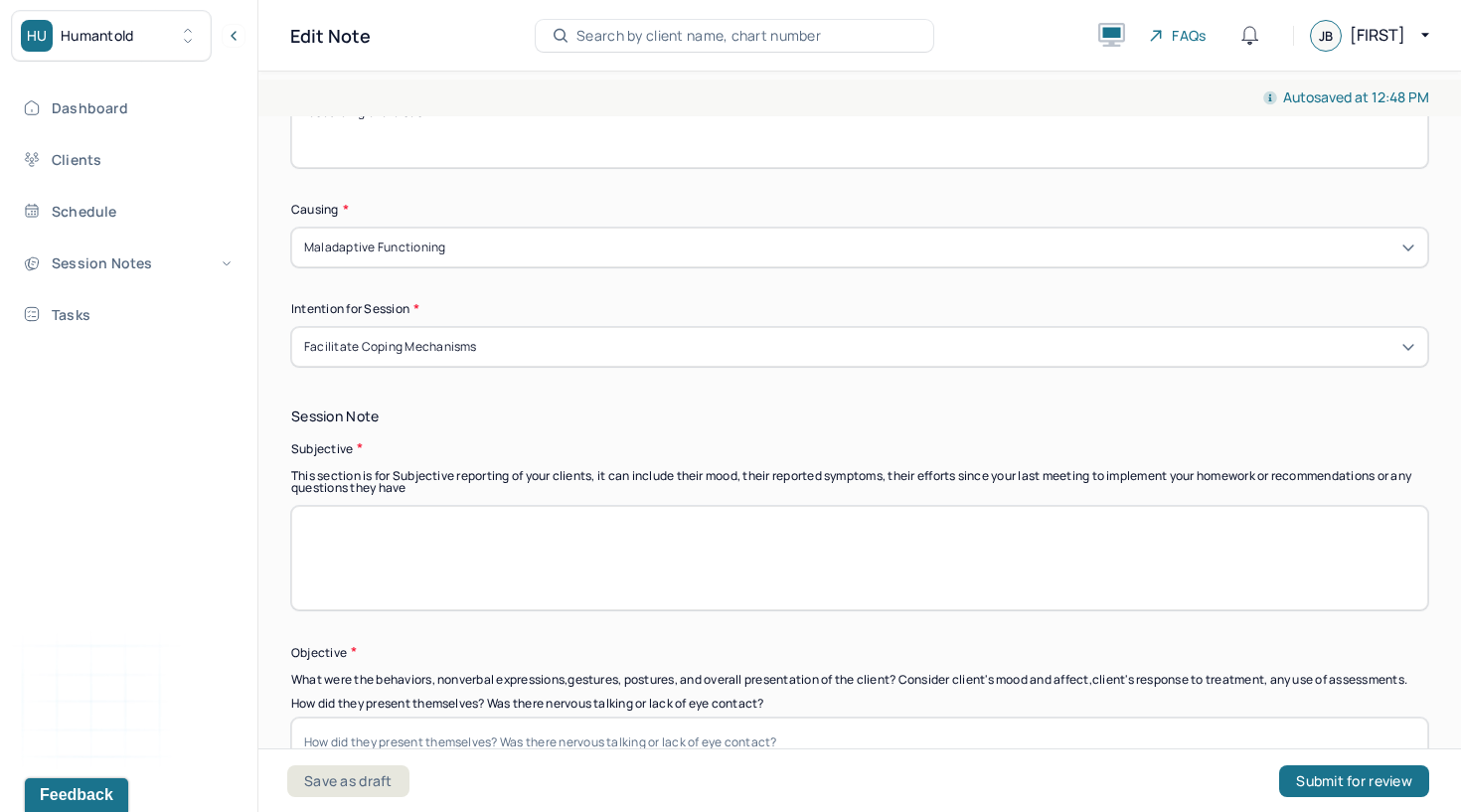scroll, scrollTop: 1115, scrollLeft: 0, axis: vertical 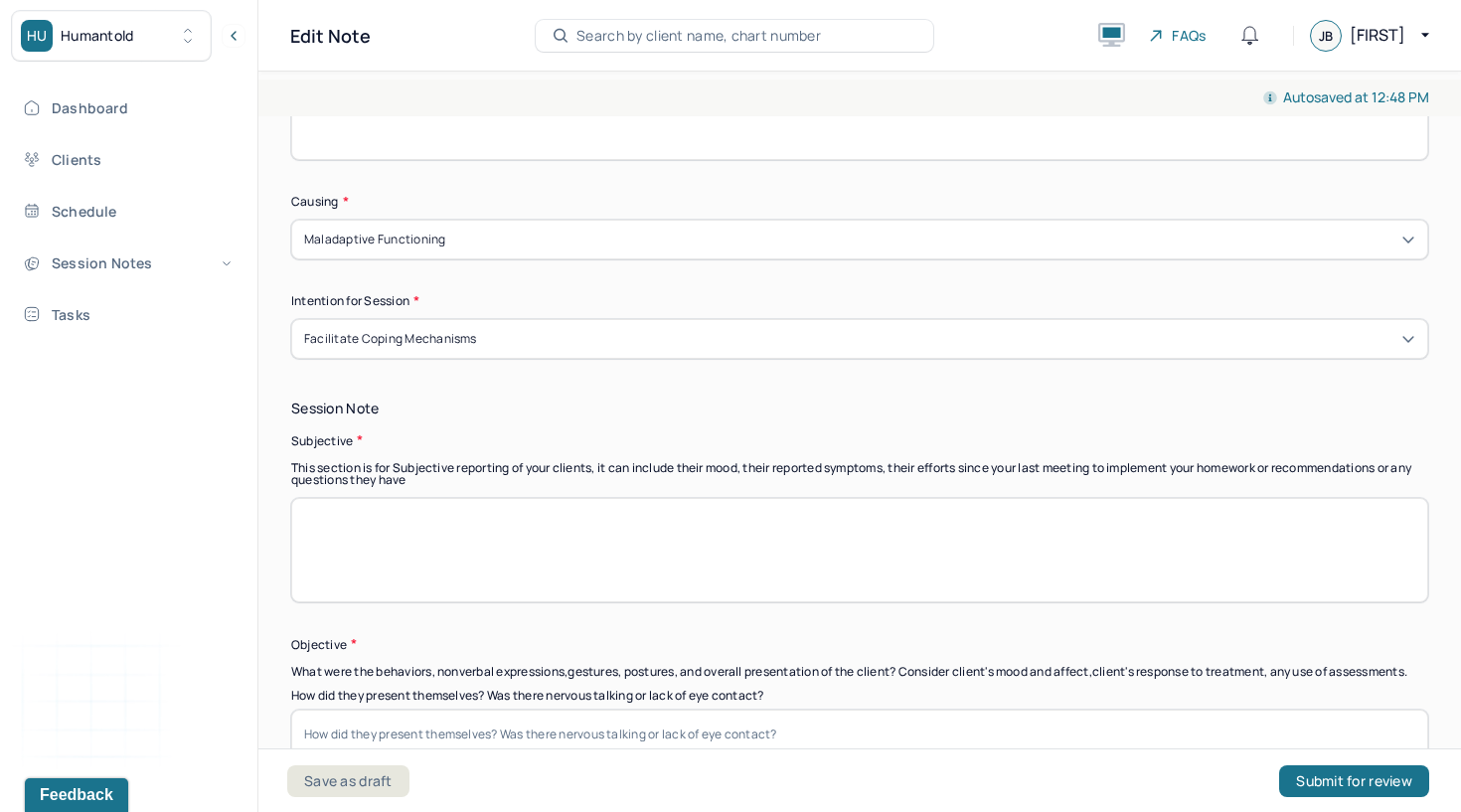 type on "Client appeared reflective and emotionally engaged, expressing sadness, frustration, anger, and disappointment related to her father, while demonstrating flexibility and regulation during resourcing exercises." 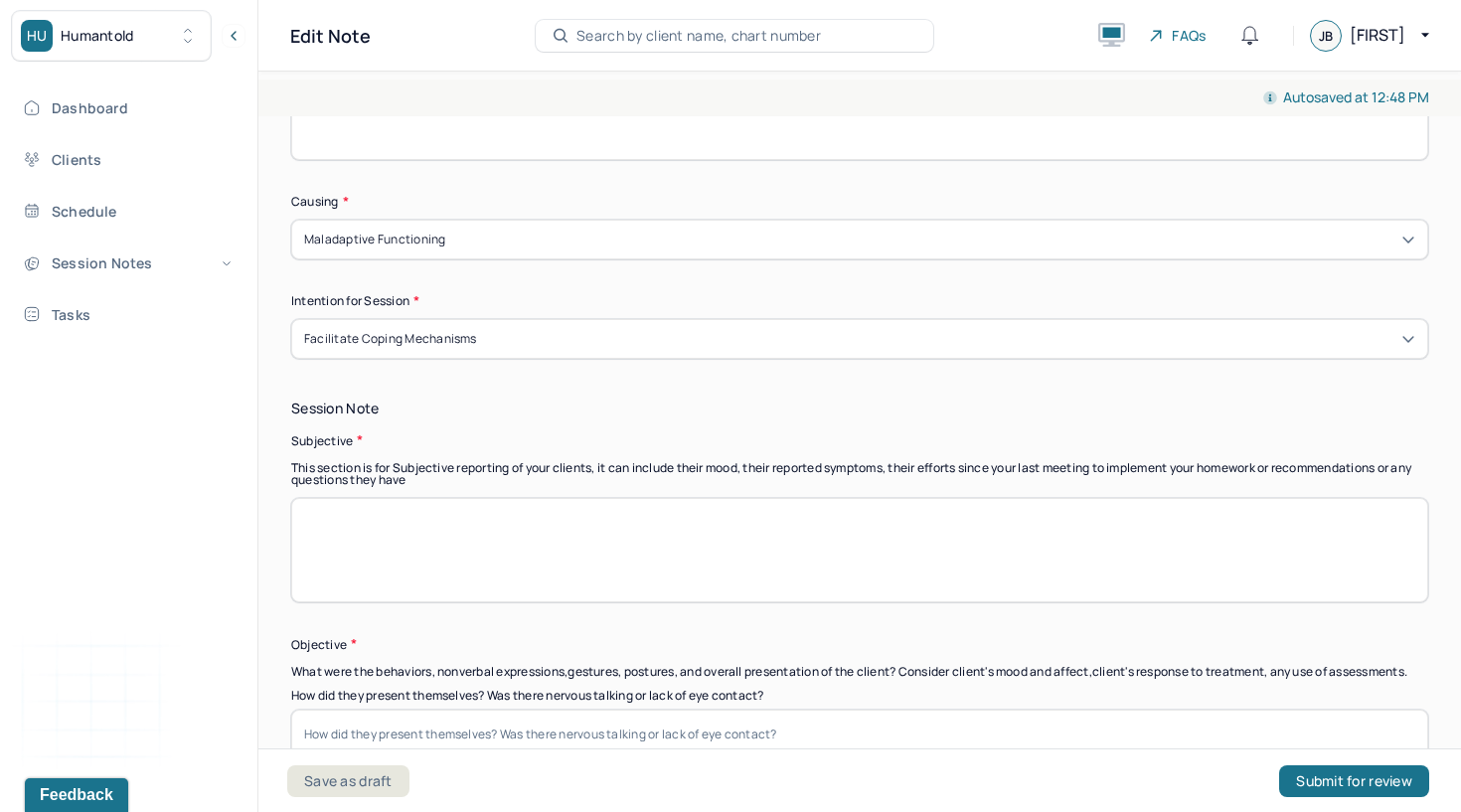 paste on "Client shared ongoing feelings of sadness, frustration, anger, disappointment, and feeling stuck when discussing her father and the complex dynamics of that relationship, apart from the history of abuse. She reported that this unresolved dynamic is negatively impacting her current relationship with her partner. Client stated she feels ready to begin exploring the relationship with her father more deeply but agreed on the importance of focusing on self-management skills first, even if it requires temporarily pausing EMDR preparation. Client also continues to process the emotional impact of her recent pregnancy loss and was reminded that grief is non-linear and should be honored as it presents." 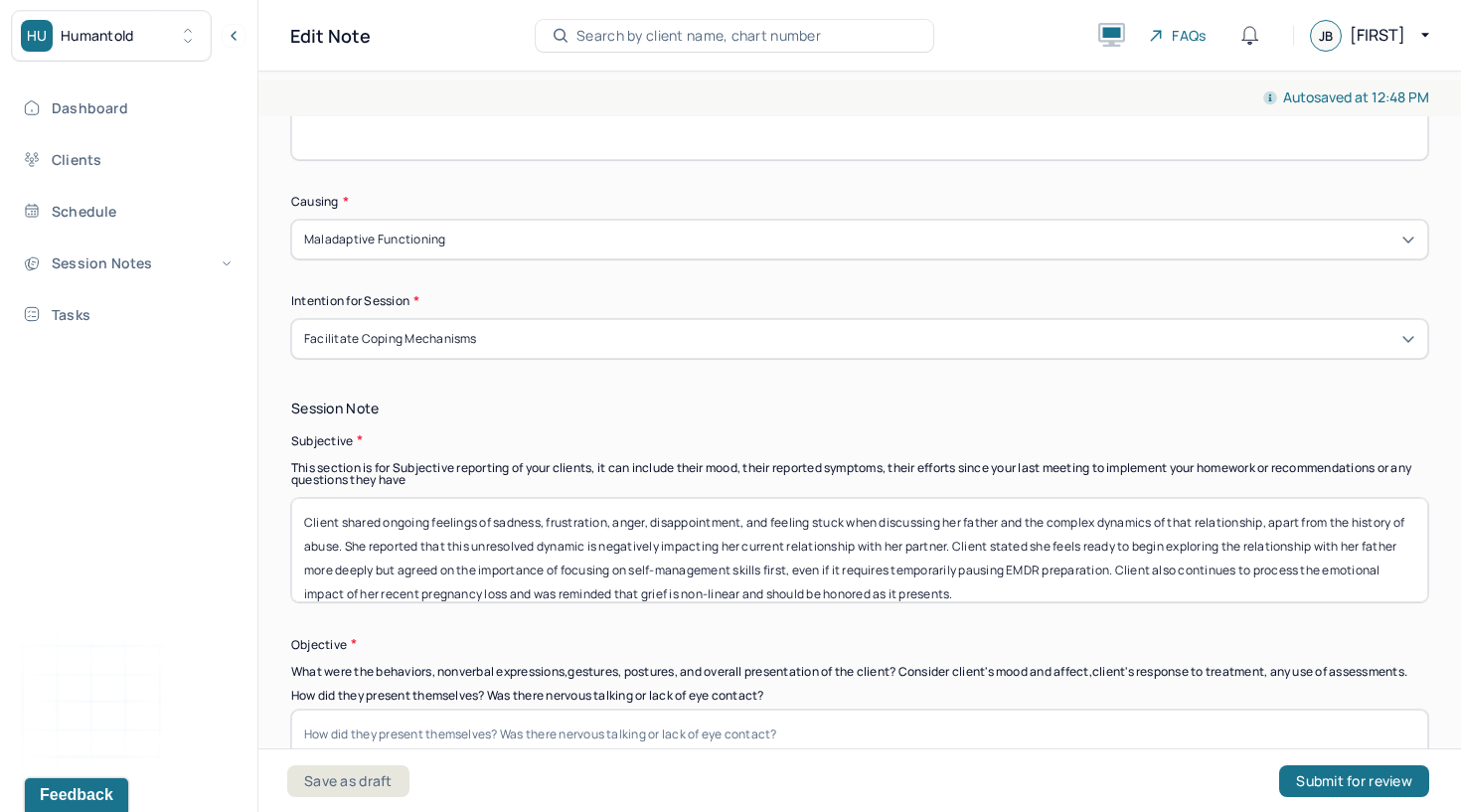 scroll, scrollTop: 1, scrollLeft: 0, axis: vertical 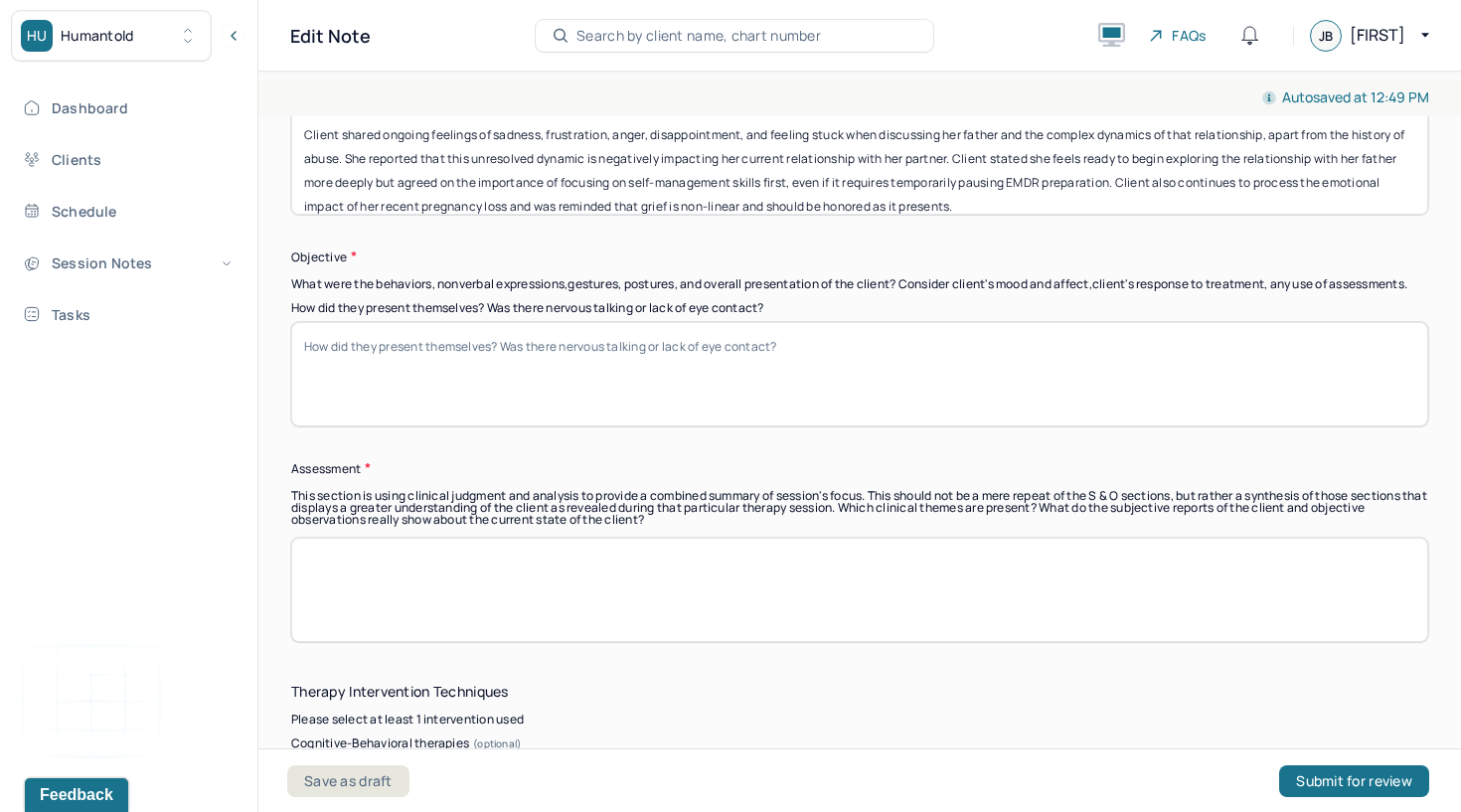 type on "Client shared ongoing feelings of sadness, frustration, anger, disappointment, and feeling stuck when discussing her father and the complex dynamics of that relationship, apart from the history of abuse. She reported that this unresolved dynamic is negatively impacting her current relationship with her partner. Client stated she feels ready to begin exploring the relationship with her father more deeply but agreed on the importance of focusing on self-management skills first, even if it requires temporarily pausing EMDR preparation. Client also continues to process the emotional impact of her recent pregnancy loss and was reminded that grief is non-linear and should be honored as it presents." 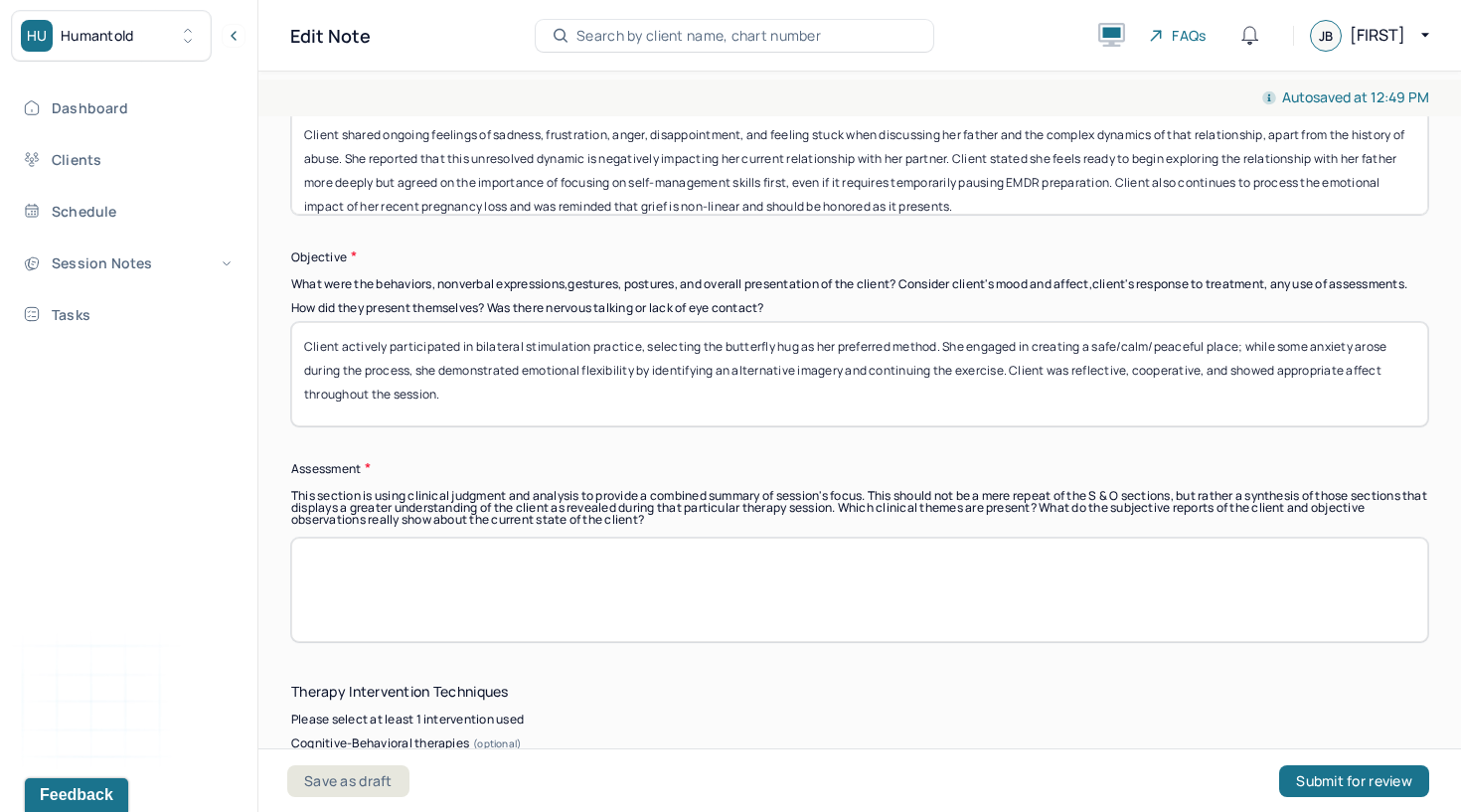 scroll, scrollTop: 25, scrollLeft: 0, axis: vertical 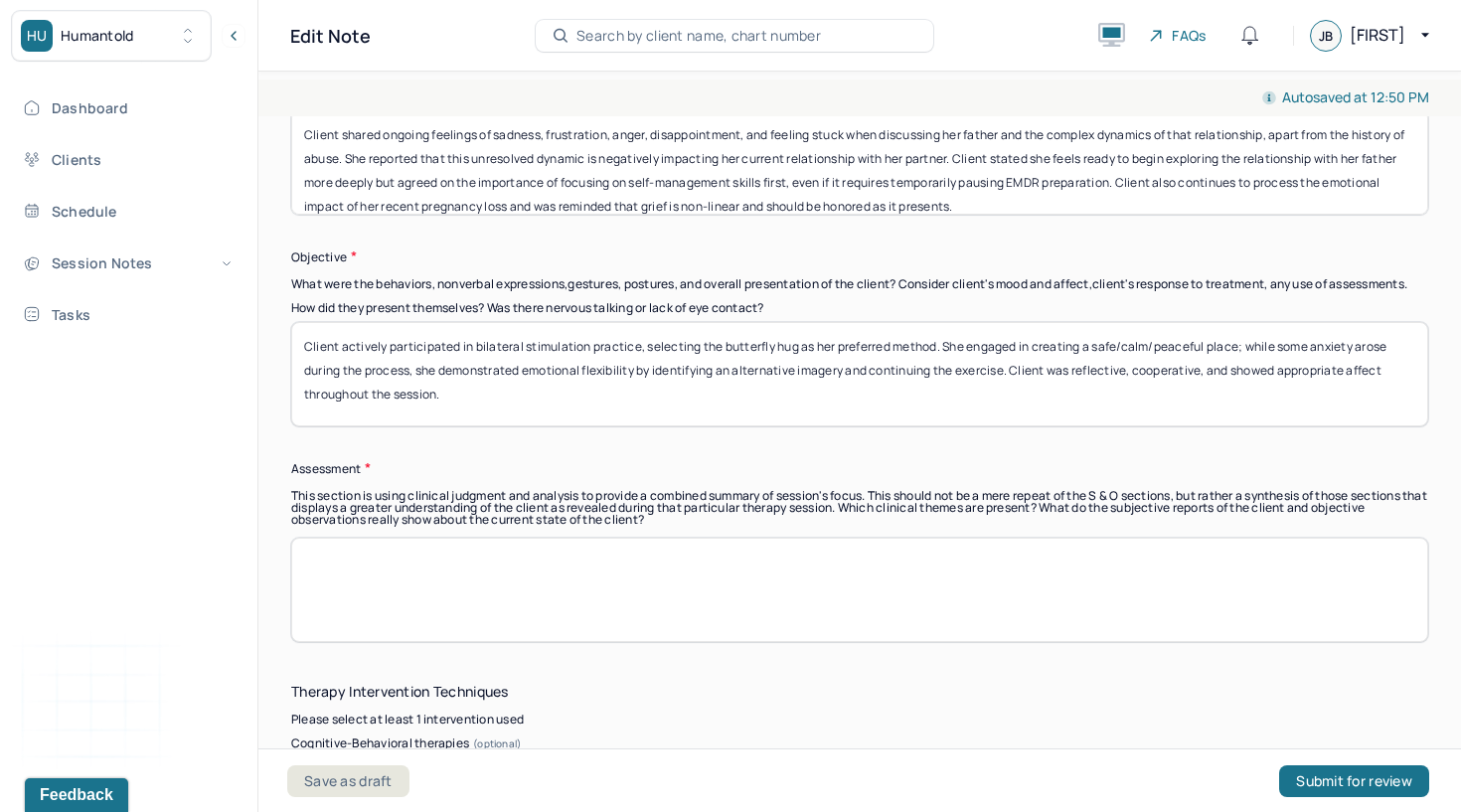 type on "Client actively participated in bilateral stimulation practice, selecting the butterfly hug as her preferred method. She engaged in creating a safe/calm/peaceful place; while some anxiety arose during the process, she demonstrated emotional flexibility by identifying an alternative imagery and continuing the exercise. Client was reflective, cooperative, and showed appropriate affect throughout the session." 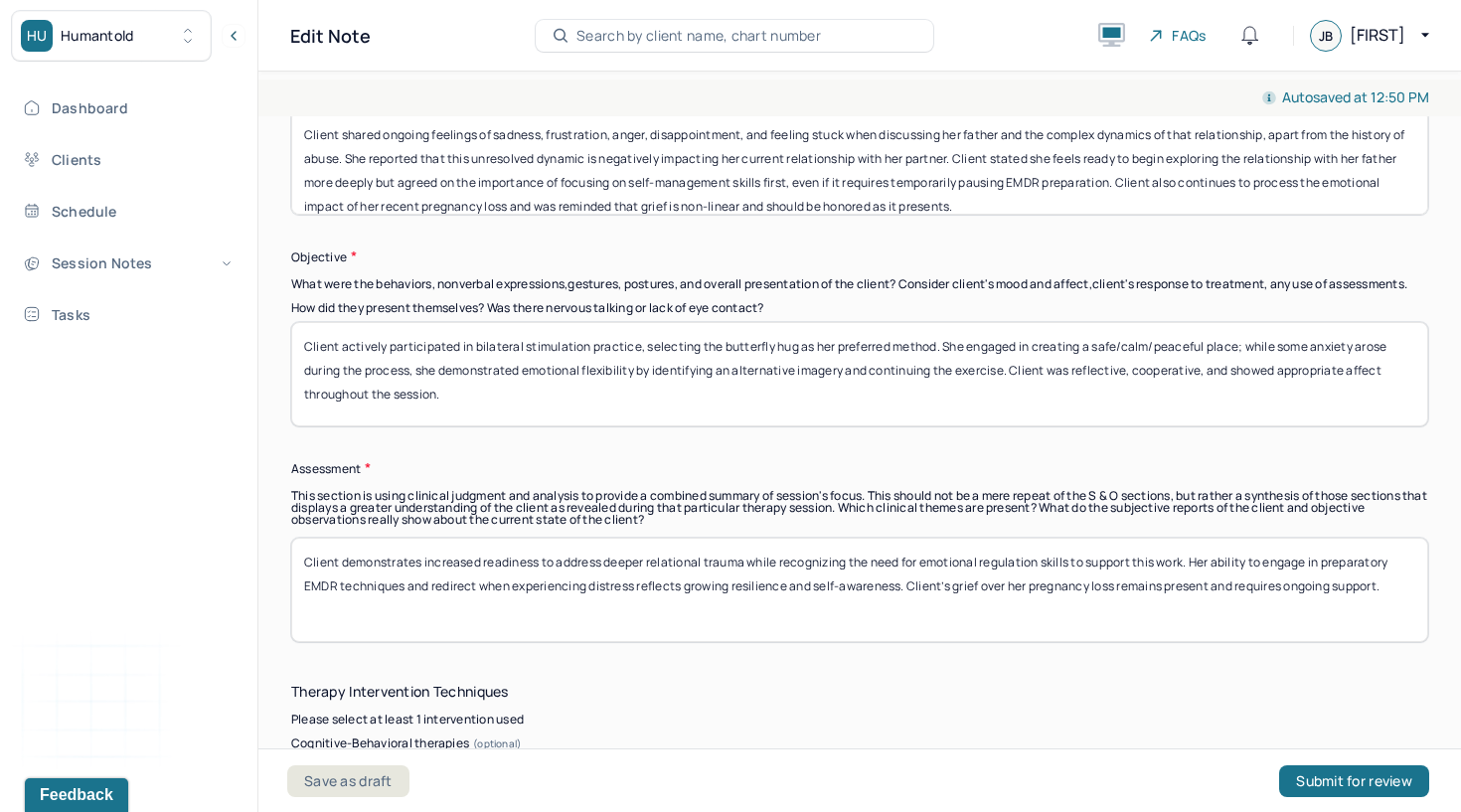scroll, scrollTop: 1, scrollLeft: 0, axis: vertical 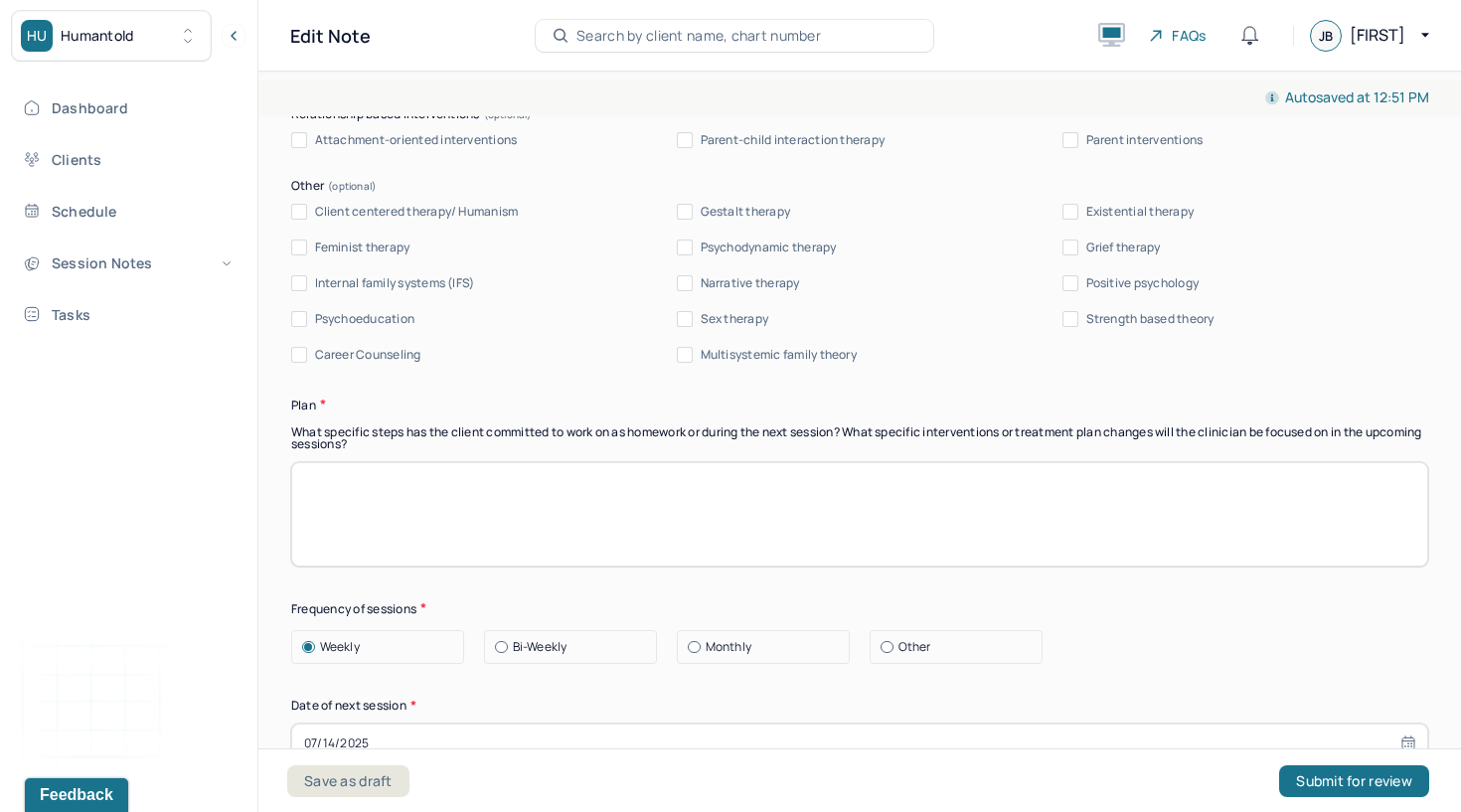 type on "Client demonstrates increased readiness to address deeper relational trauma while recognizing the need for emotional regulation skills to support this work. Her ability to engage in preparatory EMDR techniques and redirect when experiencing distress reflects growing resilience and self-awareness. Client’s grief over her pregnancy loss remains present and requires ongoing support." 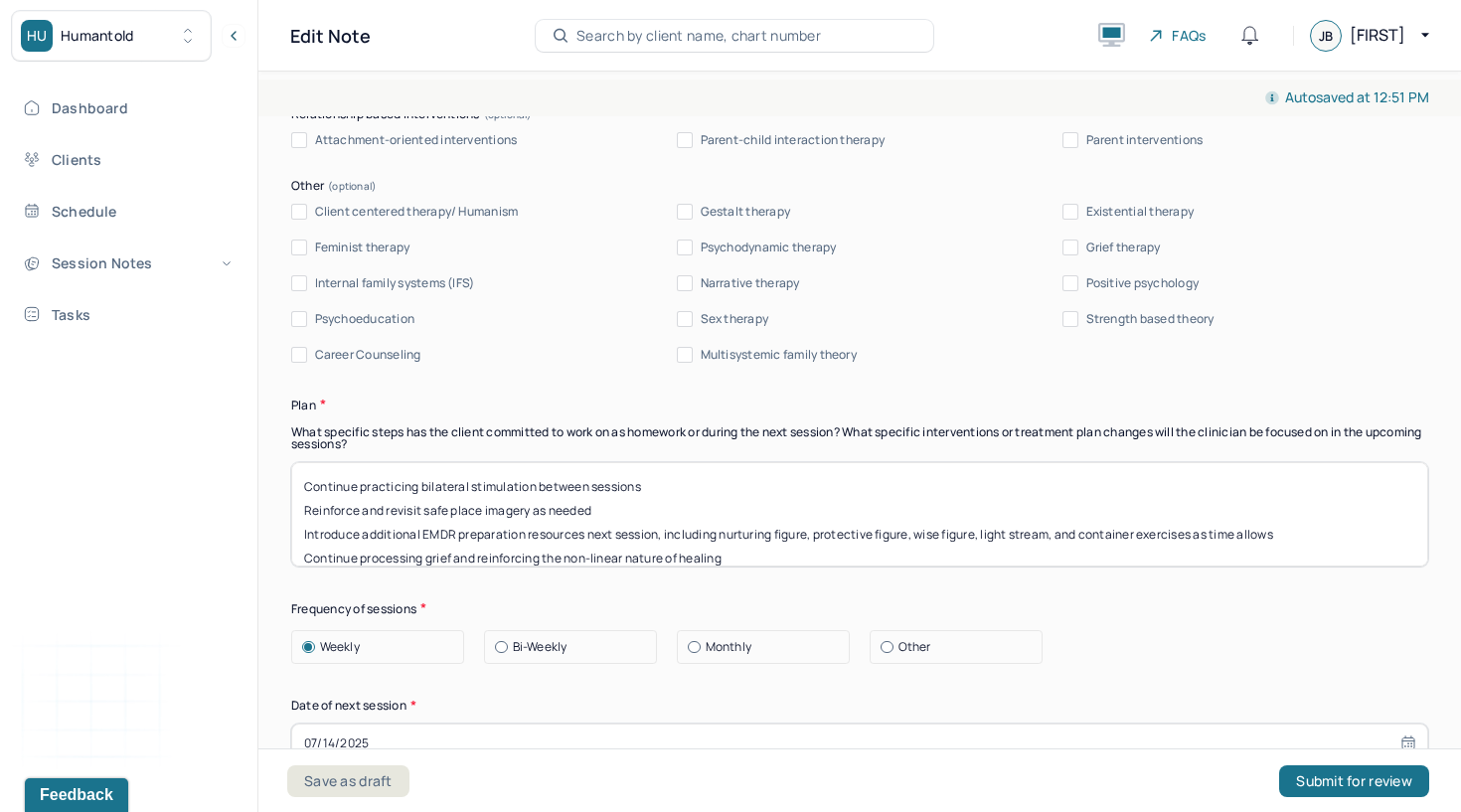 scroll, scrollTop: 1, scrollLeft: 0, axis: vertical 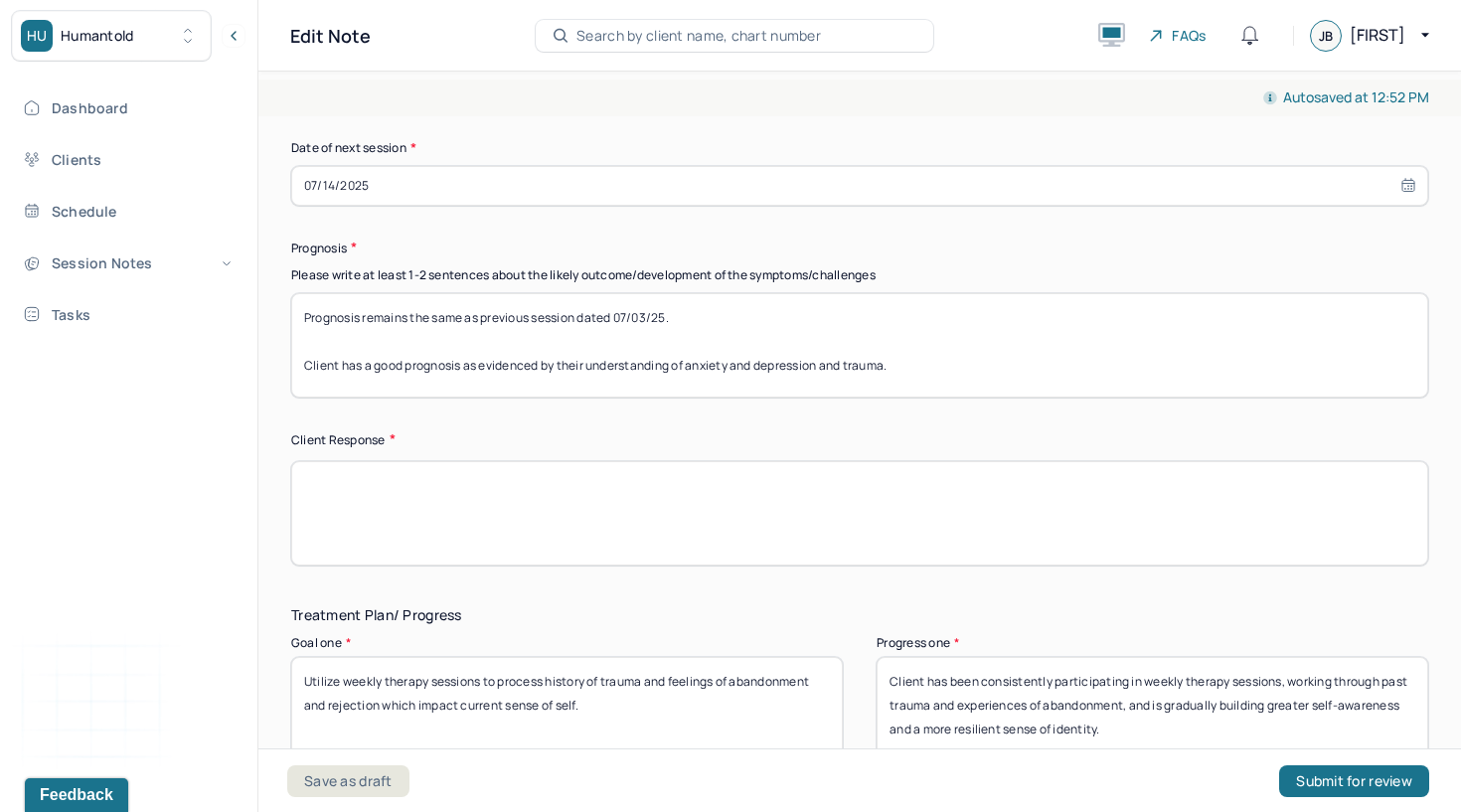 type on "Continue practicing bilateral stimulation between sessions
Reinforce and revisit safe place imagery as needed
Introduce additional EMDR preparation resources next session, including nurturing figure, protective figure, wise figure, light stream, and container exercises as time allows
Continue processing grief and reinforcing the non-linear nature of healing" 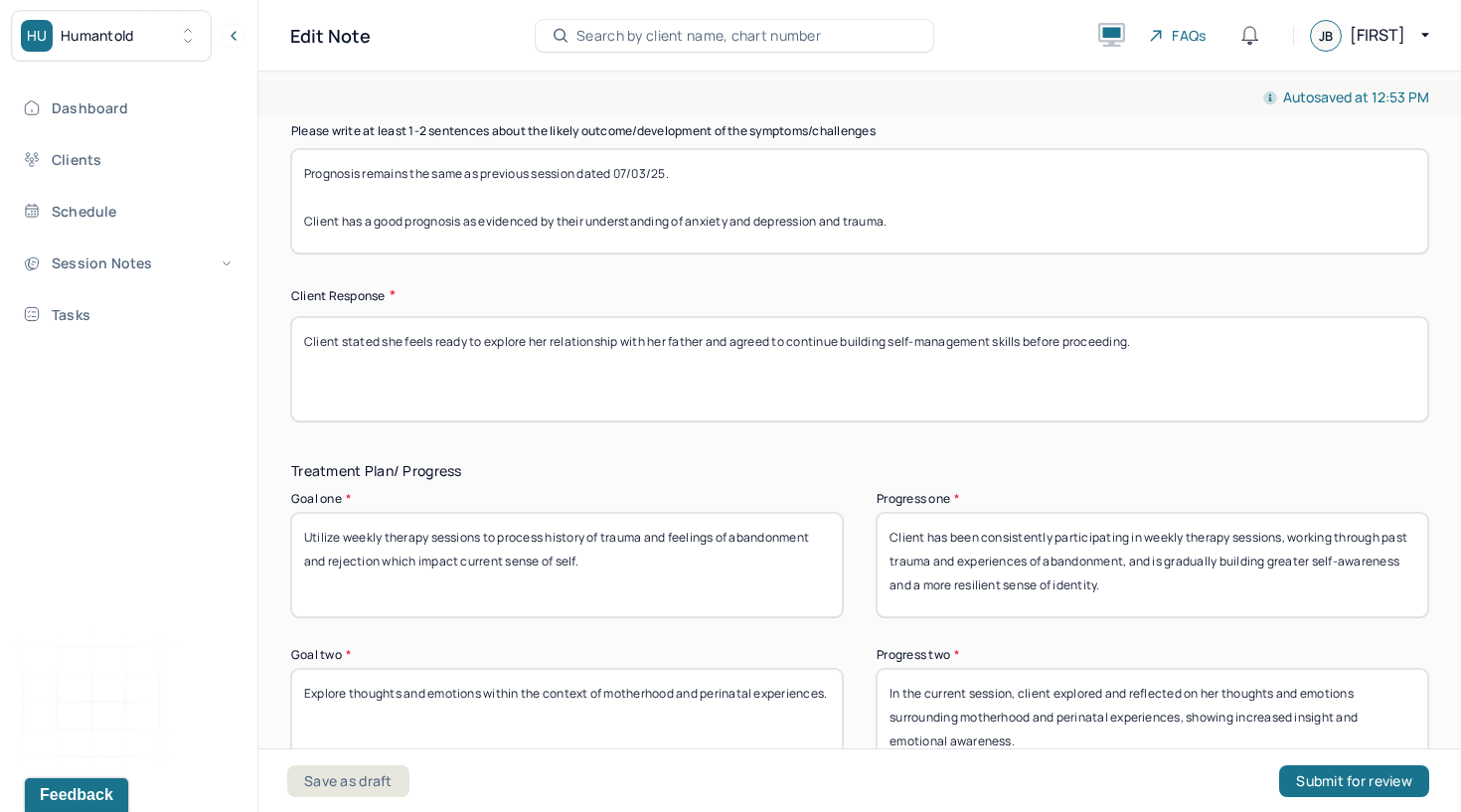 scroll, scrollTop: 3024, scrollLeft: 0, axis: vertical 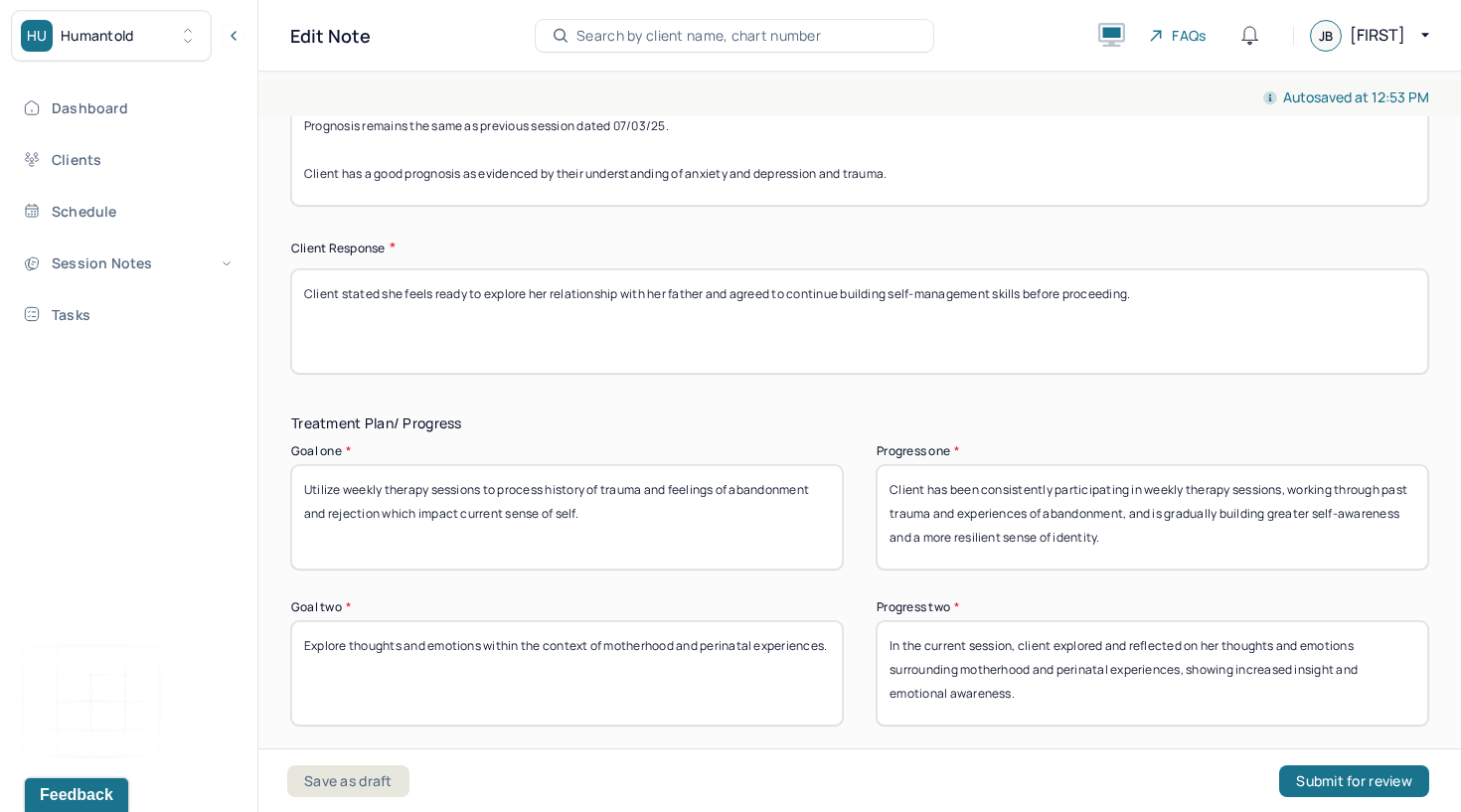type on "Client stated she feels ready to explore her relationship with her father and agreed to continue building self-management skills before proceeding." 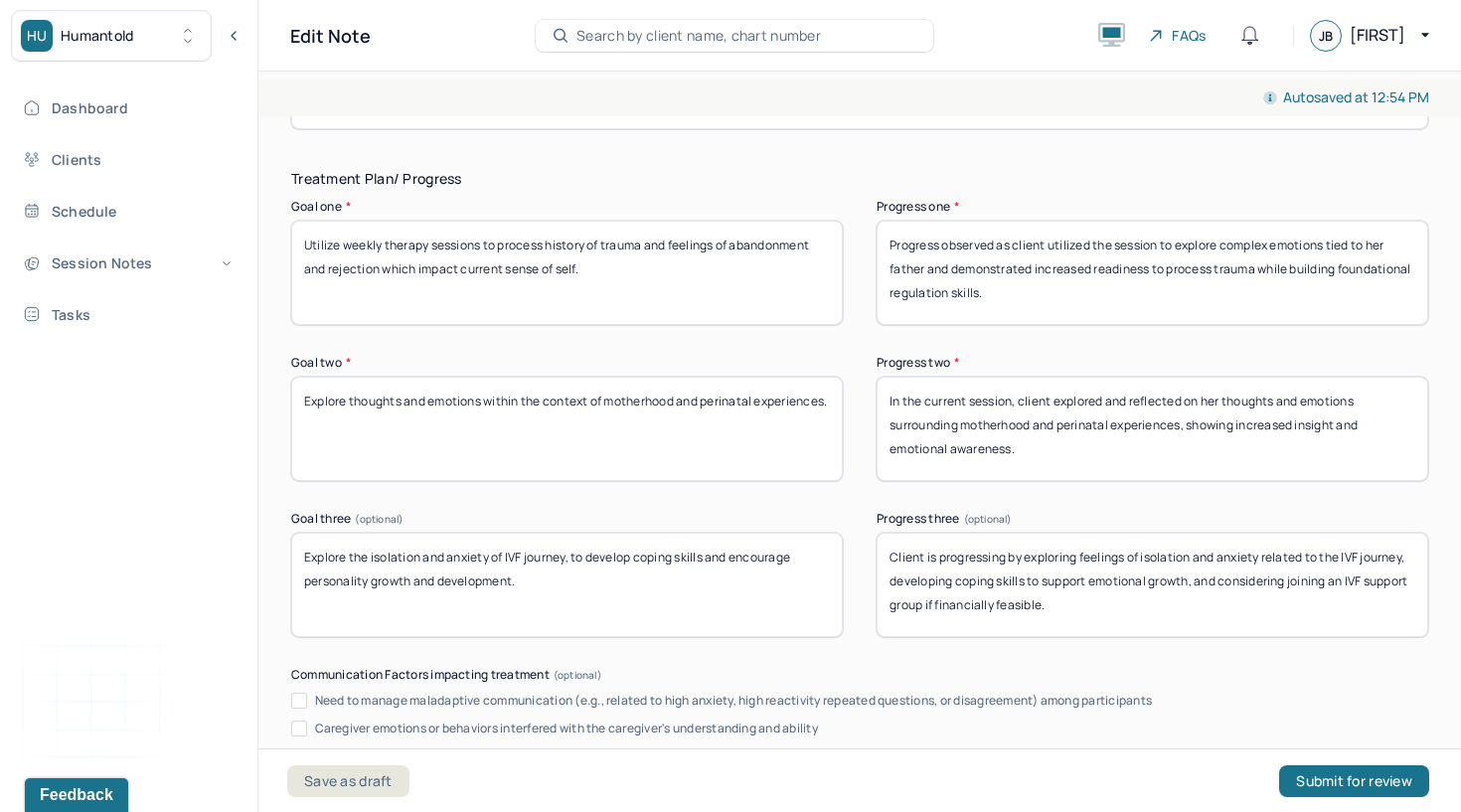 type on "Progress observed as client utilized the session to explore complex emotions tied to her father and demonstrated increased readiness to process trauma while building foundational regulation skills." 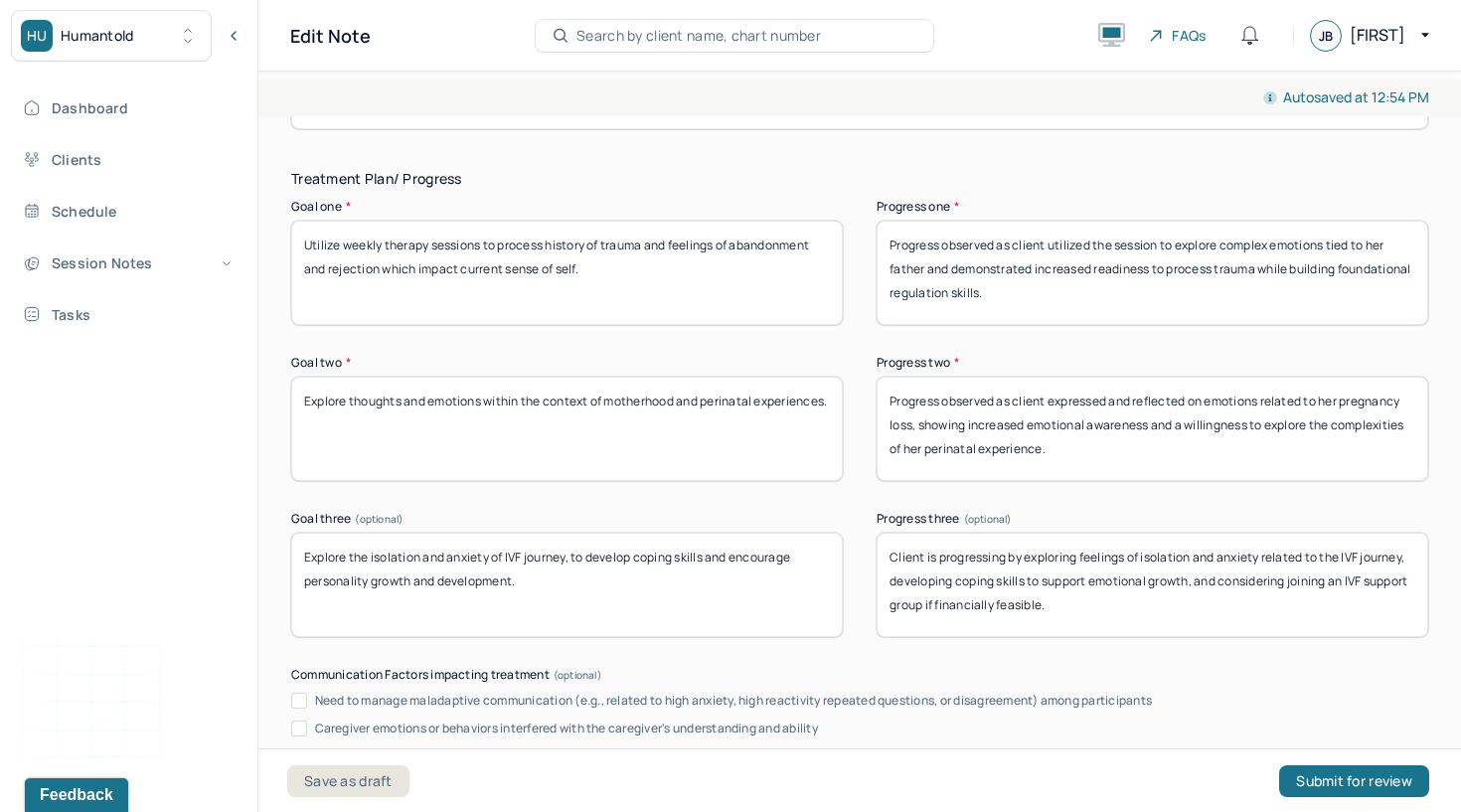type on "Progress observed as client expressed and reflected on emotions related to her pregnancy loss, showing increased emotional awareness and a willingness to explore the complexities of her perinatal experience." 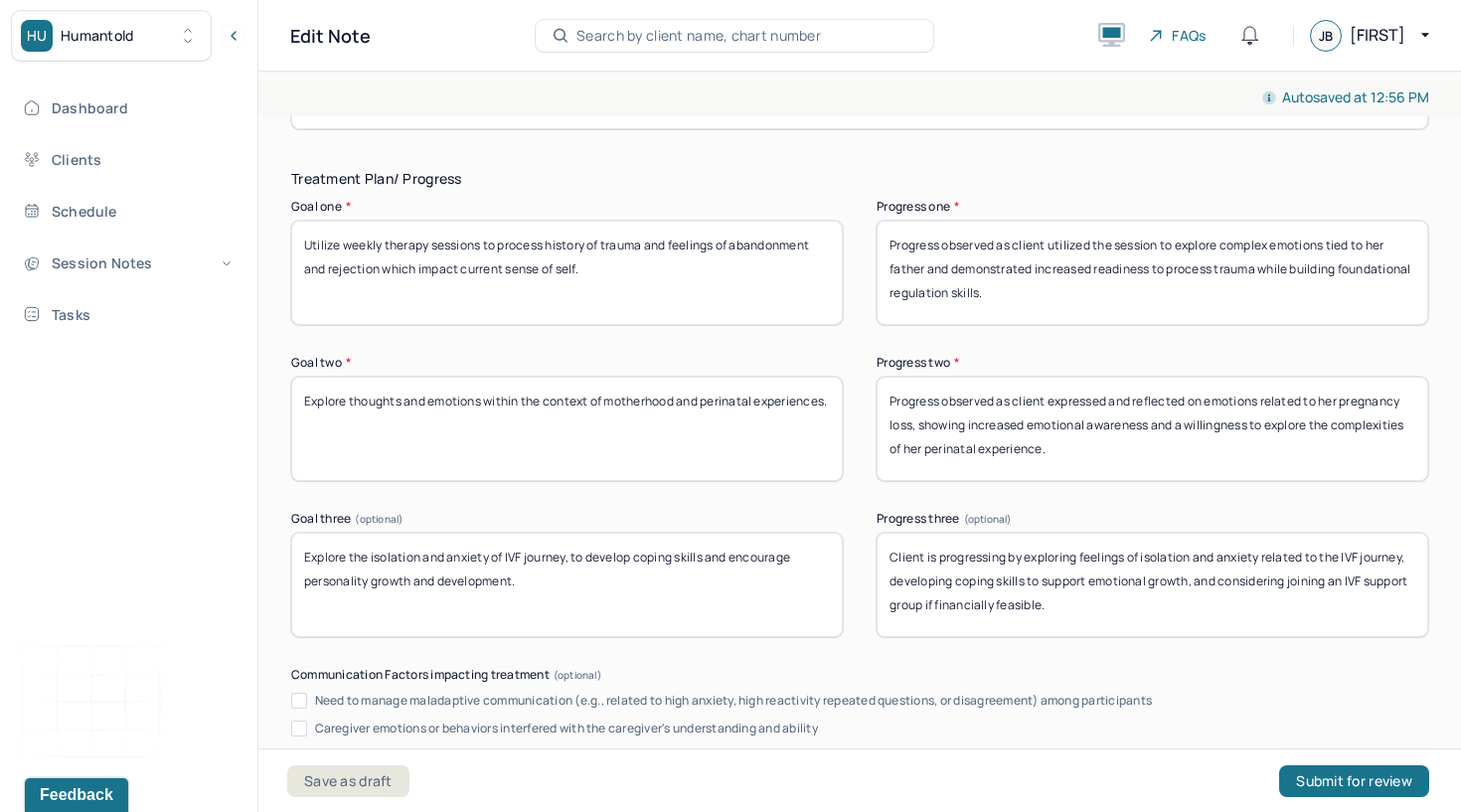 click on "Explore the isolation and anxiety of IVF journey, to develop coping skills and encourage personality growth and development." at bounding box center (567, 584) 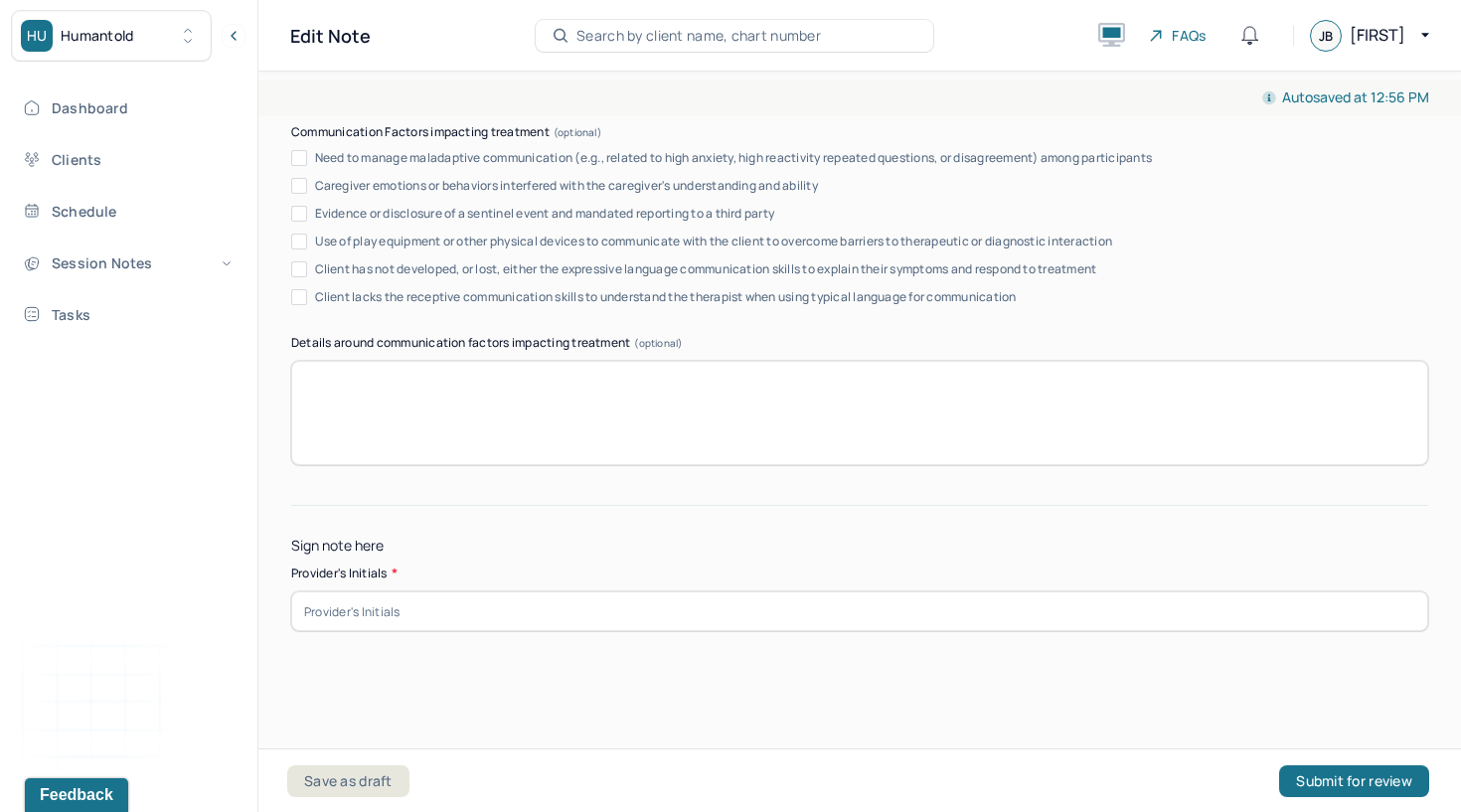 scroll, scrollTop: 3818, scrollLeft: 0, axis: vertical 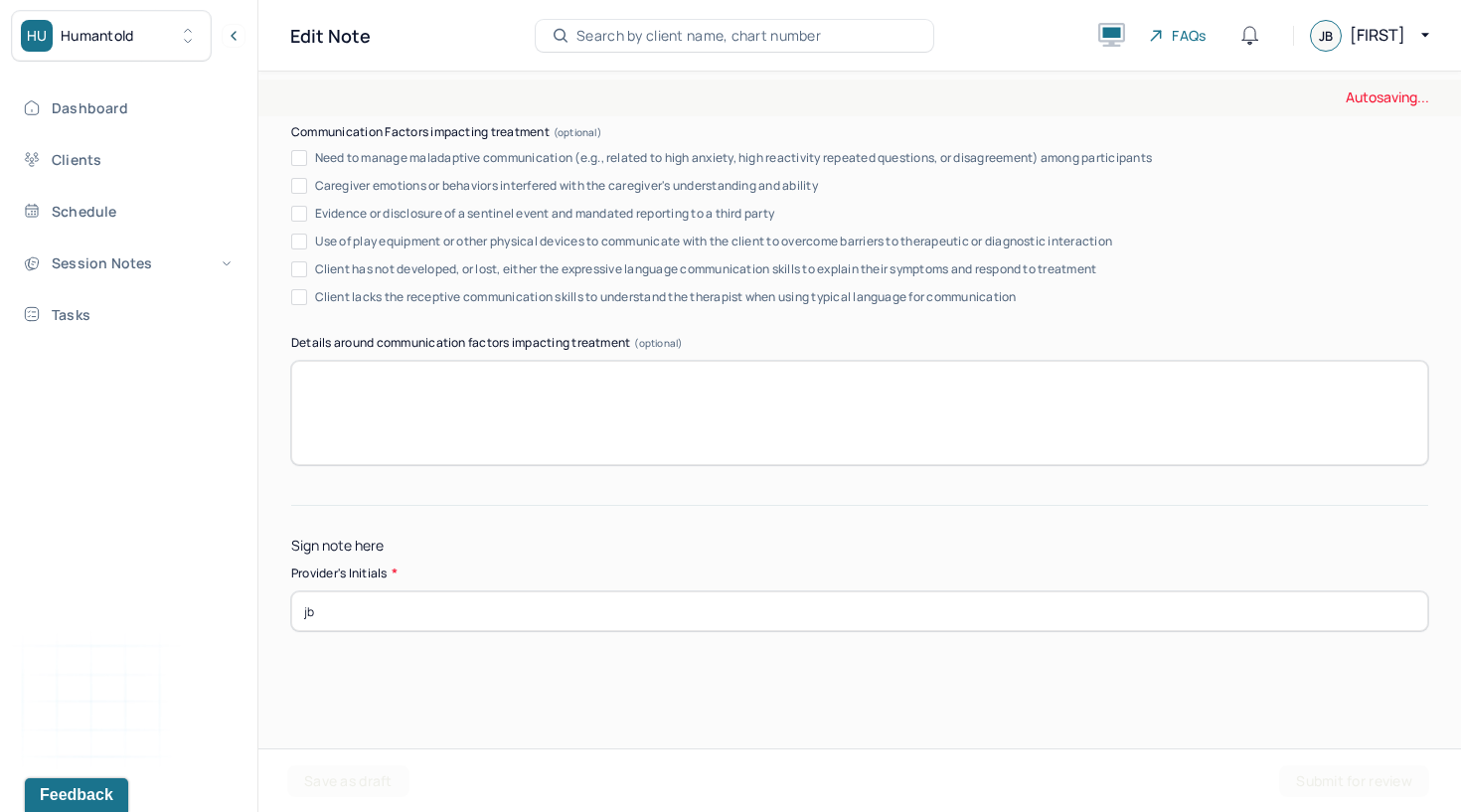 type on "jb" 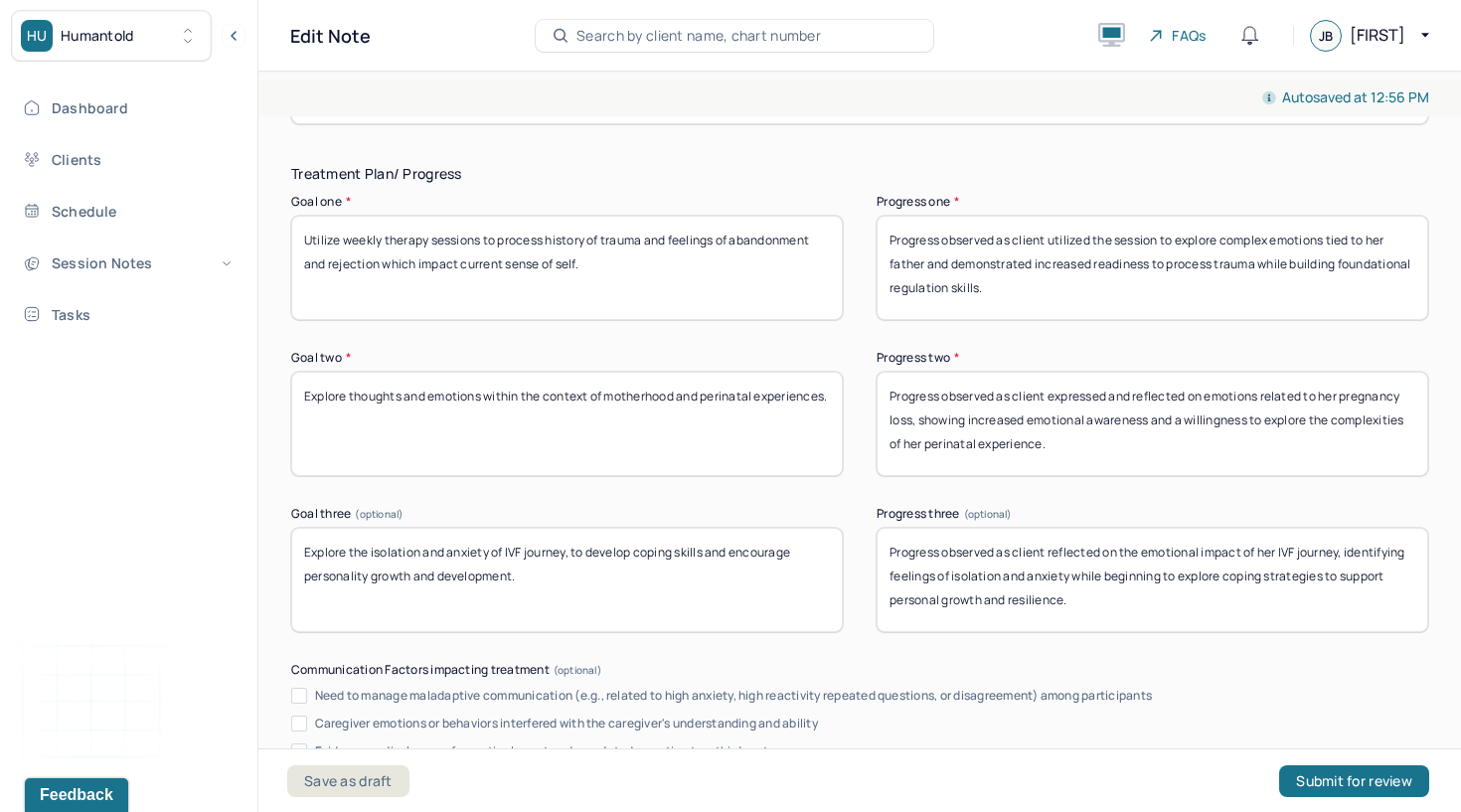 scroll, scrollTop: 3273, scrollLeft: 0, axis: vertical 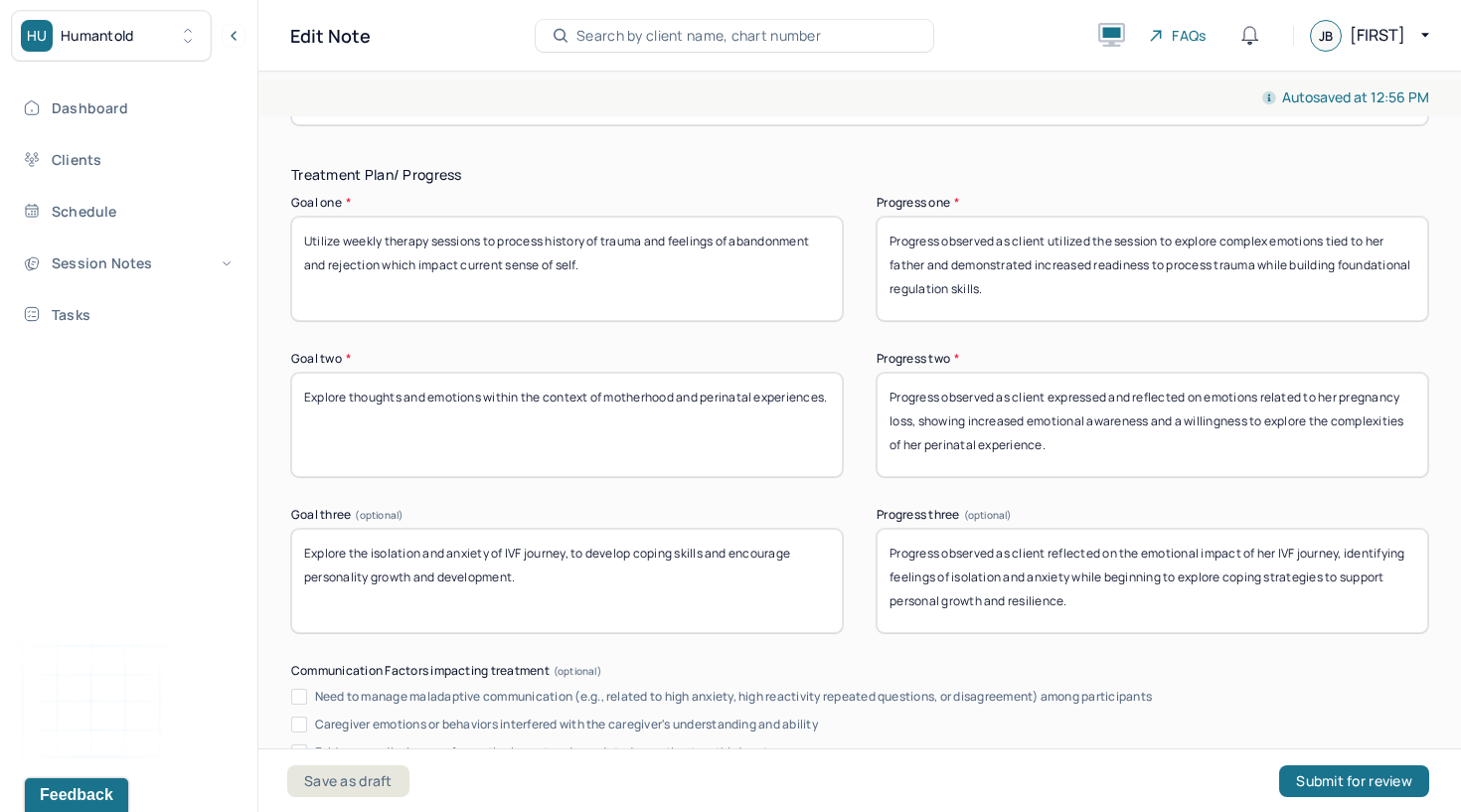 click on "Treatment Plan/ Progress Goal one * Utilize weekly therapy sessions to process history of trauma and feelings of abandonment and rejection which impact current sense of self.
Progress one * Progress observed as client utilized the session to explore complex emotions tied to her father and demonstrated increased readiness to process trauma while building foundational regulation skills. Goal two * Explore thoughts and emotions within the context of motherhood and perinatal experiences.
Progress two * Progress observed as client expressed and reflected on emotions related to her pregnancy loss, showing increased emotional awareness and a willingness to explore the complexities of her perinatal experience. Goal three (optional) Explore the isolation and anxiety of IVF journey, to develop coping skills and encourage personality growth and development.
Progress three (optional) Communication Factors impacting treatment Caregiver emotions or behaviors interfered with the caregiver's understanding and ability" at bounding box center (860, 584) 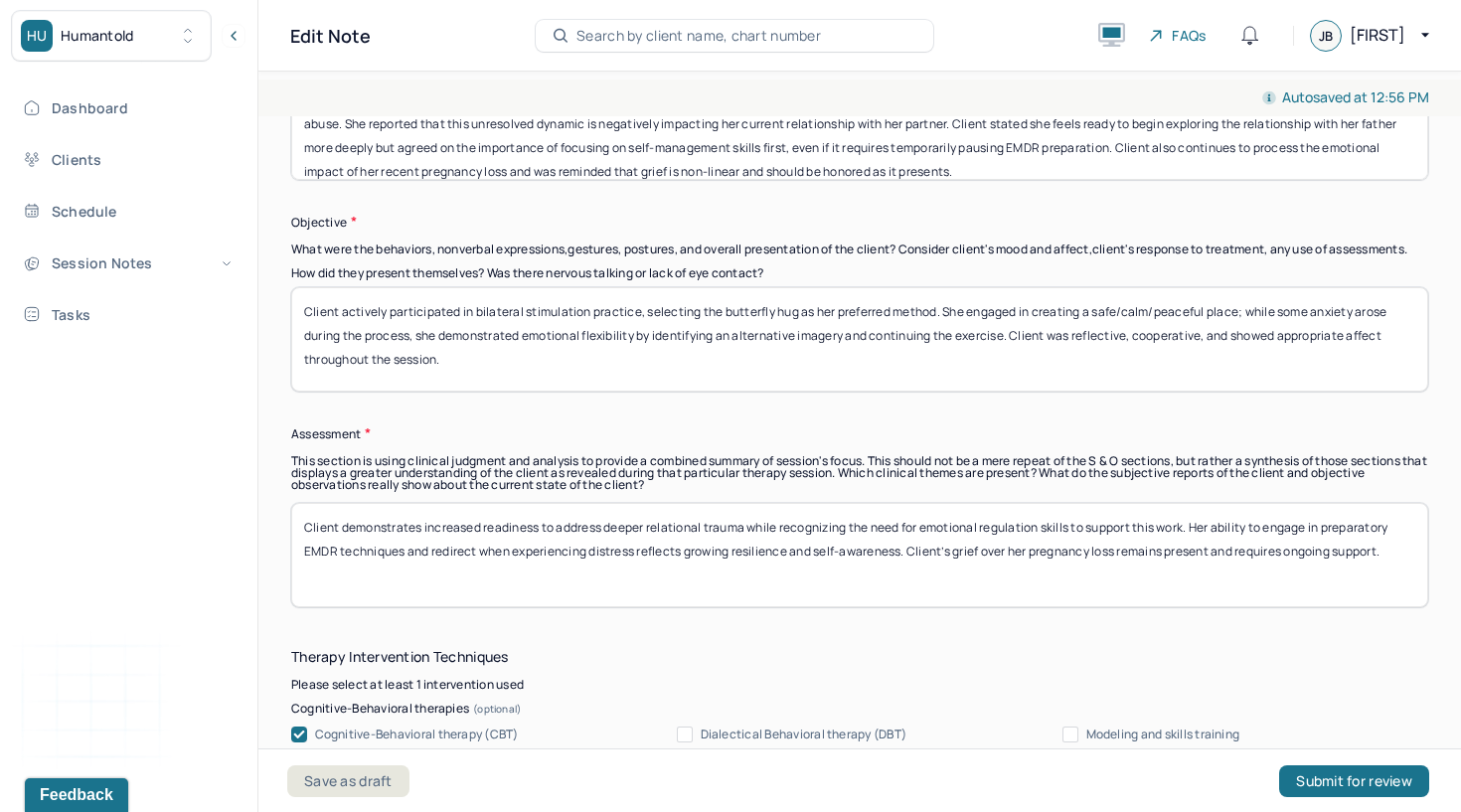 scroll, scrollTop: 1533, scrollLeft: 0, axis: vertical 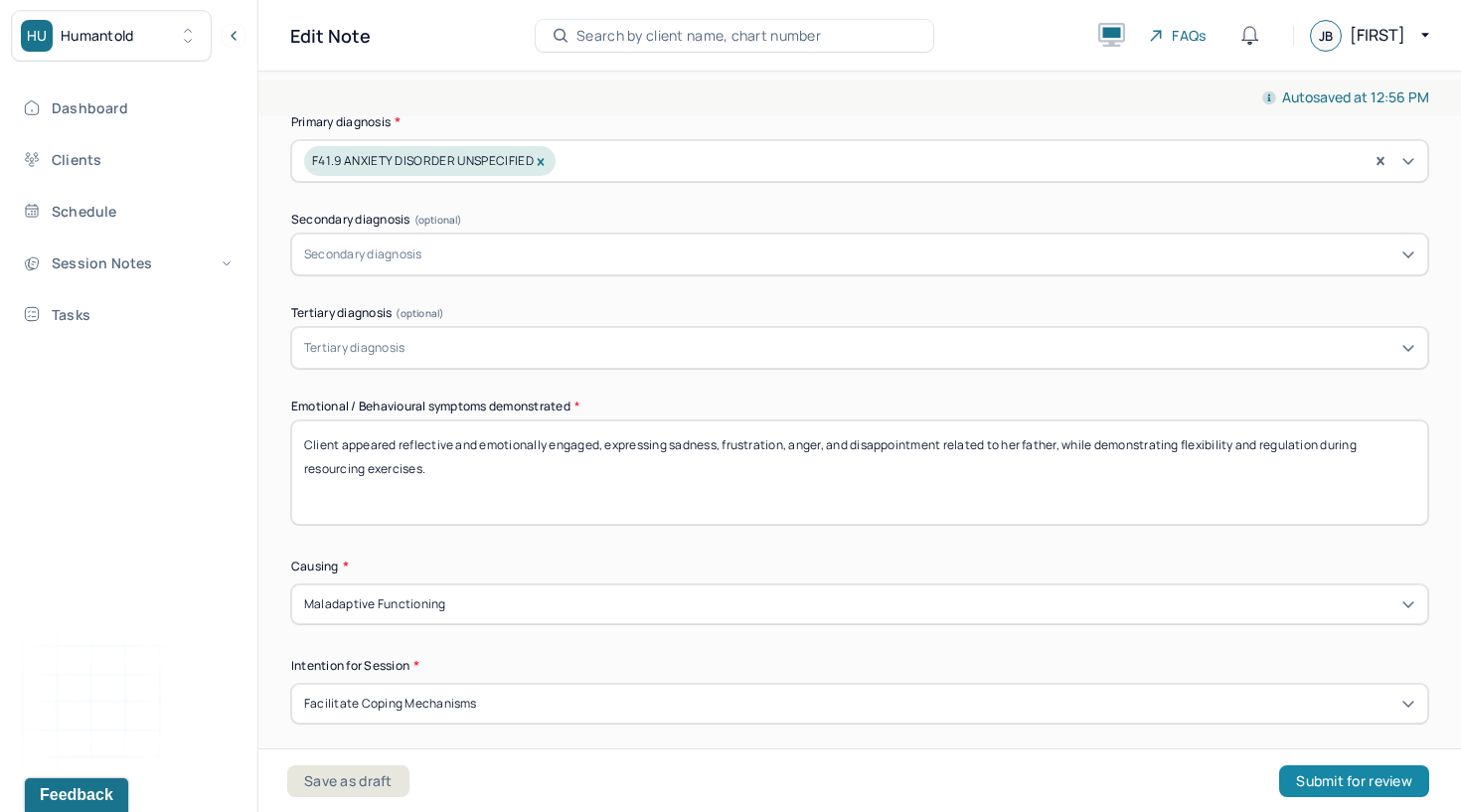 click on "Submit for review" at bounding box center [1354, 781] 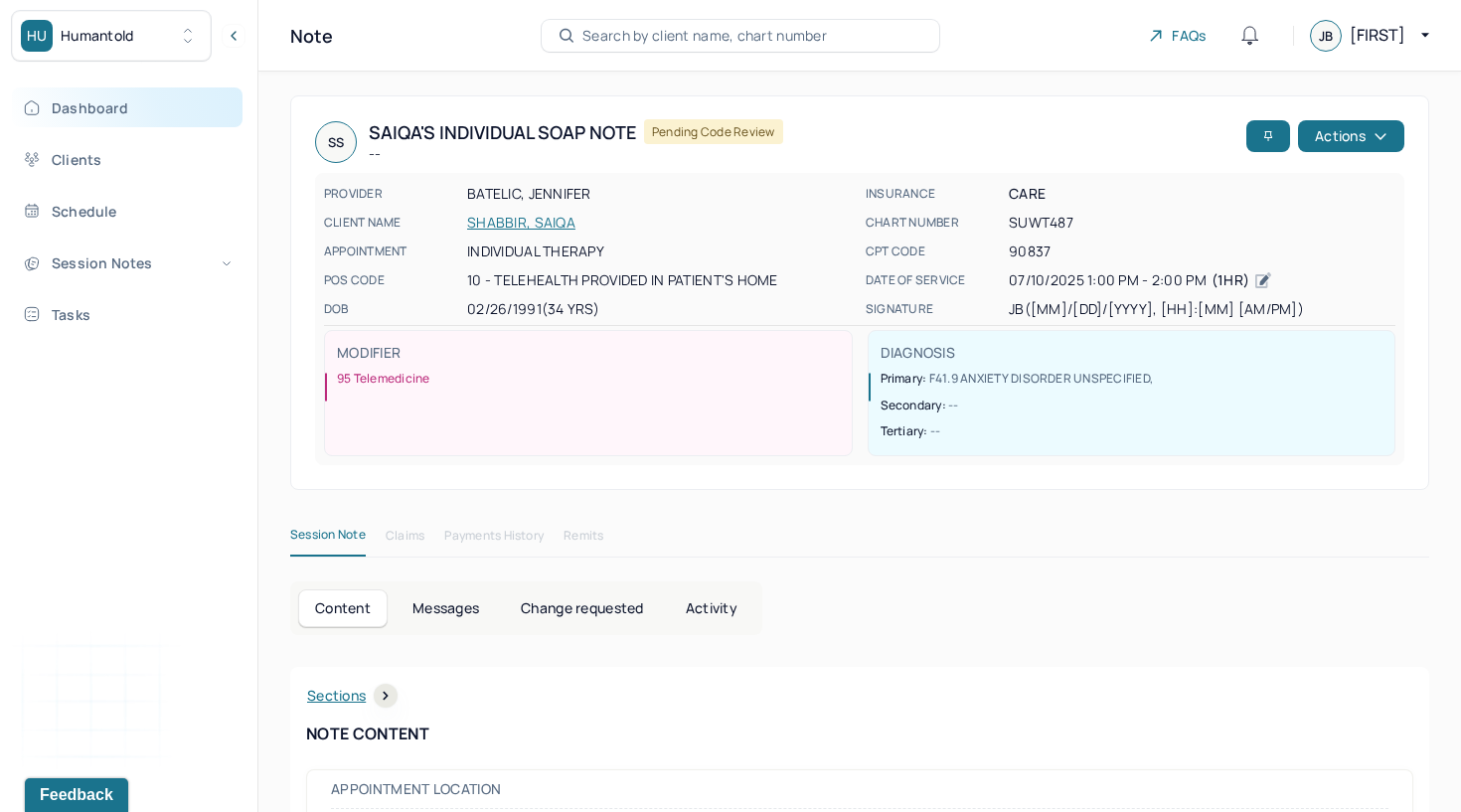 click on "Dashboard" at bounding box center (127, 107) 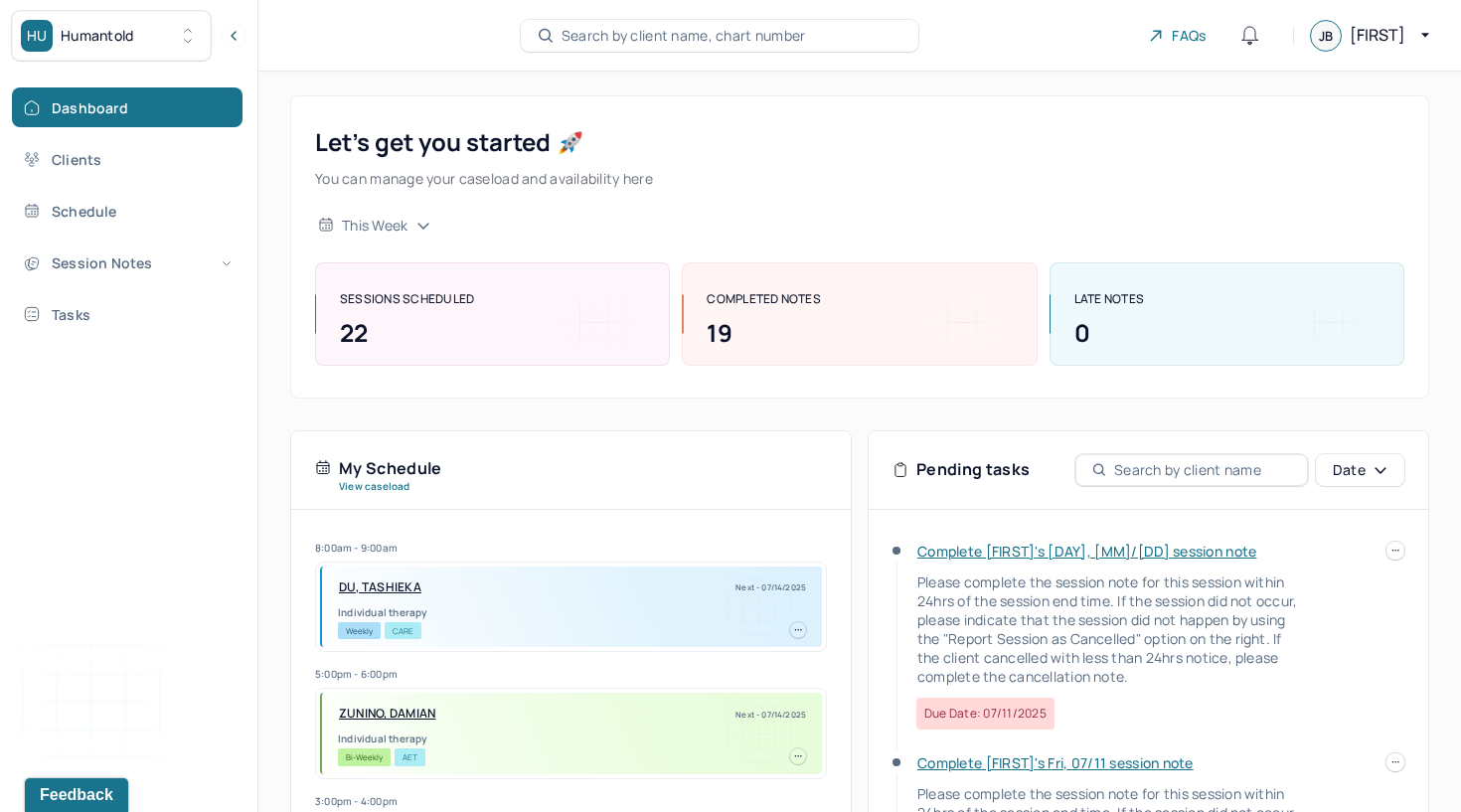 click on "Complete James's Thu, 07/10 session note" at bounding box center (1086, 551) 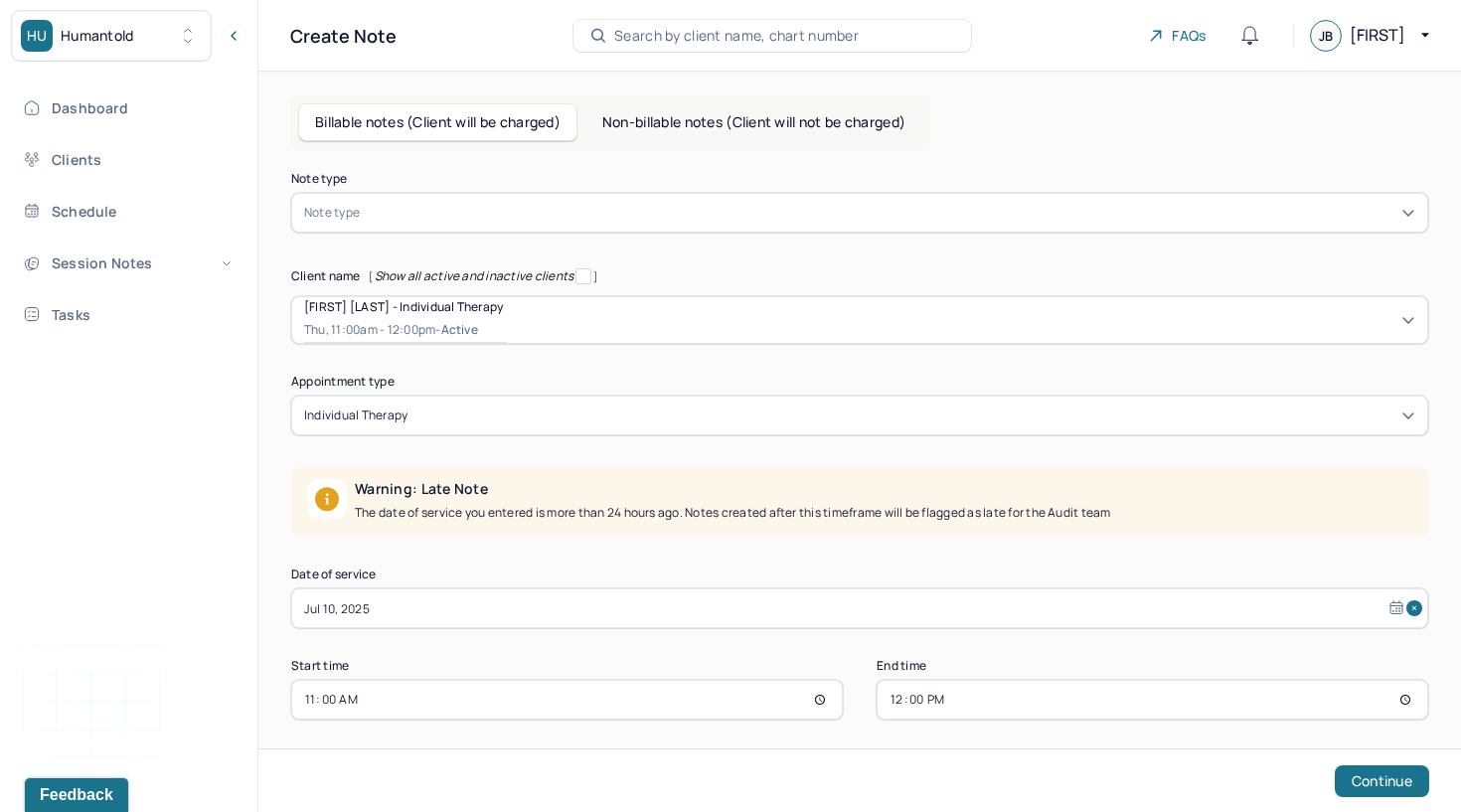click at bounding box center (890, 213) 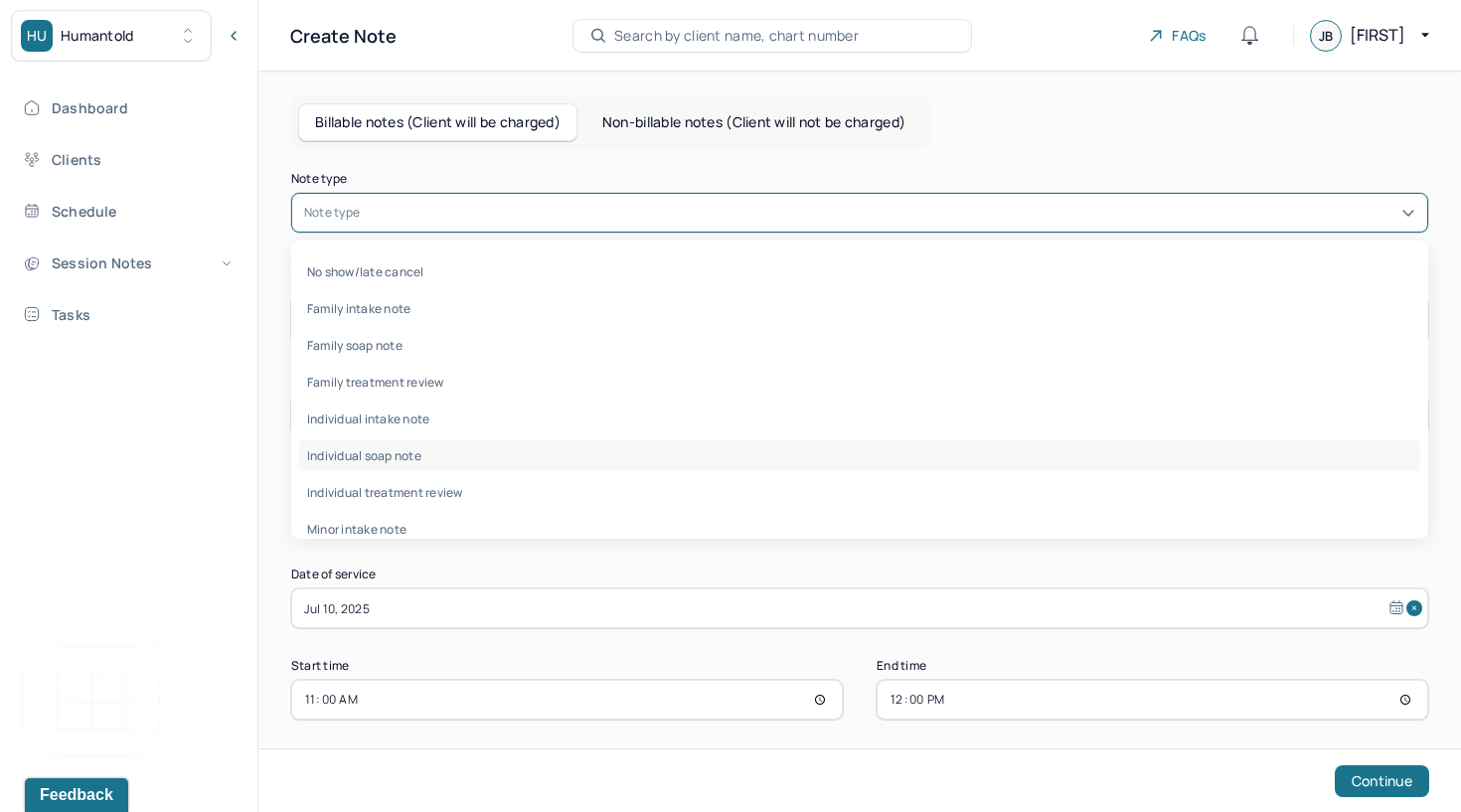 click on "Individual soap note" at bounding box center (860, 455) 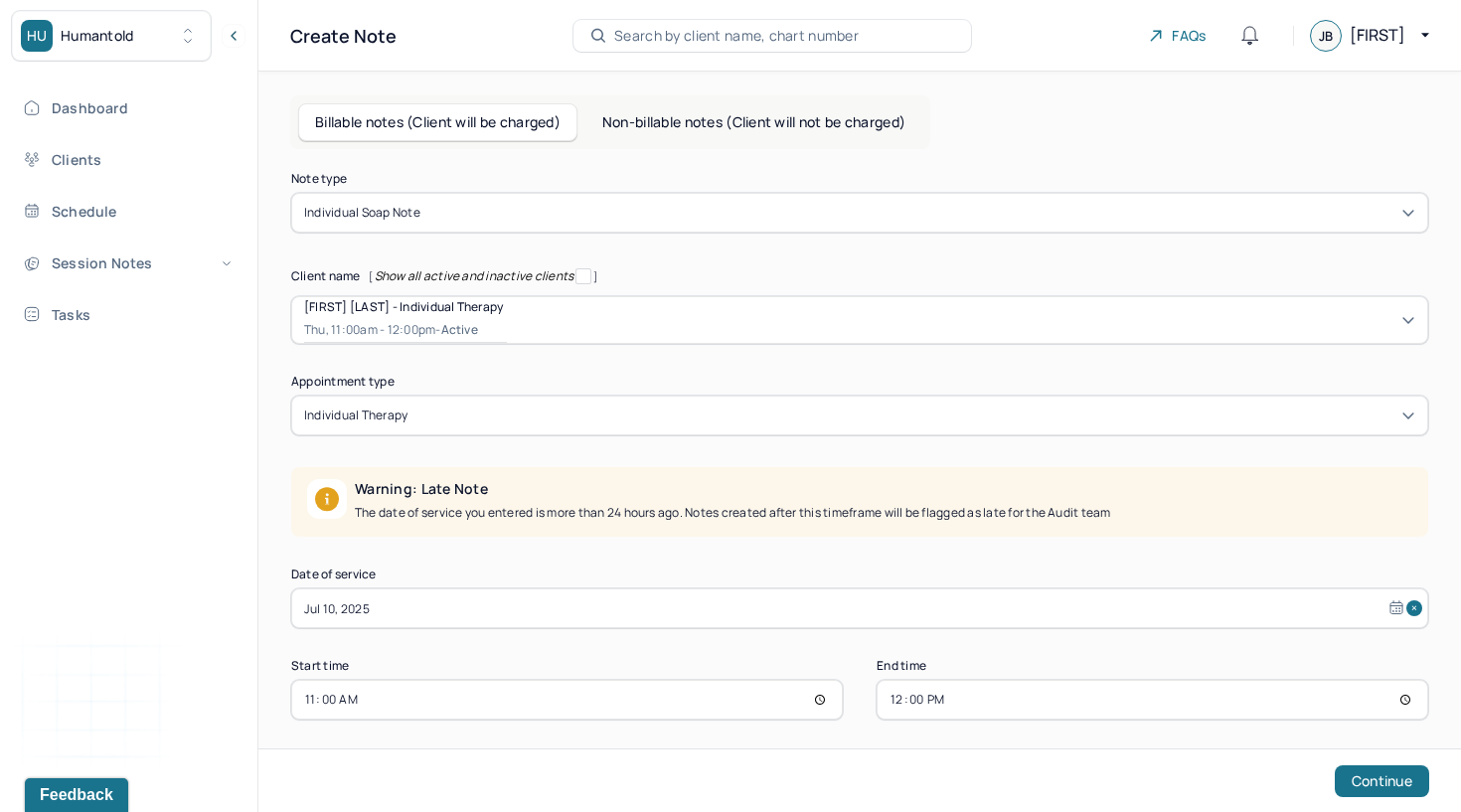 click on "11:00" at bounding box center (567, 700) 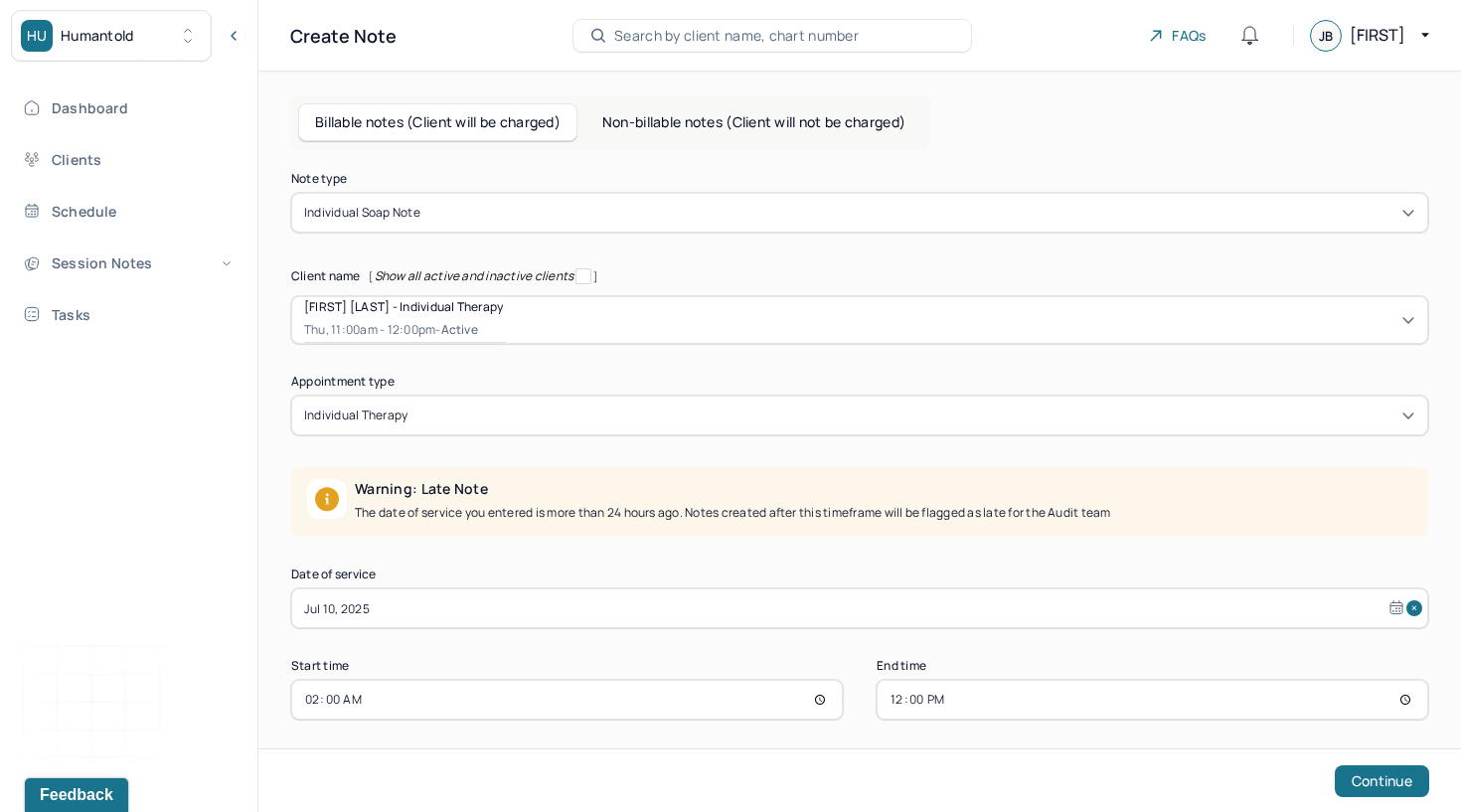 click on "02:00" at bounding box center [567, 700] 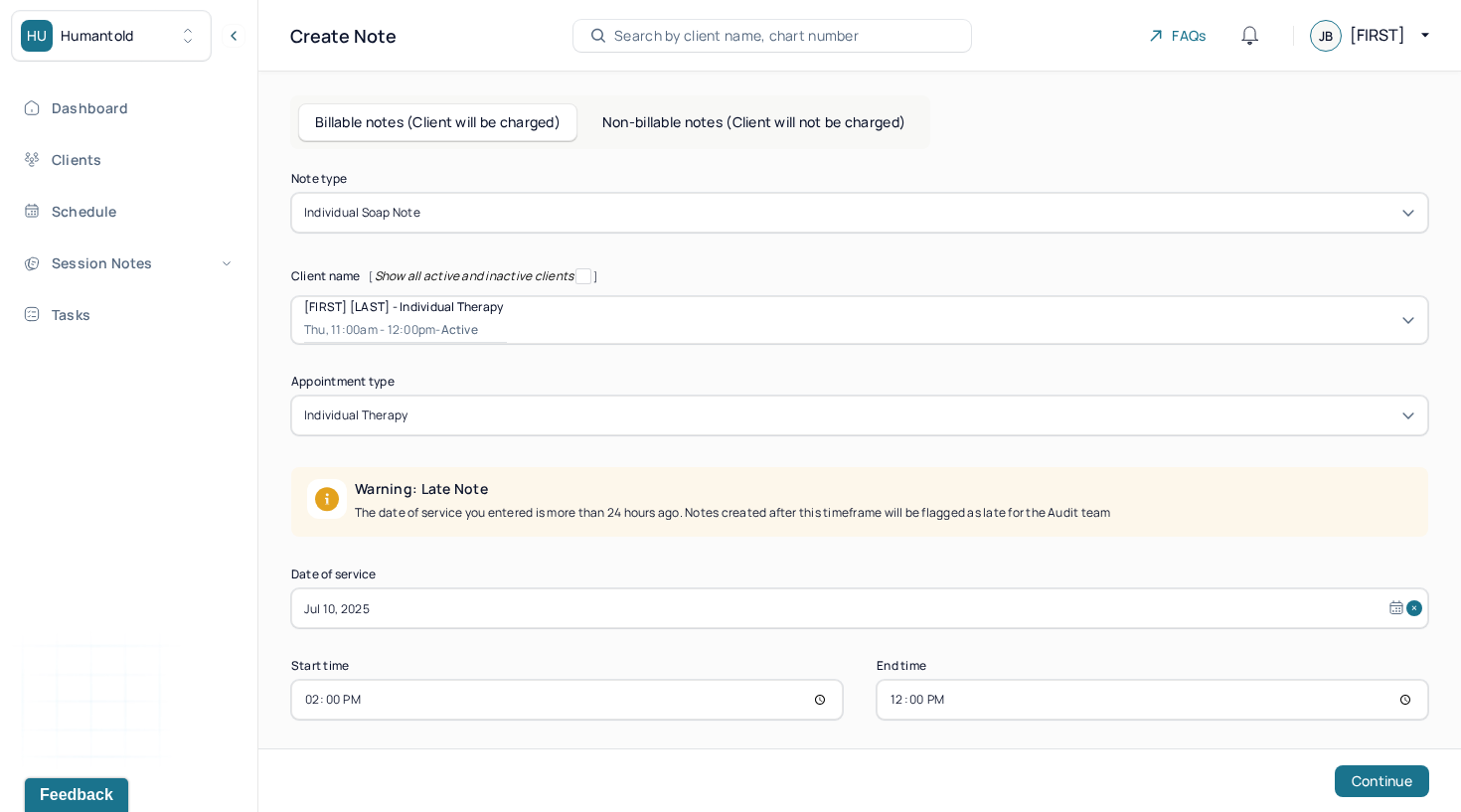 type on "14:00" 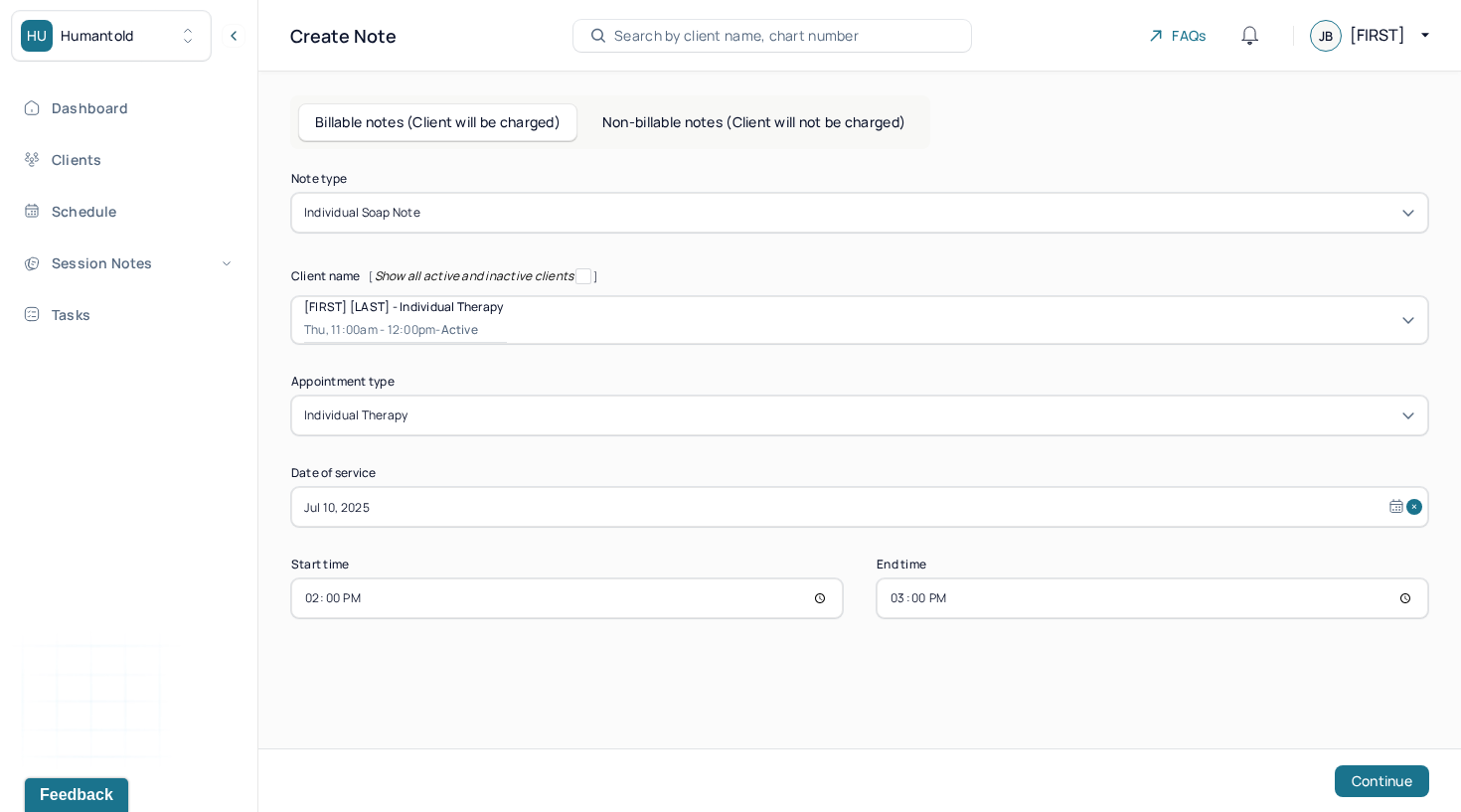 type on "15:00" 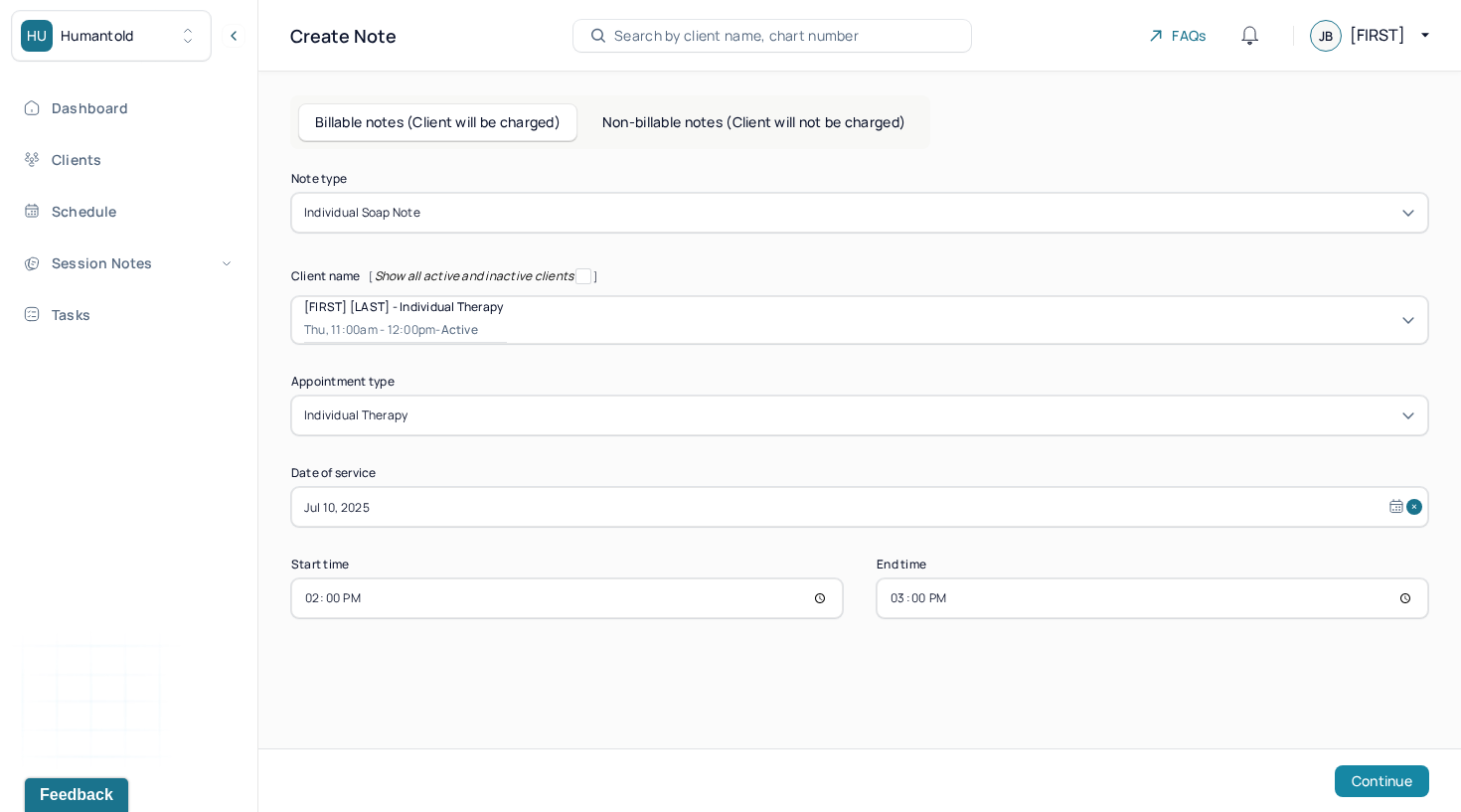 click on "Continue" at bounding box center [1381, 781] 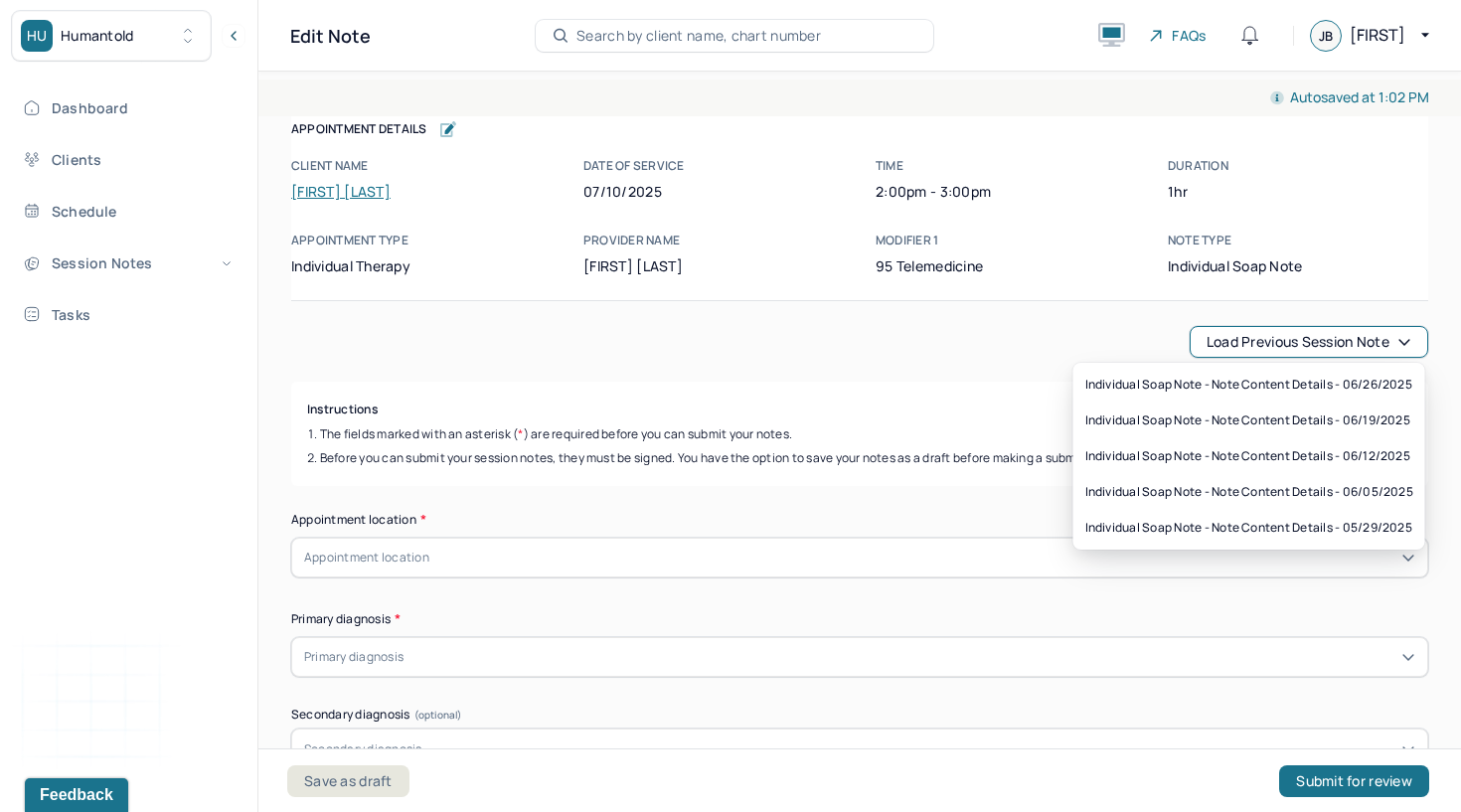 click on "Load previous session note" at bounding box center [1309, 342] 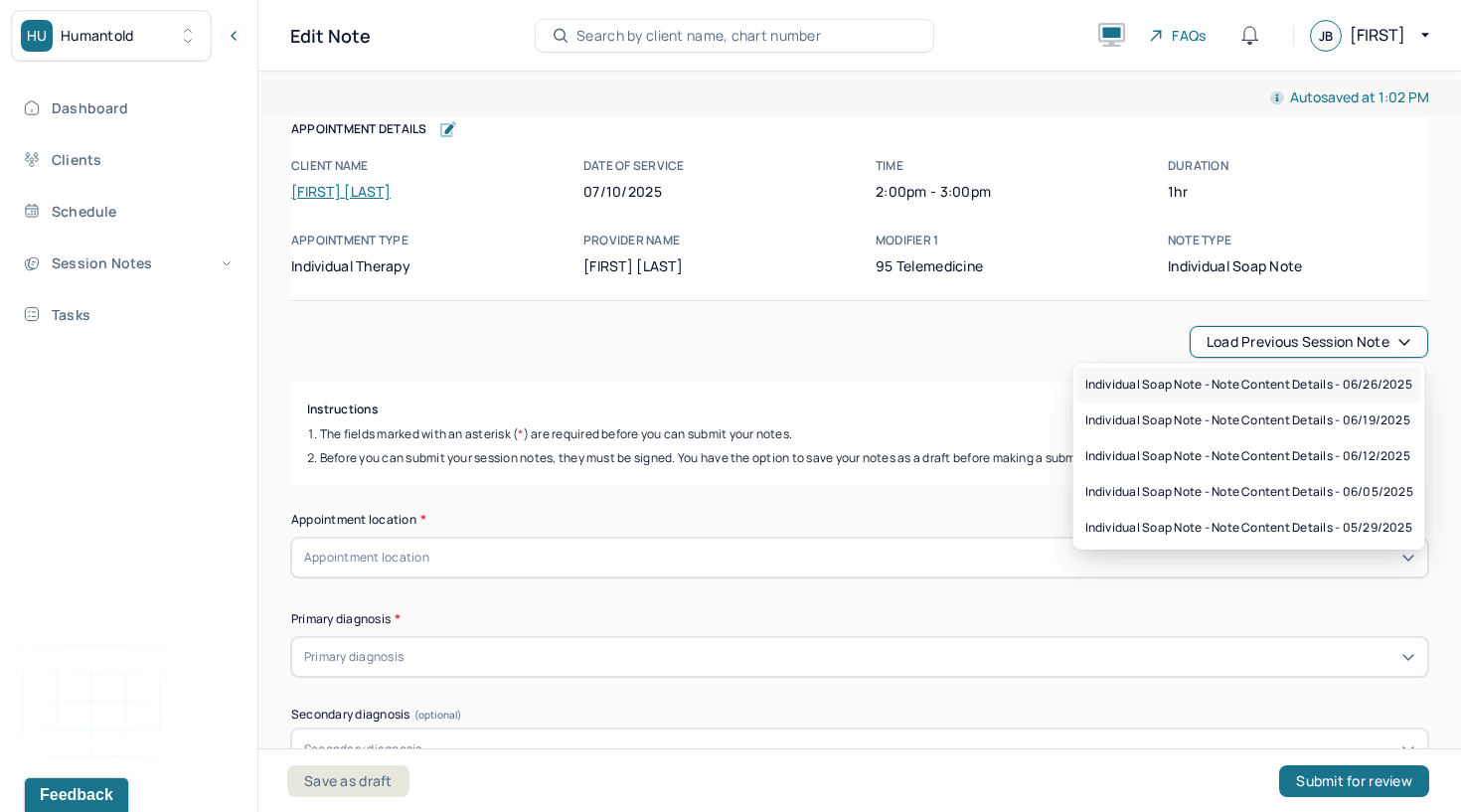 click on "Individual soap note   - Note content Details -   06/26/2025" at bounding box center [1248, 385] 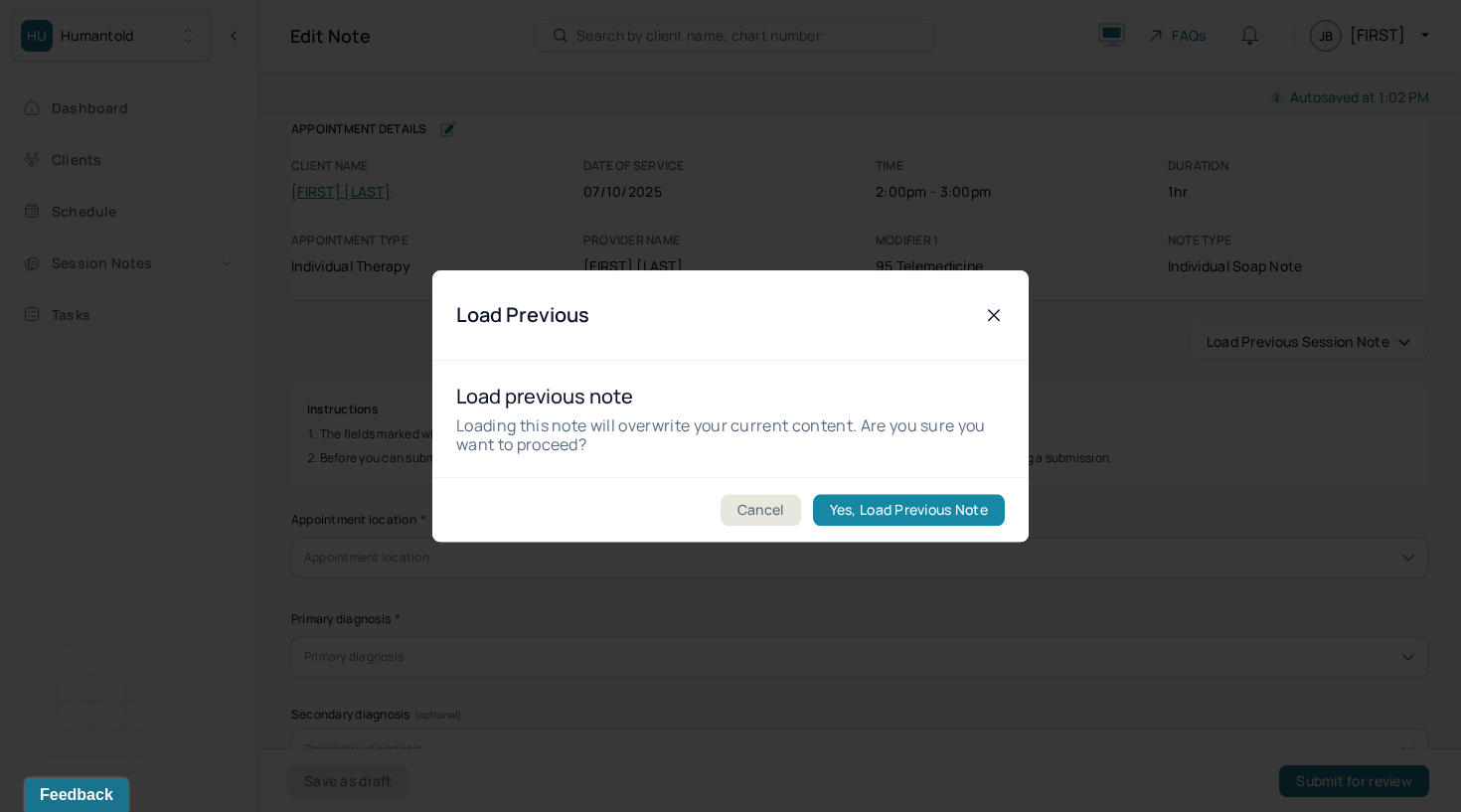 click on "Yes, Load Previous Note" at bounding box center [908, 510] 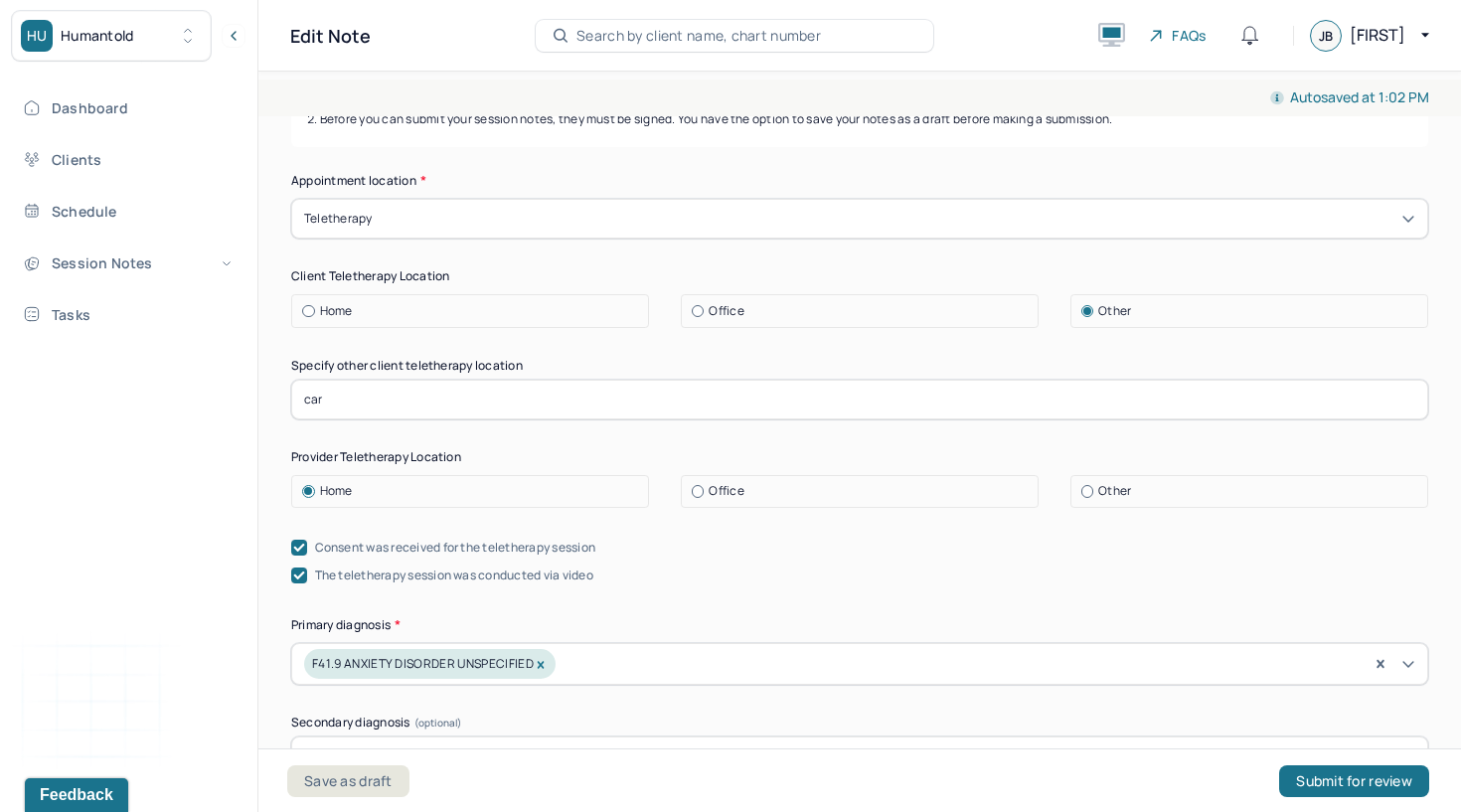 scroll, scrollTop: 295, scrollLeft: 0, axis: vertical 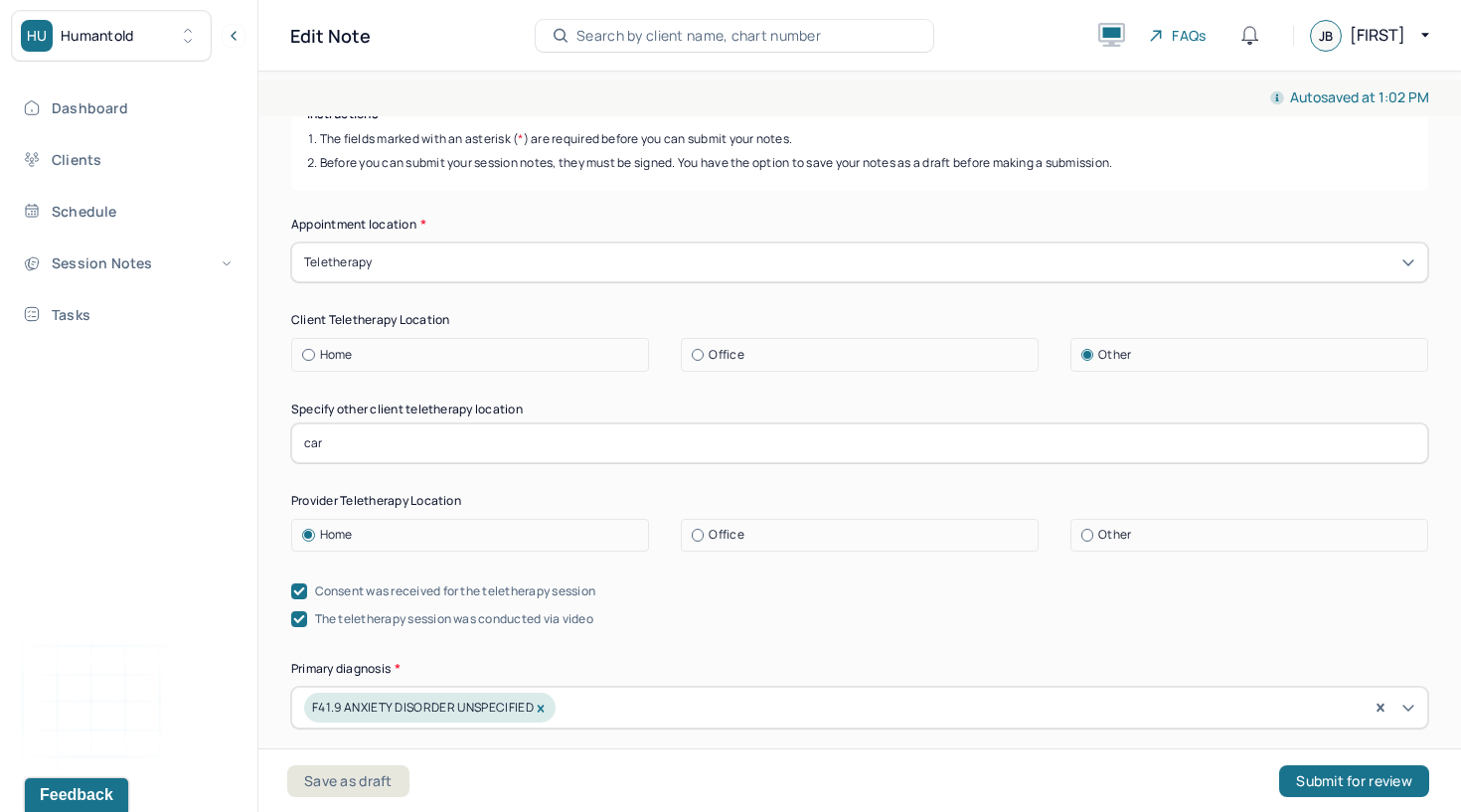 click on "Home" at bounding box center [470, 355] 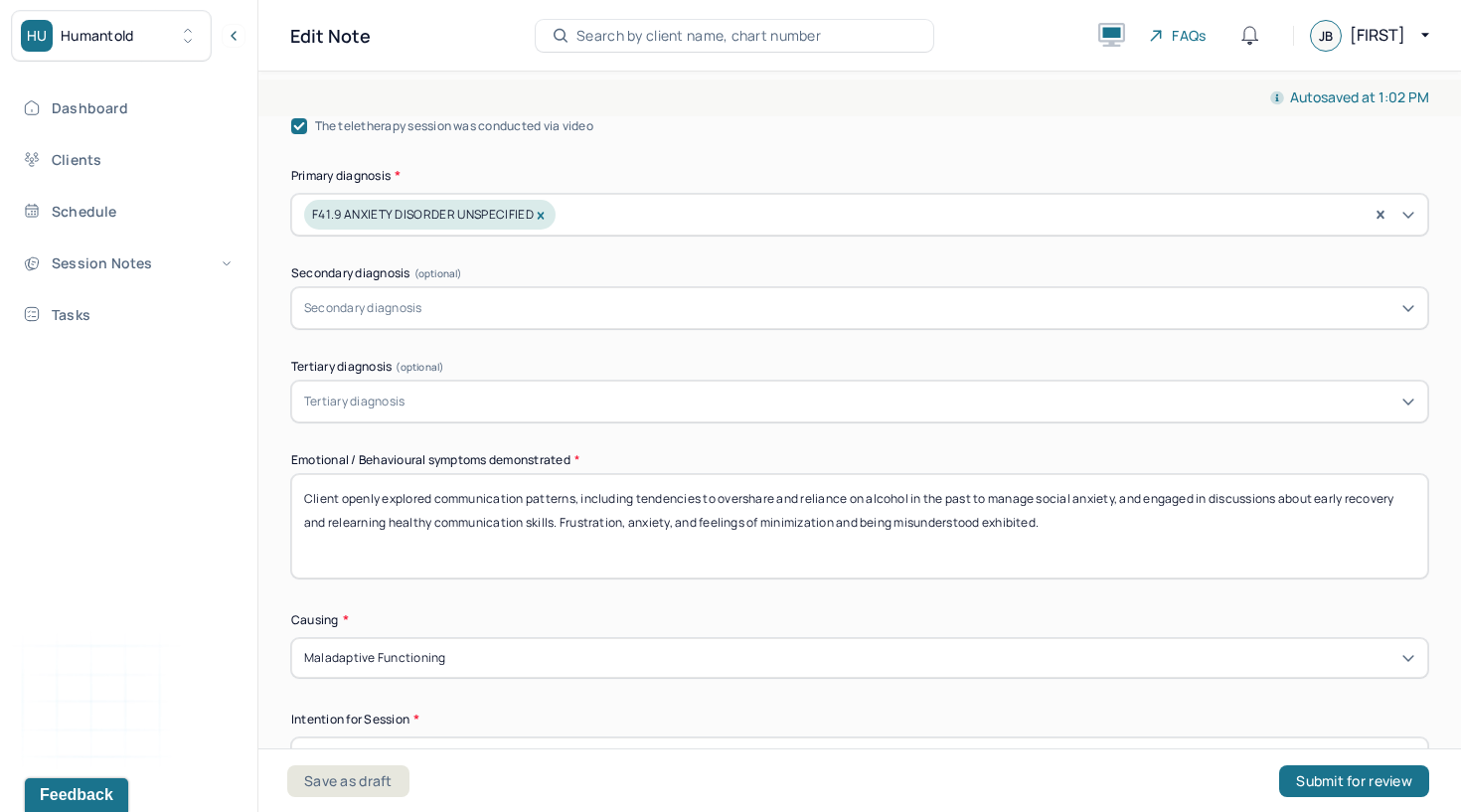 scroll, scrollTop: 843, scrollLeft: 0, axis: vertical 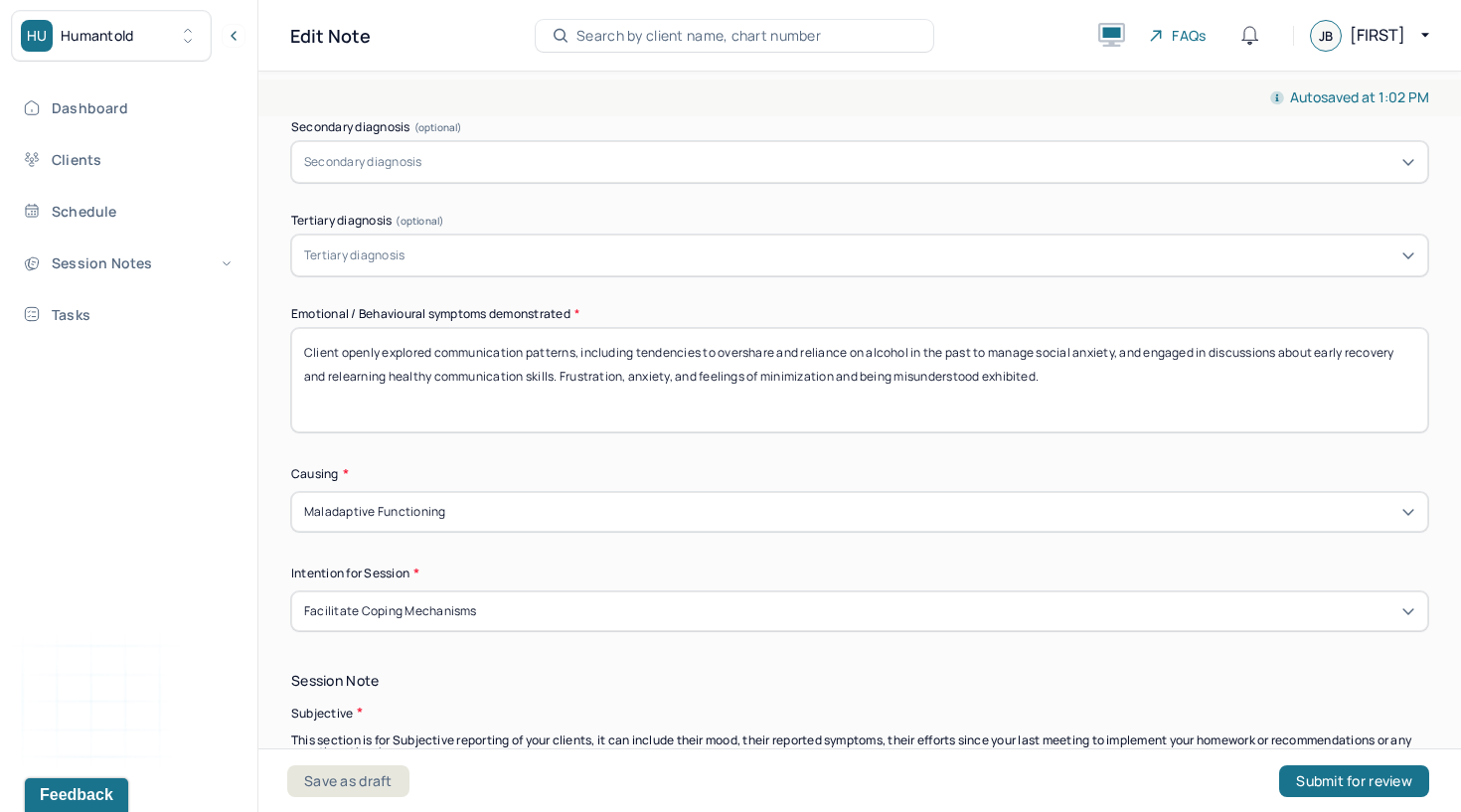 click on "Client openly explored communication patterns, including tendencies to overshare and reliance on alcohol in the past to manage social anxiety, and engaged in discussions about early recovery and relearning healthy communication skills. Frustration, anxiety, and feelings of minimization and being misunderstood exhibited." at bounding box center (860, 380) 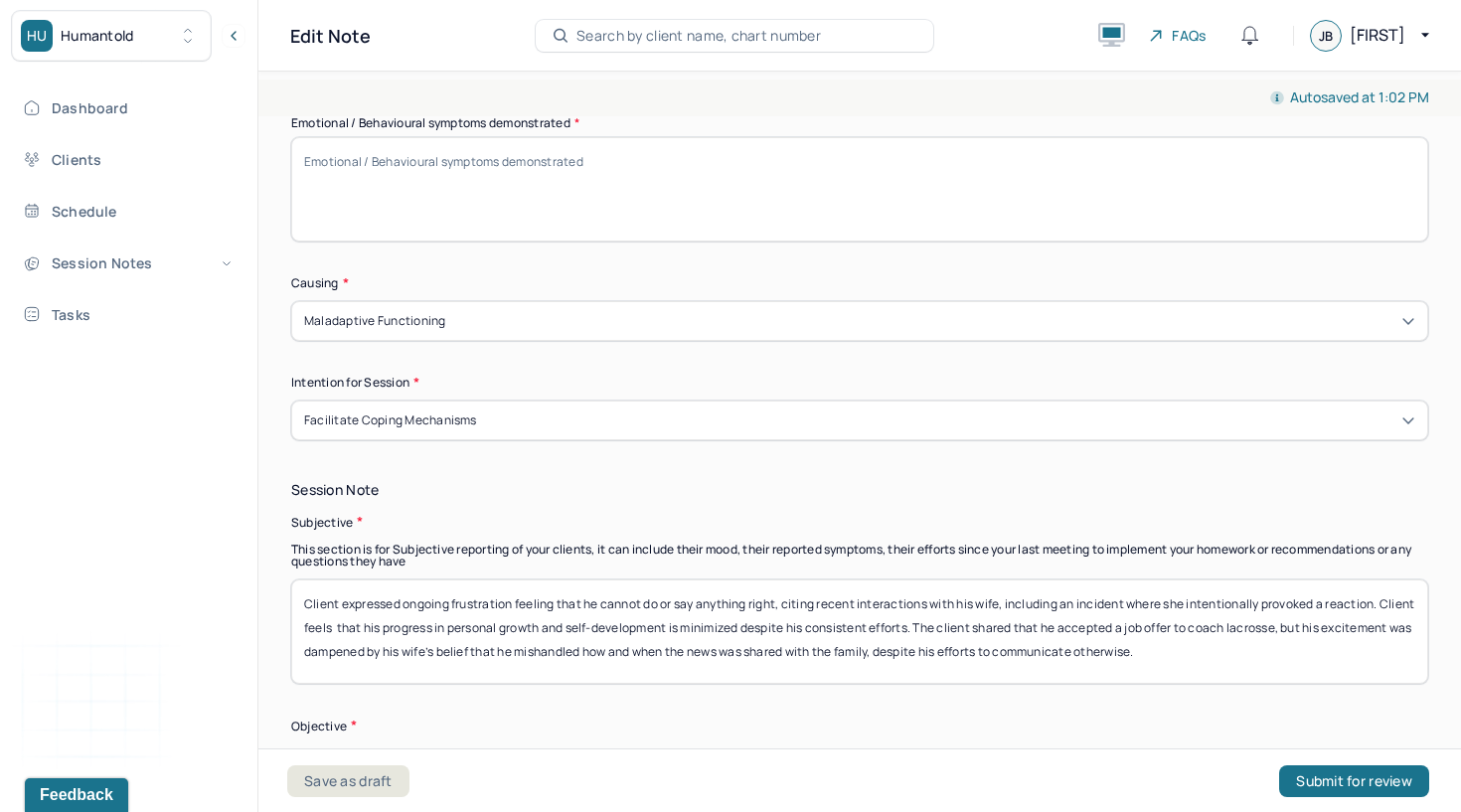 scroll, scrollTop: 1038, scrollLeft: 0, axis: vertical 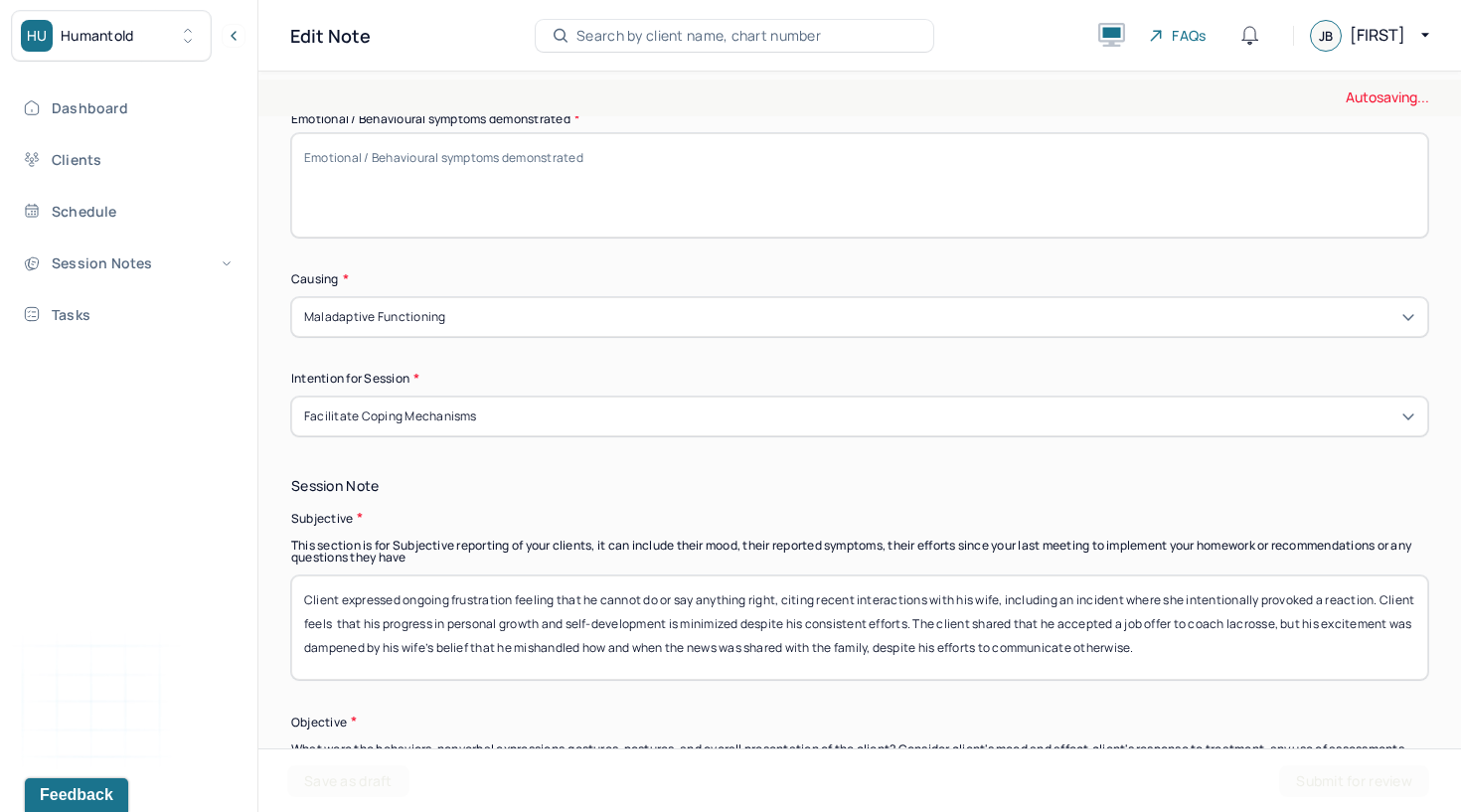 type 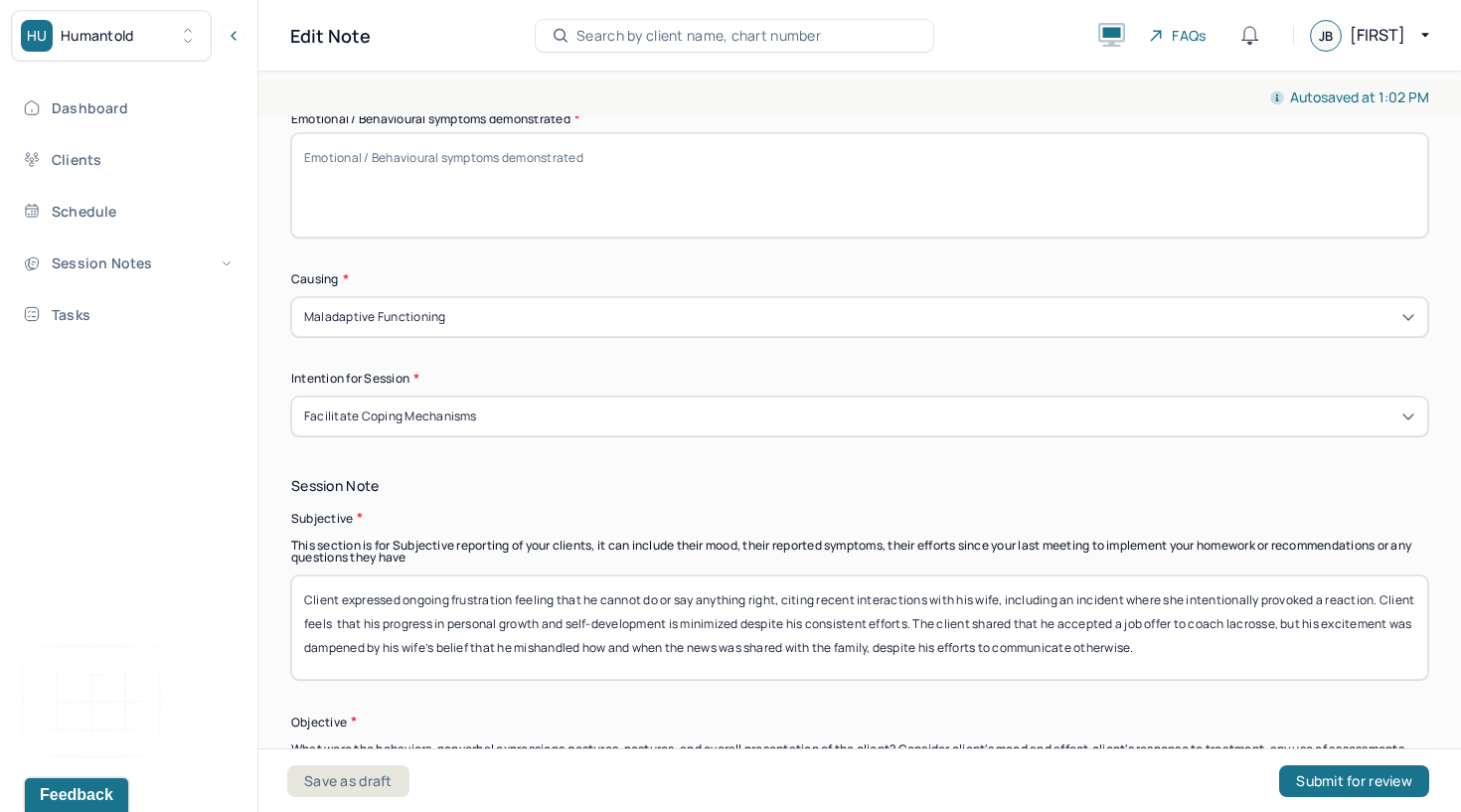 click on "Client expressed ongoing frustration feeling that he cannot do or say anything right, citing recent interactions with his wife, including an incident where she intentionally provoked a reaction. Client feels  that his progress in personal growth and self-development is minimized despite his consistent efforts. The client shared that he accepted a job offer to coach lacrosse, but his excitement was dampened by his wife’s belief that he mishandled how and when the news was shared with the family, despite his efforts to communicate otherwise." at bounding box center [860, 627] 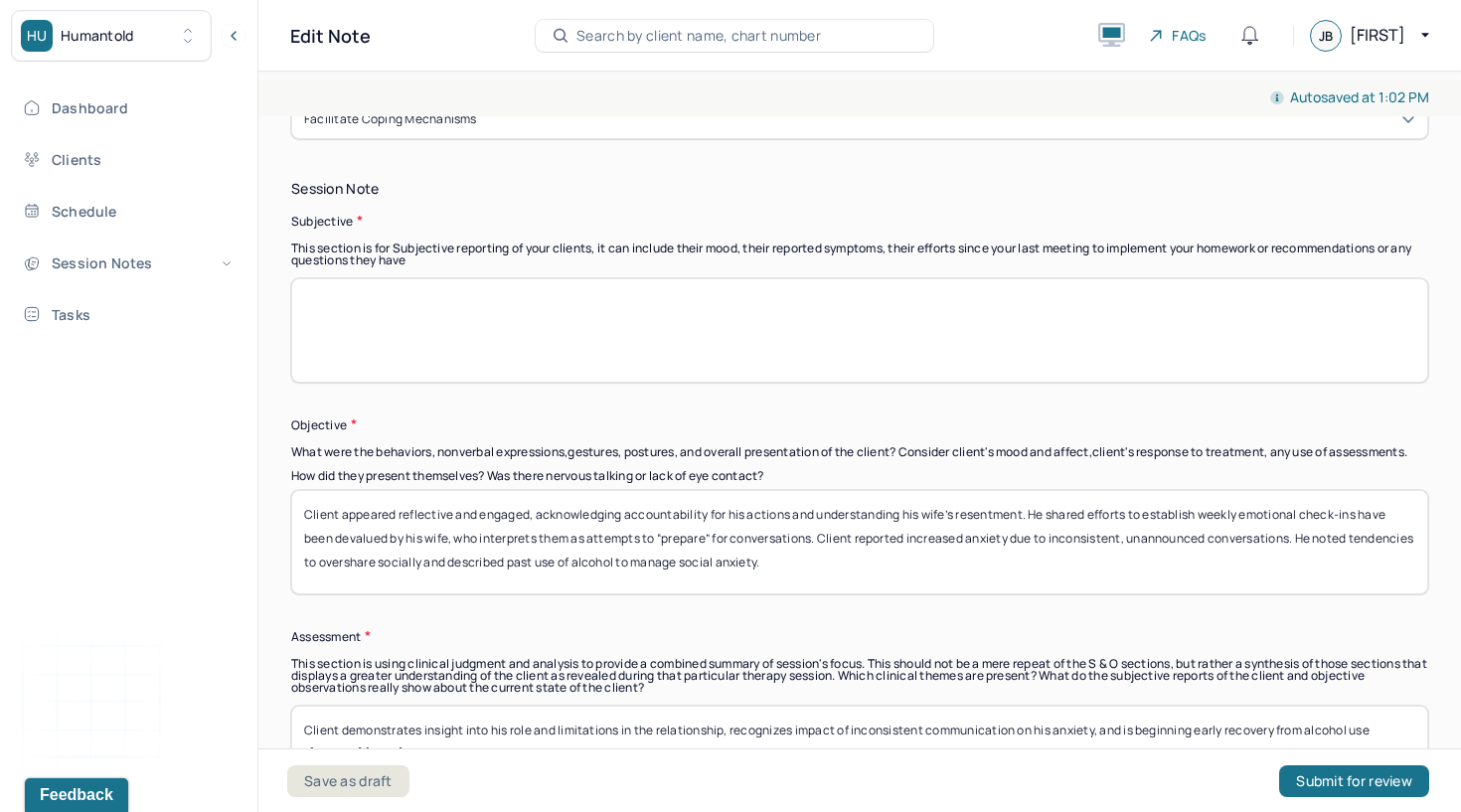 scroll, scrollTop: 1336, scrollLeft: 0, axis: vertical 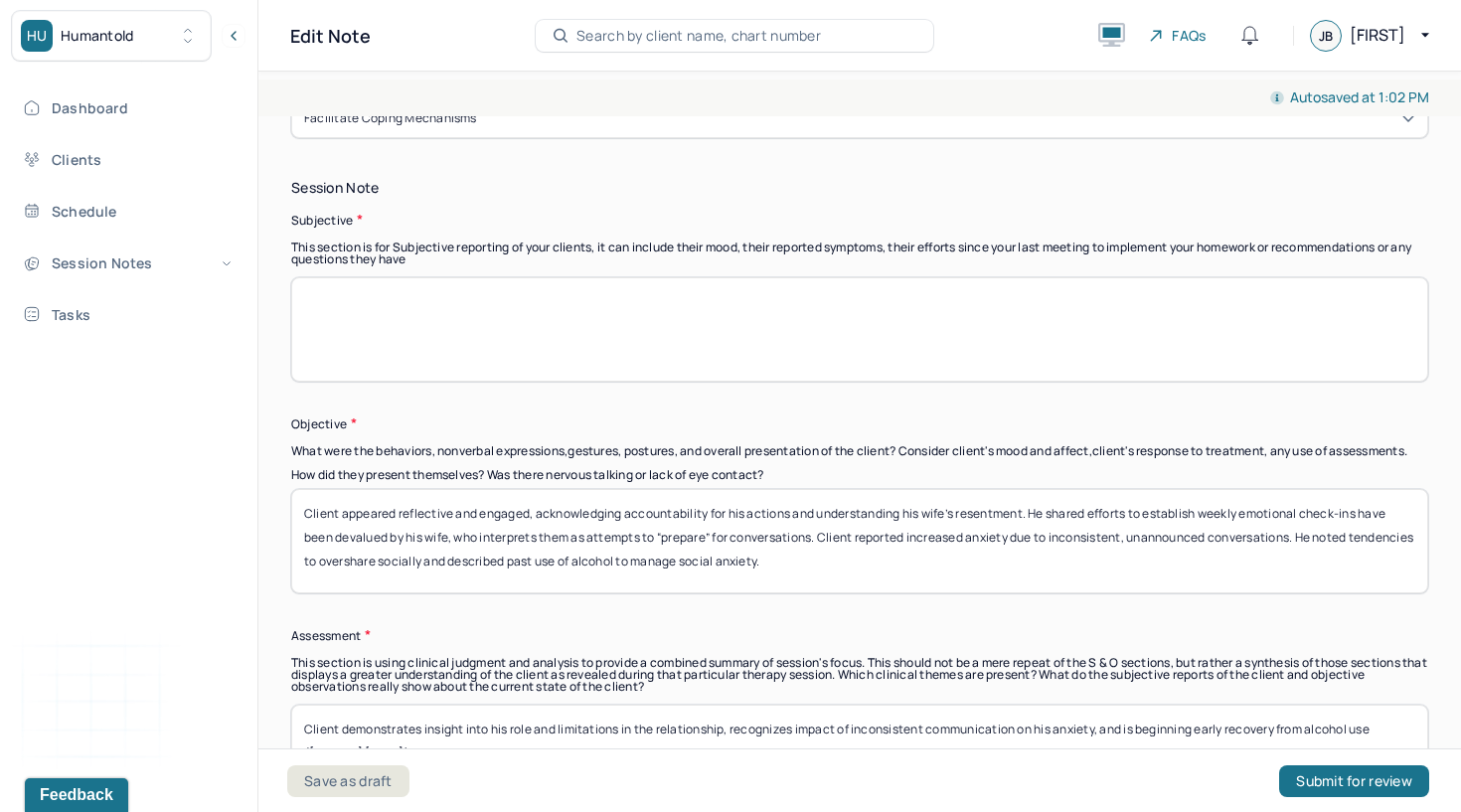 type 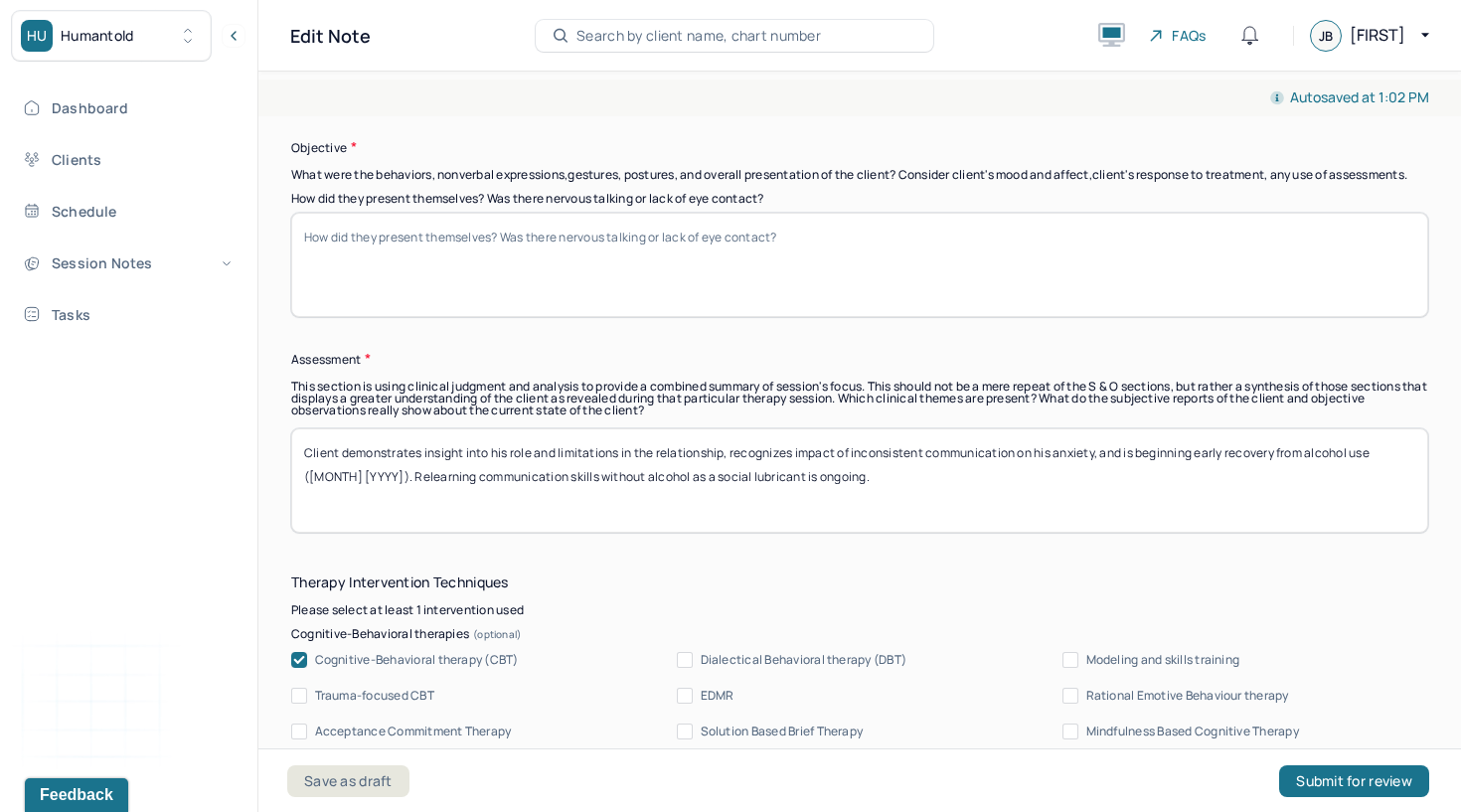 scroll, scrollTop: 1653, scrollLeft: 0, axis: vertical 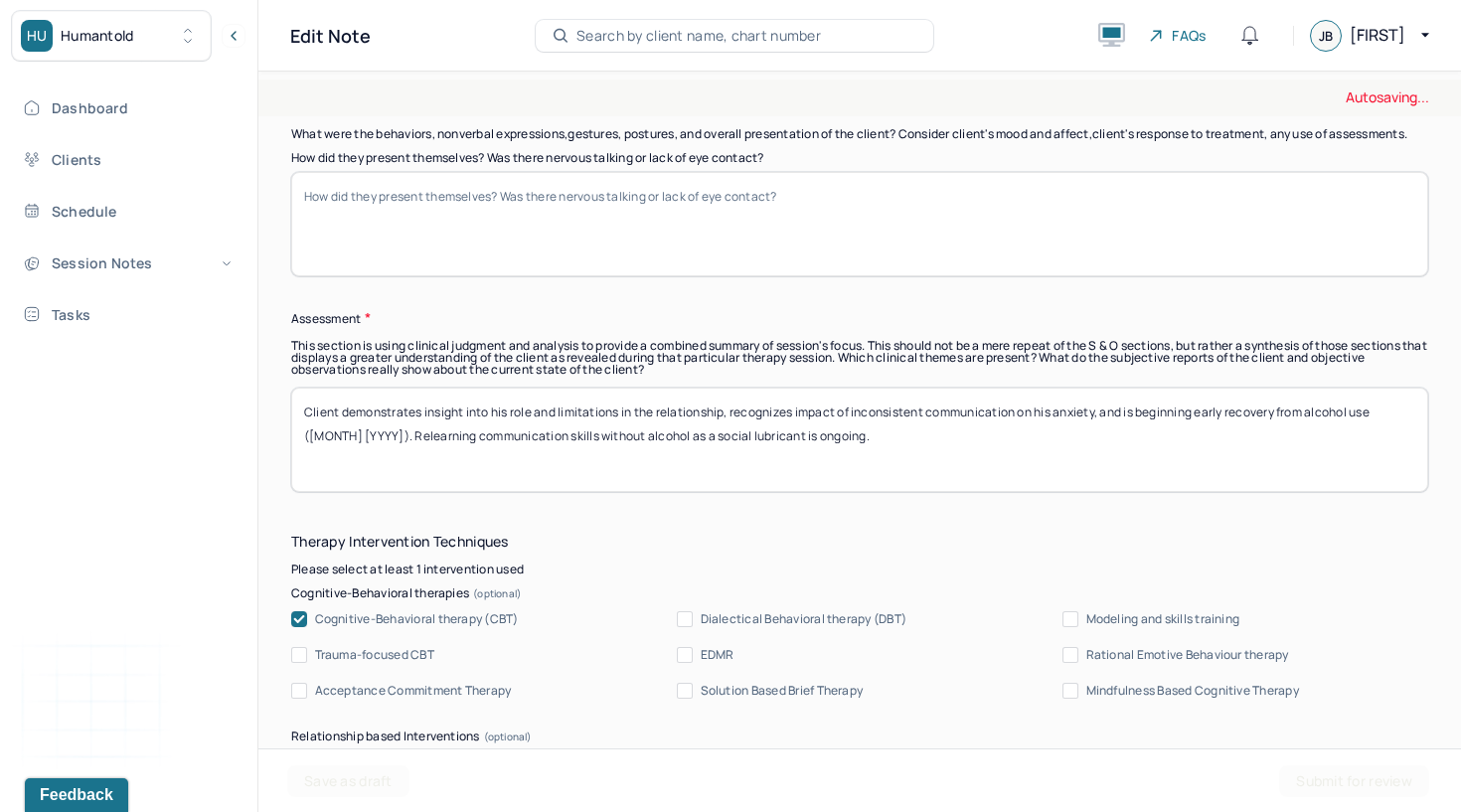 type 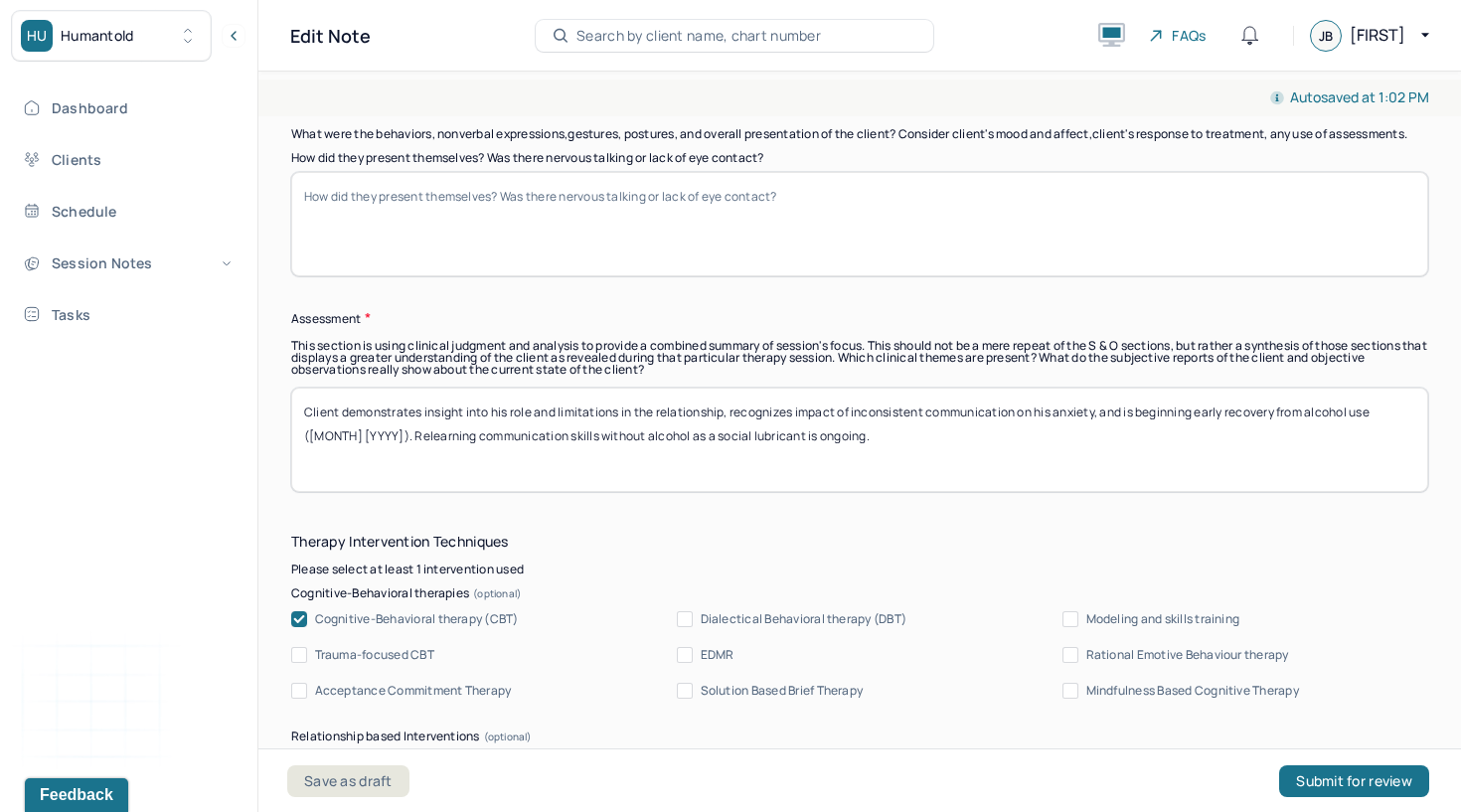click on "Client demonstrates insight into his role and limitations in the relationship, recognizes impact of inconsistent communication on his anxiety, and is beginning early recovery from alcohol use (November 2024). Relearning communication skills without alcohol as a social lubricant is ongoing." at bounding box center (860, 439) 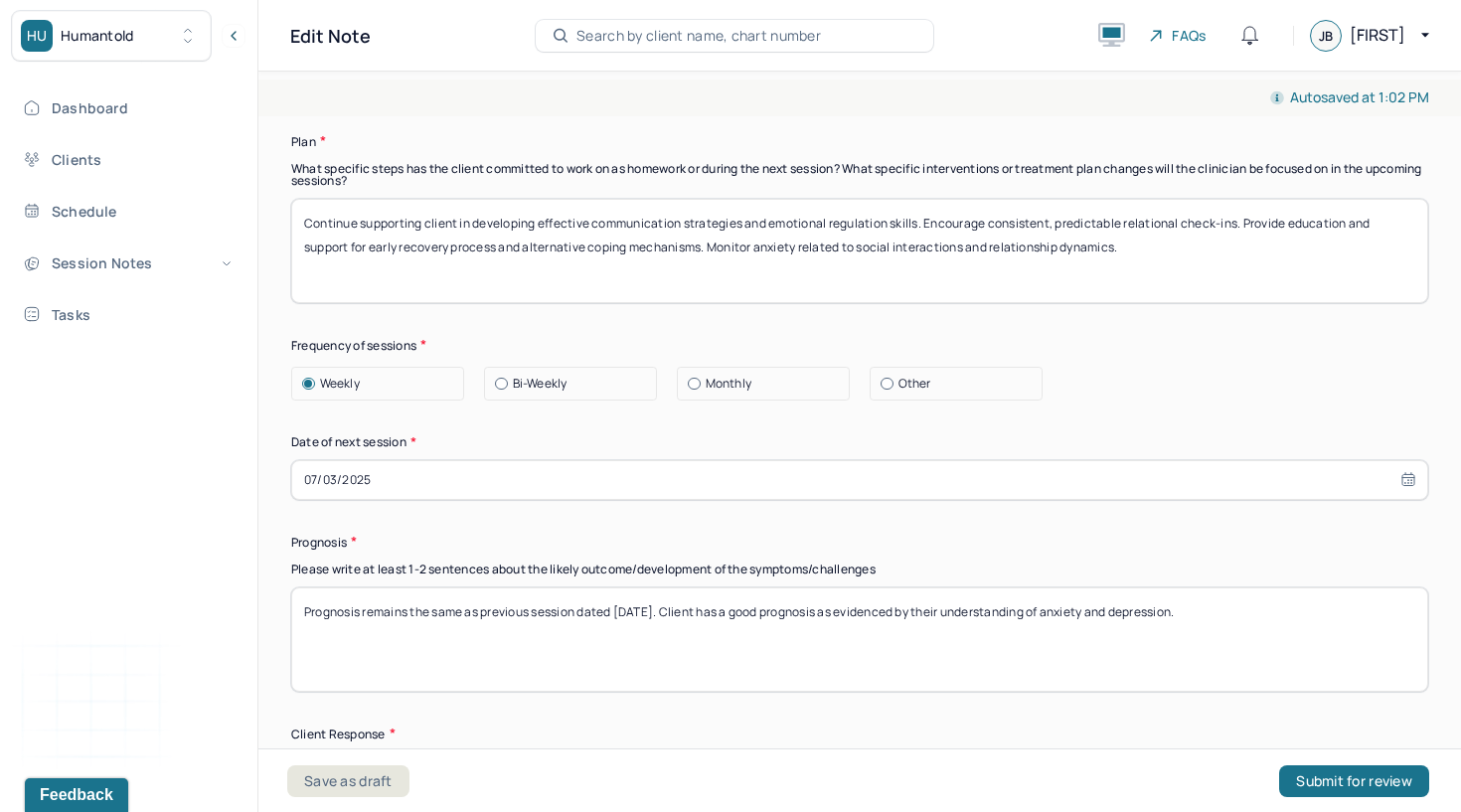 scroll, scrollTop: 2560, scrollLeft: 0, axis: vertical 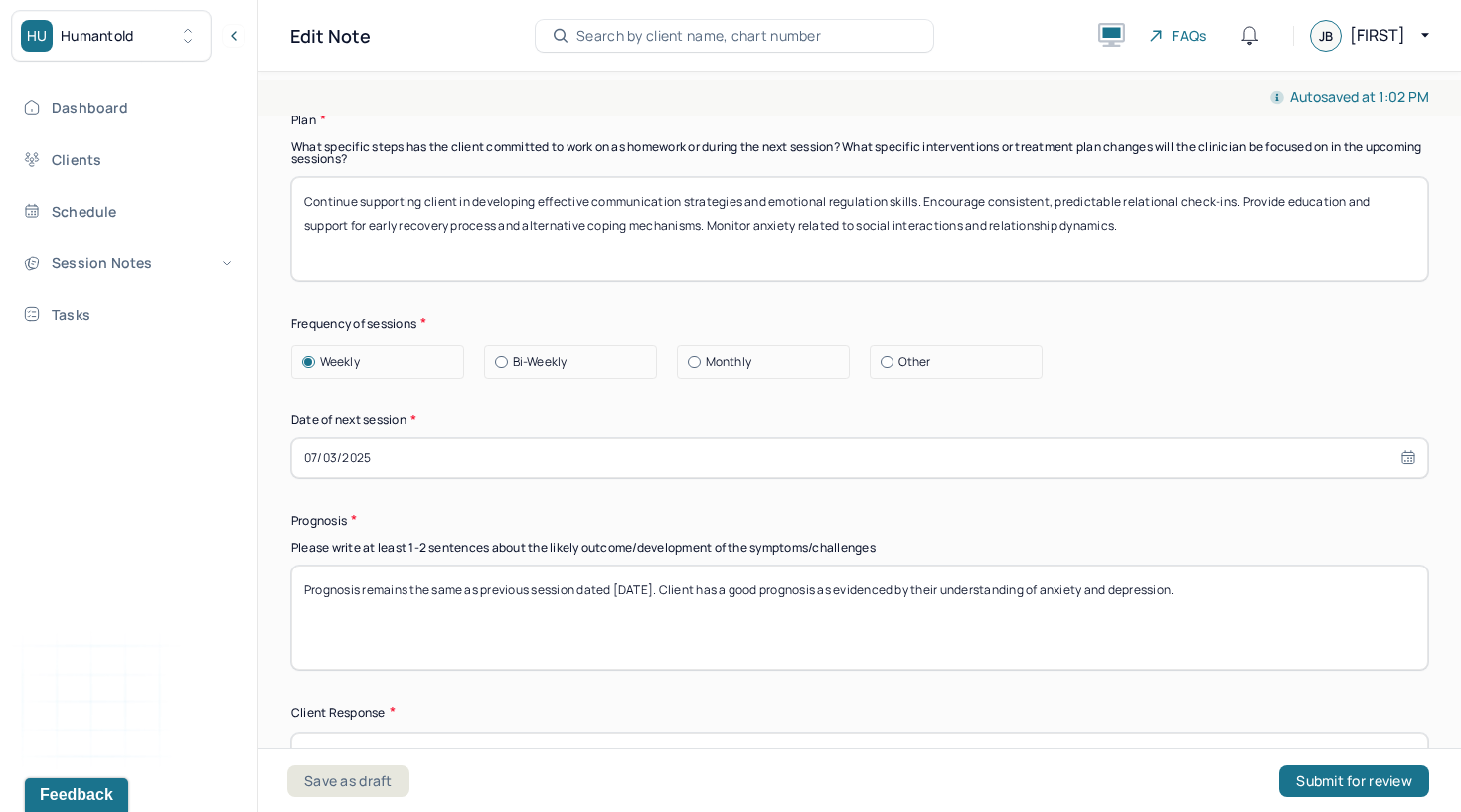 type 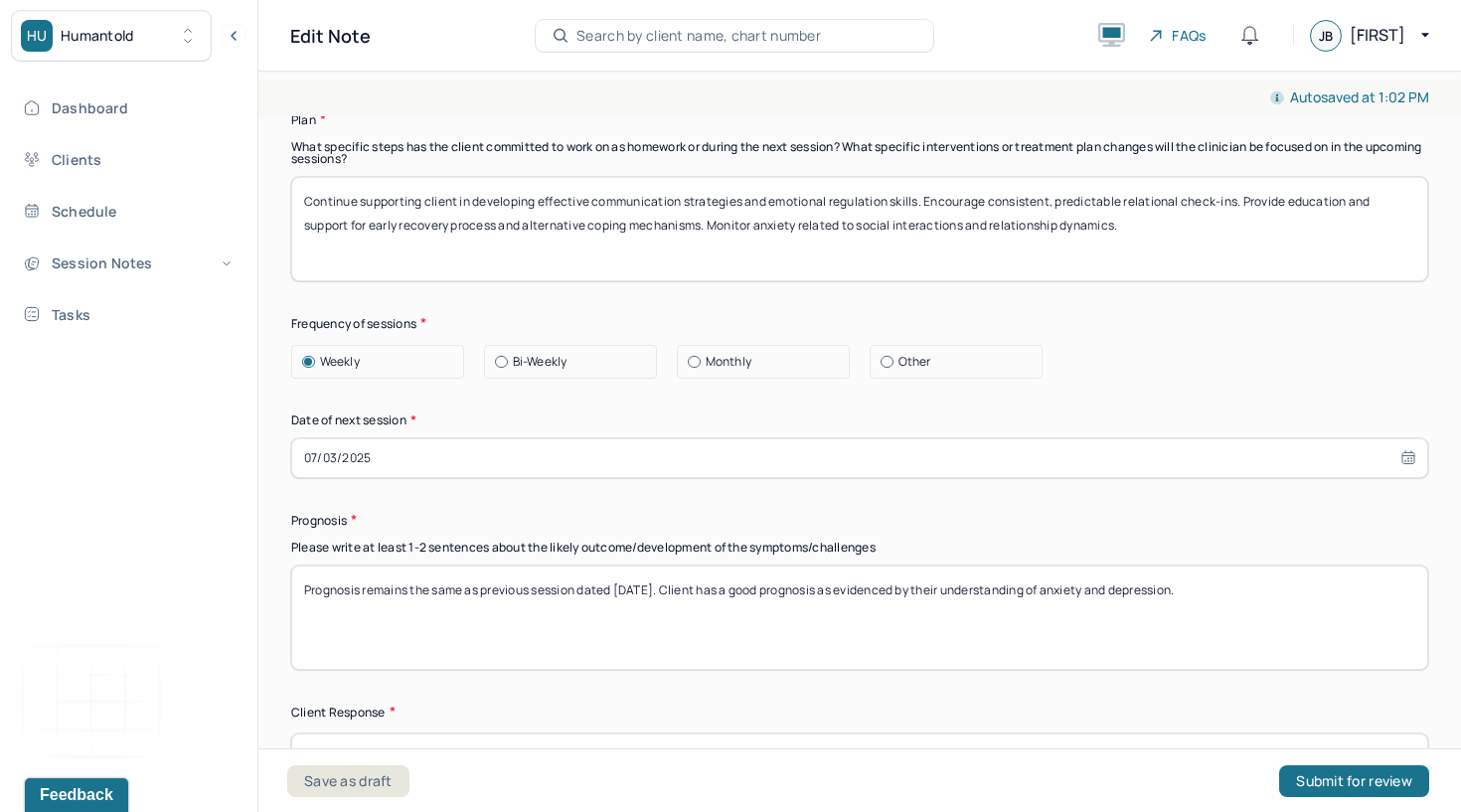 click on "Prognosis remains the same as previous session dated 06/19/25. Client has a good prognosis as evidenced by their understanding of anxiety and depression." at bounding box center (860, 617) 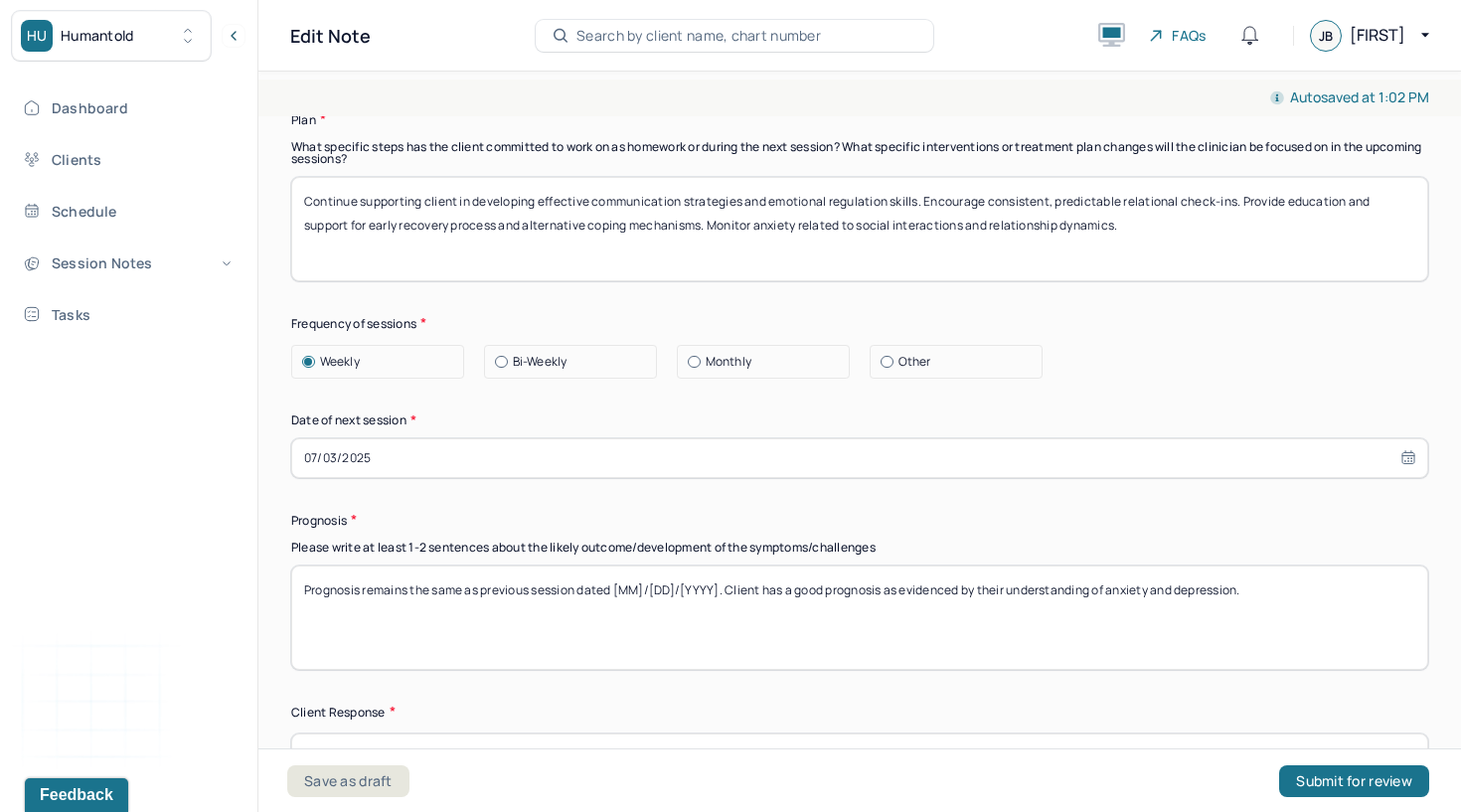 type on "Prognosis remains the same as previous session dated 06/26/25. Client has a good prognosis as evidenced by their understanding of anxiety and depression." 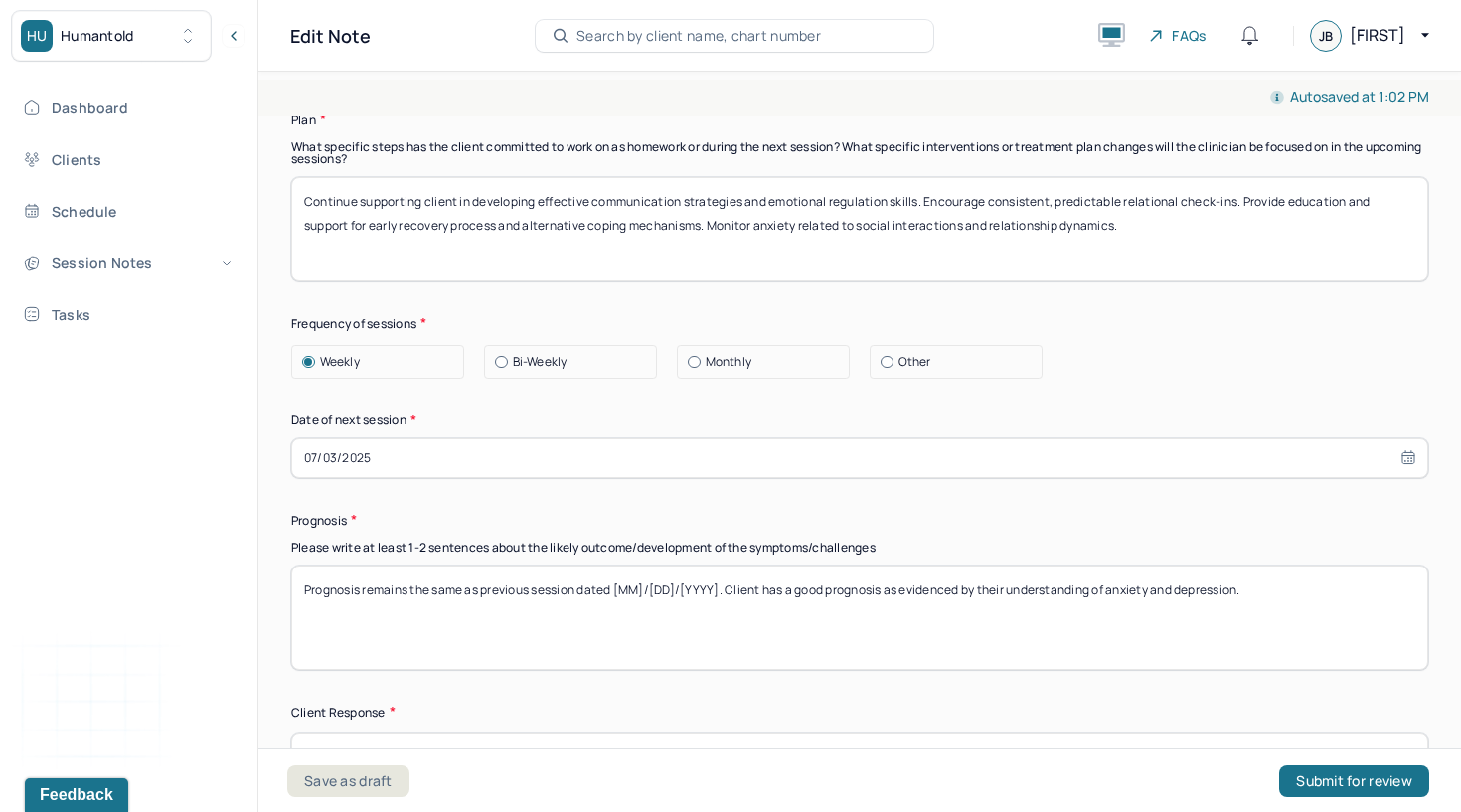 click on "07/03/2025" at bounding box center [860, 458] 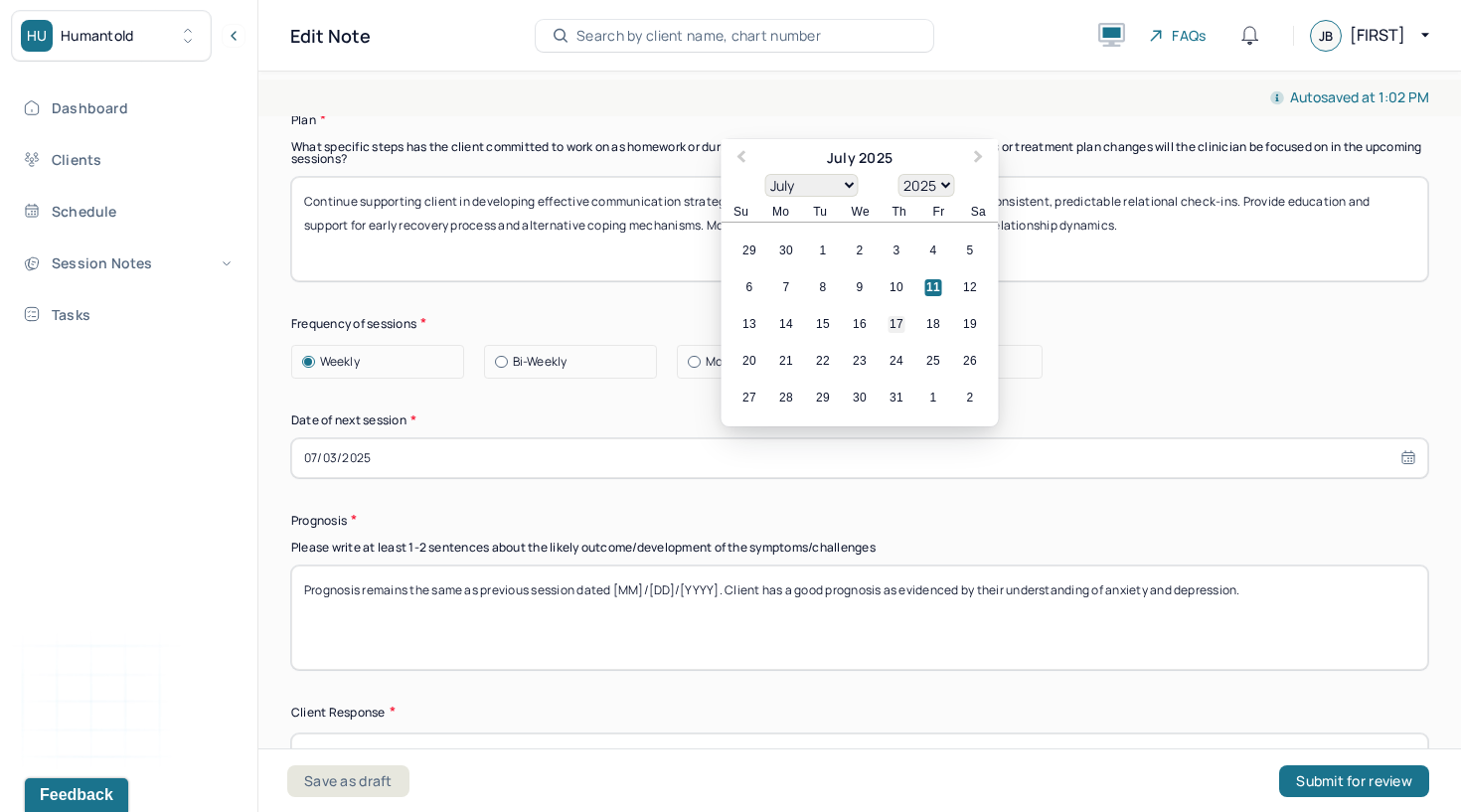 click on "17" at bounding box center [896, 324] 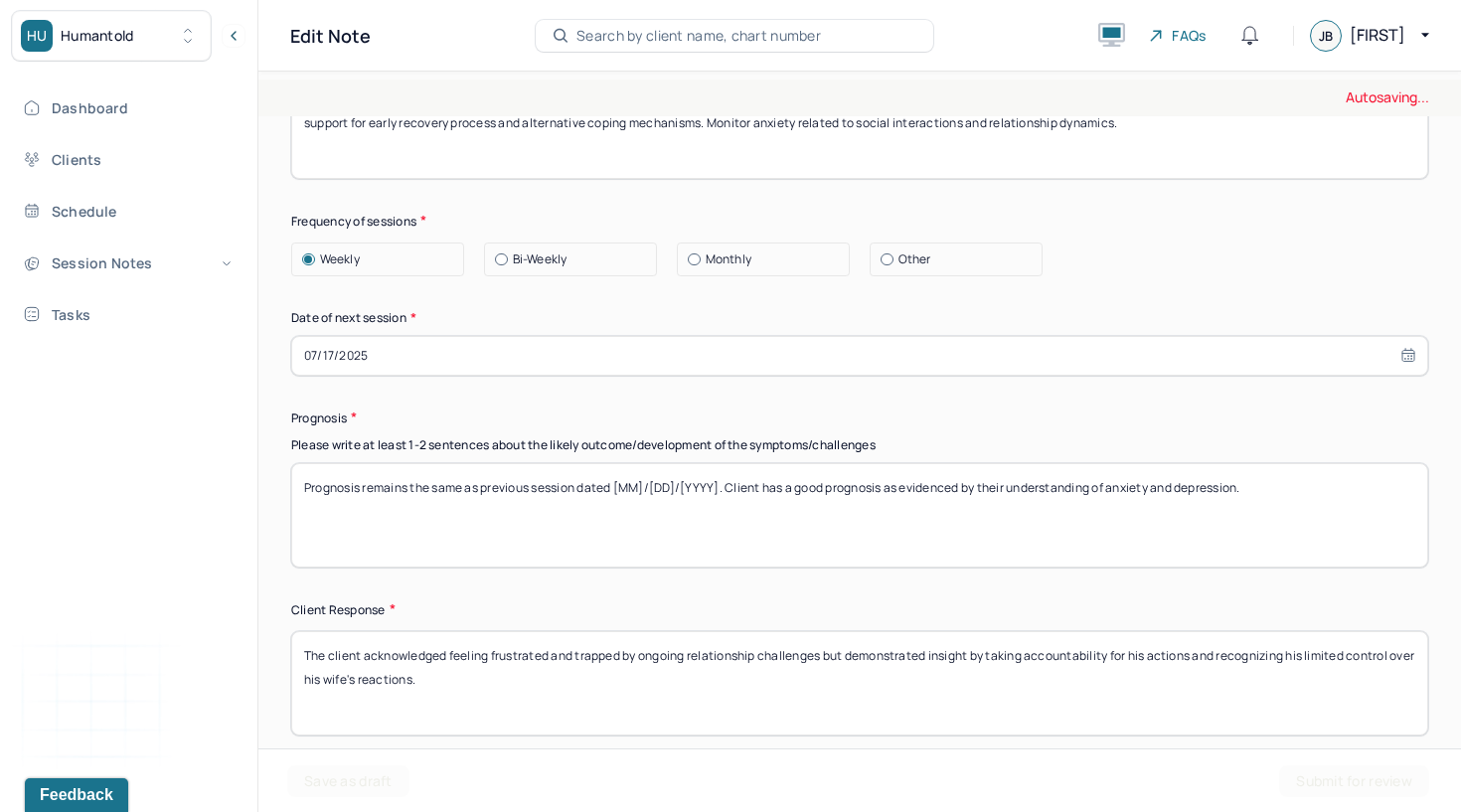 scroll, scrollTop: 2660, scrollLeft: 0, axis: vertical 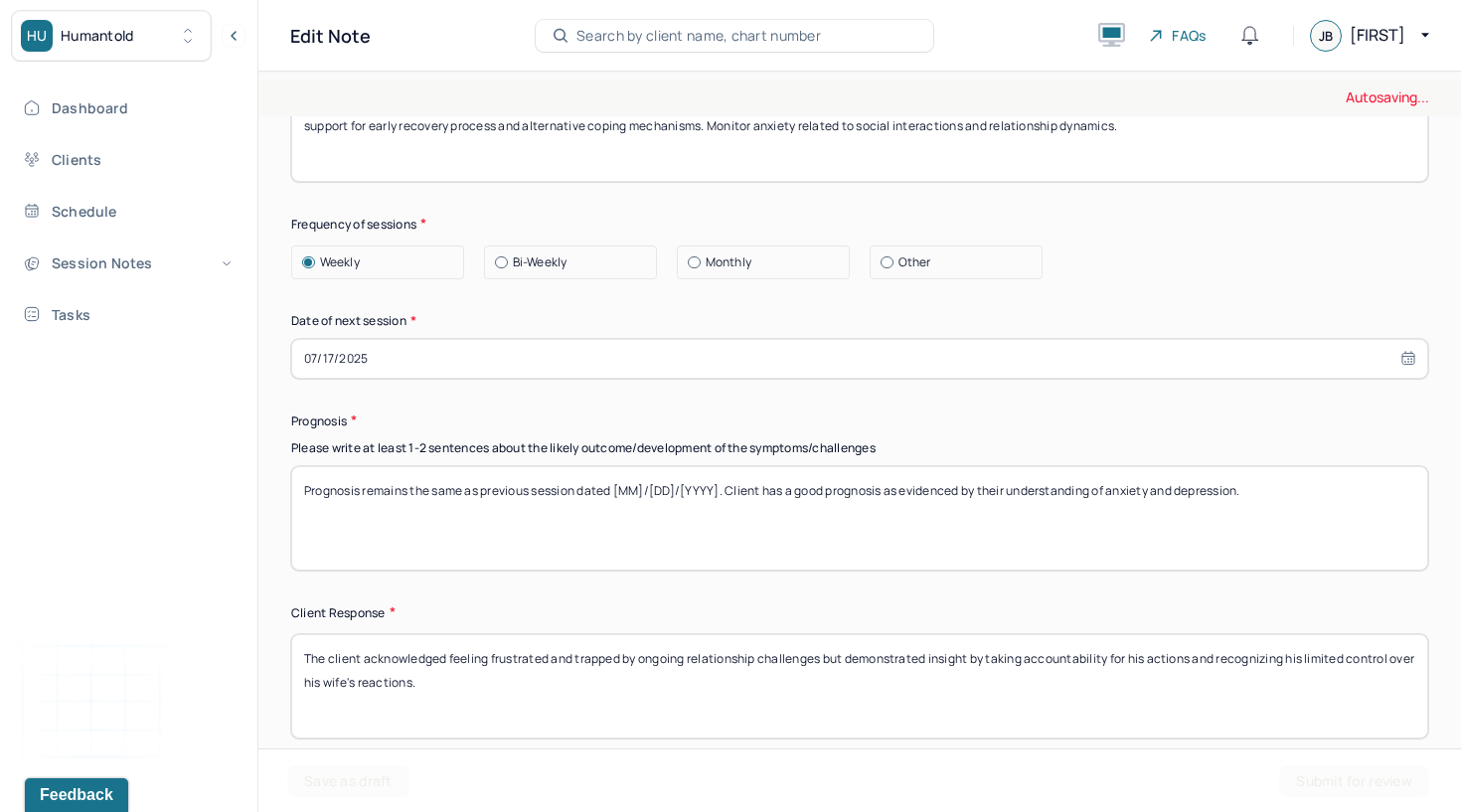 click on "The client acknowledged feeling frustrated and trapped by ongoing relationship challenges but demonstrated insight by taking accountability for his actions and recognizing his limited control over his wife's reactions." at bounding box center (860, 686) 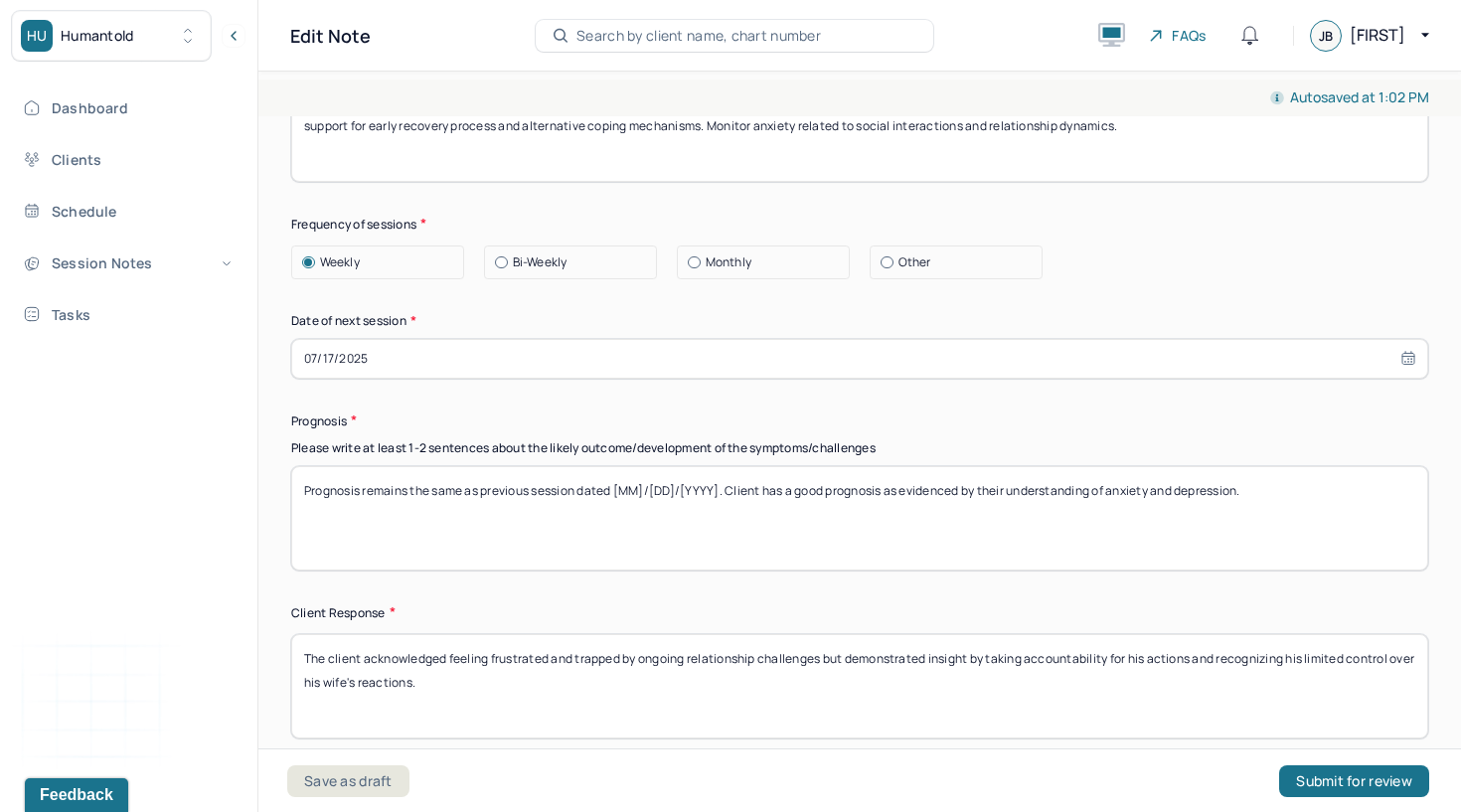 click on "The client acknowledged feeling frustrated and trapped by ongoing relationship challenges but demonstrated insight by taking accountability for his actions and recognizing his limited control over his wife's reactions." at bounding box center (860, 686) 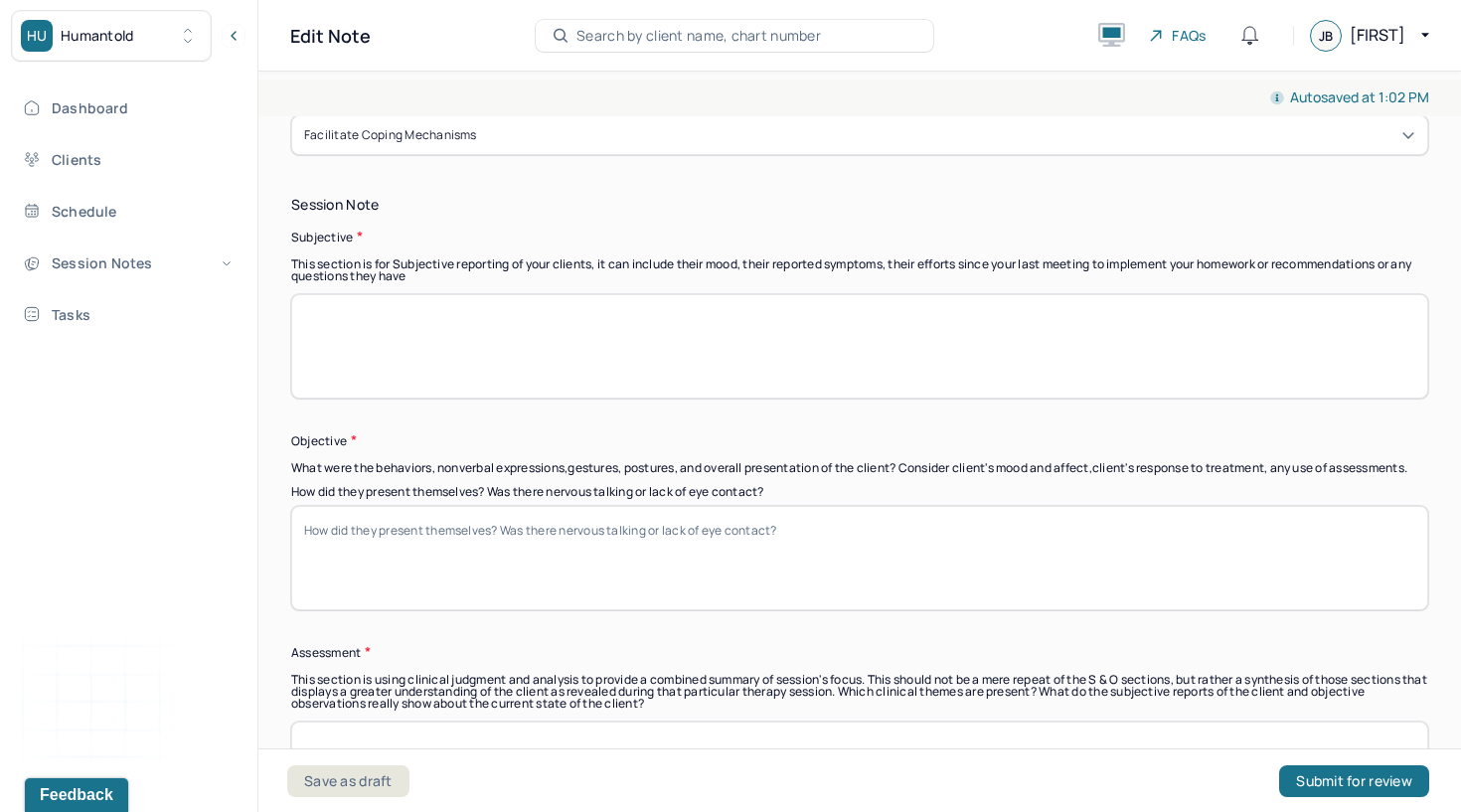 scroll, scrollTop: 1335, scrollLeft: 0, axis: vertical 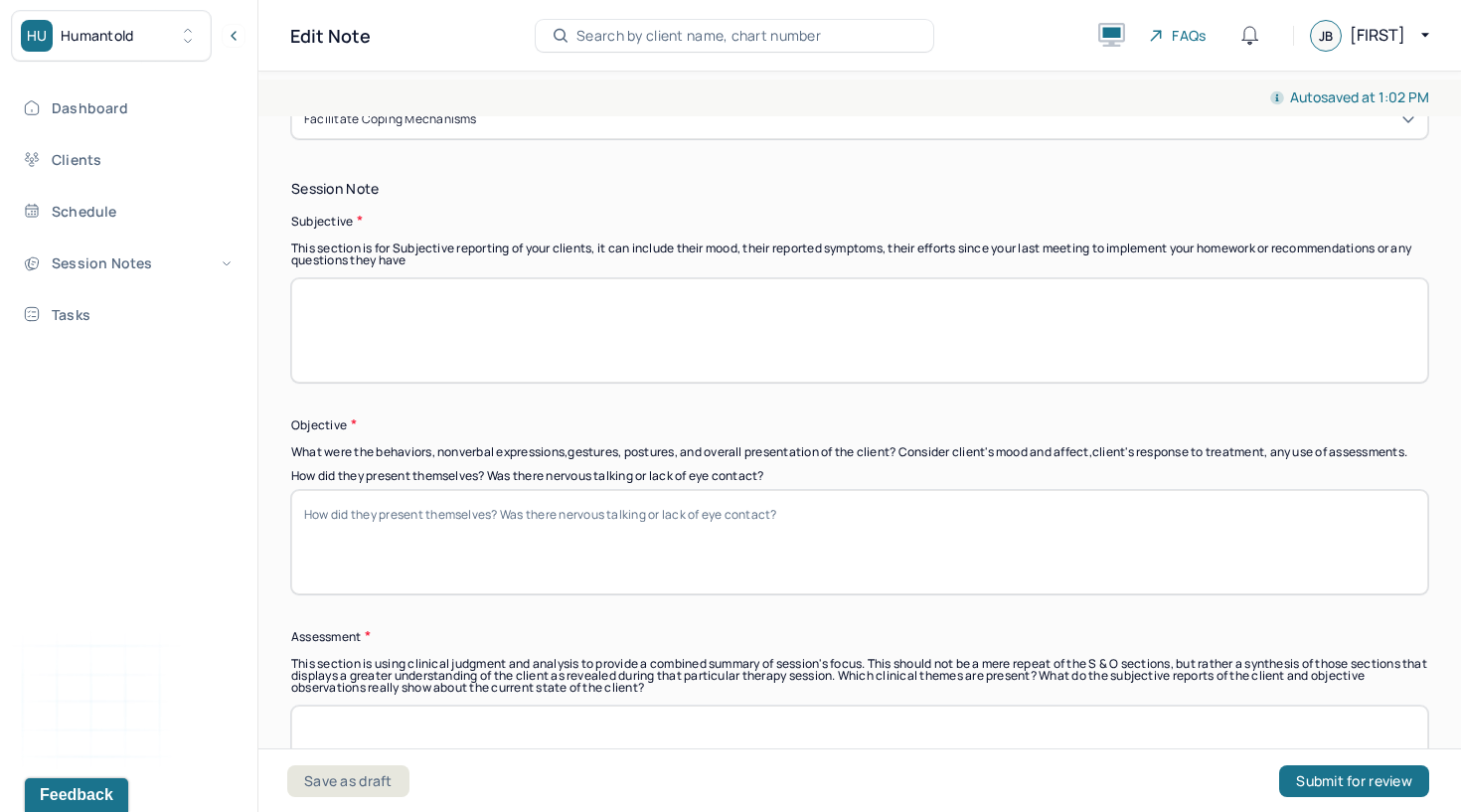 type 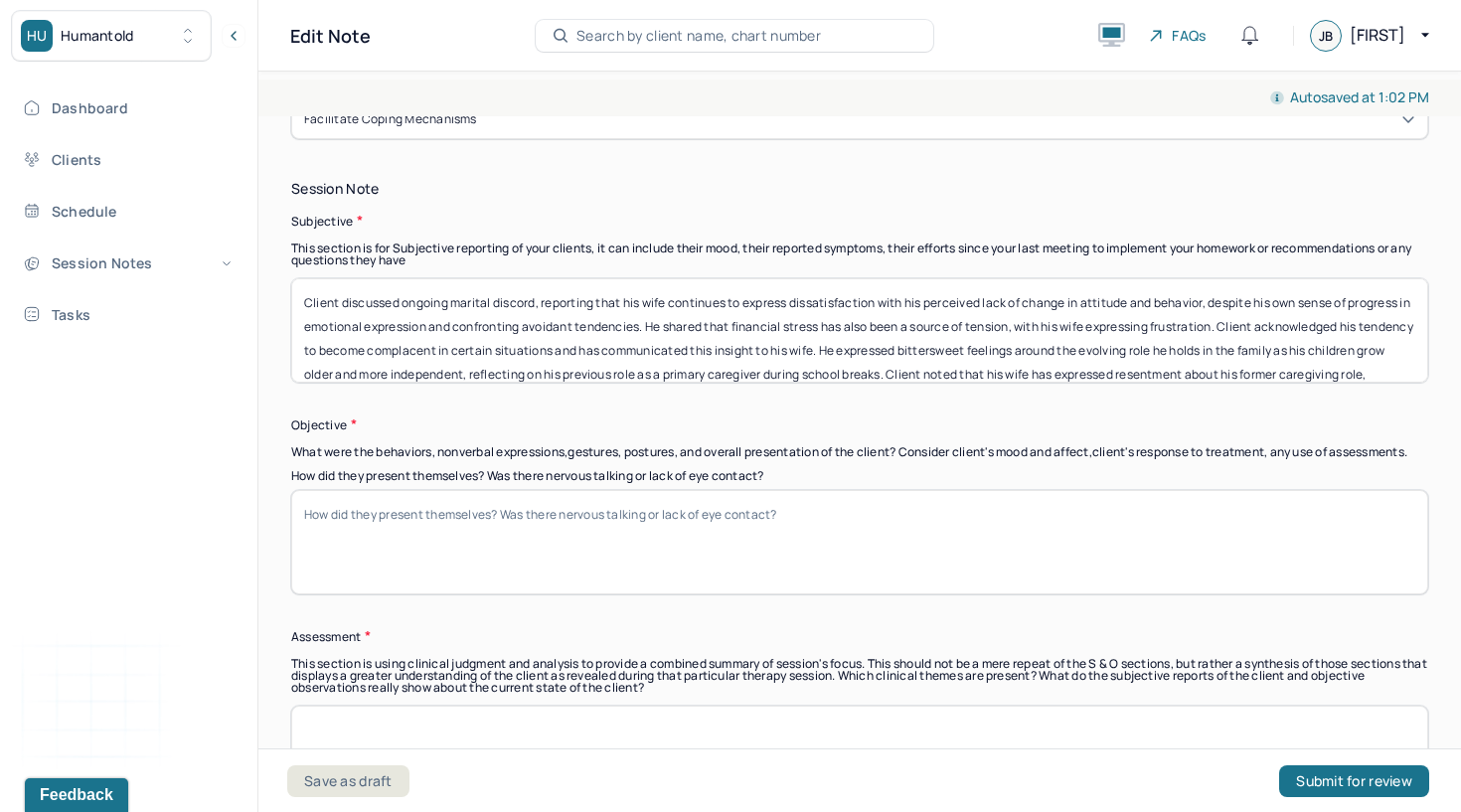 scroll, scrollTop: 25, scrollLeft: 0, axis: vertical 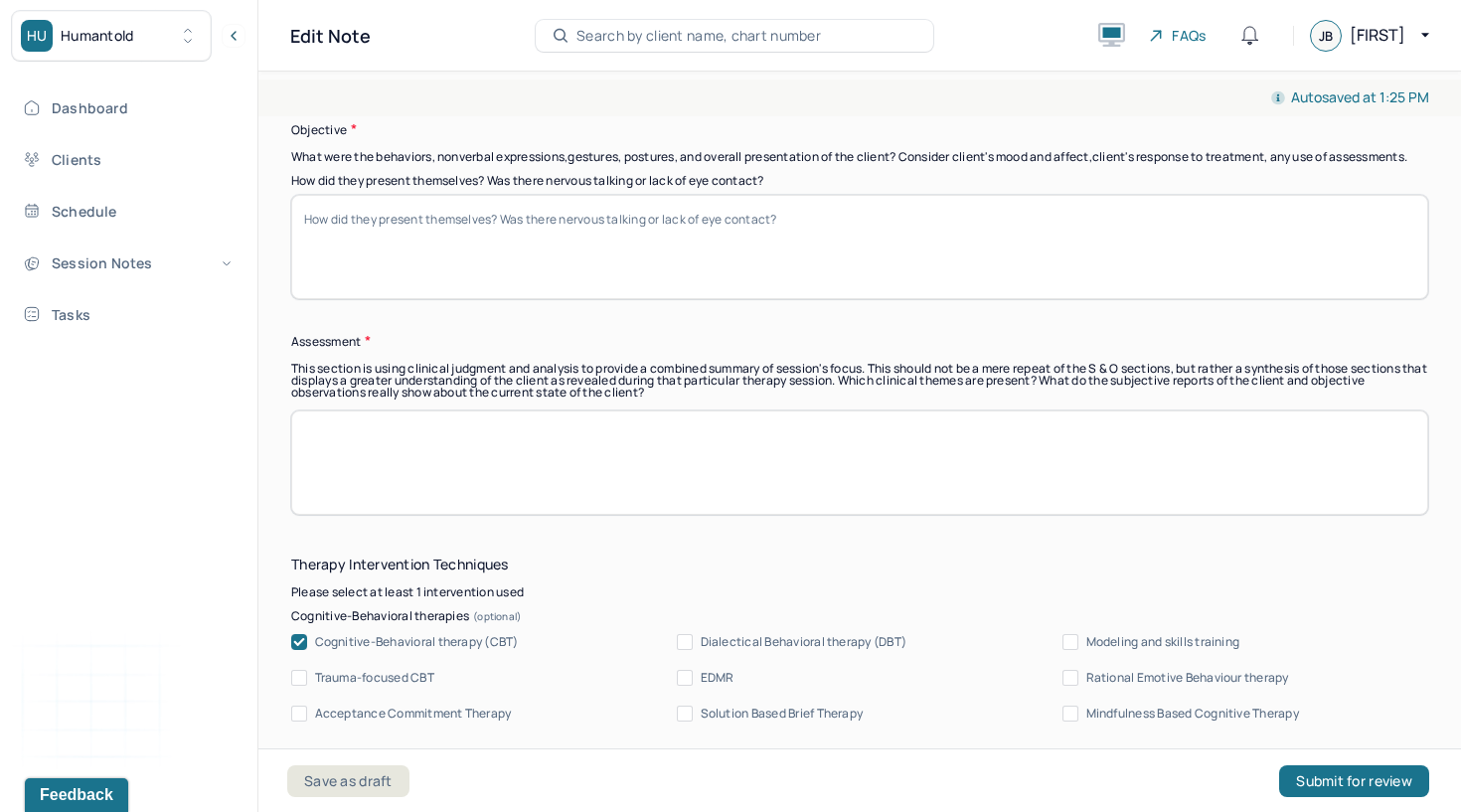 type on "Client discussed ongoing marital discord, reporting that his wife continues to express dissatisfaction with his perceived lack of change in attitude and behavior, despite his own sense of progress in emotional expression and confronting avoidant tendencies. He shared that financial stress has also been a source of tension, with his wife expressing frustration. Client acknowledged his tendency to become complacent in certain situations and has communicated this insight to his wife. He expressed bittersweet feelings around the evolving role he holds in the family as his children grow older and more independent, reflecting on his previous role as a primary caregiver during school breaks. Client noted that his wife has expressed resentment about his former caregiving role, particularly when she was working full time." 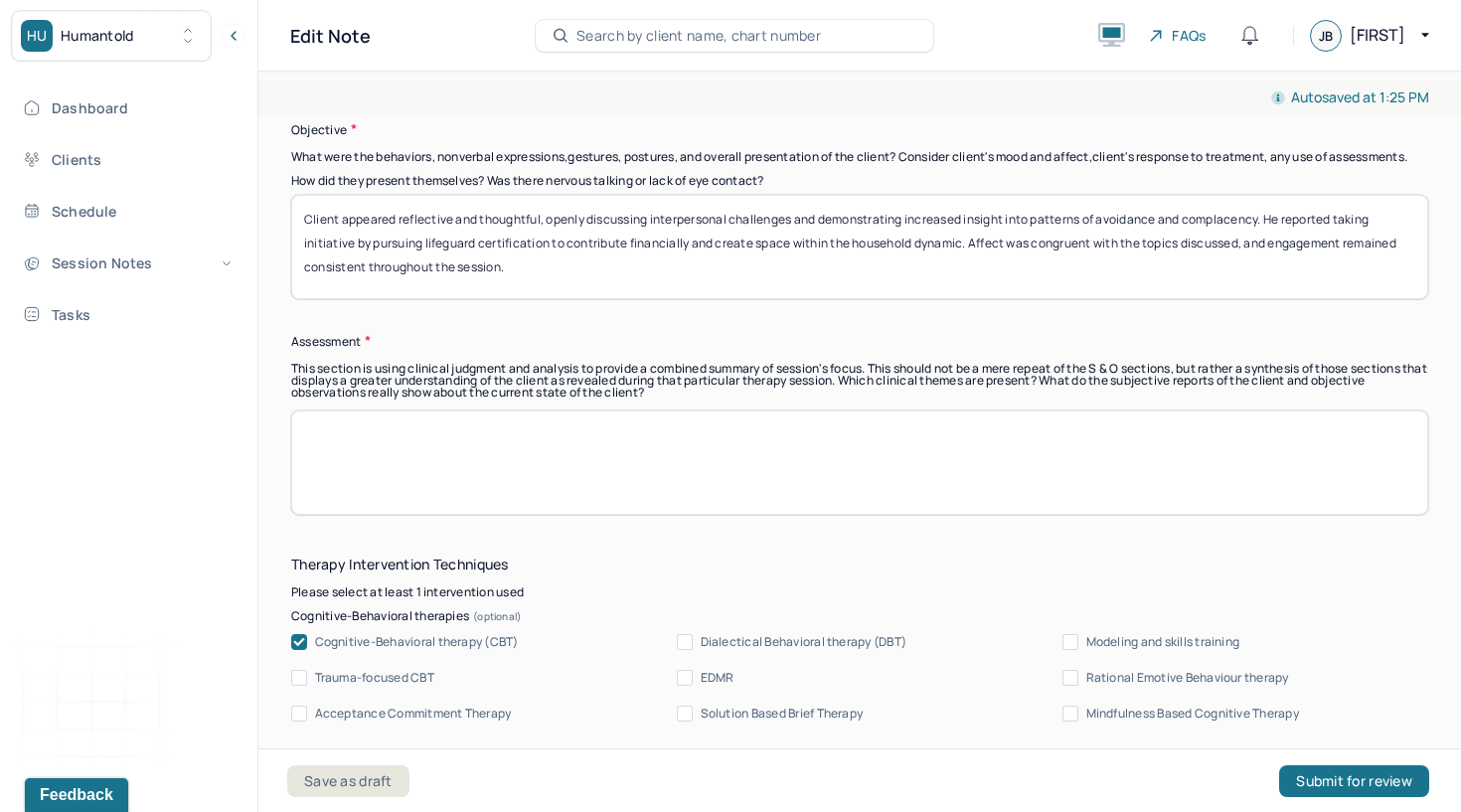 scroll, scrollTop: 25, scrollLeft: 0, axis: vertical 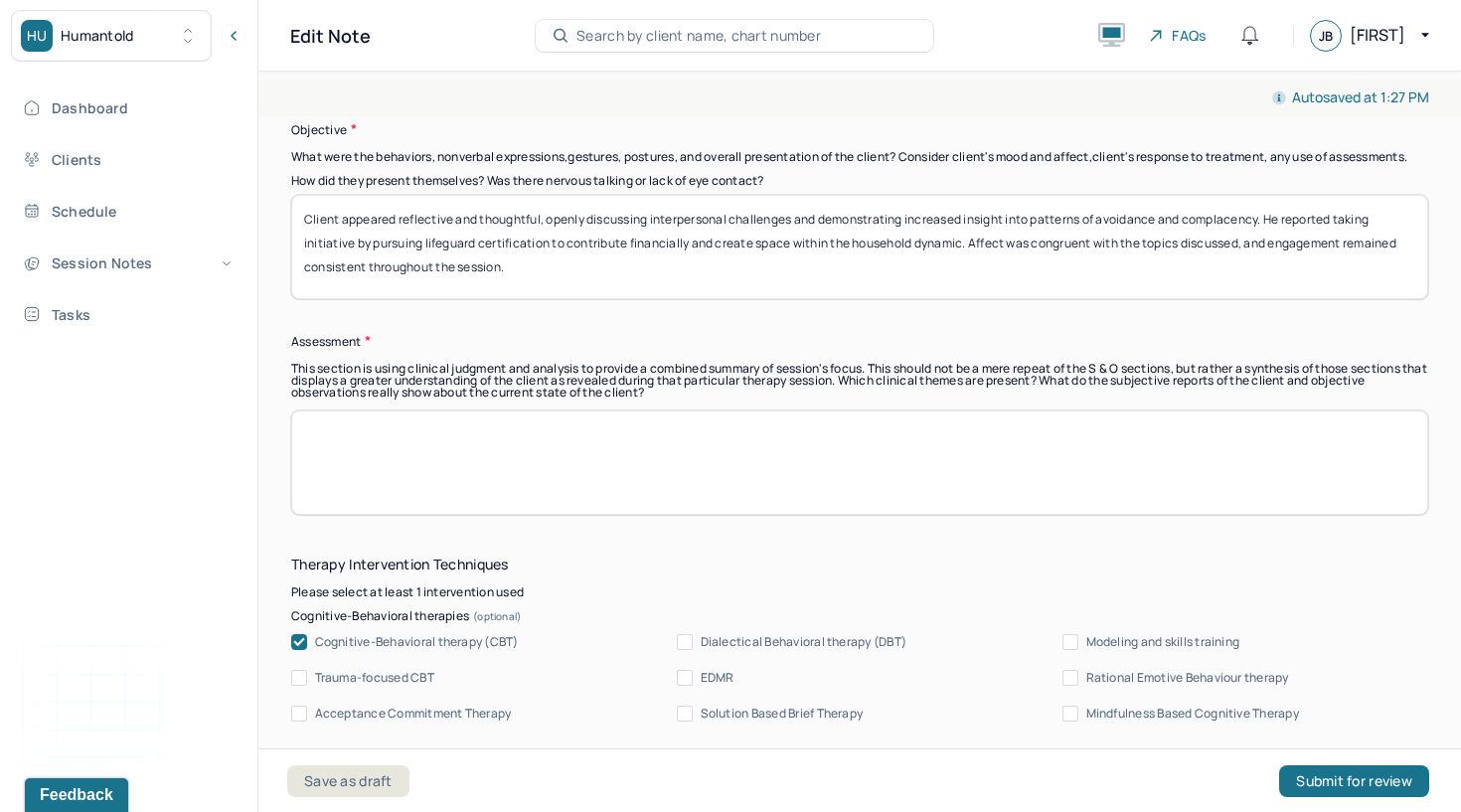 type on "Client appeared reflective and thoughtful, openly discussing interpersonal challenges and demonstrating increased insight into patterns of avoidance and complacency. He reported taking initiative by pursuing lifeguard certification to contribute financially and create space within the household dynamic. Affect was congruent with the topics discussed, and engagement remained consistent throughout the session." 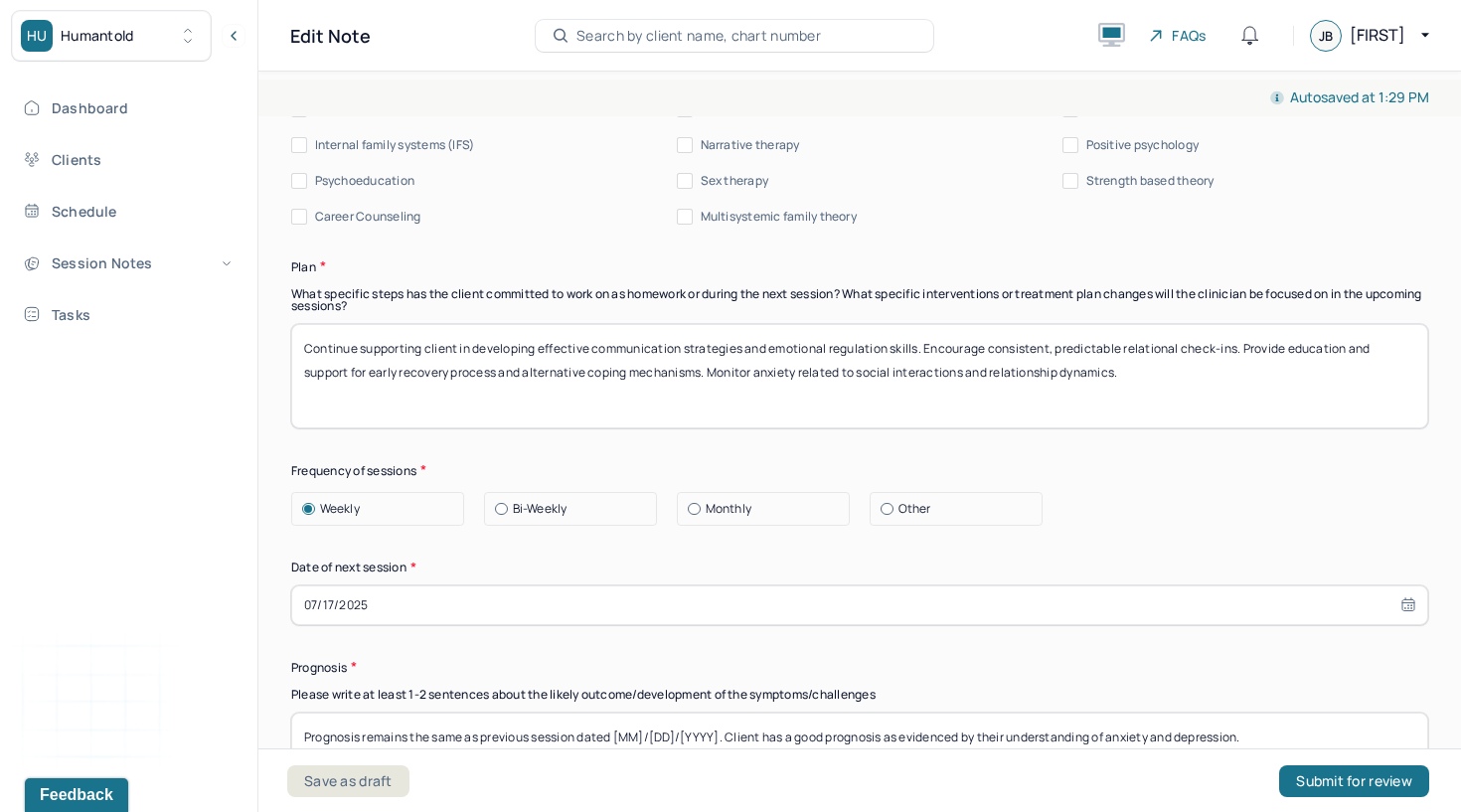 scroll, scrollTop: 2417, scrollLeft: 0, axis: vertical 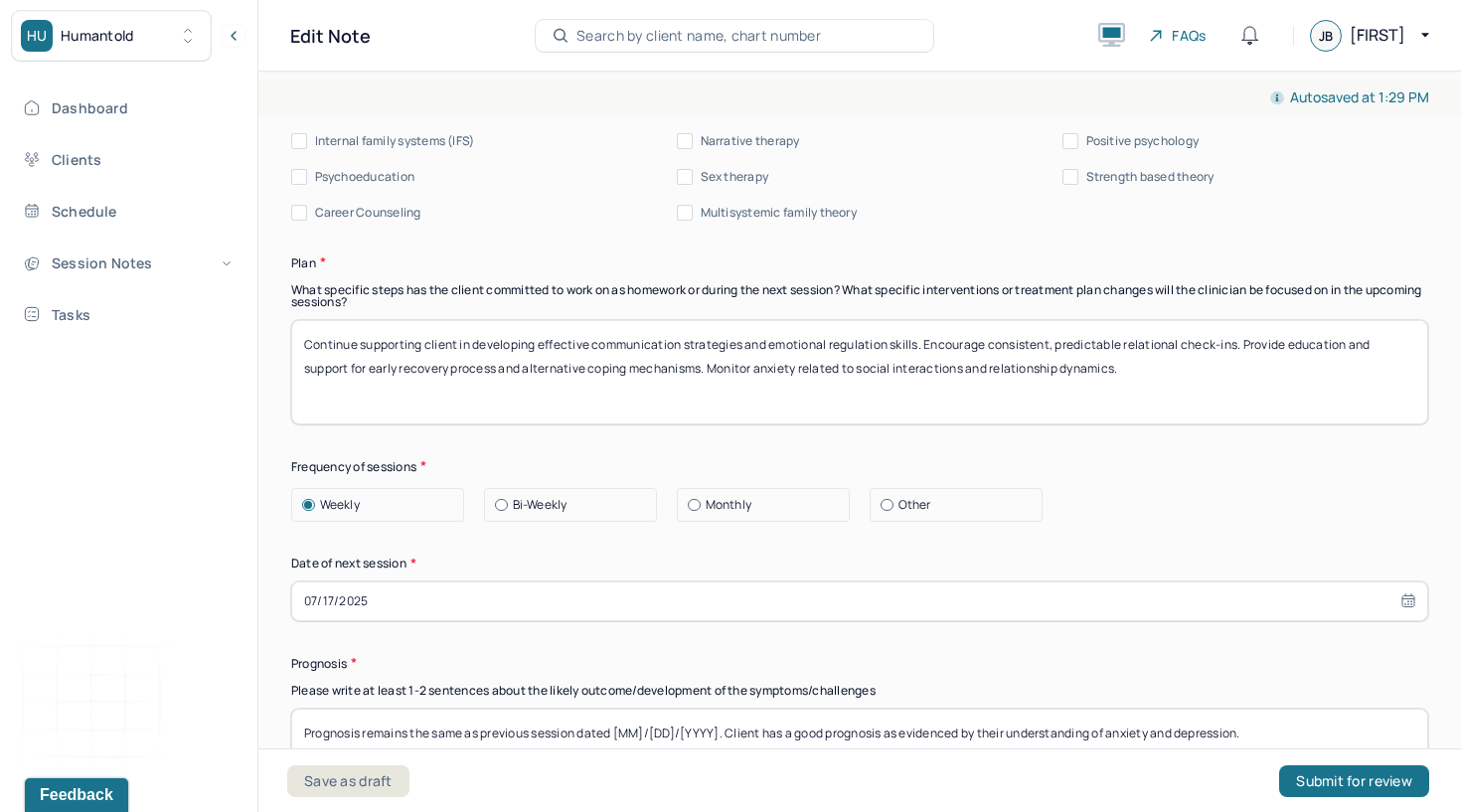 type on "Client is gaining awareness of relational patterns and internal dynamics contributing to ongoing marital conflict. His willingness to examine his role in the relationship, initiate behavioral change, and reflect on his shifting identity within the family system suggests emerging emotional maturity and readiness to engage in deeper relational work." 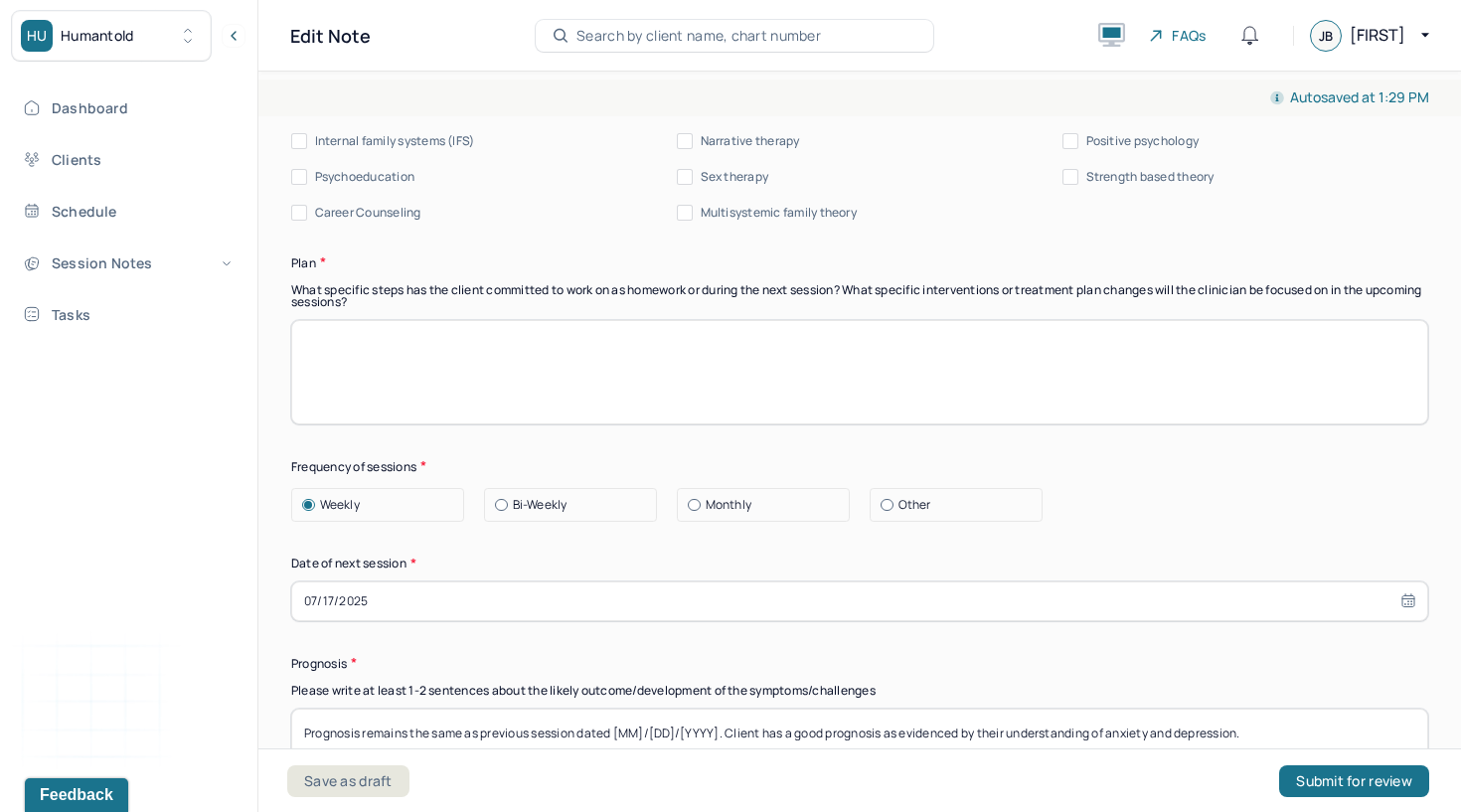 paste on "Continue to explore patterns contributing to marital discord
Support client in maintaining emotional expression and reducing avoidant behaviors
Reinforce adaptive coping strategies related to role changes and identity
Monitor stress and progress as client transitions into new responsibilities outside the home" 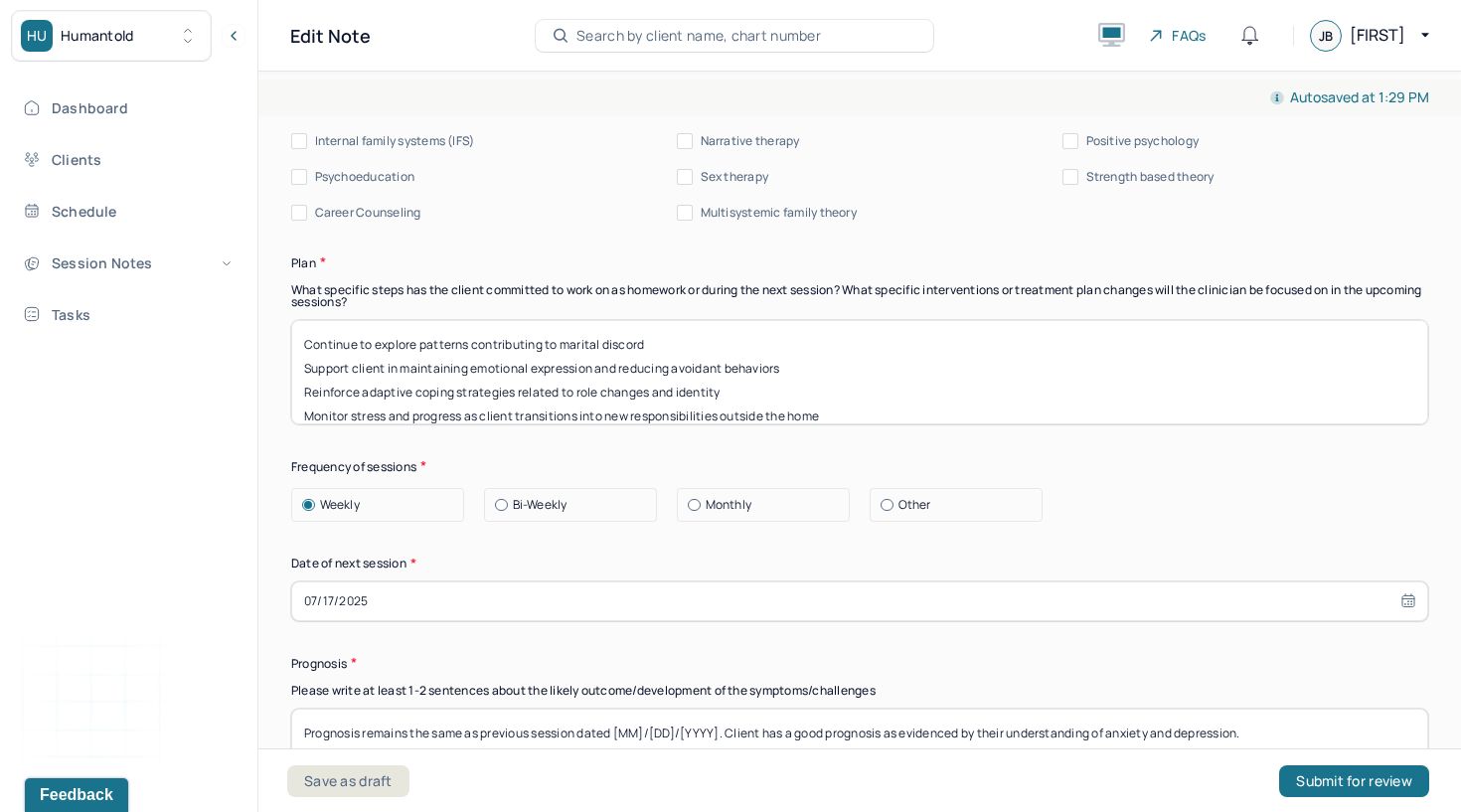 scroll, scrollTop: 25, scrollLeft: 0, axis: vertical 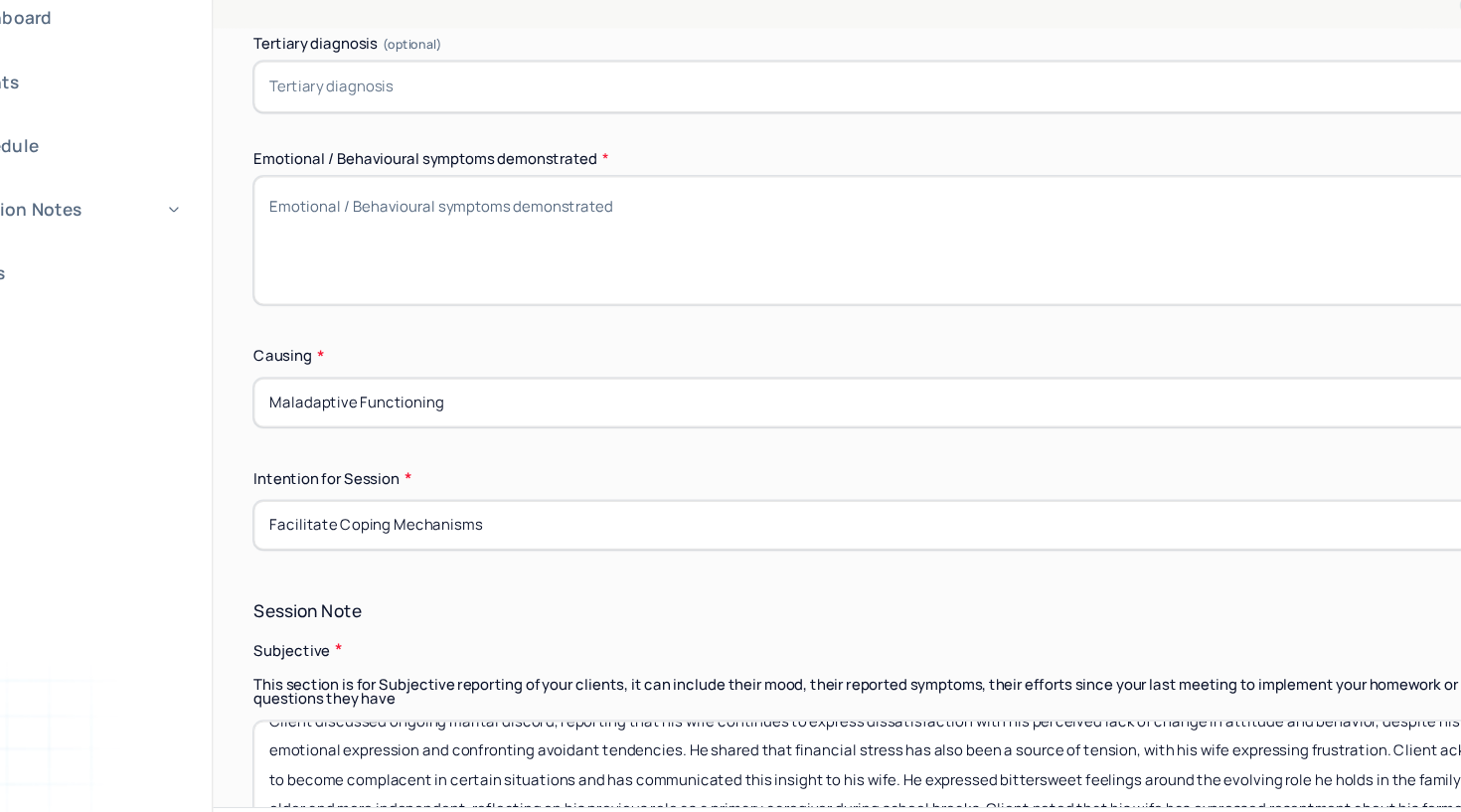 type on "Continue to explore patterns contributing to marital discord
Support client in maintaining emotional expression and reducing avoidant behaviors
Reinforce adaptive coping strategies related to role changes and identity
Monitor stress and progress as client transitions into new responsibilities outside the home" 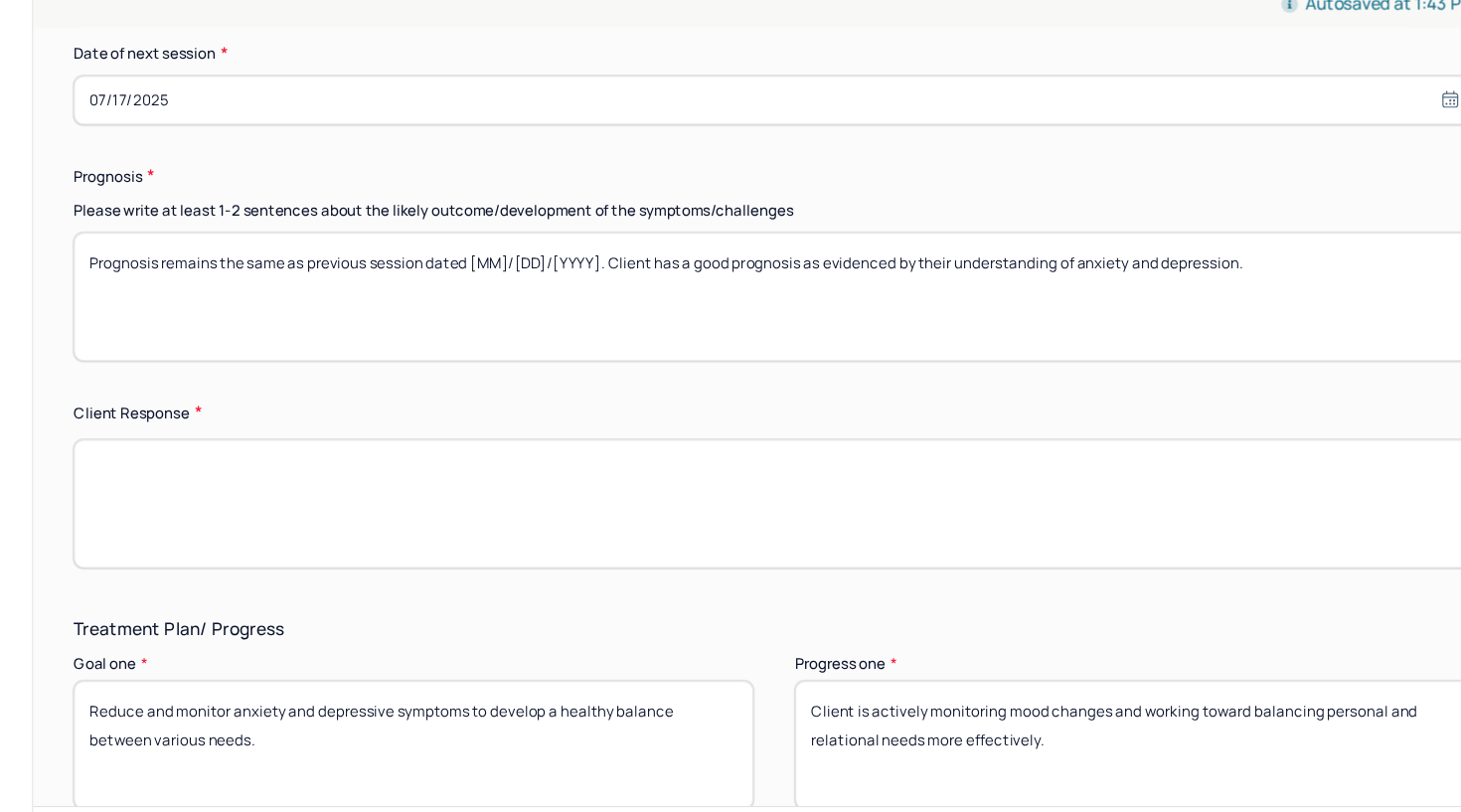 scroll, scrollTop: 2845, scrollLeft: 0, axis: vertical 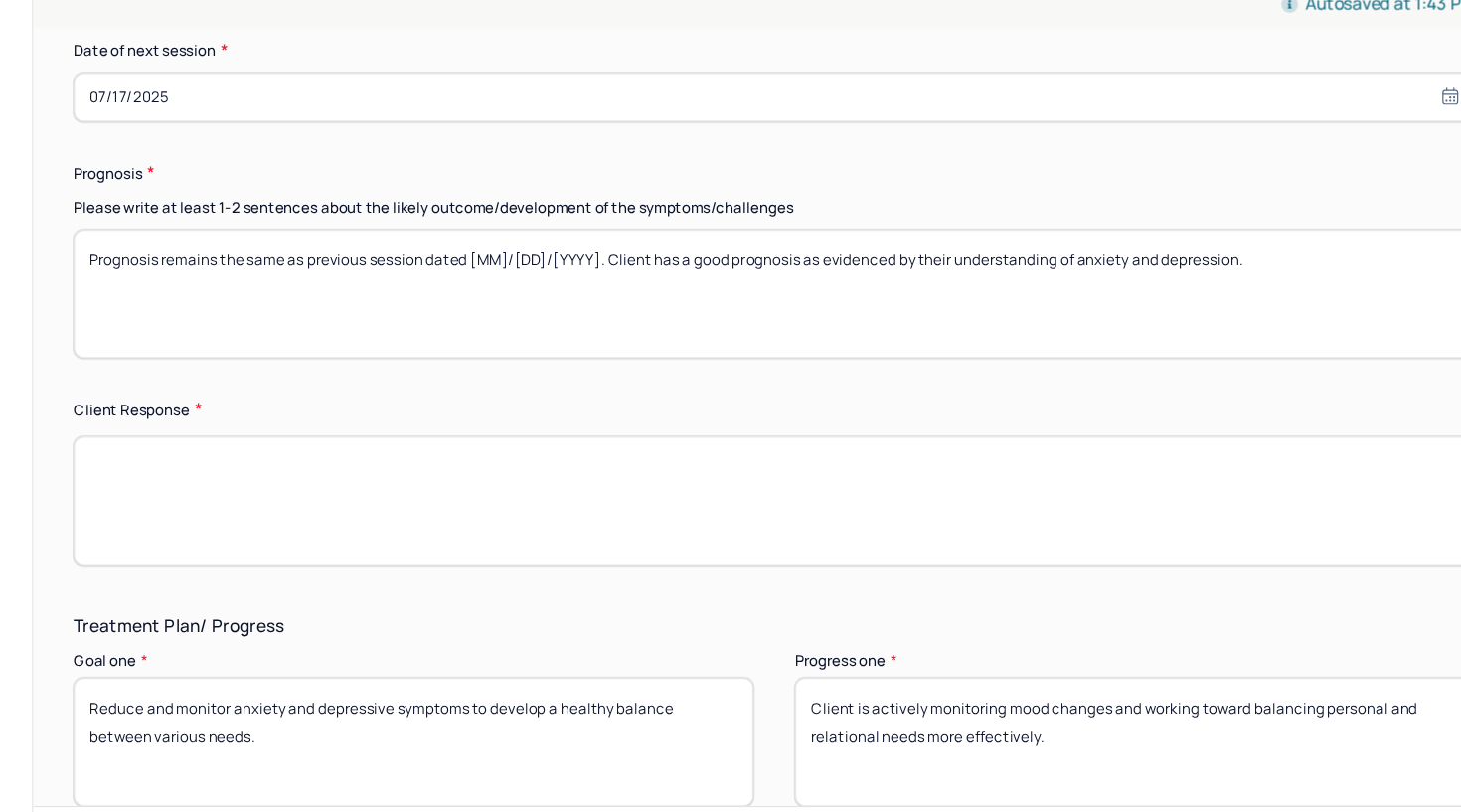 type on "Client acknowledged his pattern of complacency and shared his decision to pursue lifeguard certification as a step toward change and contributing more to the household." 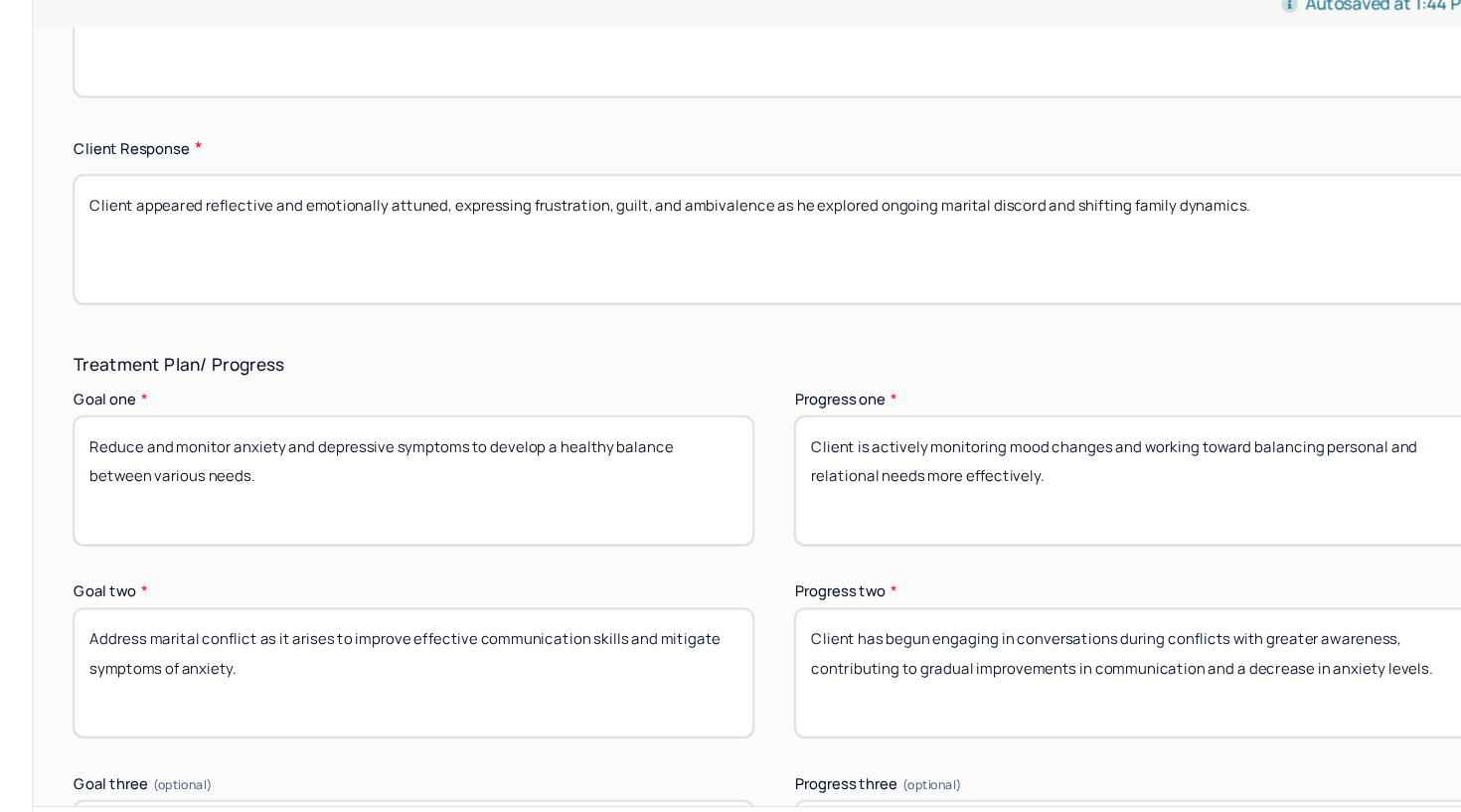 scroll, scrollTop: 3059, scrollLeft: 0, axis: vertical 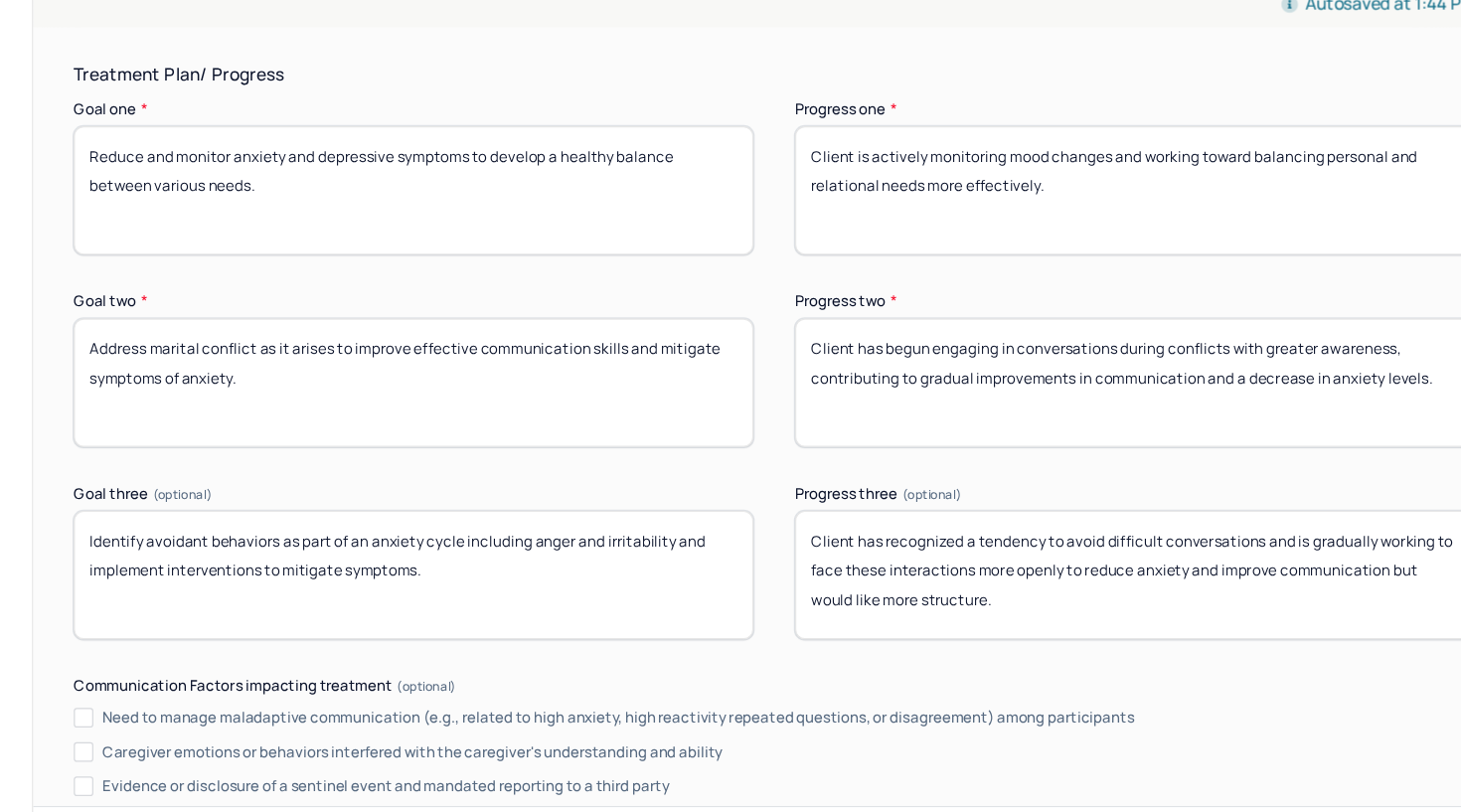 type on "Client appeared reflective and emotionally attuned, expressing frustration, guilt, and ambivalence as he explored ongoing marital discord and shifting family dynamics." 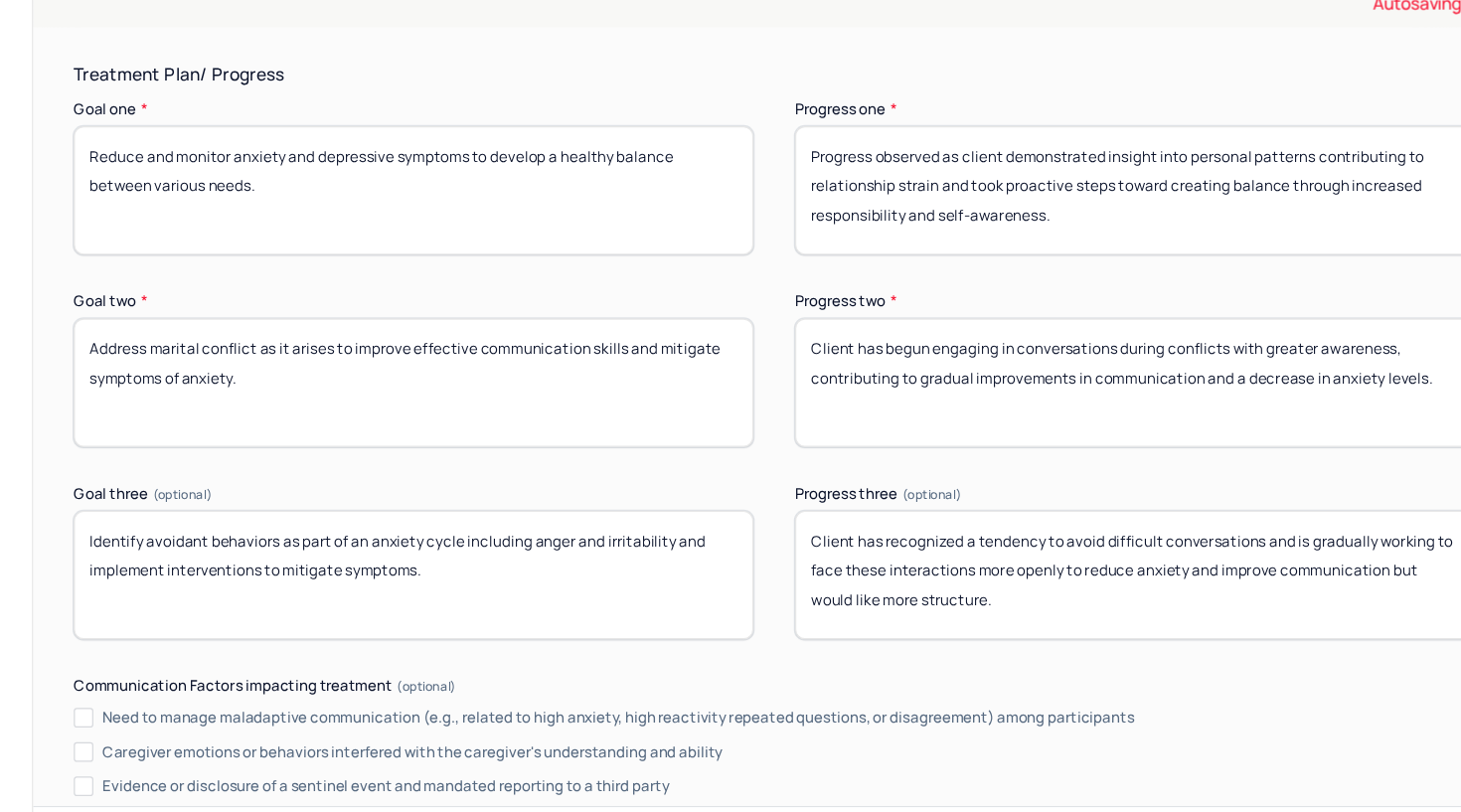 type on "Progress observed as client demonstrated insight into personal patterns contributing to relationship strain and took proactive steps toward creating balance through increased responsibility and self-awareness." 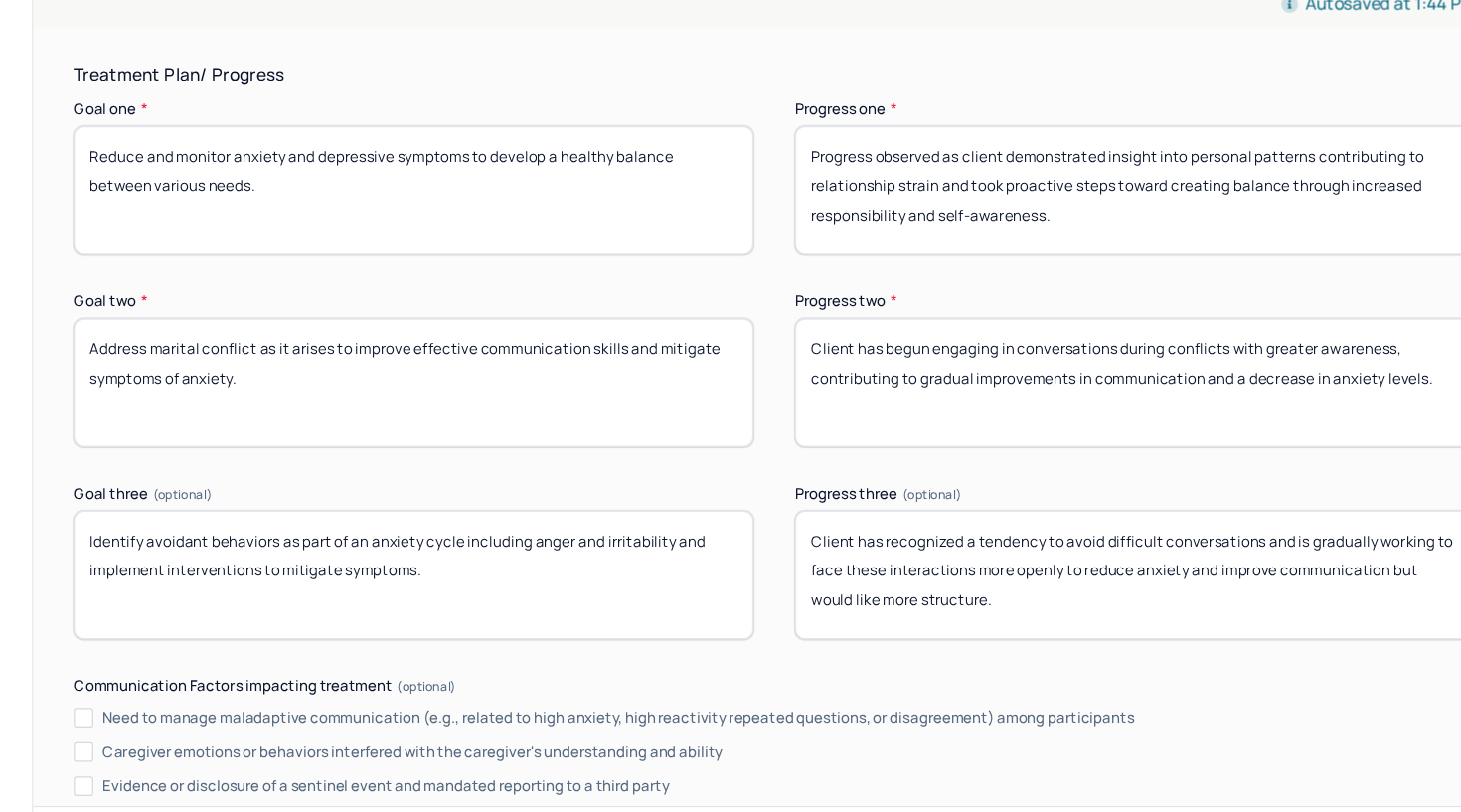 click on "Address marital conflict as it arises to improve effective communication skills and mitigate symptoms of anxiety." at bounding box center [567, 405] 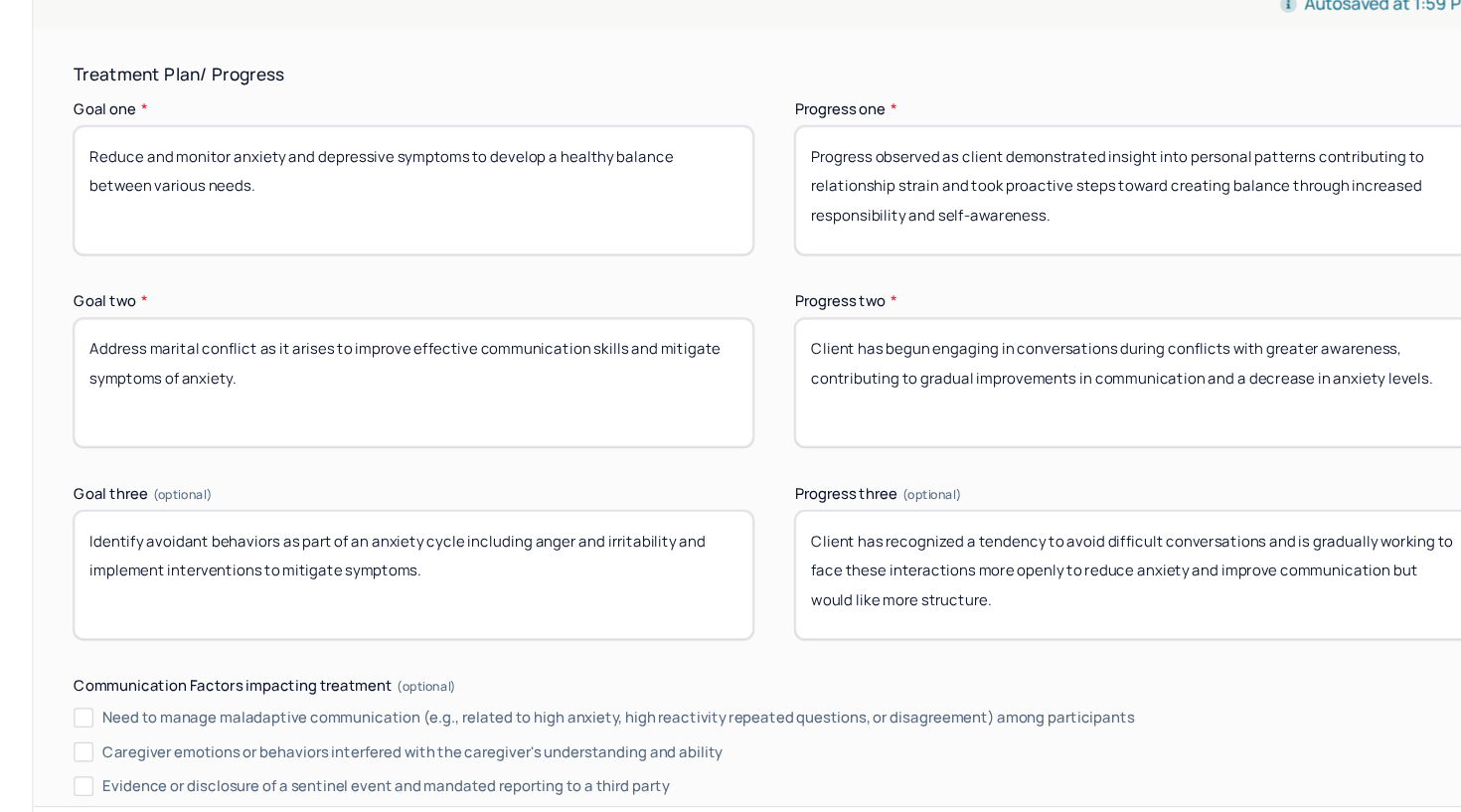 click on "Address marital conflict as it arises to improve effective communication skills and mitigate symptoms of anxiety." at bounding box center (567, 405) 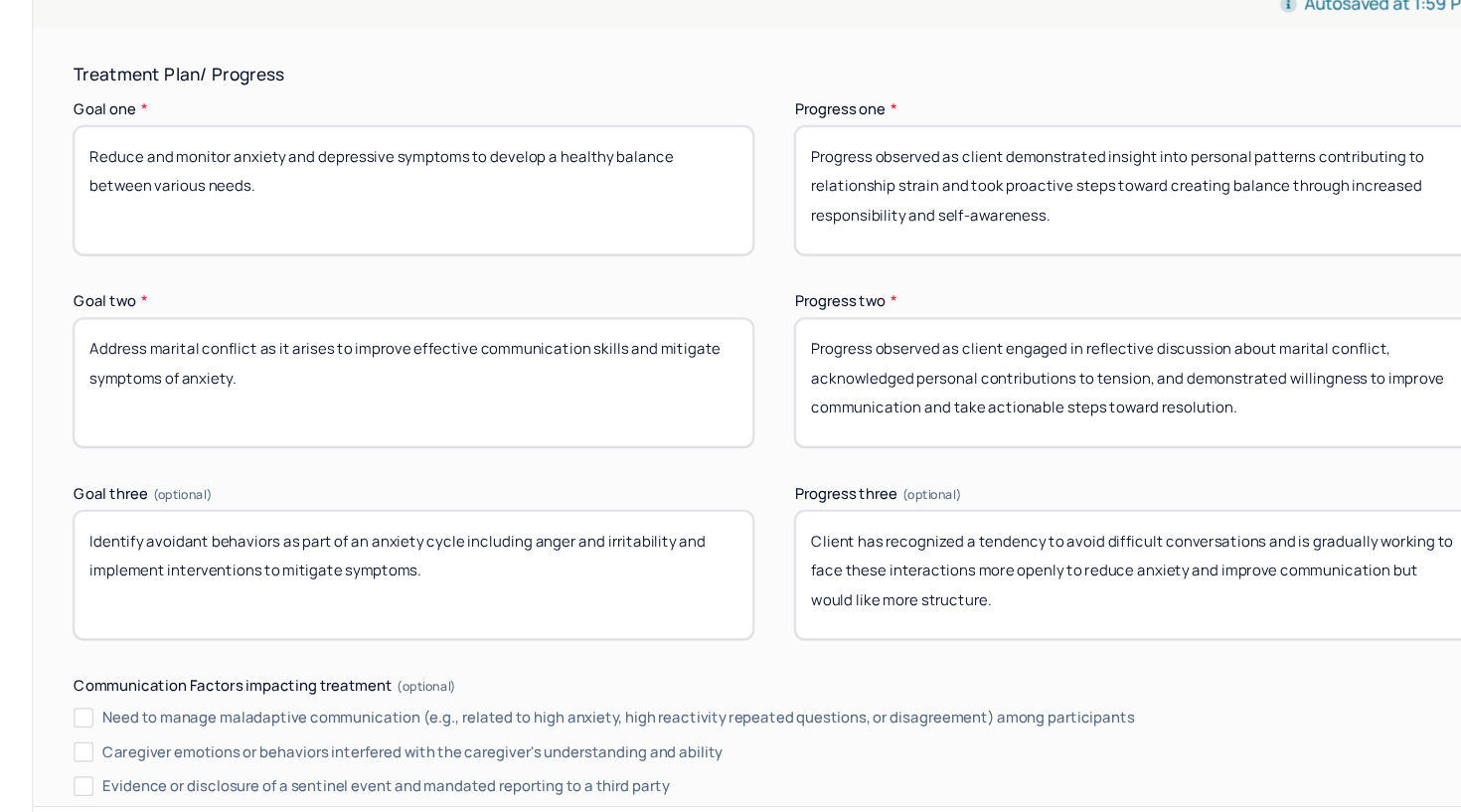 type on "Progress observed as client engaged in reflective discussion about marital conflict, acknowledged personal contributions to tension, and demonstrated willingness to improve communication and take actionable steps toward resolution." 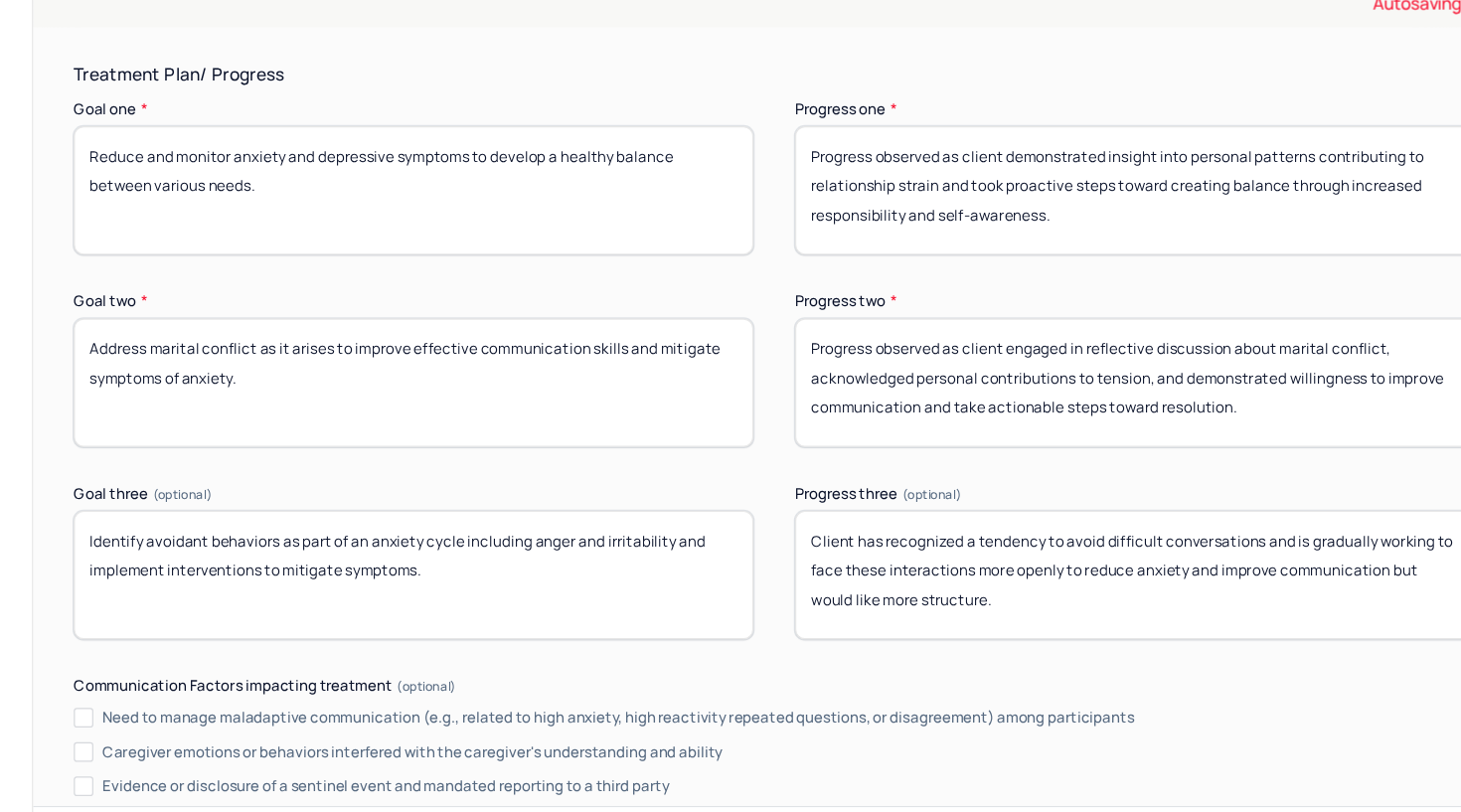 click on "Identify avoidant behaviors as part of an anxiety cycle including anger and irritability and implement interventions to mitigate symptoms." at bounding box center [567, 561] 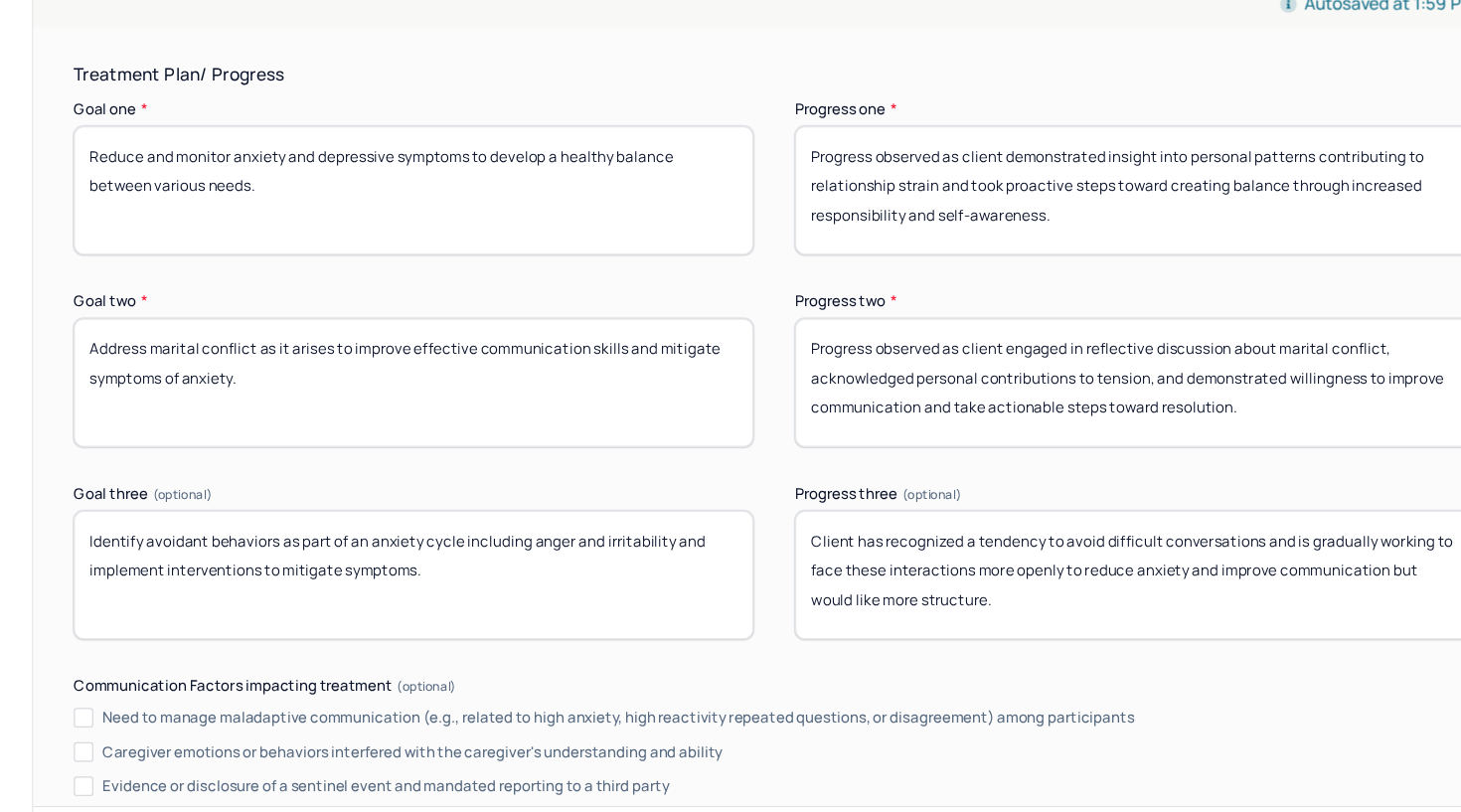 click on "Identify avoidant behaviors as part of an anxiety cycle including anger and irritability and implement interventions to mitigate symptoms." at bounding box center [567, 561] 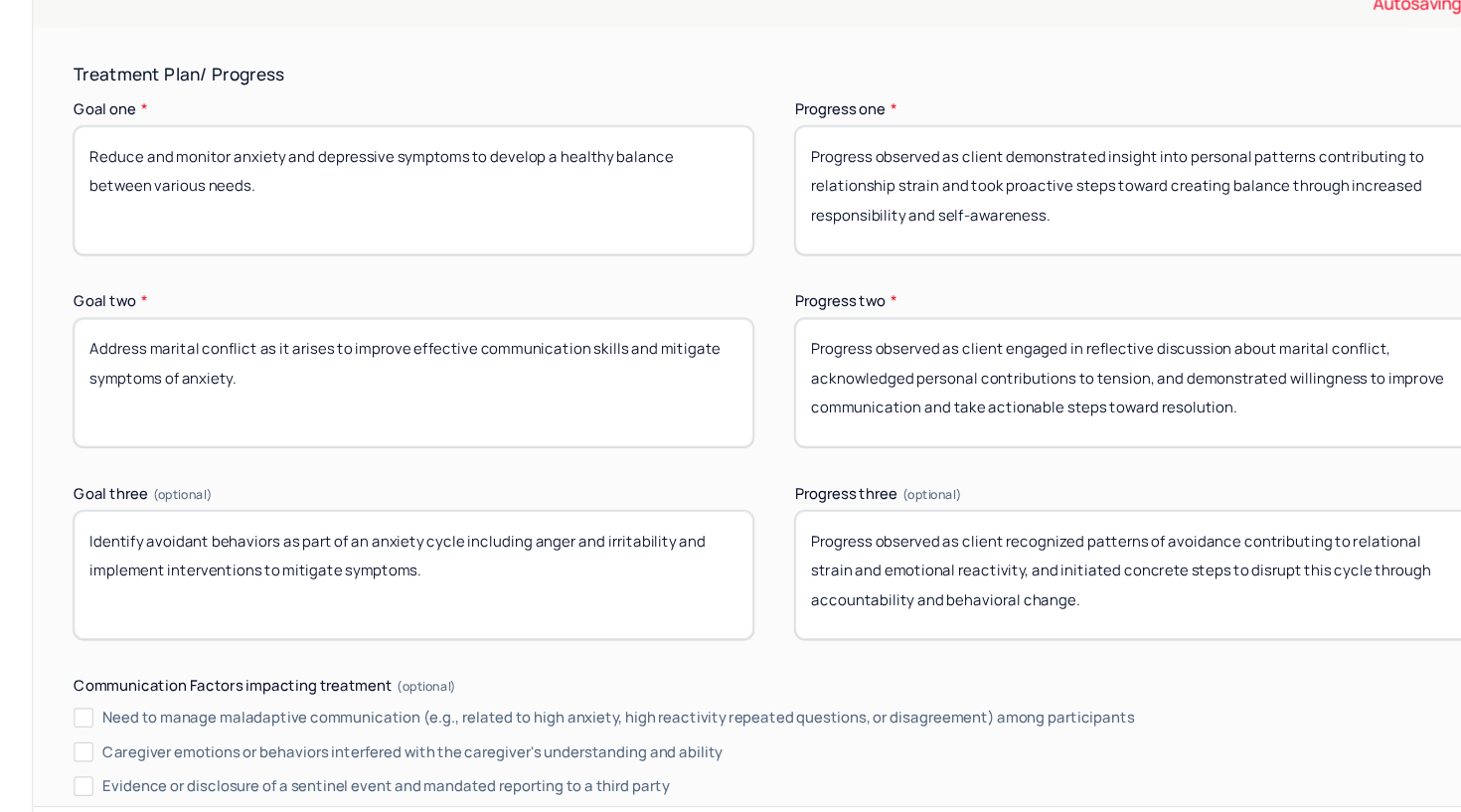 type on "Progress observed as client recognized patterns of avoidance contributing to relational strain and emotional reactivity, and initiated concrete steps to disrupt this cycle through accountability and behavioral change." 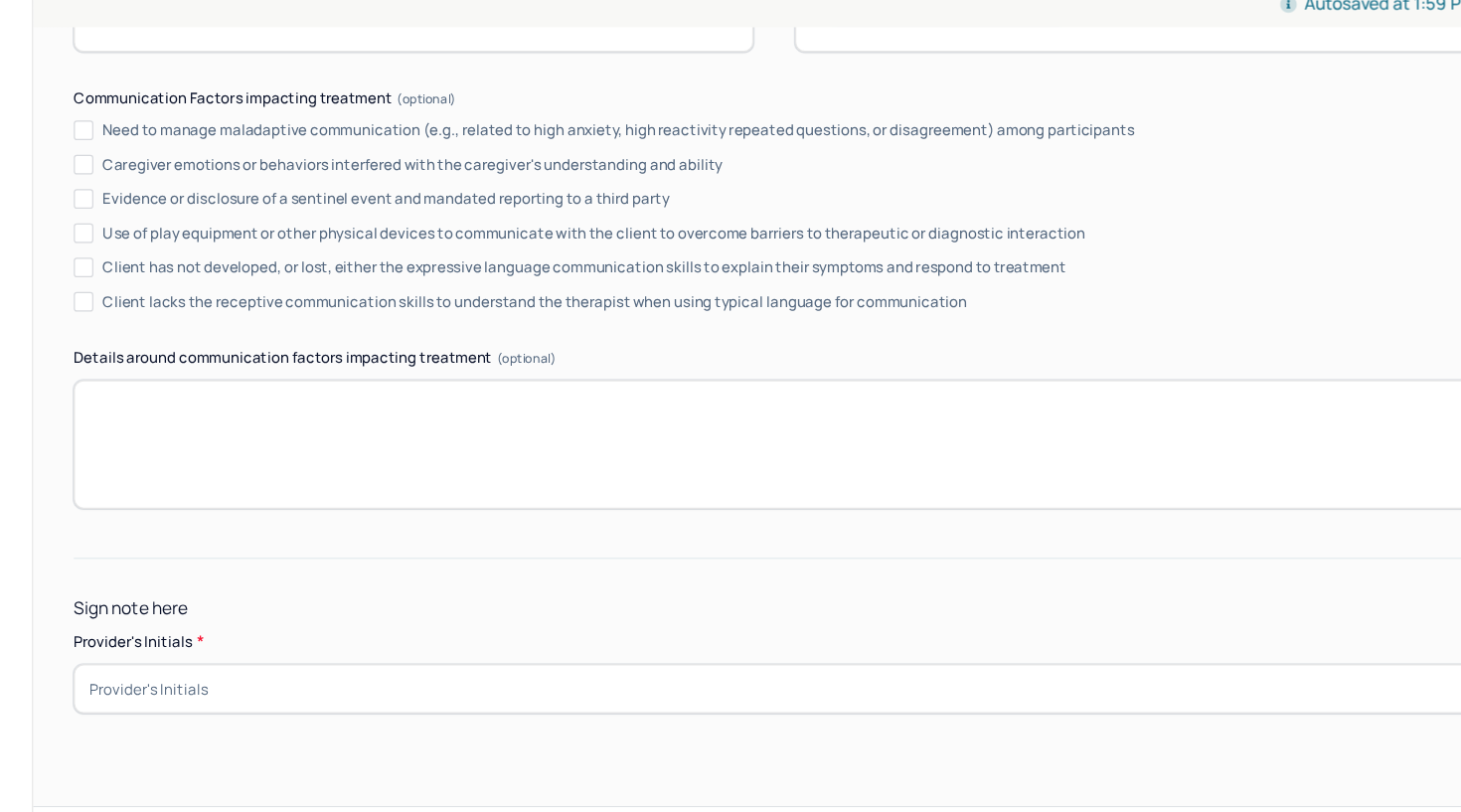 scroll, scrollTop: 3771, scrollLeft: 0, axis: vertical 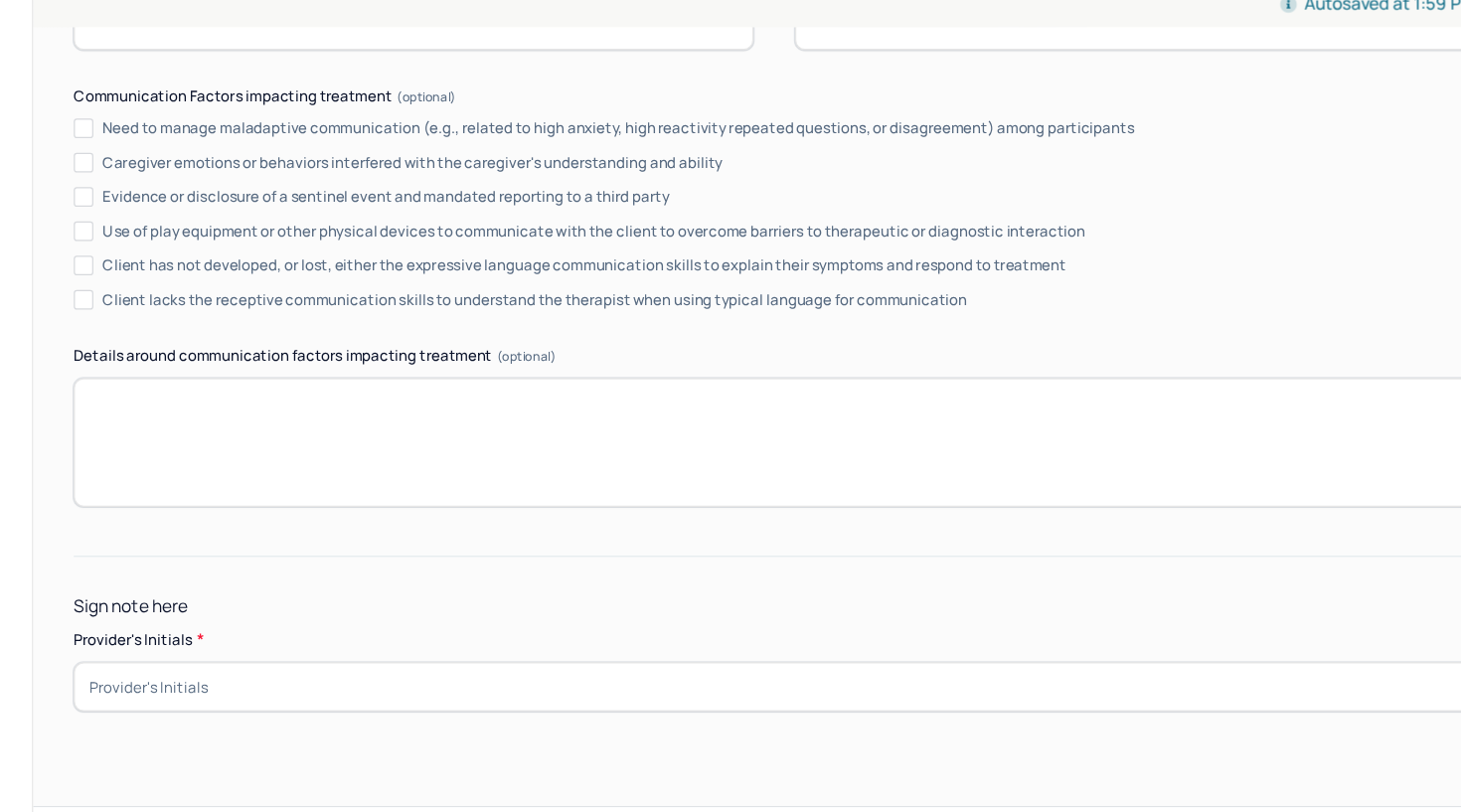 click at bounding box center [860, 652] 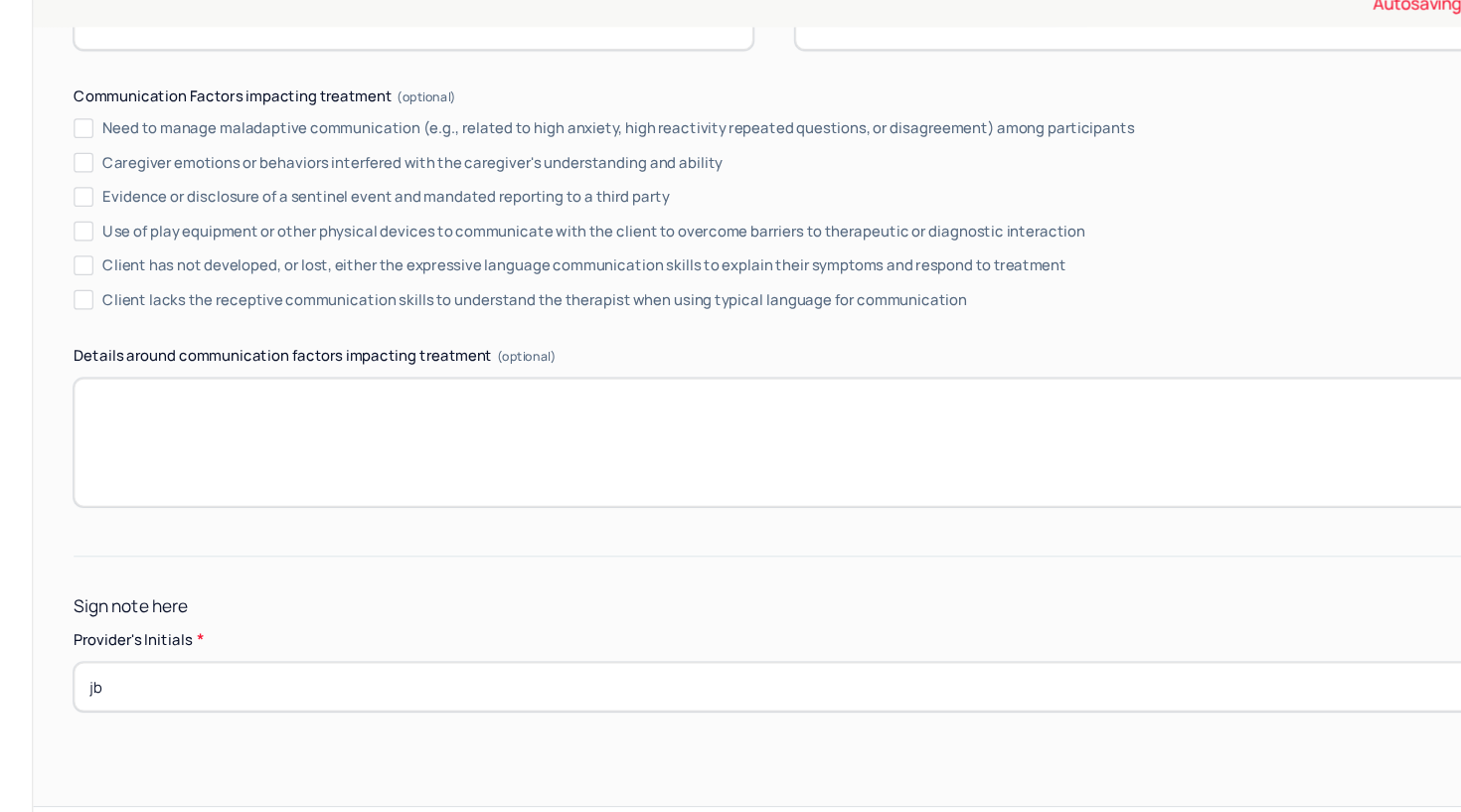 type on "jb" 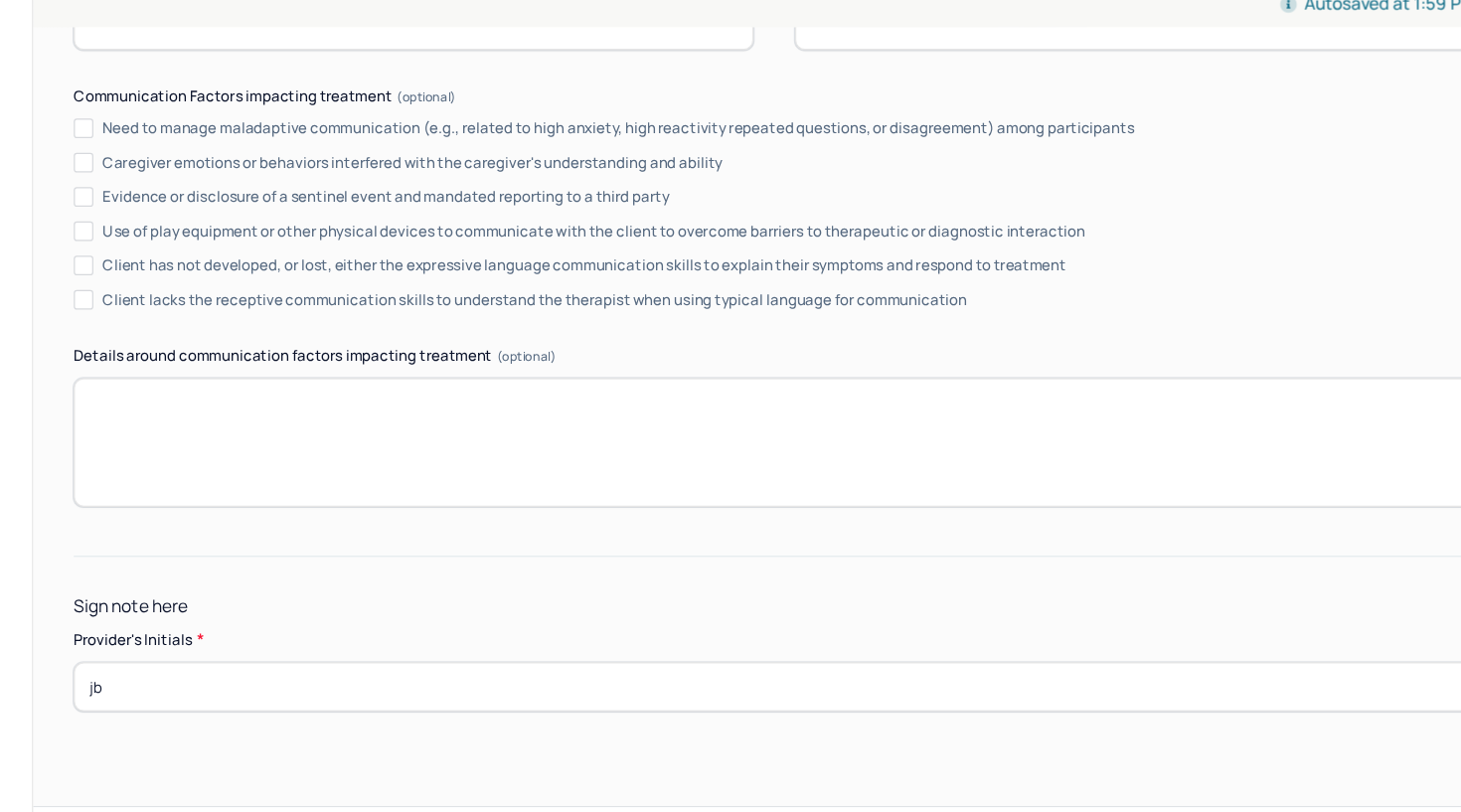 click on "Sign note here Provider's Initials * jb" at bounding box center [860, 609] 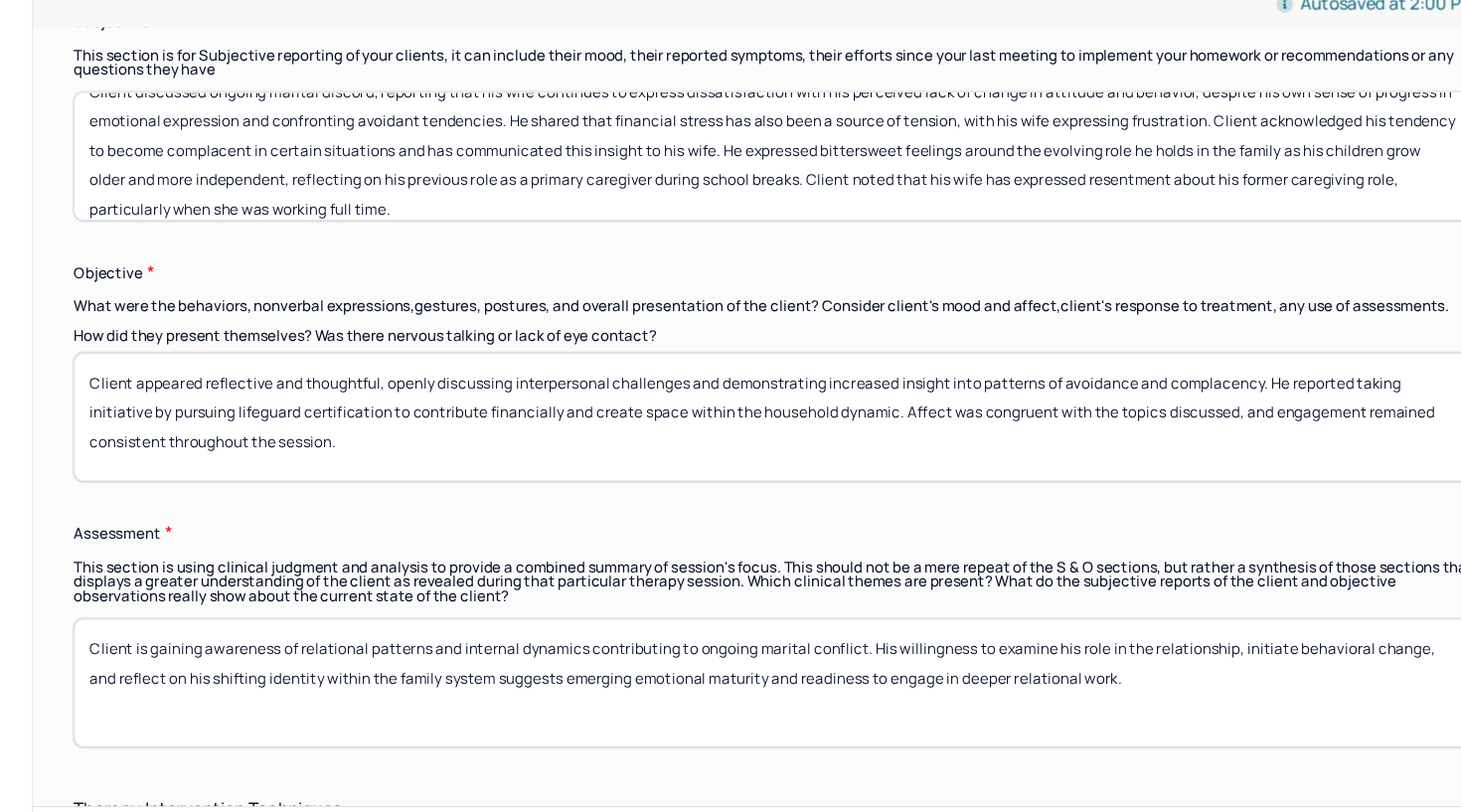 scroll, scrollTop: 1296, scrollLeft: 0, axis: vertical 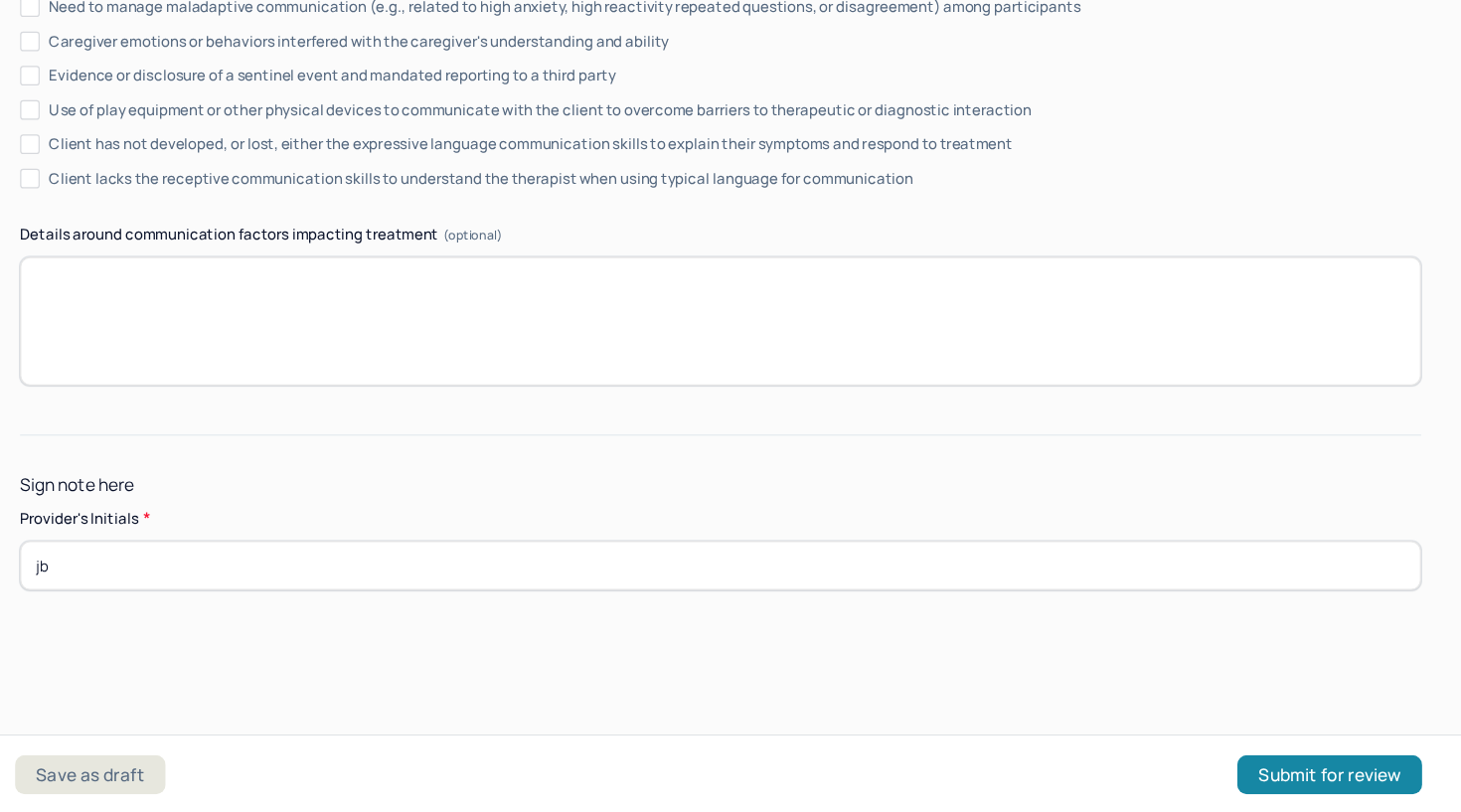 click on "Submit for review" at bounding box center (1354, 781) 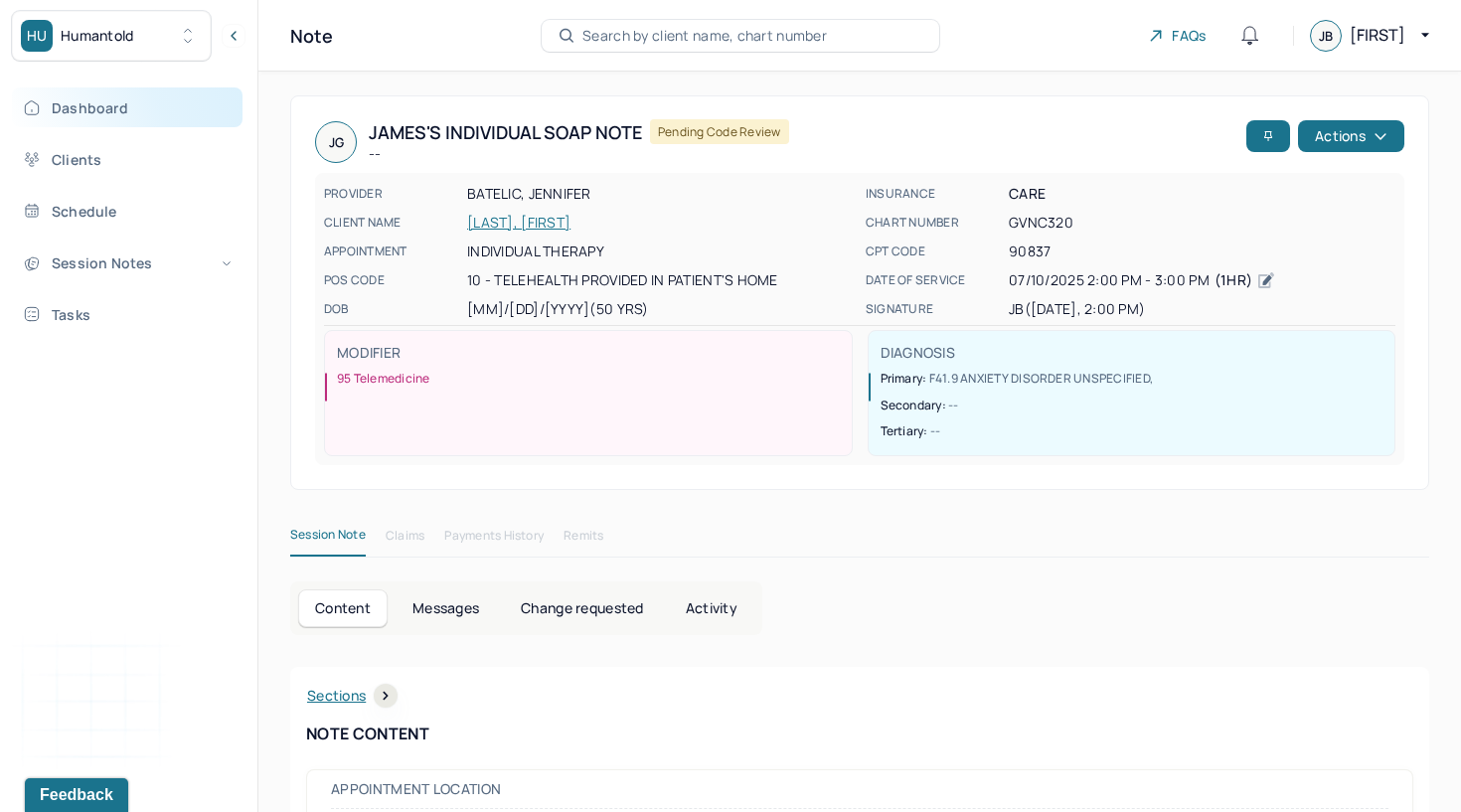 click on "Dashboard" at bounding box center (127, 107) 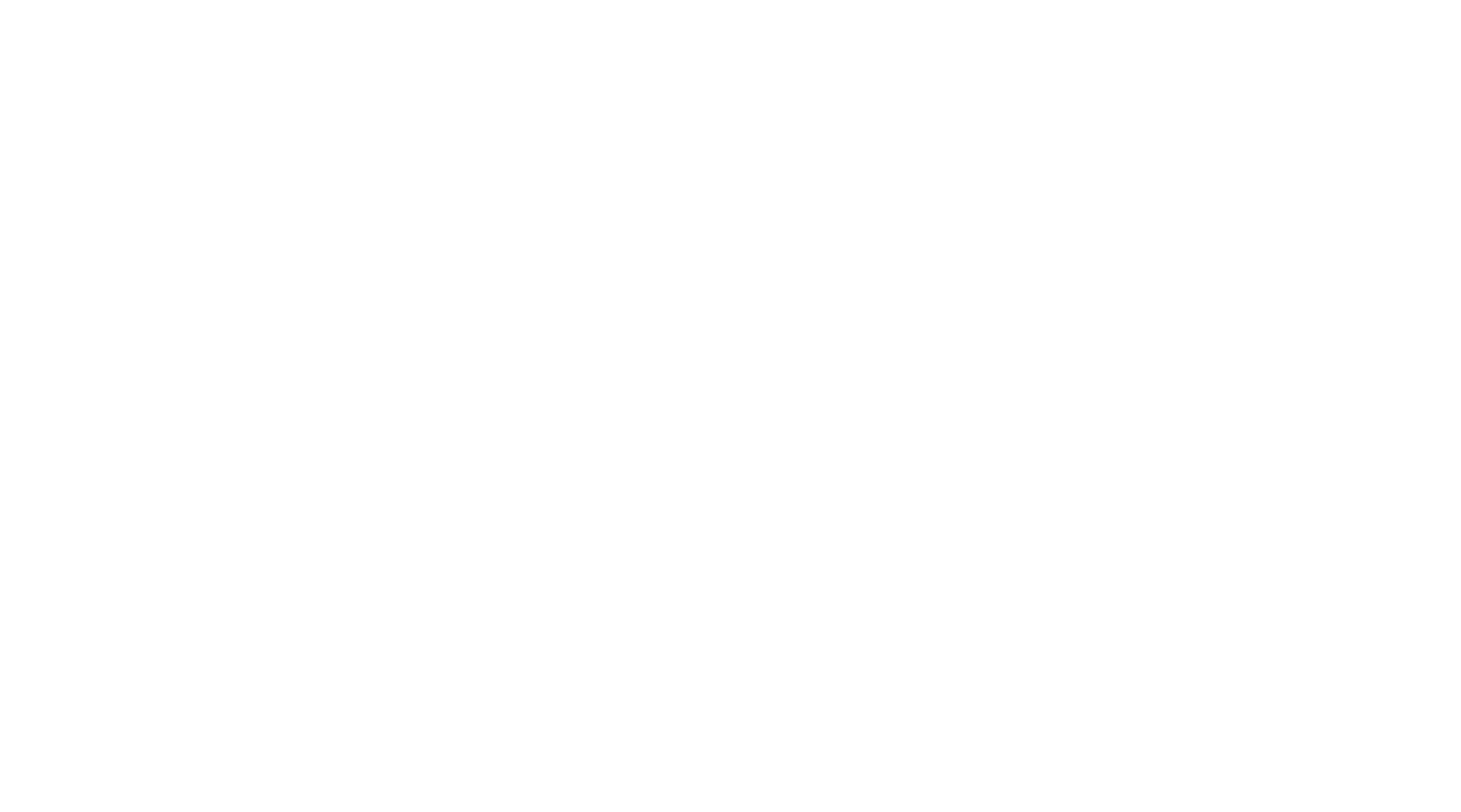 scroll, scrollTop: 0, scrollLeft: 0, axis: both 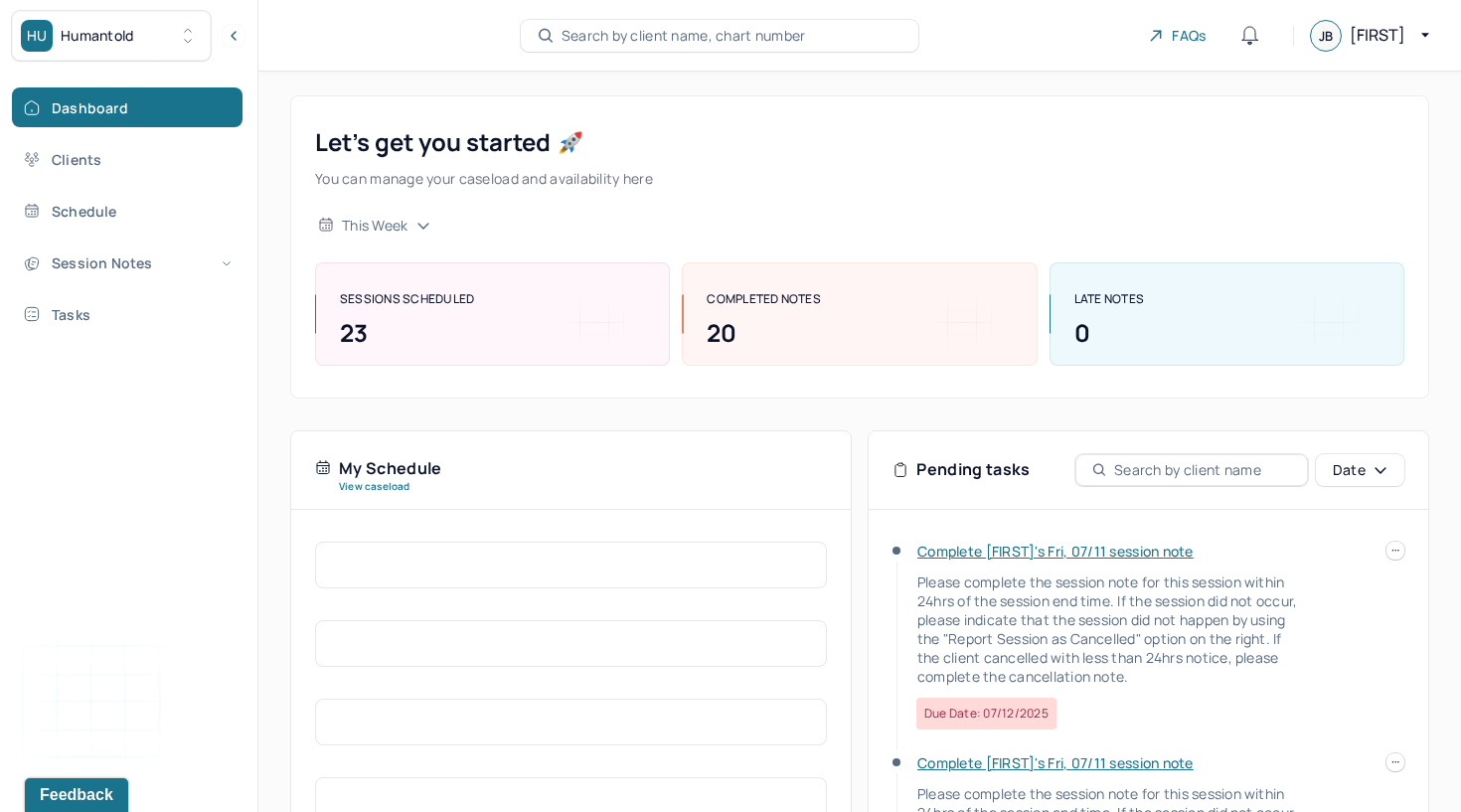 click on "HU Humantold       Dashboard Clients Schedule Session Notes Tasks JB [FIRST]   Batelic provider   Logout   Search by client name, chart number     FAQs     JB [FIRST] Let’s get you started 🚀 You can manage your caseload and availability here   this week   SESSIONS SCHEDULED 23 COMPLETED NOTES 20 LATE NOTES 0 My Schedule View caseload Pending tasks    Date   Complete [FIRST]'s Fri, 07/11 session note Please complete the session note for this session within 24hrs of the session end time. If the session did not occur, please indicate that the session did not happen by using the "Report Session as Cancelled" option on the right. If the client cancelled with less than 24hrs notice, please complete the cancellation note. Due date: 07/12/2025     Complete [FIRST]'s Fri, 07/11 session note Due date: 07/12/2025     Complete [FIRST]'s Fri, 07/11 session note Due date: 07/12/2025" at bounding box center (730, 579) 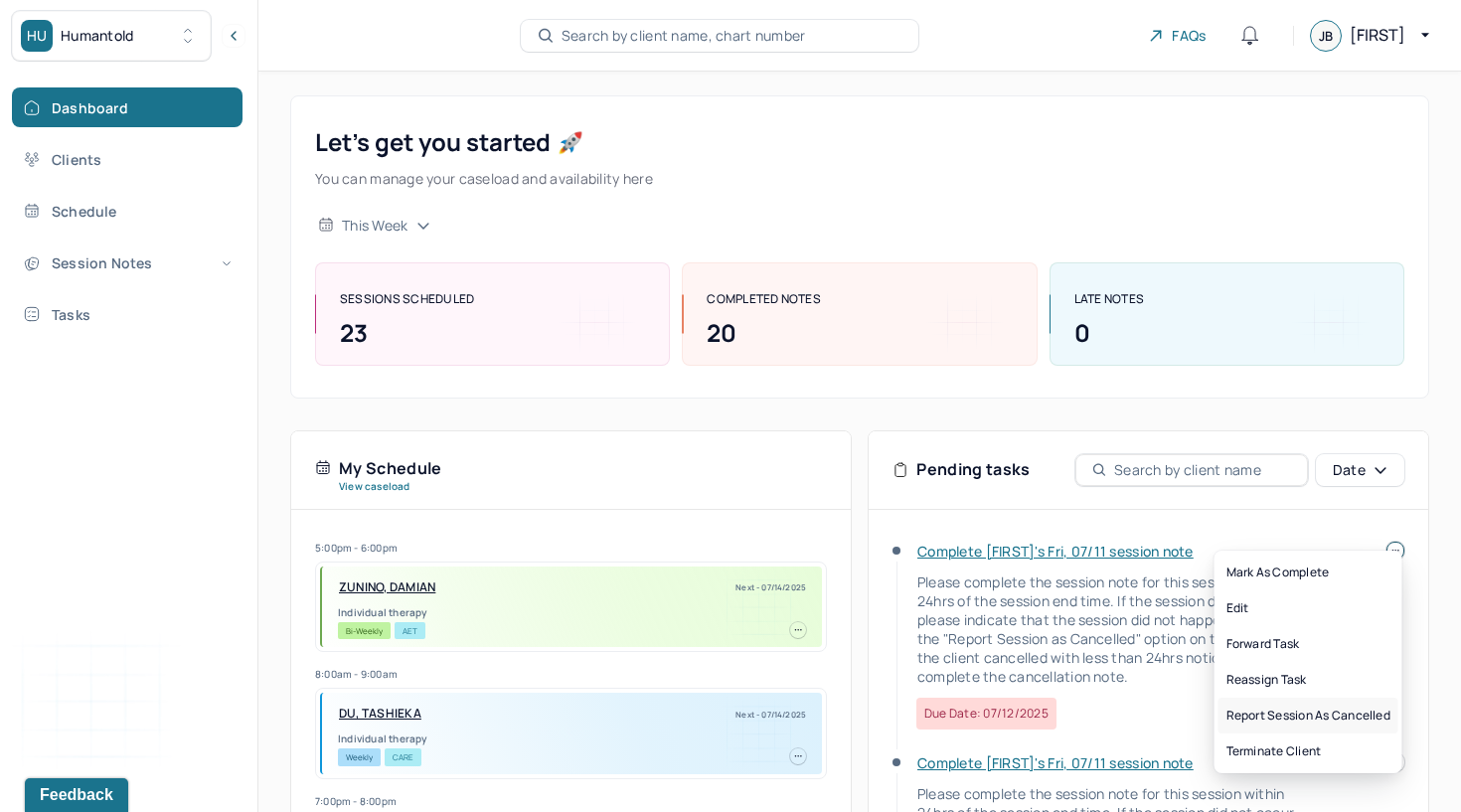 click on "Report session as cancelled" at bounding box center (1308, 716) 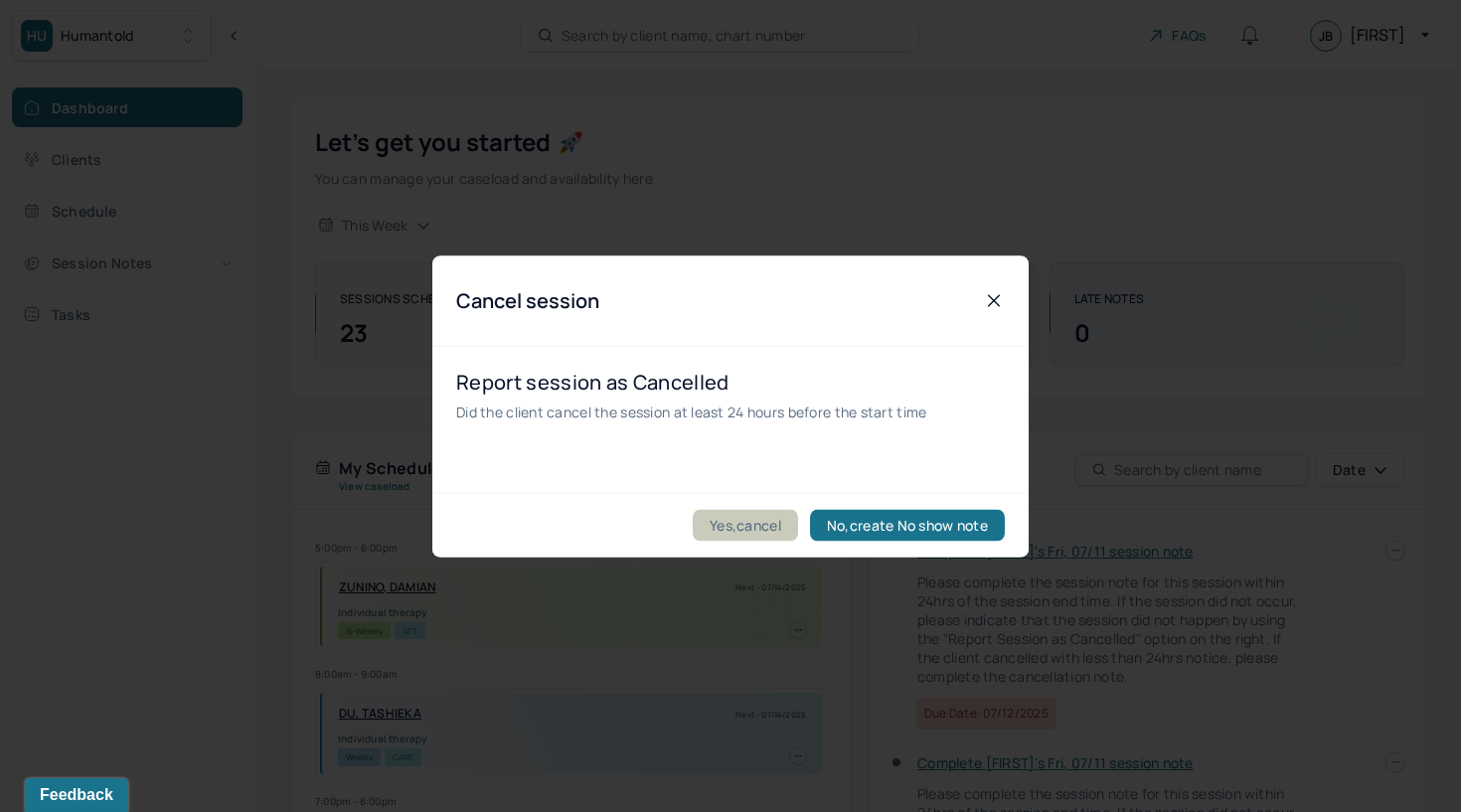 click on "Yes,cancel" at bounding box center (745, 525) 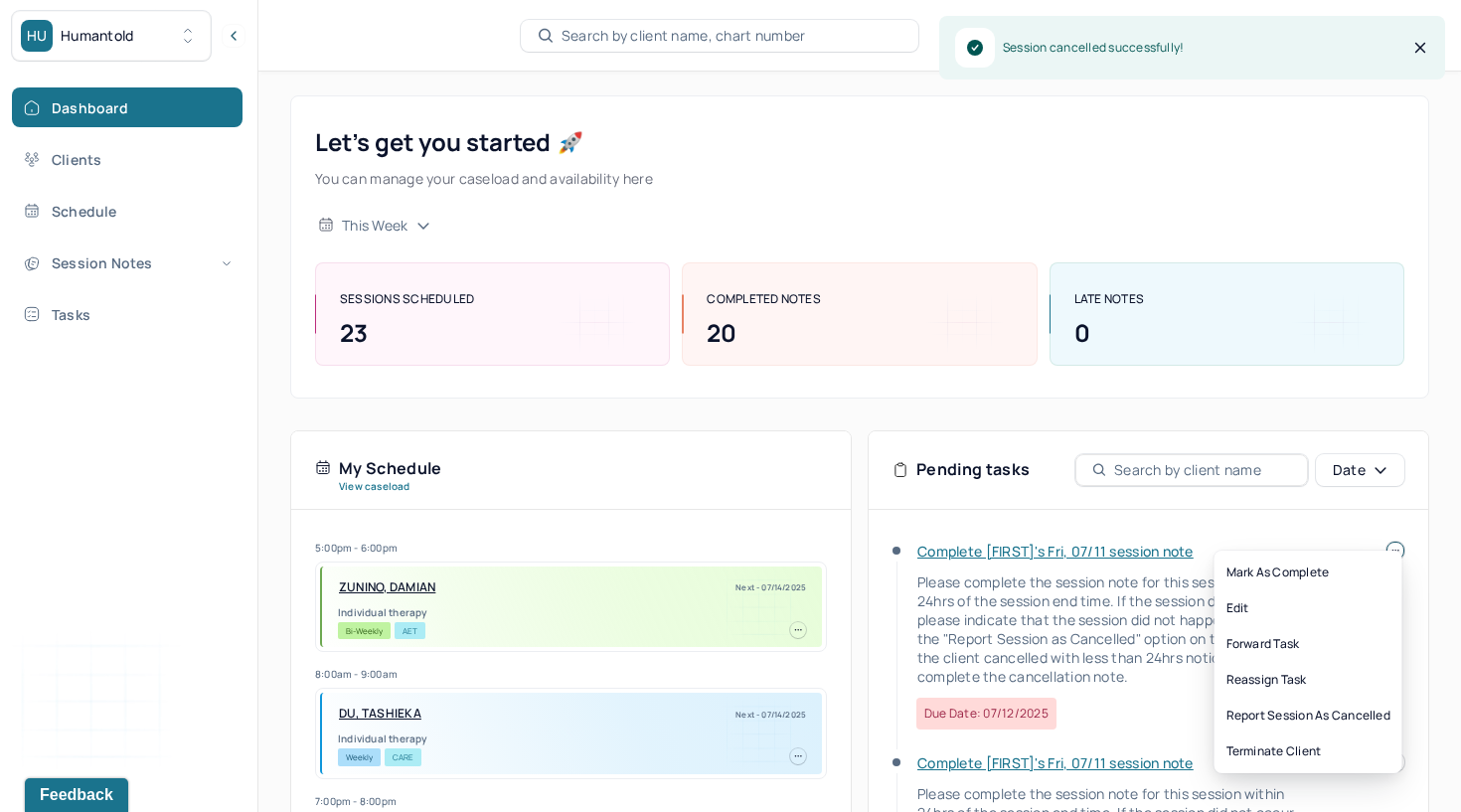 click on "HU Humantold       Dashboard Clients Schedule Session Notes Tasks JB [FIRST]   Batelic provider   Logout   Search by client name, chart number     FAQs     JB [FIRST] Let’s get you started 🚀 You can manage your caseload and availability here   this week   SESSIONS SCHEDULED 23 COMPLETED NOTES 20 LATE NOTES 0 My Schedule View caseload 5:00pm - 6:00pm   [LAST], [FIRST]   Next - 07/14/2025 Individual therapy Bi-Weekly AET     8:00am - 9:00am   [LAST], [FIRST]   Next - 07/14/2025 Individual therapy Weekly CARE     7:00pm - 8:00pm   [LAST], [FIRST]   Next - 07/15/2025 Individual therapy Bi-Weekly CARE     1:00pm - 2:00pm   [LAST], [FIRST]   Next - 07/15/2025 Individual therapy Weekly CIG     3:00pm - 4:00pm   [LAST], [FIRST]   Next - 07/15/2025 Family therapy Weekly BCBS     8:00pm - 9:00pm   [LAST], [FIRST]   Next - 07/15/2025 Individual therapy Weekly CARE     1:00pm - 2:00pm   [LAST], [FIRST]   Next - 07/16/2025 Individual therapy Weekly Self Pay     11:00am - 12:00pm   [LAST], [FIRST]" at bounding box center [730, 579] 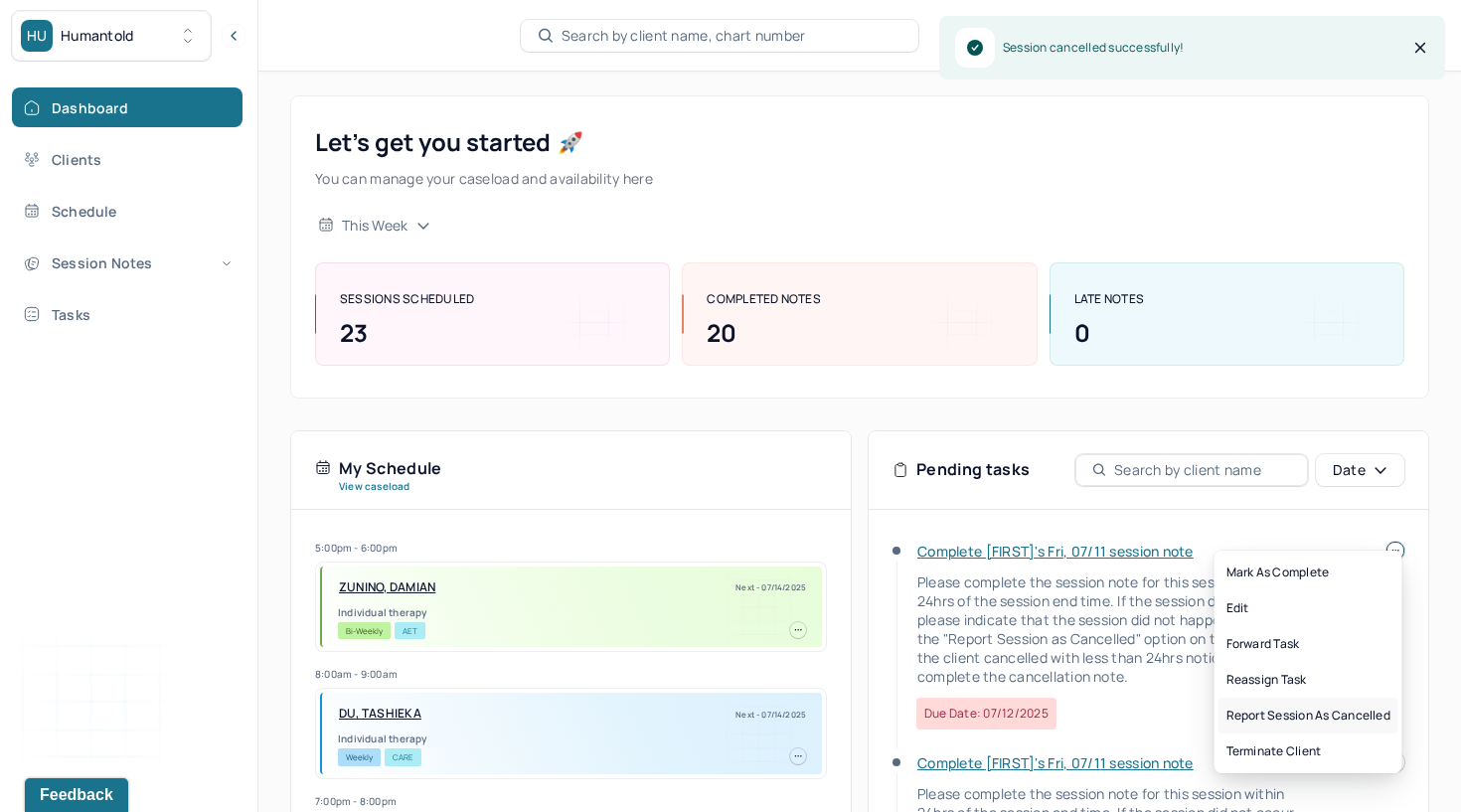 click on "Report session as cancelled" at bounding box center [1308, 716] 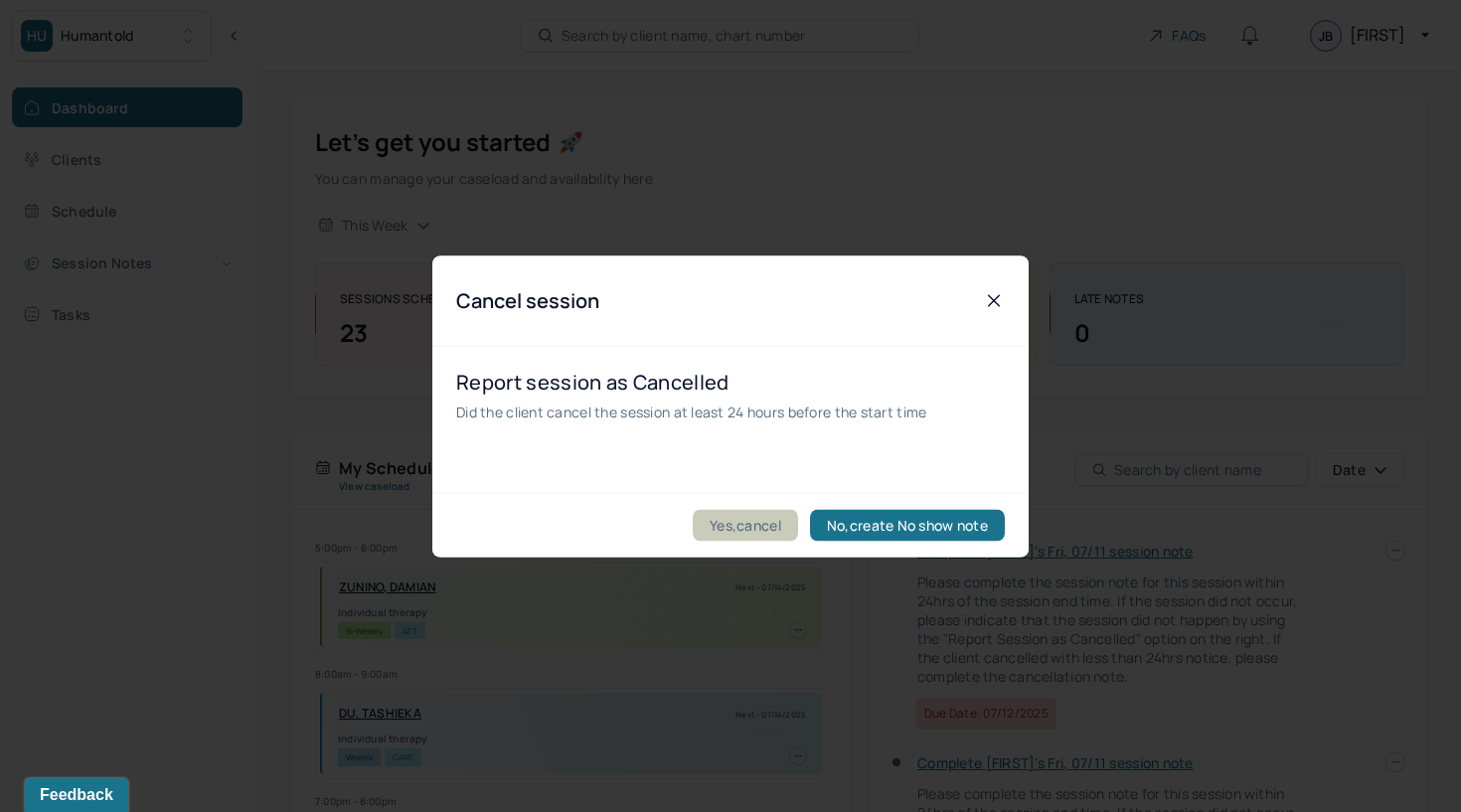 click on "Yes,cancel" at bounding box center [745, 525] 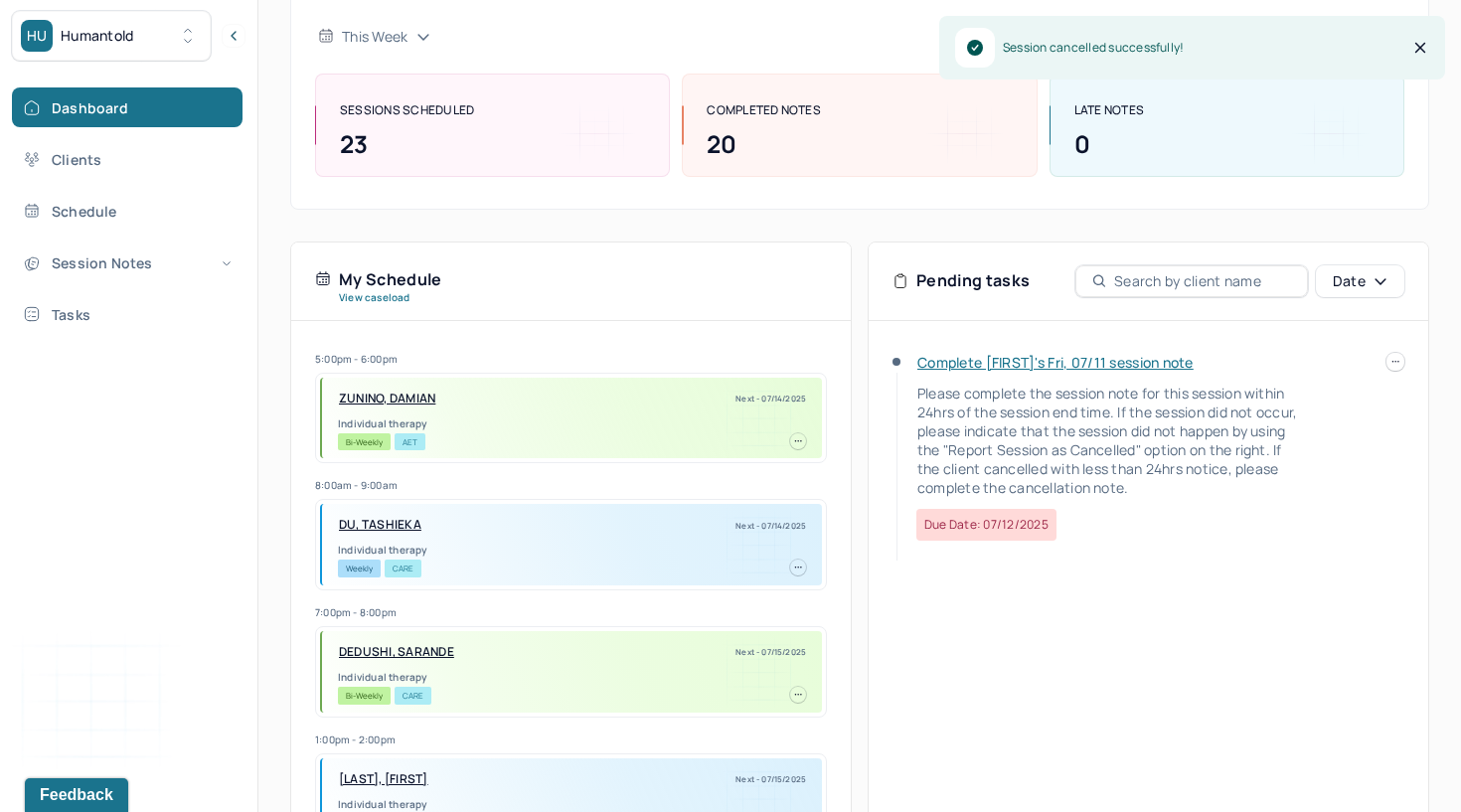 scroll, scrollTop: 229, scrollLeft: 0, axis: vertical 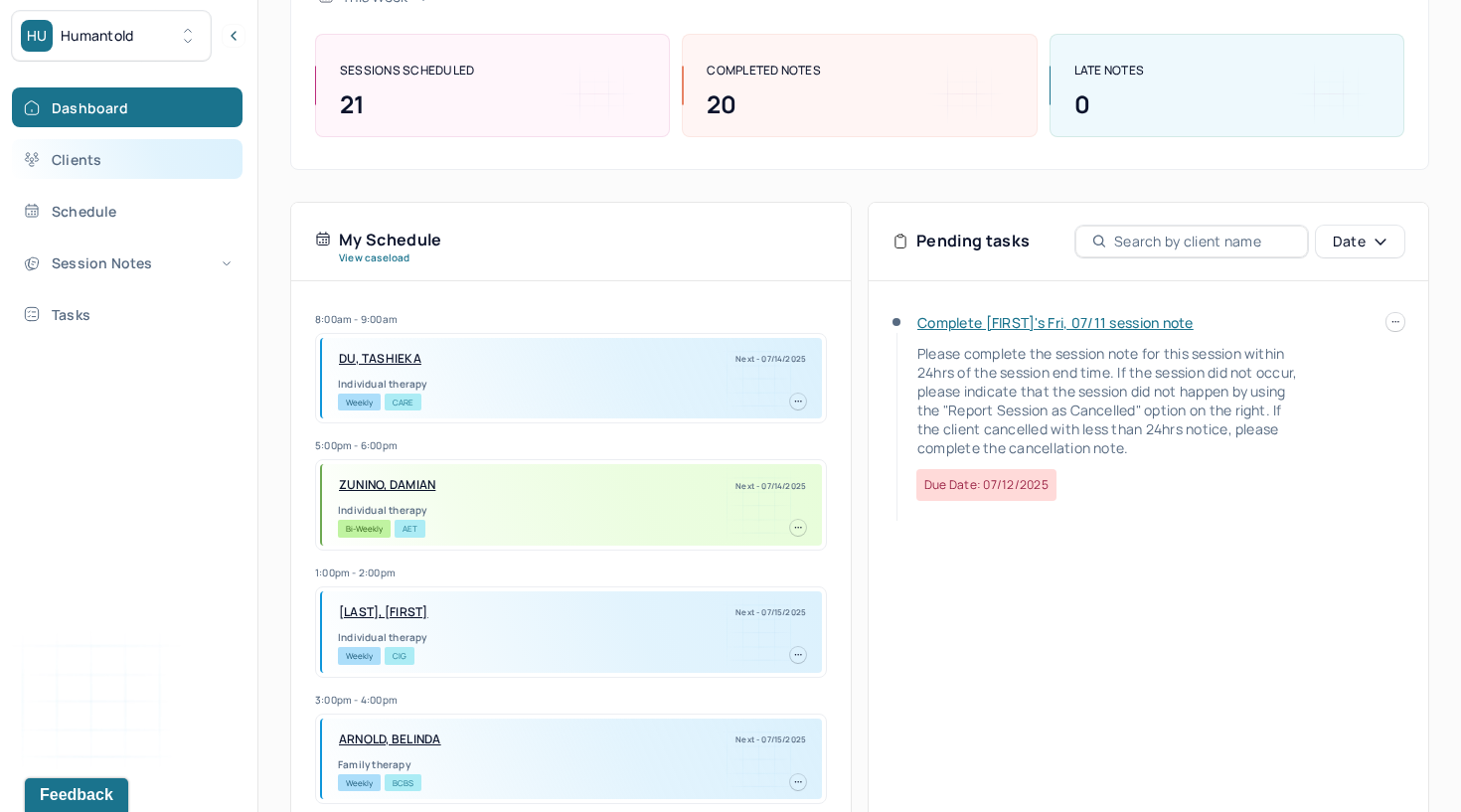 click on "Clients" at bounding box center (127, 159) 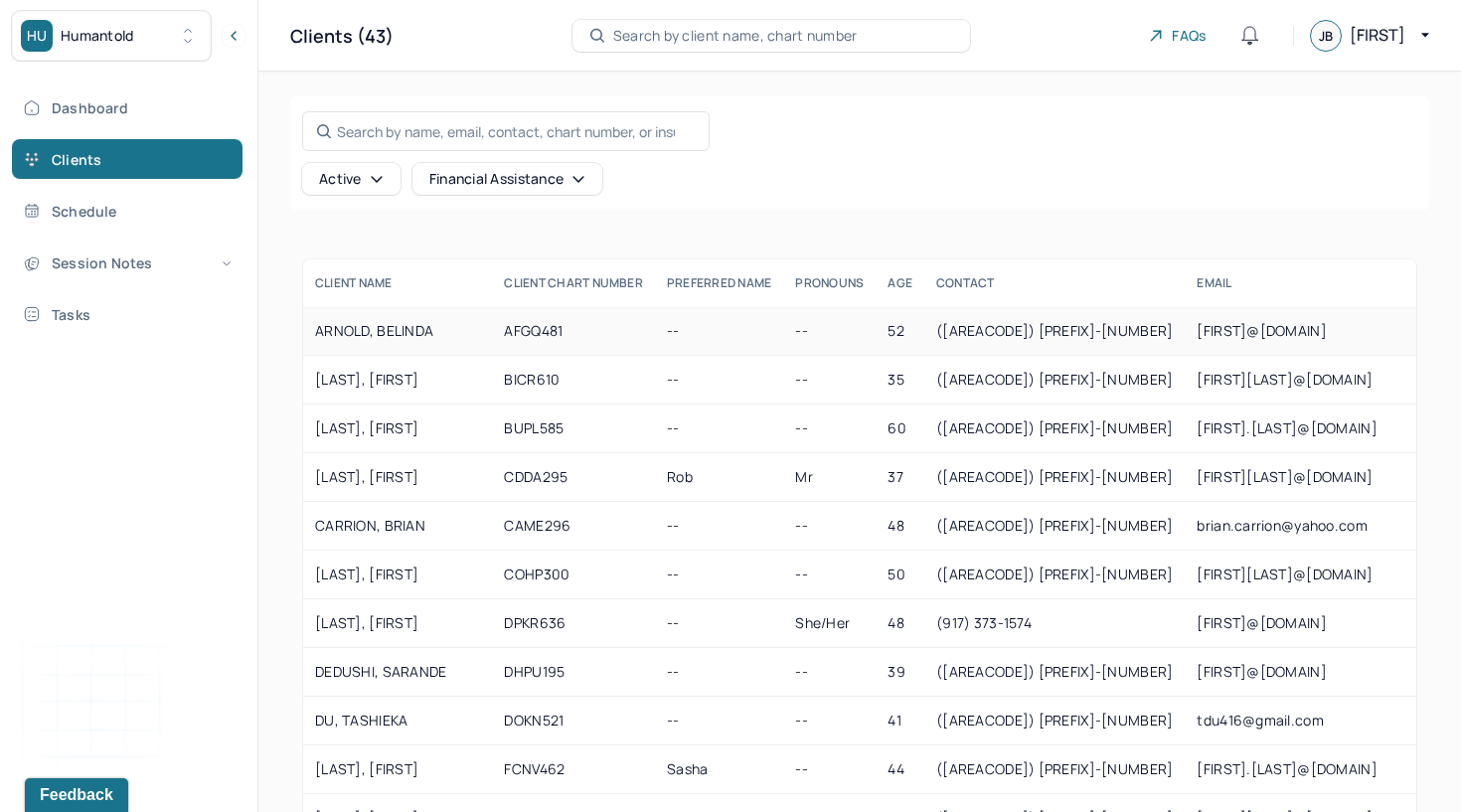 click on "AFGQ481" at bounding box center (573, 331) 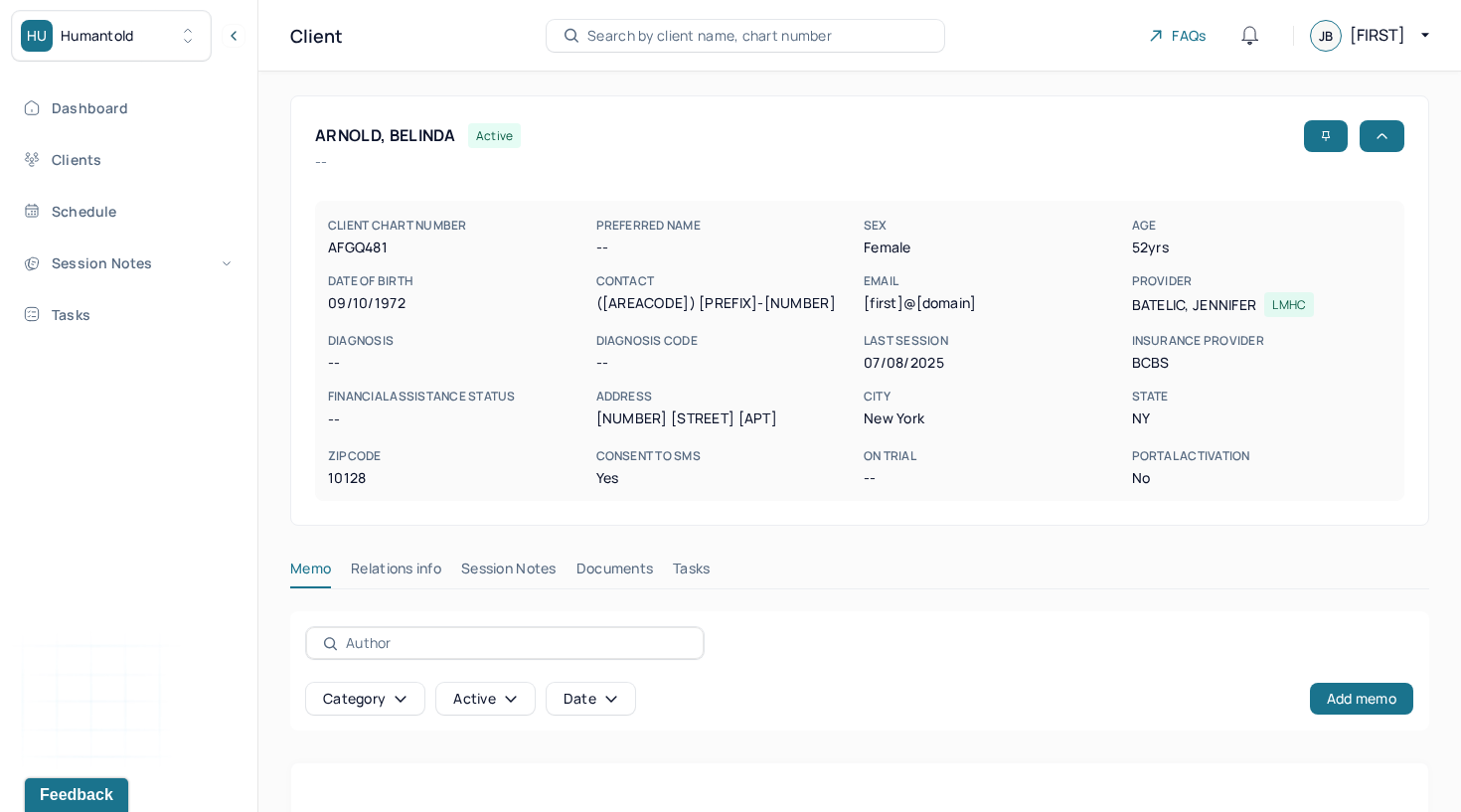 click on "Session Notes" at bounding box center [509, 572] 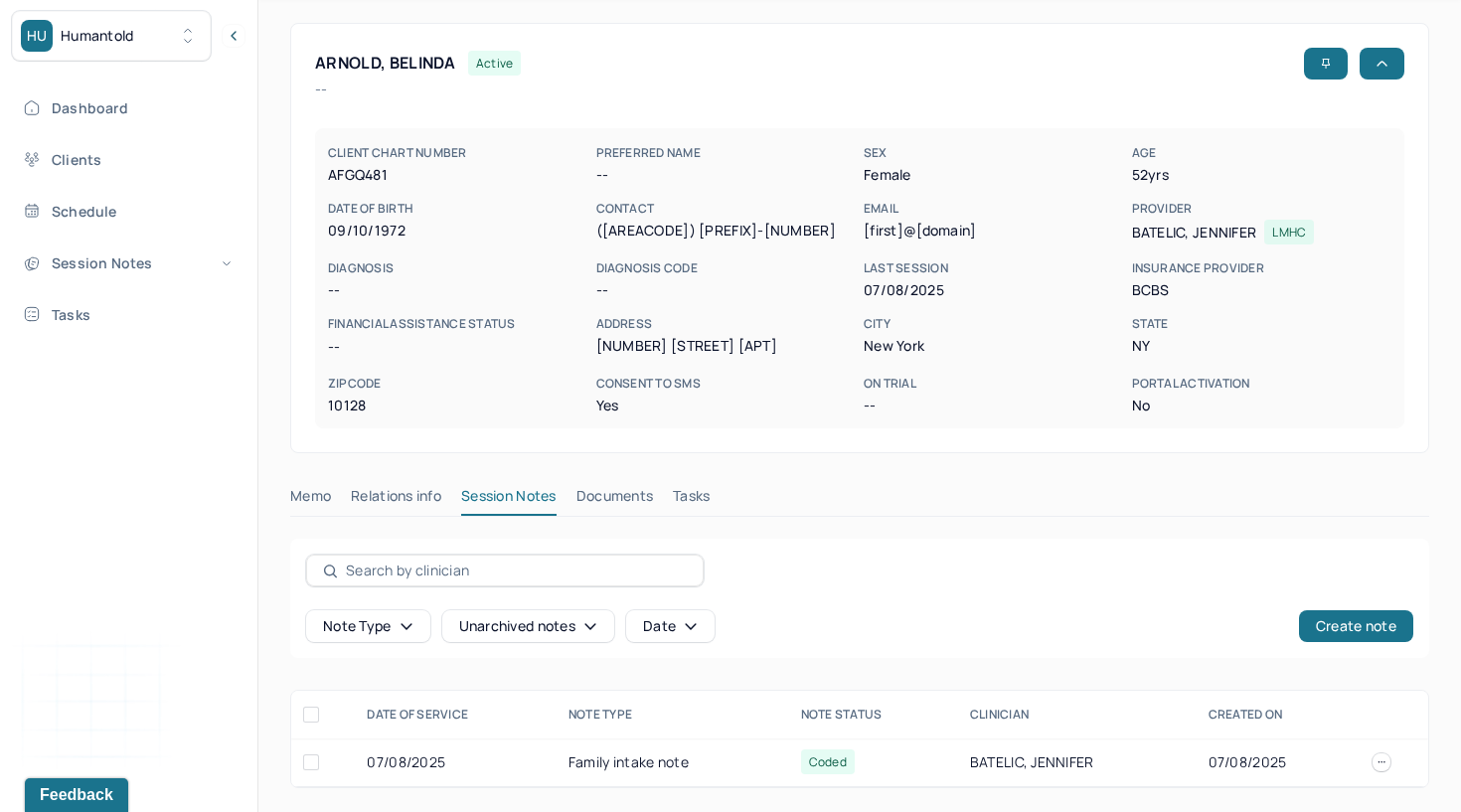 scroll, scrollTop: 74, scrollLeft: 0, axis: vertical 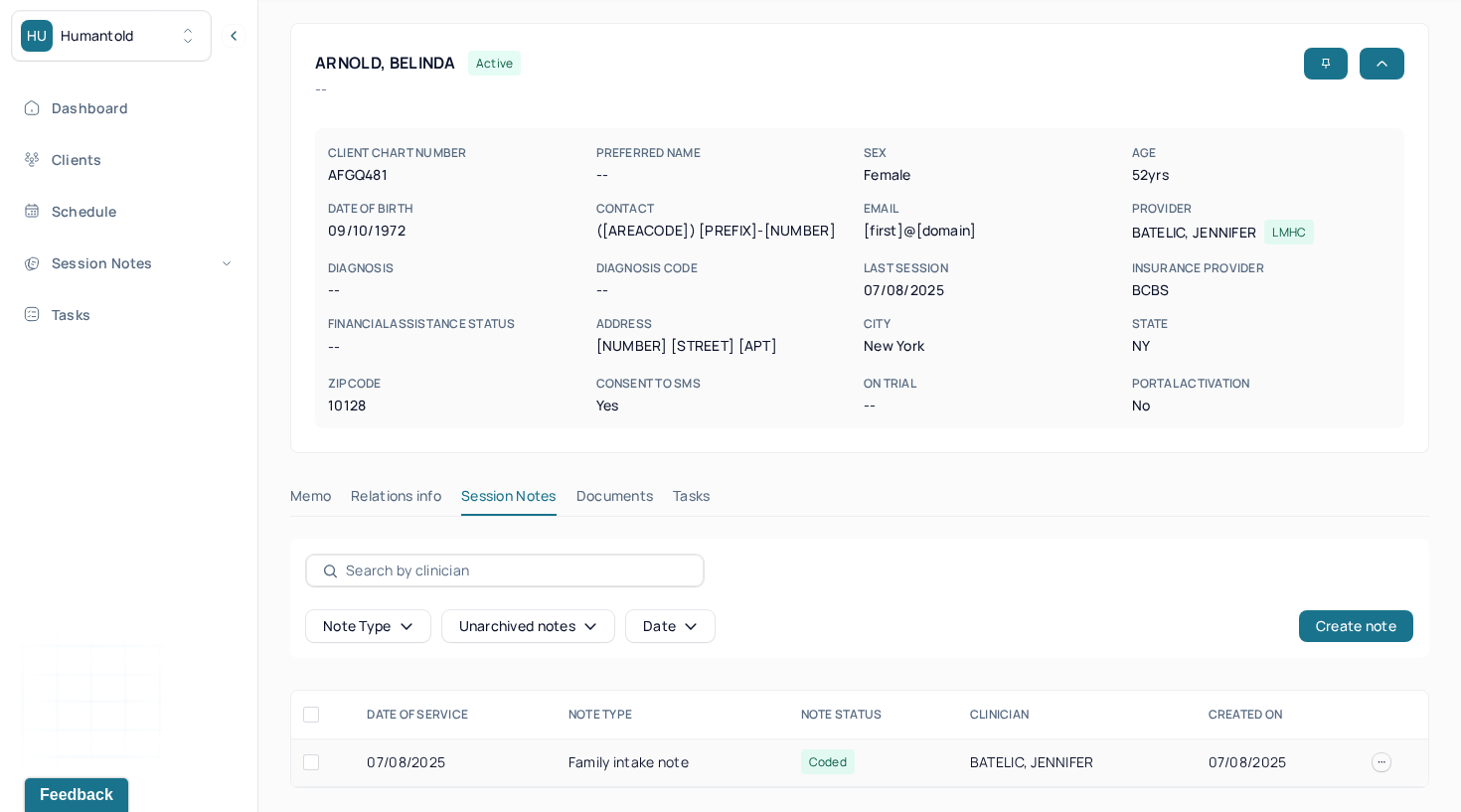 click on "Family intake note" at bounding box center (673, 762) 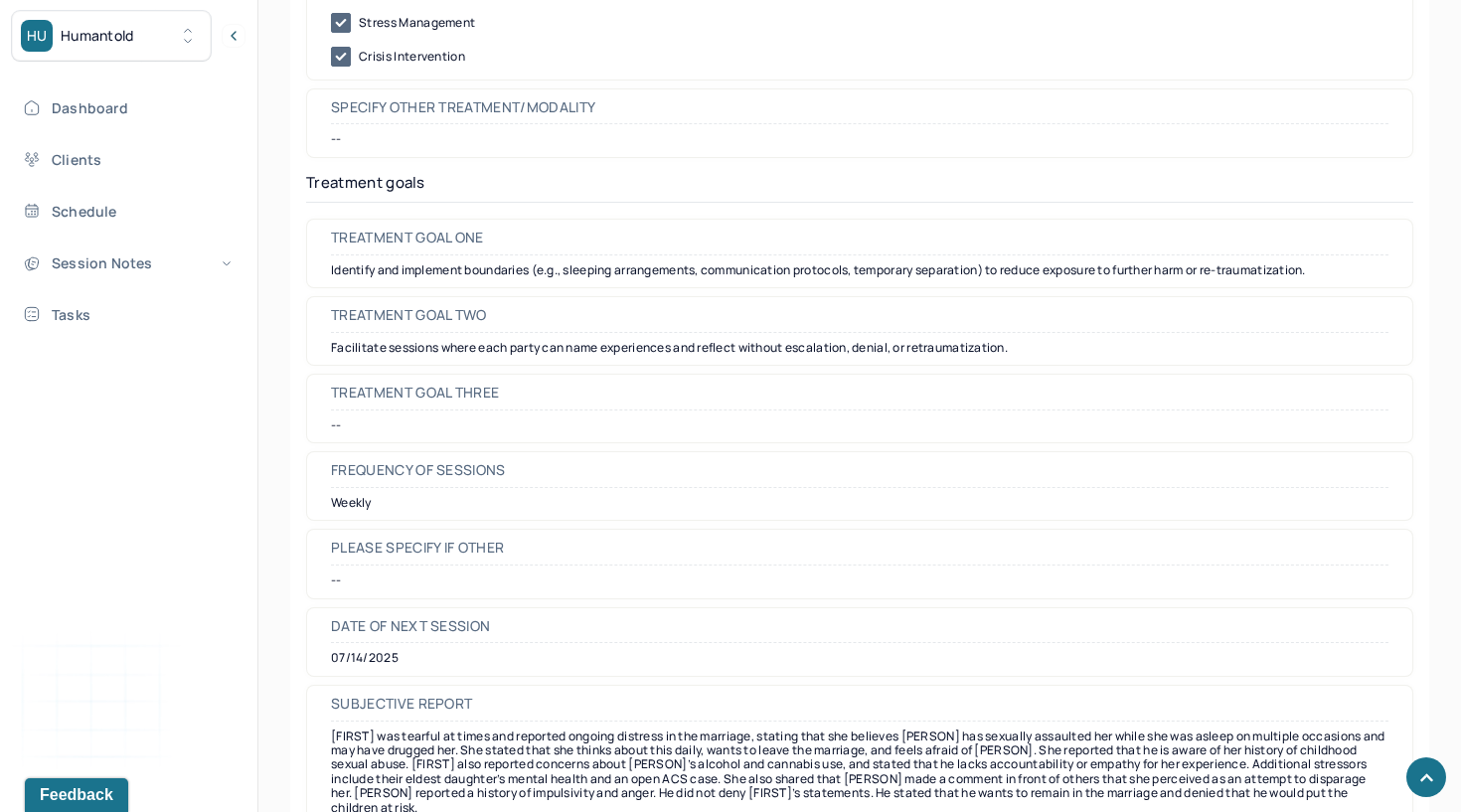 scroll, scrollTop: 17079, scrollLeft: 0, axis: vertical 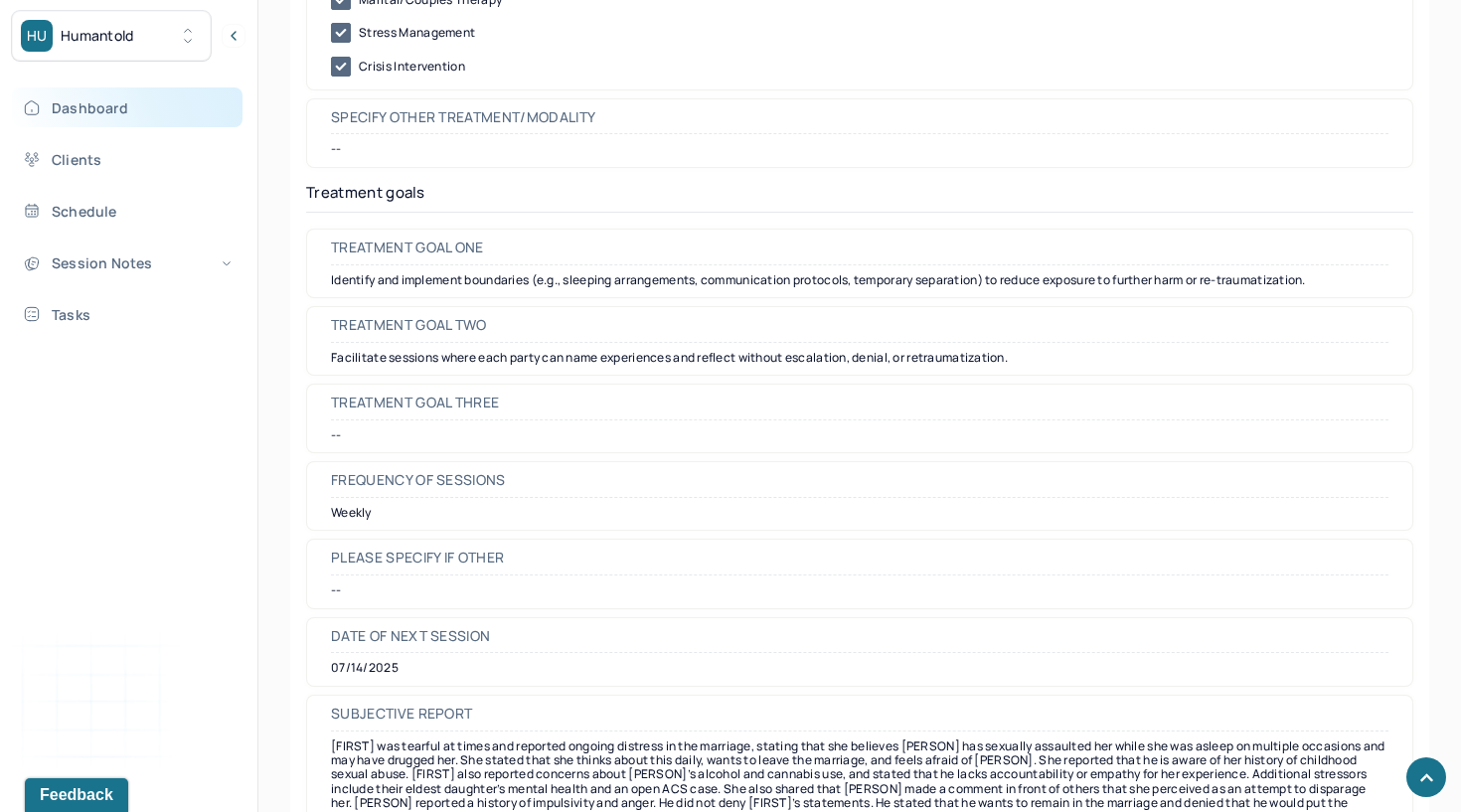 click on "Dashboard" at bounding box center (127, 107) 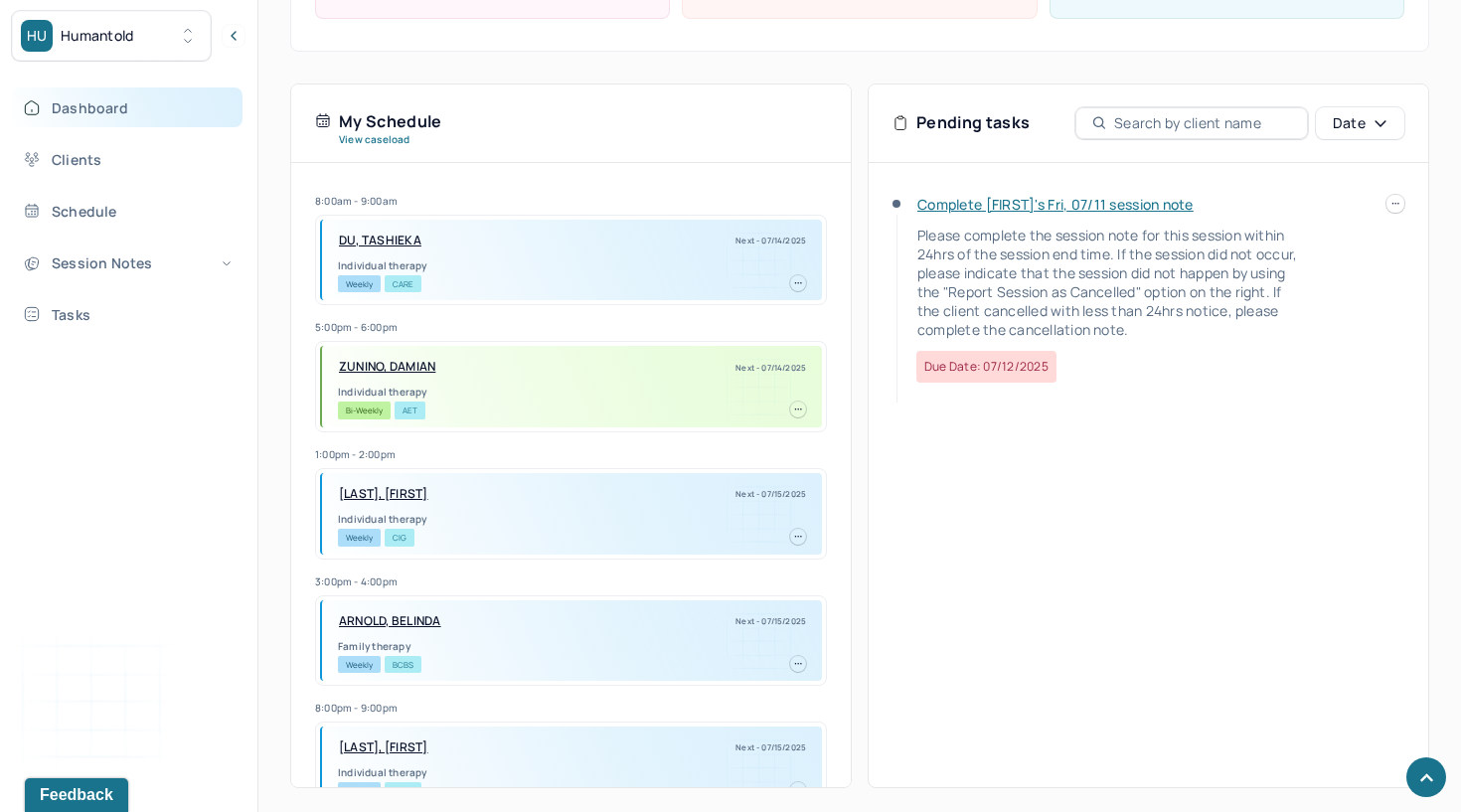 scroll, scrollTop: 345, scrollLeft: 0, axis: vertical 